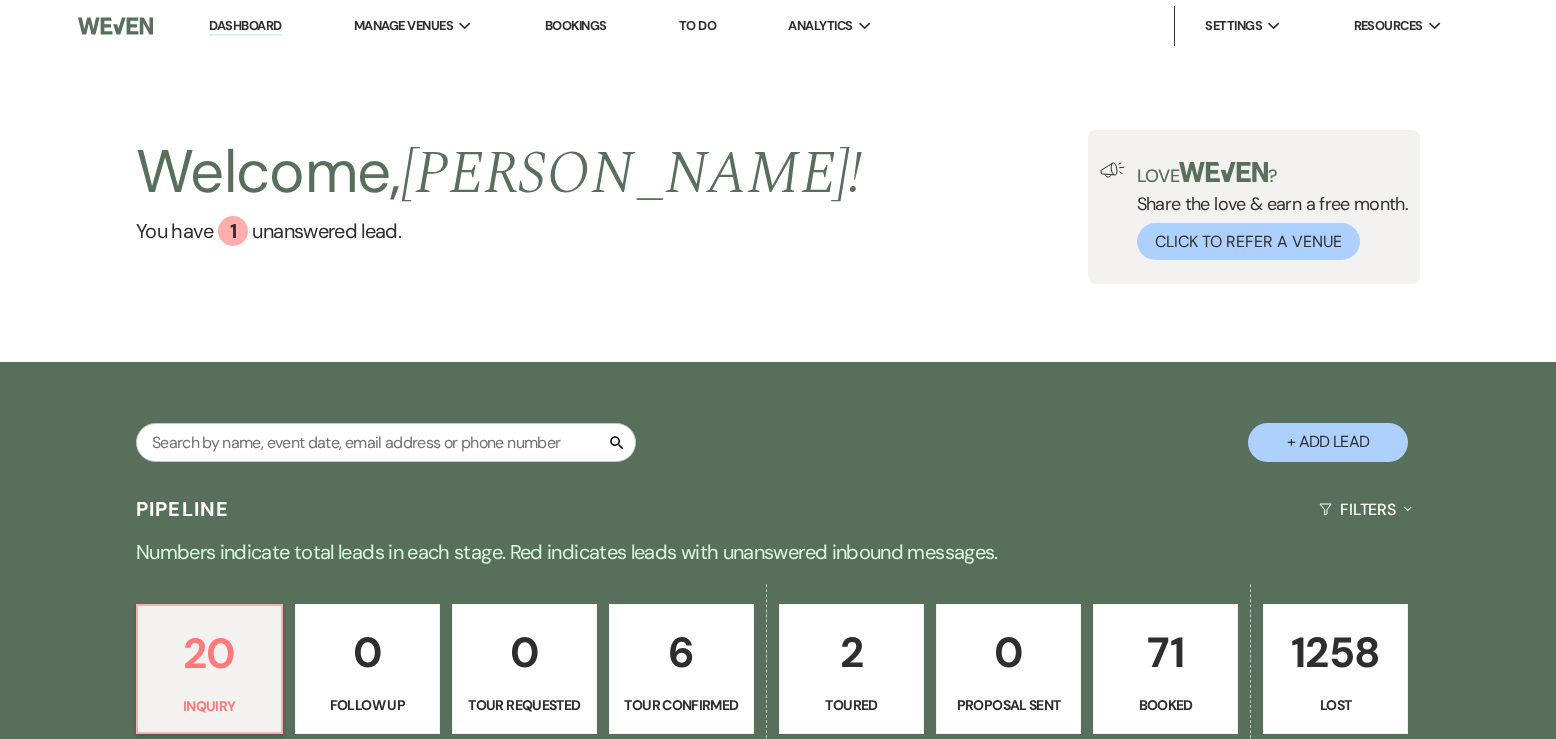 scroll, scrollTop: 0, scrollLeft: 0, axis: both 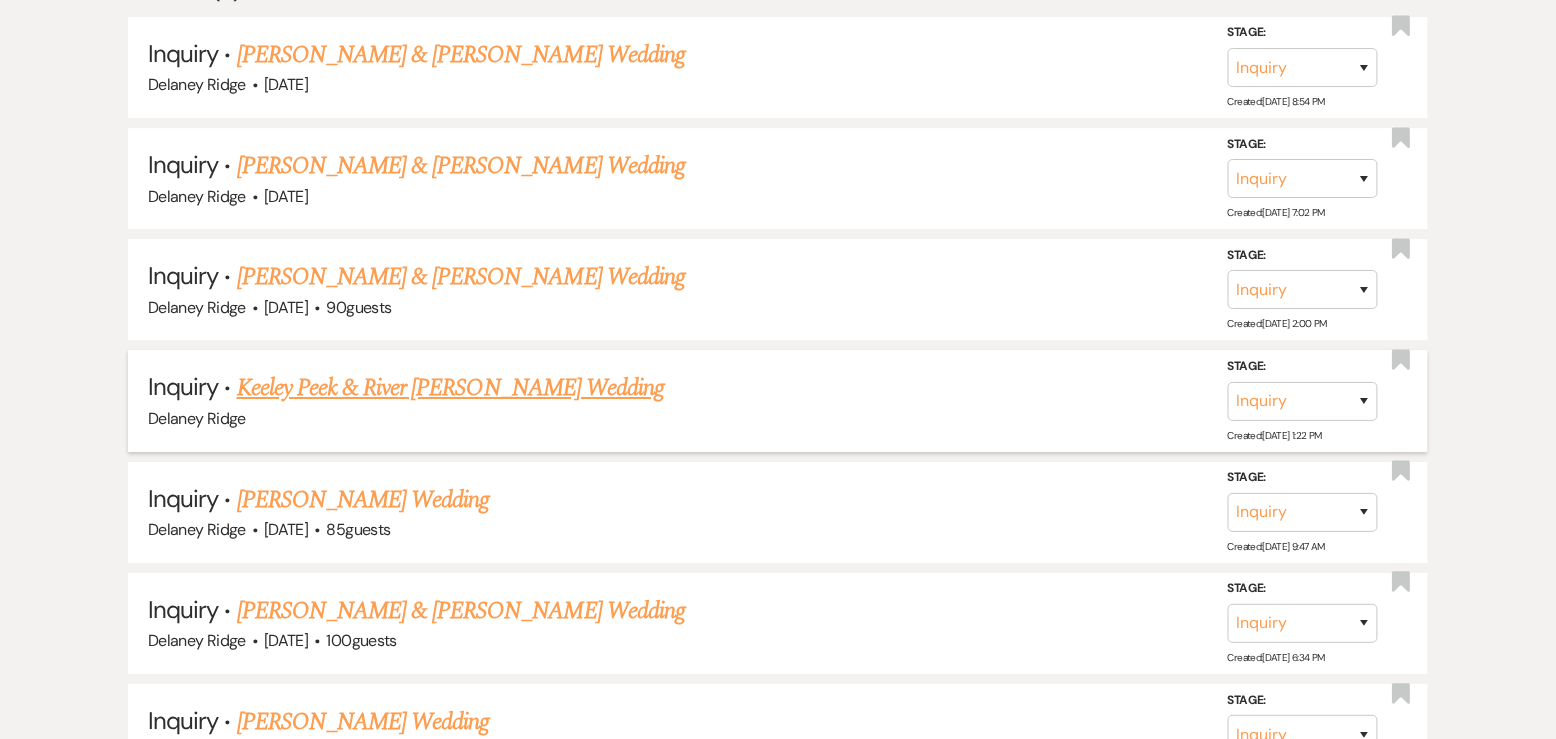 click on "Inquiry · Keeley Peek & River Medlin's Wedding Delaney Ridge Stage: Inquiry Follow Up Tour Requested Tour Confirmed Toured Proposal Sent Booked Lost Created:  Jul 09, 2025, 1:22 PM Bookmark" at bounding box center [778, 400] 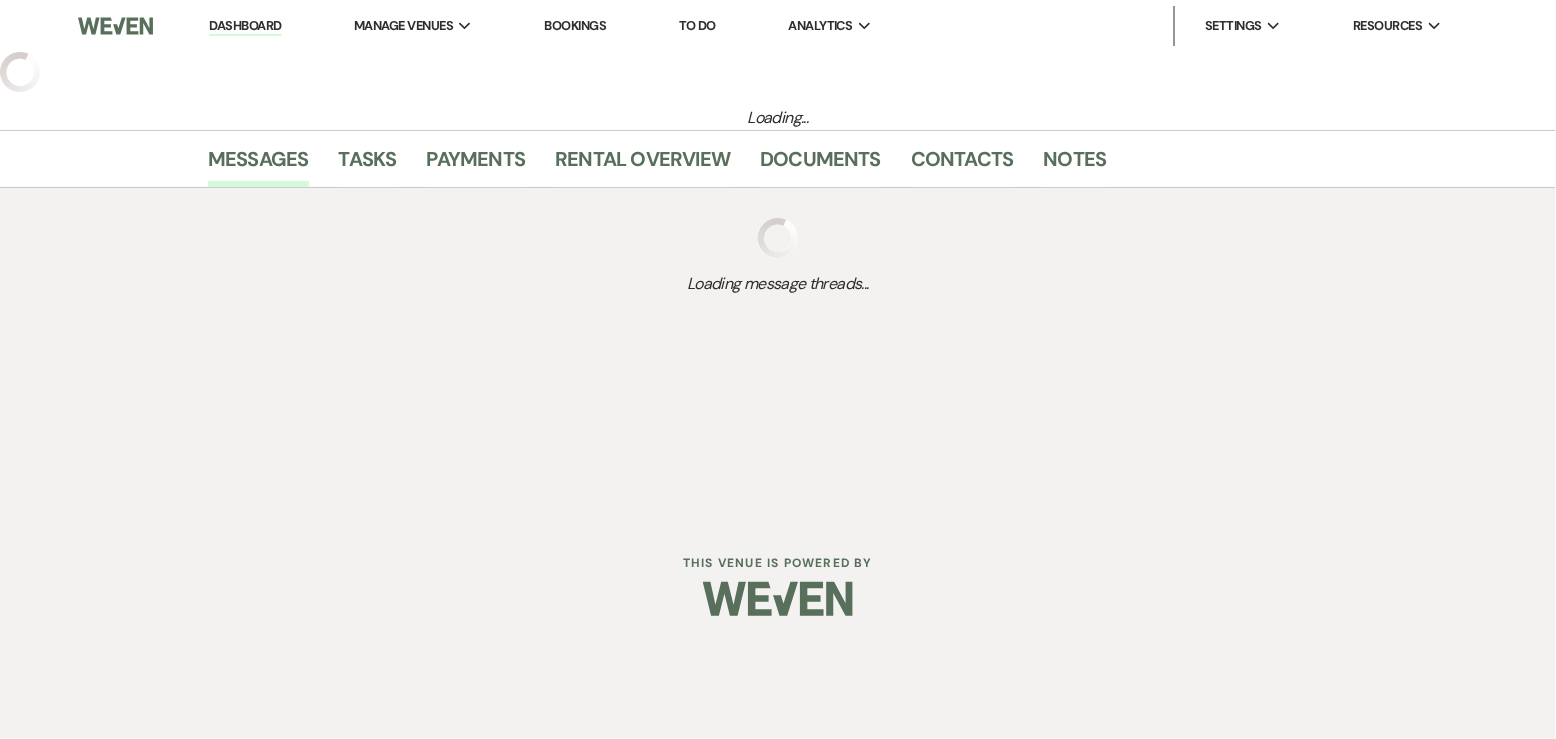 select on "5" 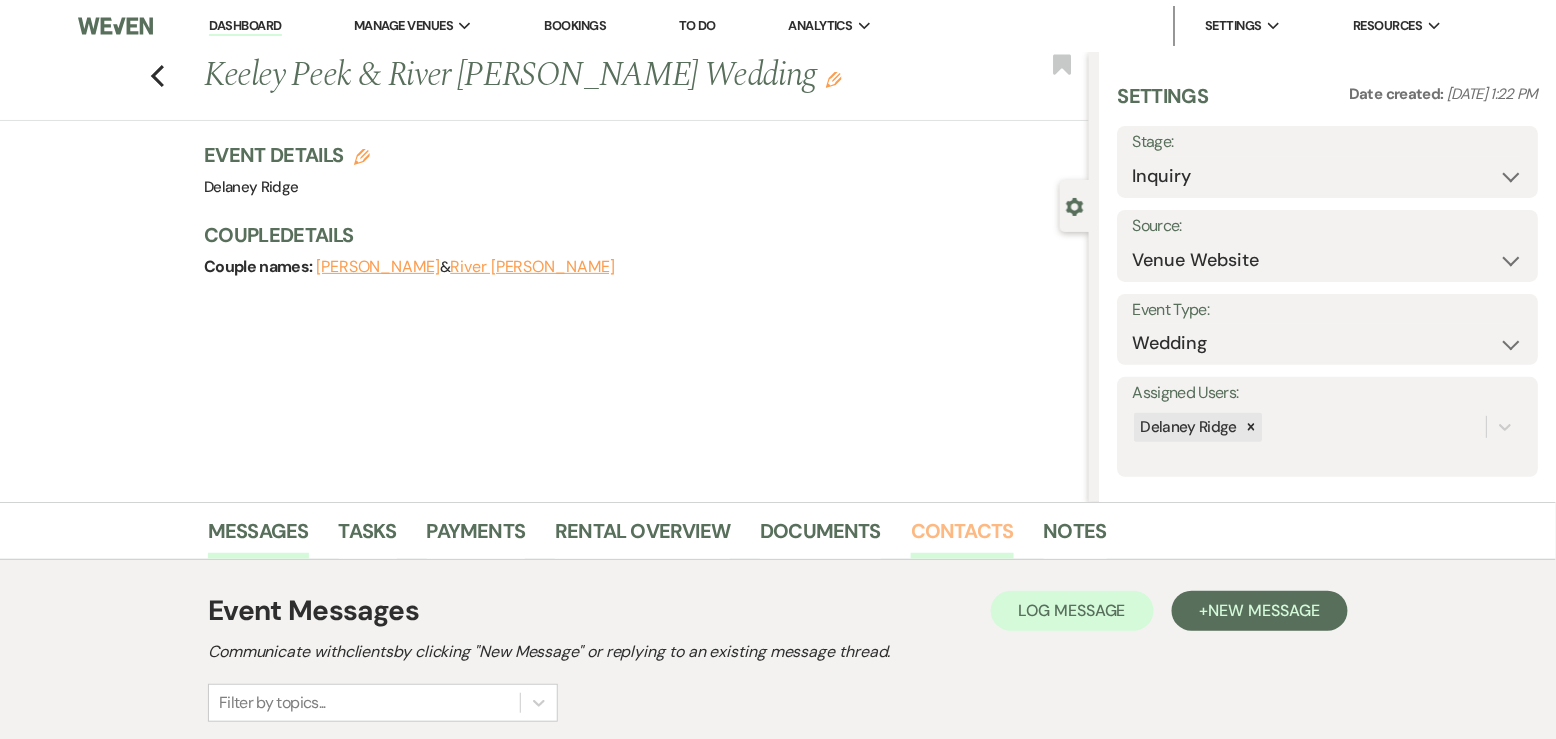 click on "Contacts" at bounding box center (962, 537) 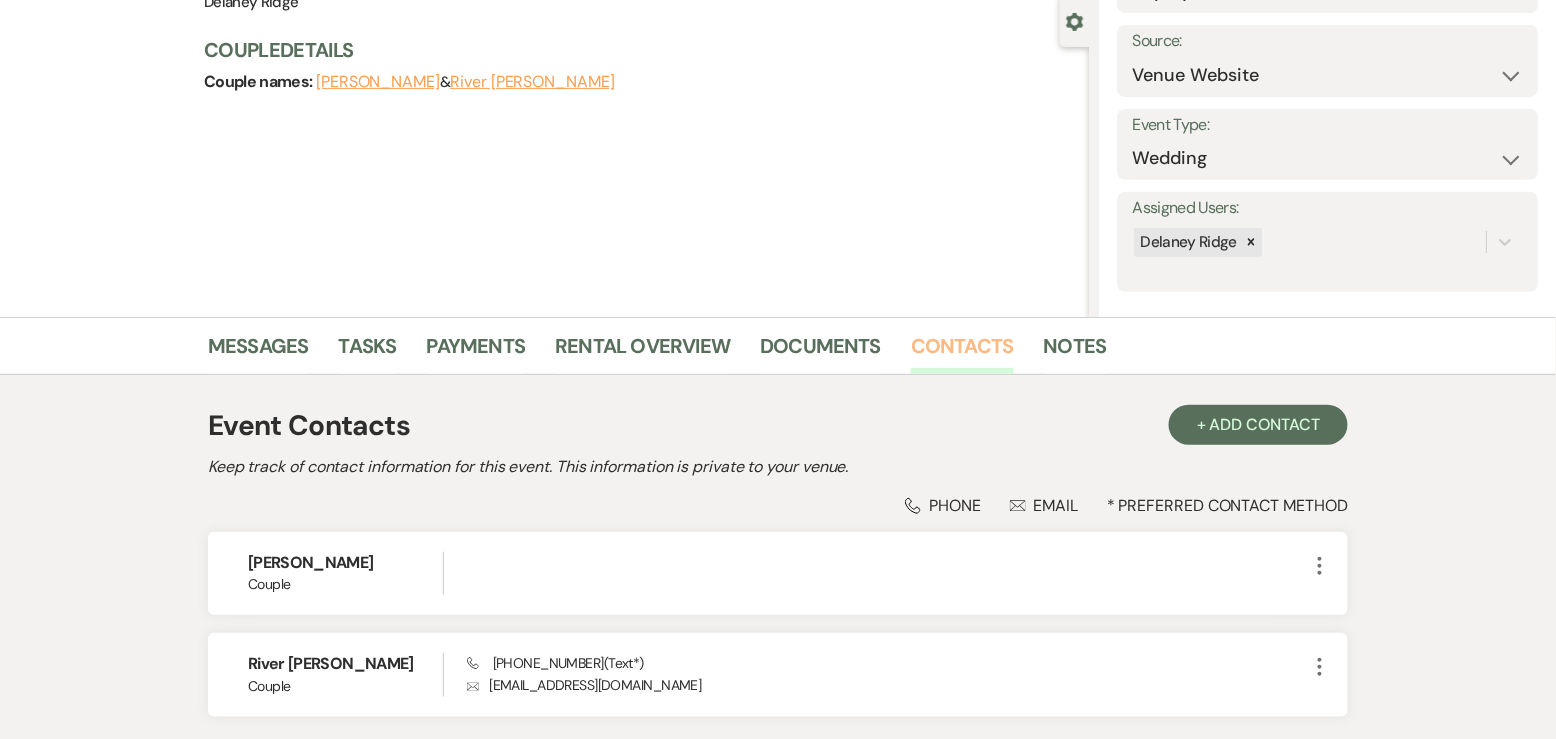 scroll, scrollTop: 338, scrollLeft: 0, axis: vertical 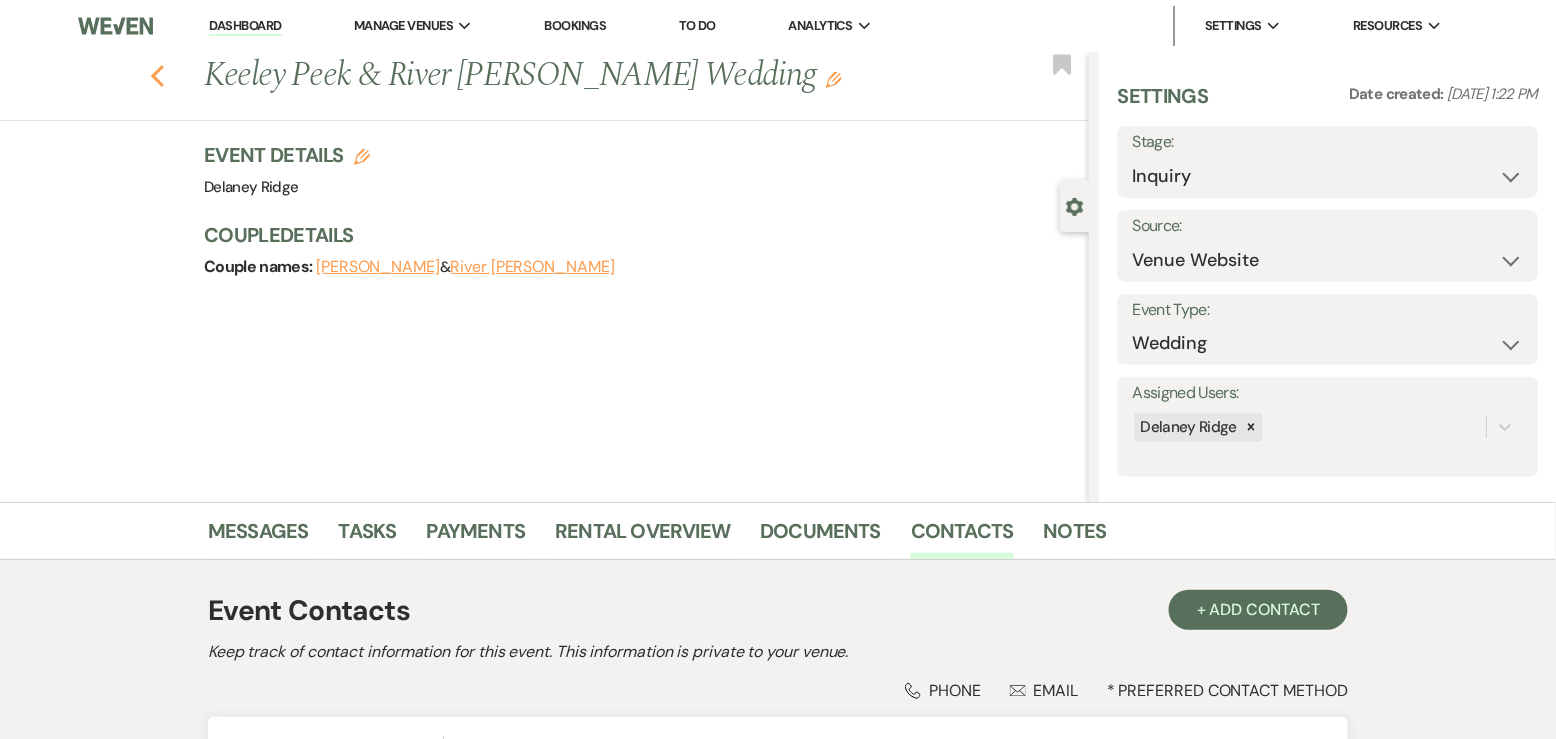 click on "Previous" 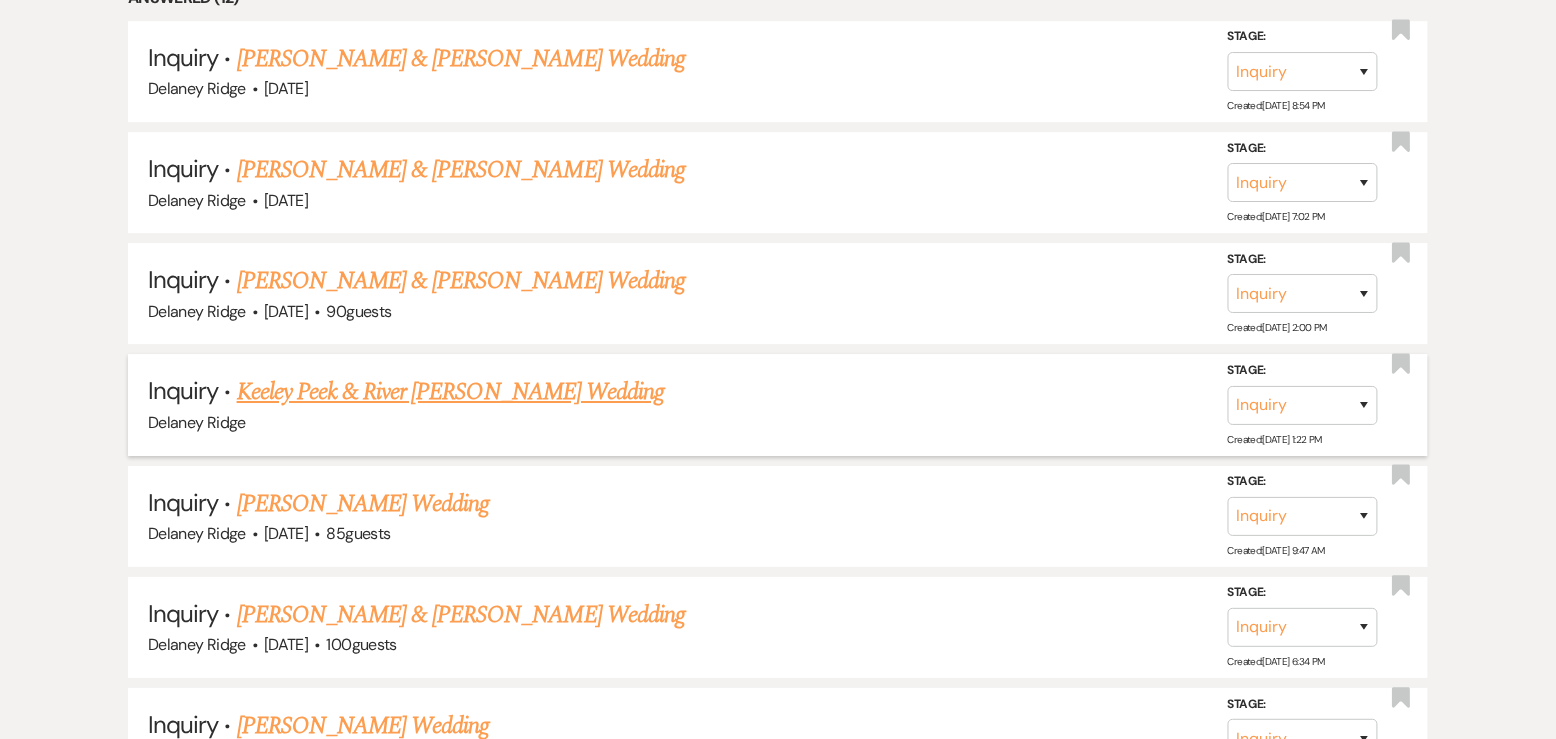 scroll, scrollTop: 1895, scrollLeft: 0, axis: vertical 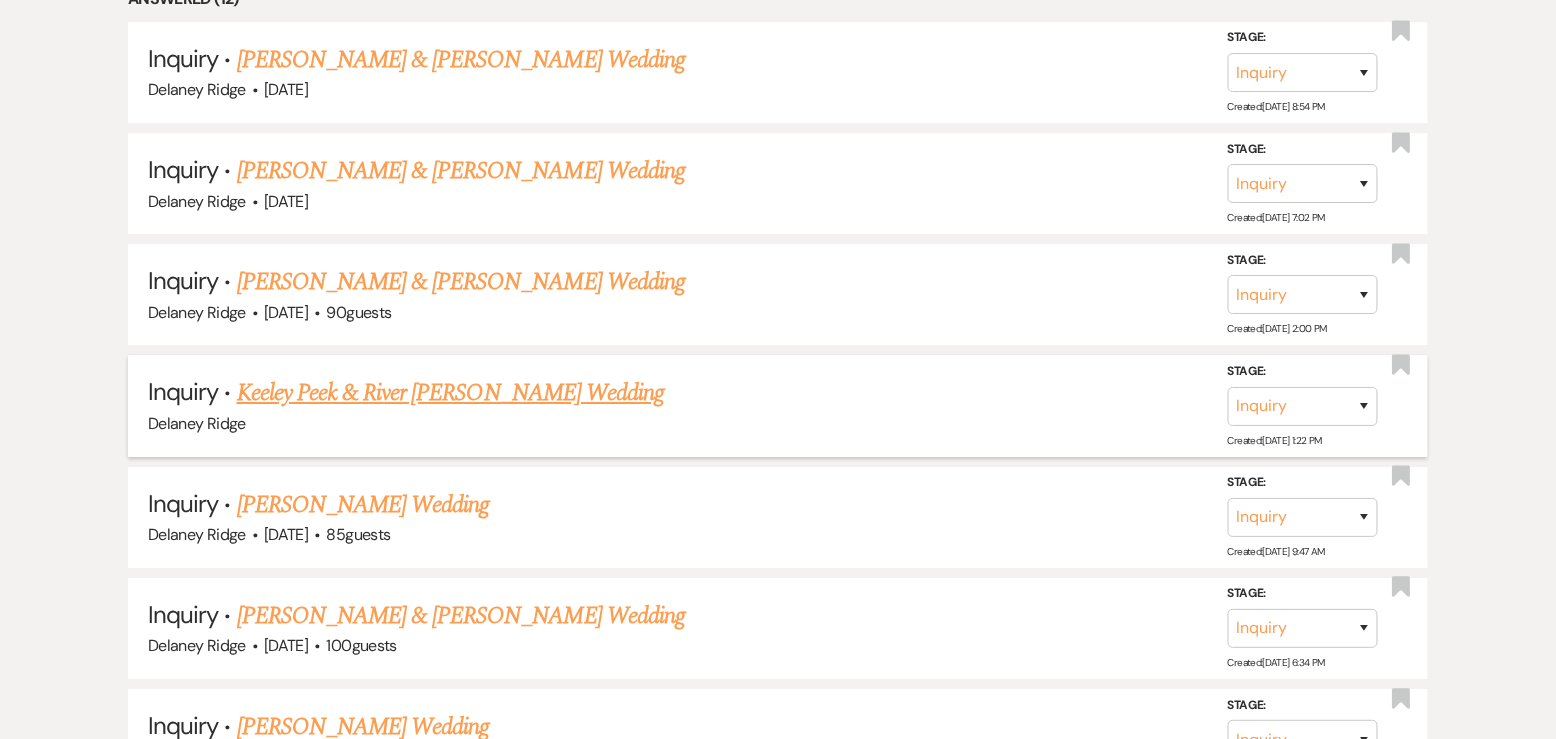 click on "Keeley Peek & River [PERSON_NAME] Wedding" at bounding box center [451, 393] 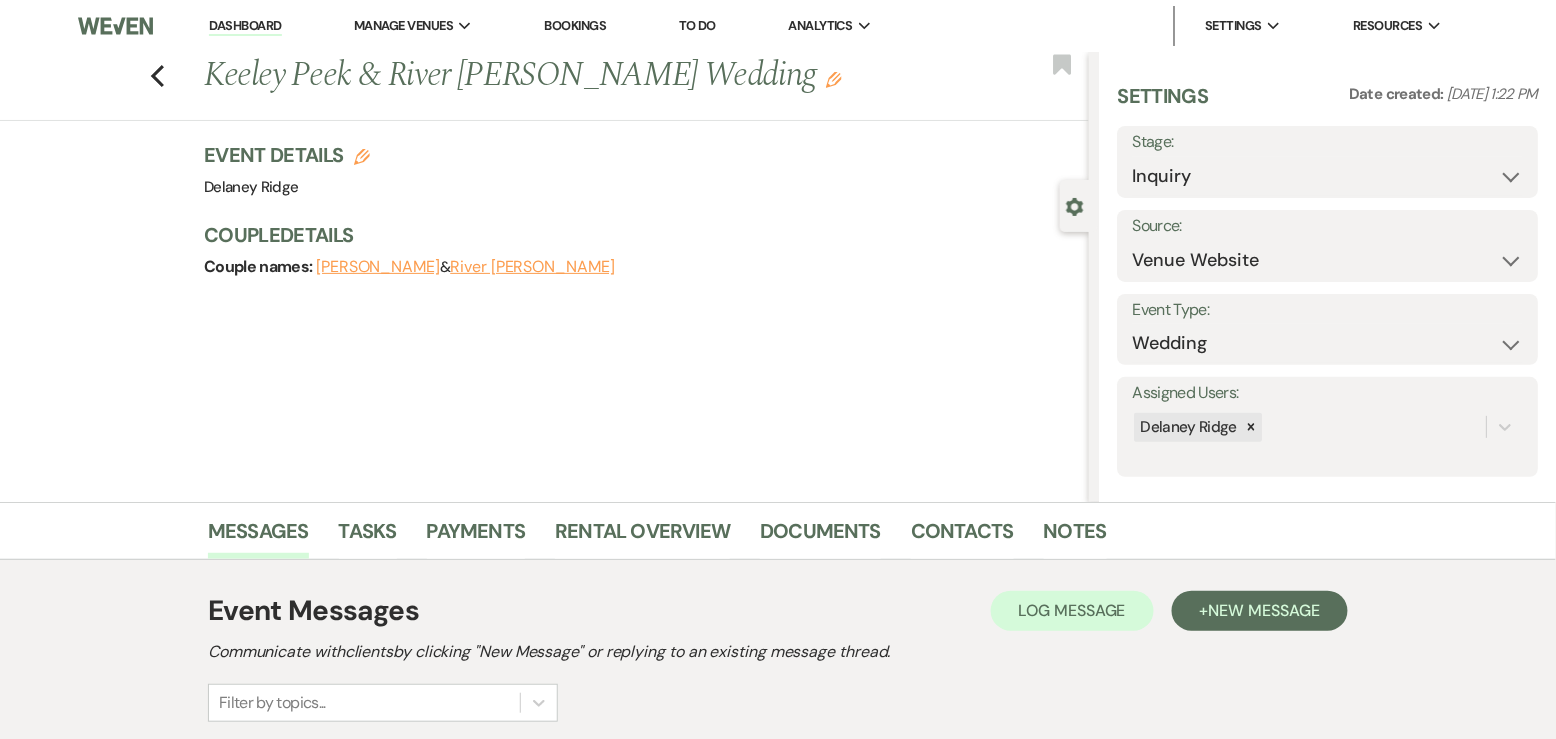 scroll, scrollTop: 0, scrollLeft: 0, axis: both 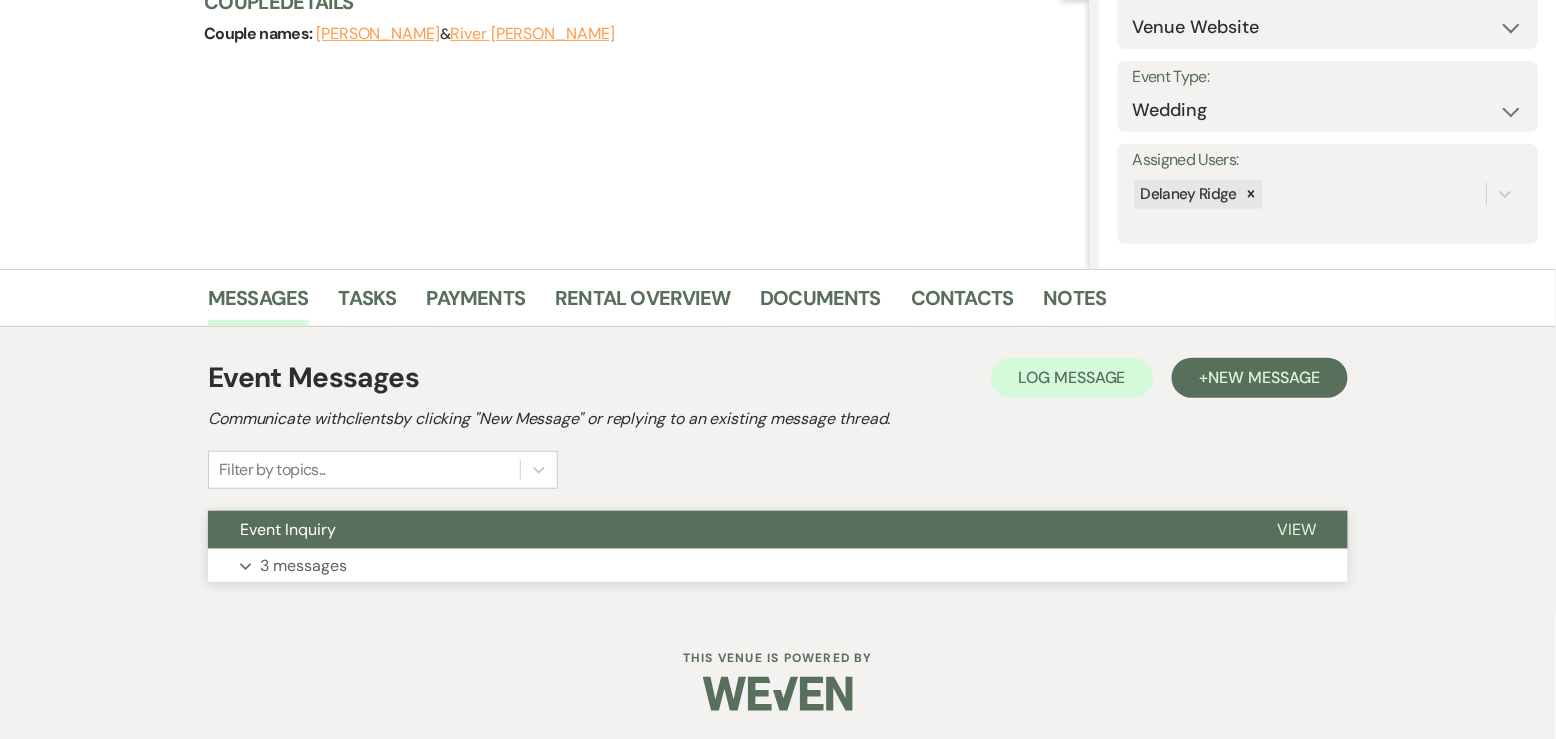 click on "Event Inquiry" at bounding box center [726, 530] 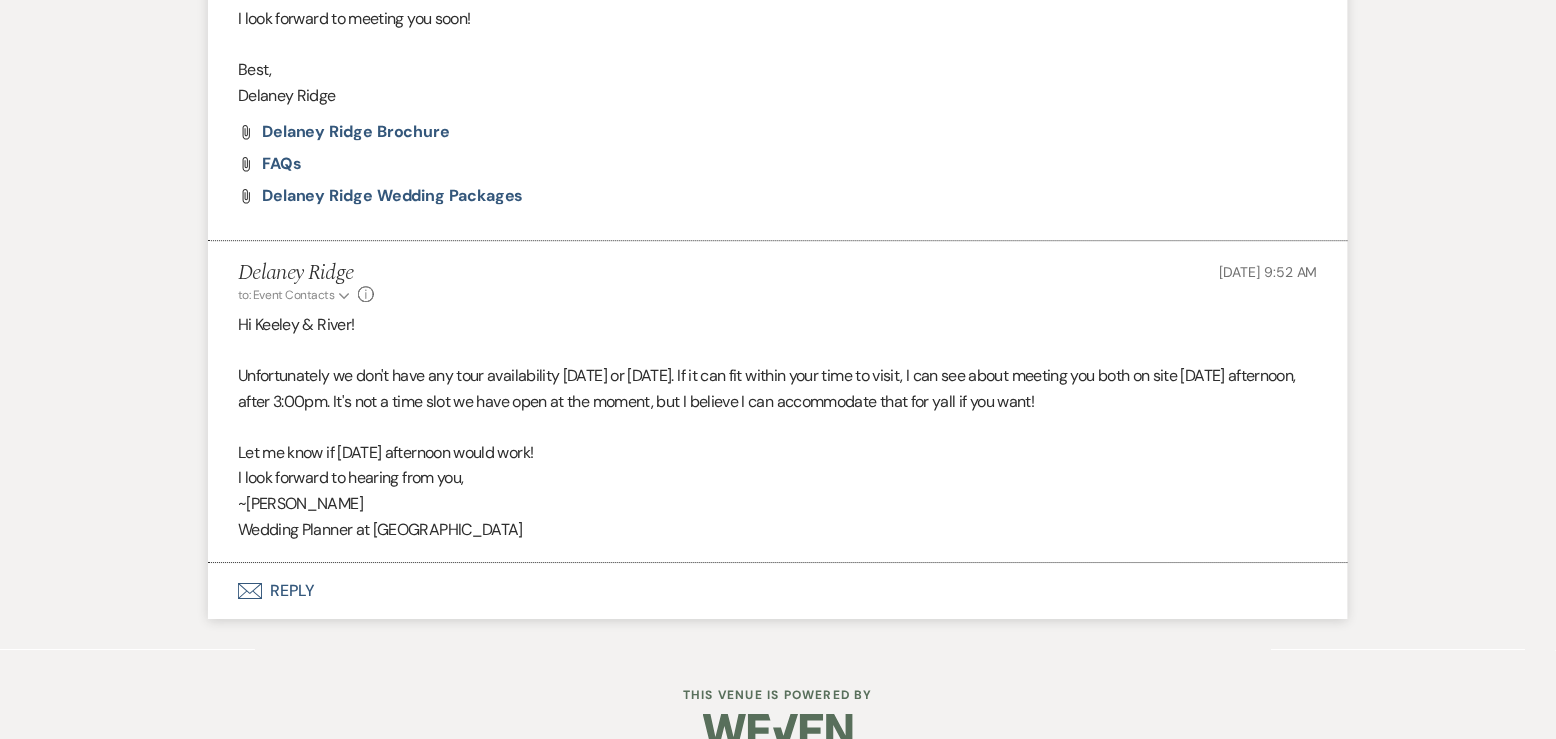 scroll, scrollTop: 1638, scrollLeft: 0, axis: vertical 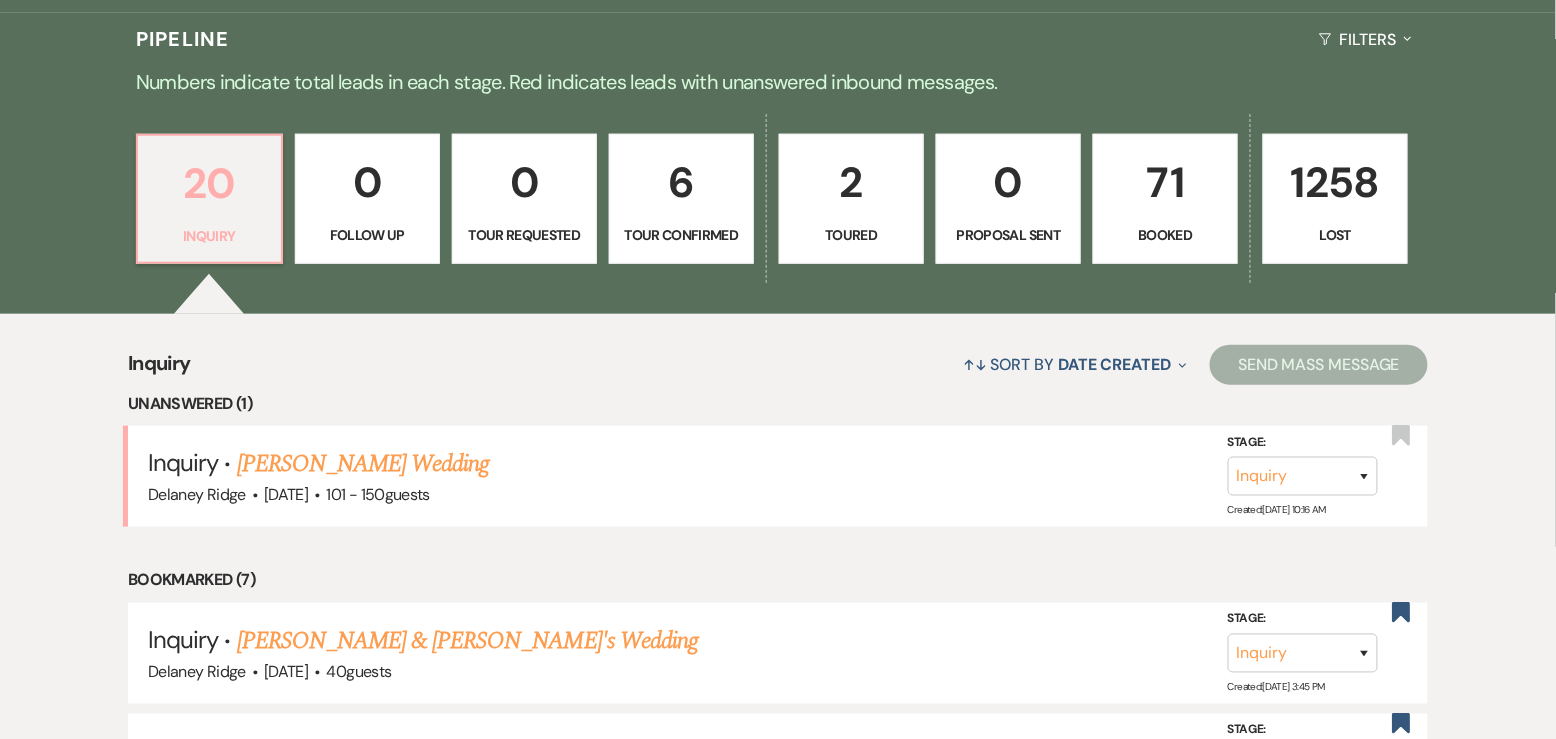 click on "20" at bounding box center (209, 183) 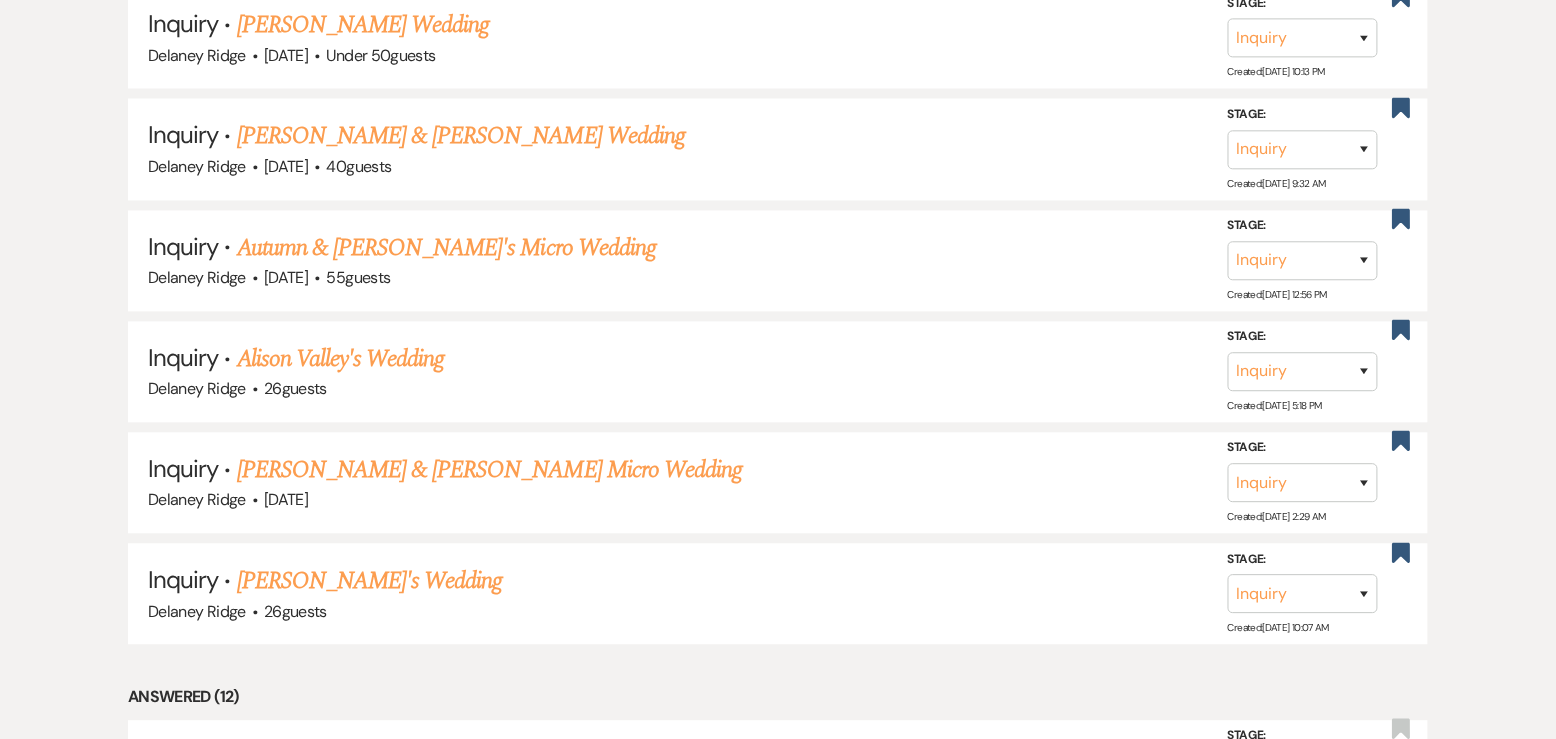 scroll, scrollTop: 1439, scrollLeft: 0, axis: vertical 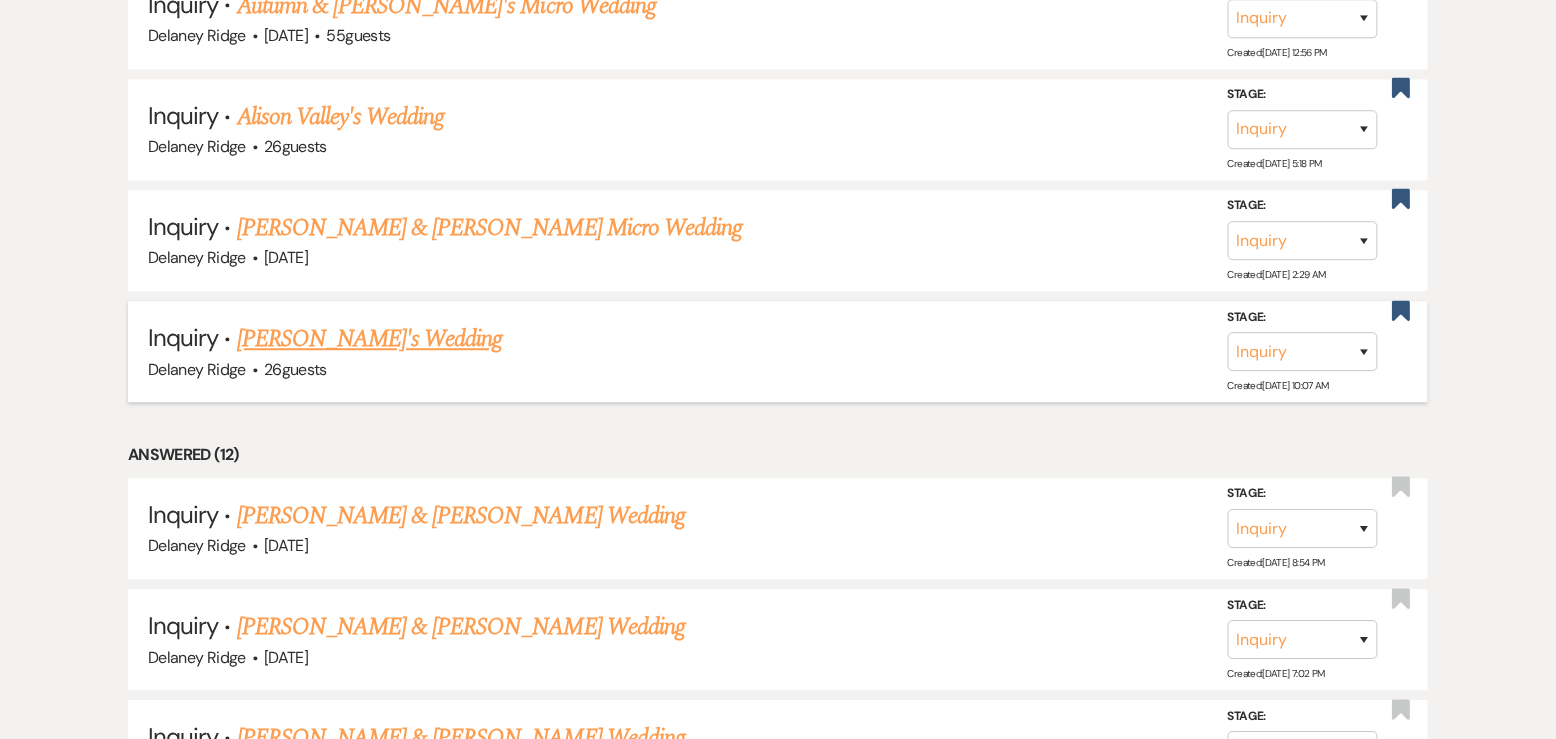 click on "[PERSON_NAME]'s Wedding" at bounding box center (370, 339) 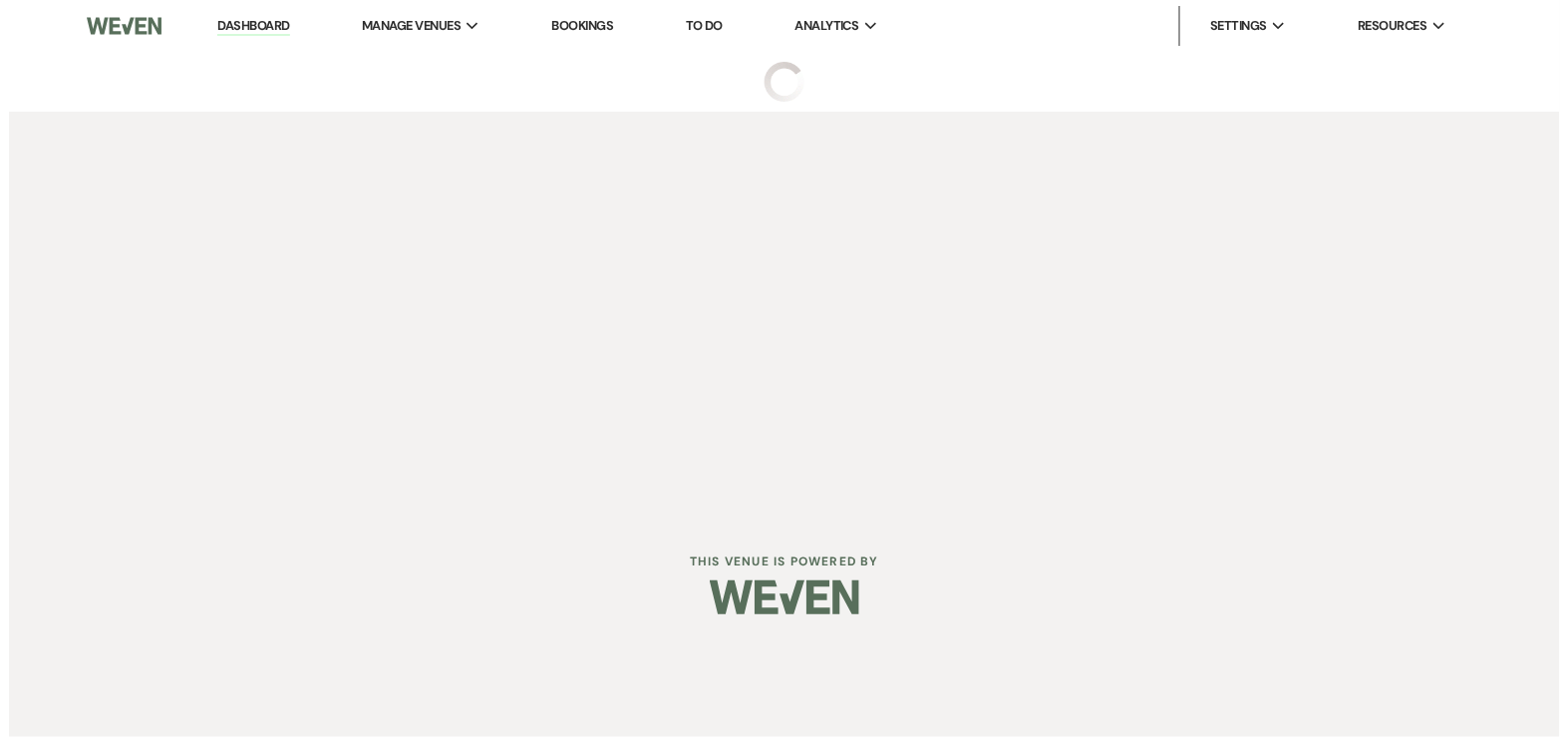 scroll, scrollTop: 0, scrollLeft: 0, axis: both 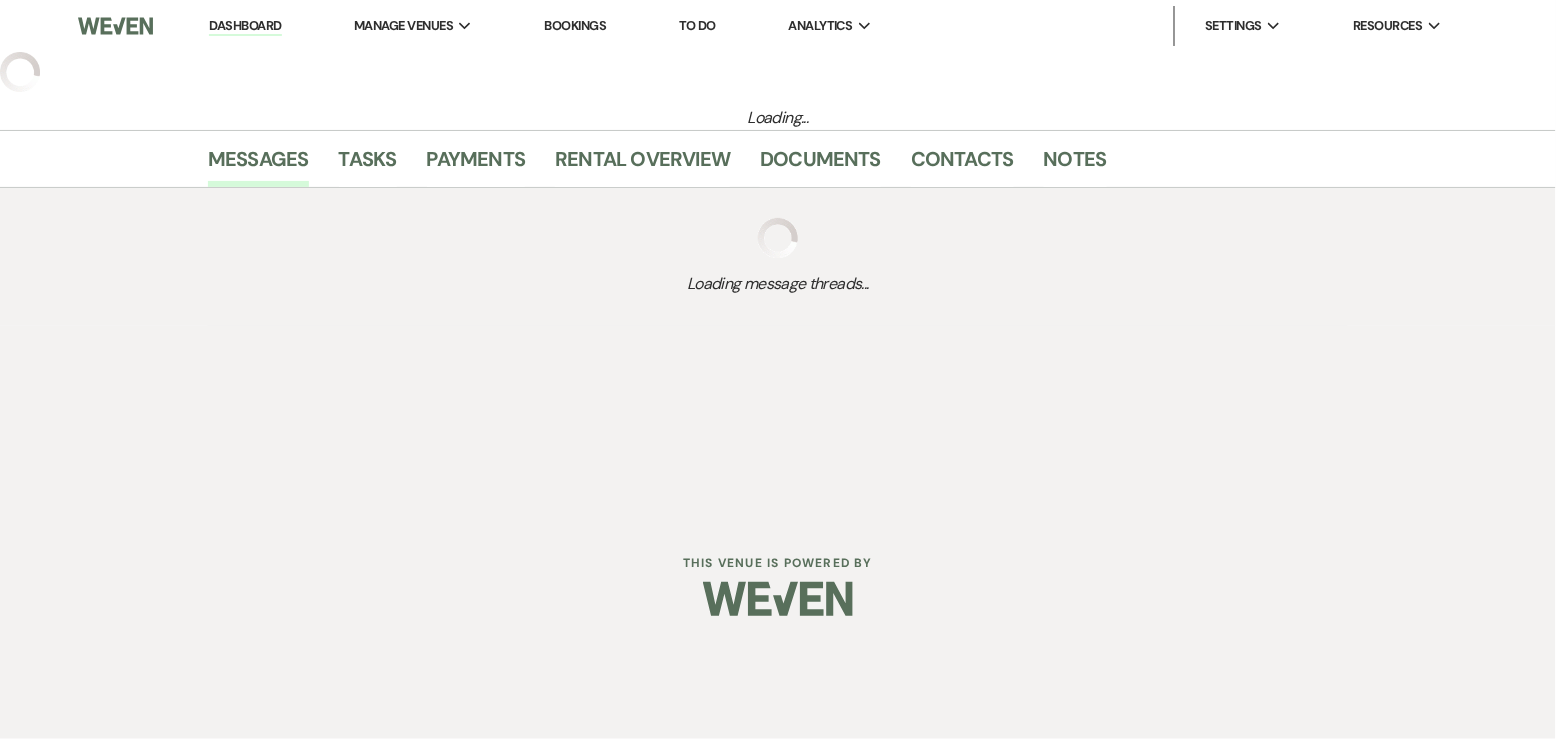 select on "4" 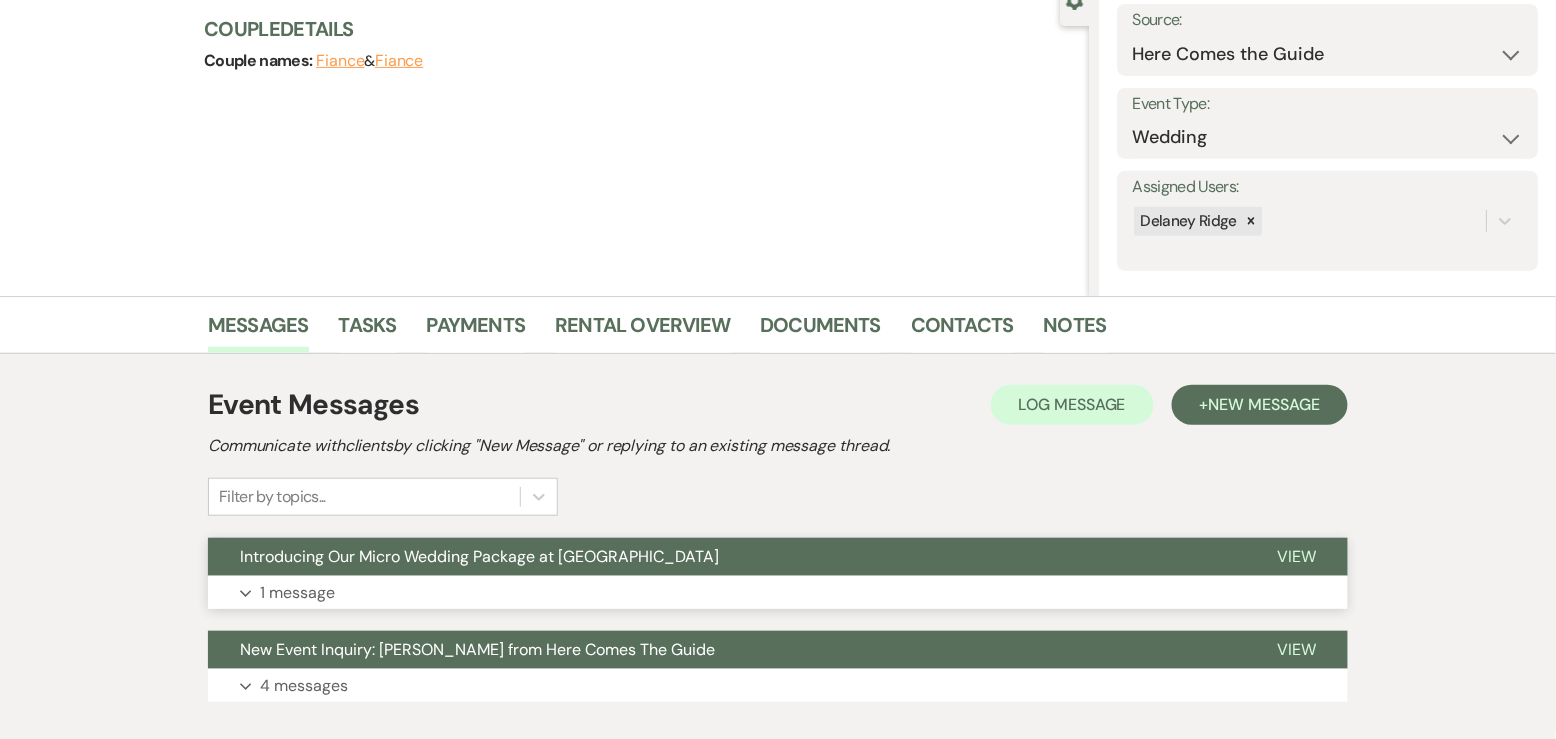scroll, scrollTop: 232, scrollLeft: 0, axis: vertical 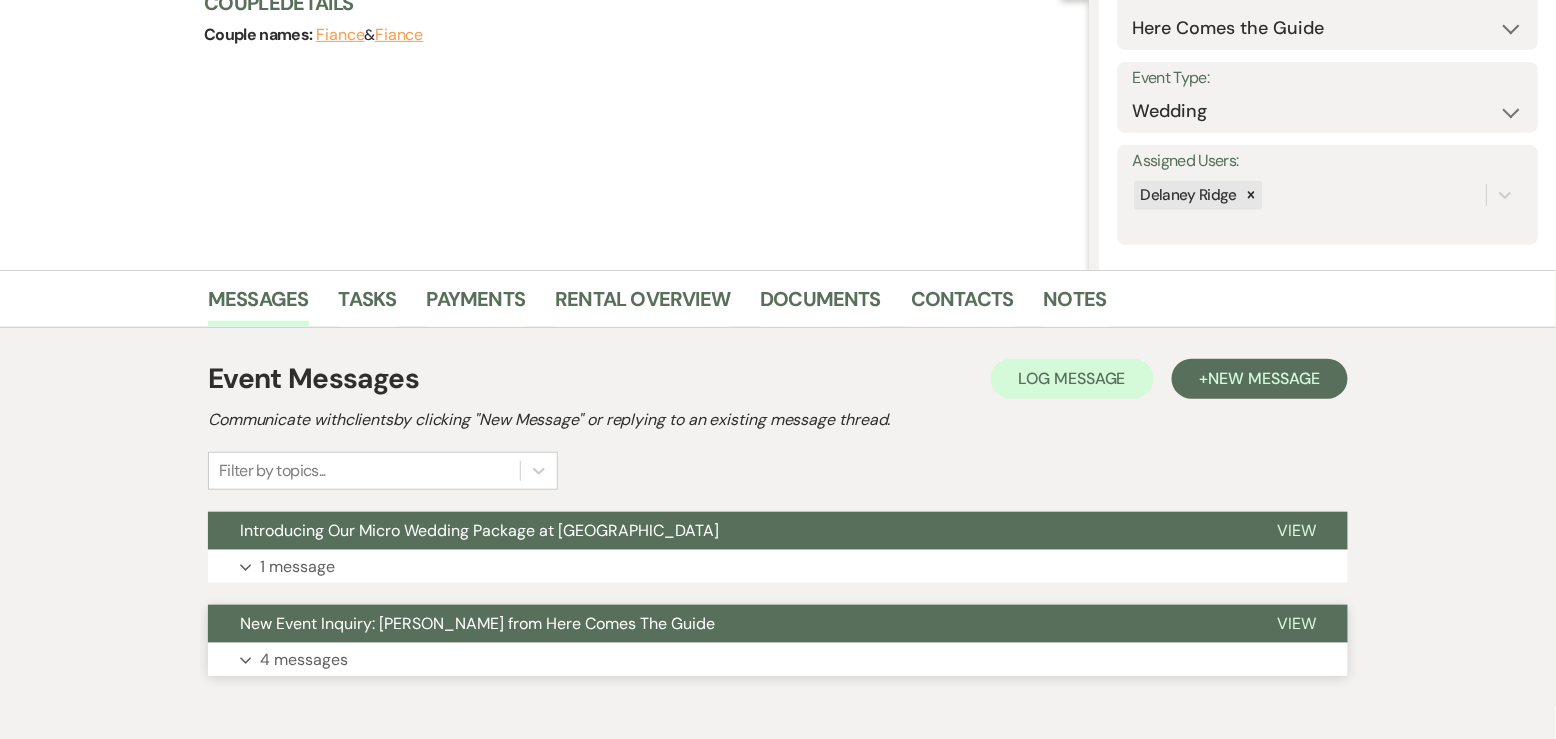 drag, startPoint x: 754, startPoint y: 646, endPoint x: 785, endPoint y: 634, distance: 33.24154 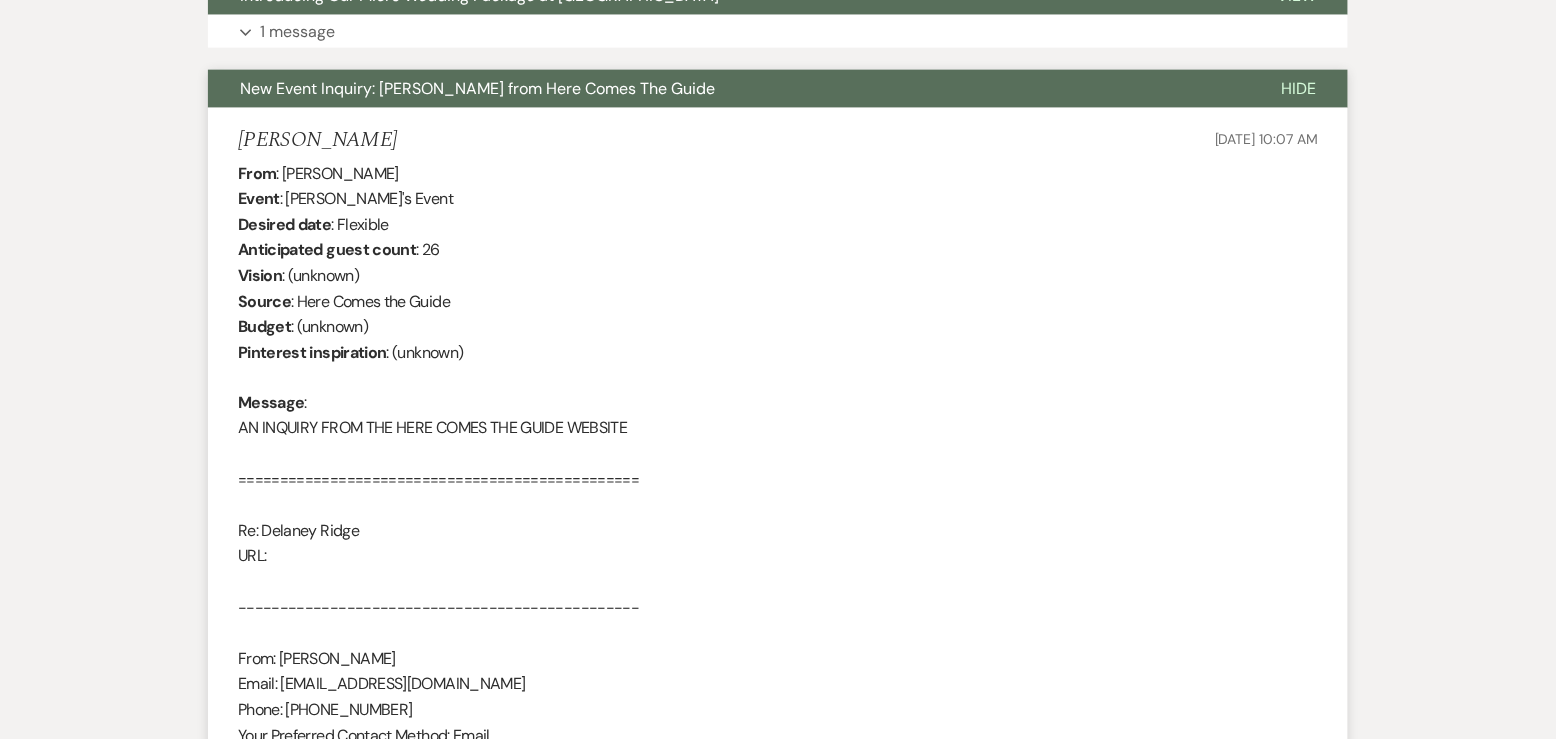 scroll, scrollTop: 593, scrollLeft: 0, axis: vertical 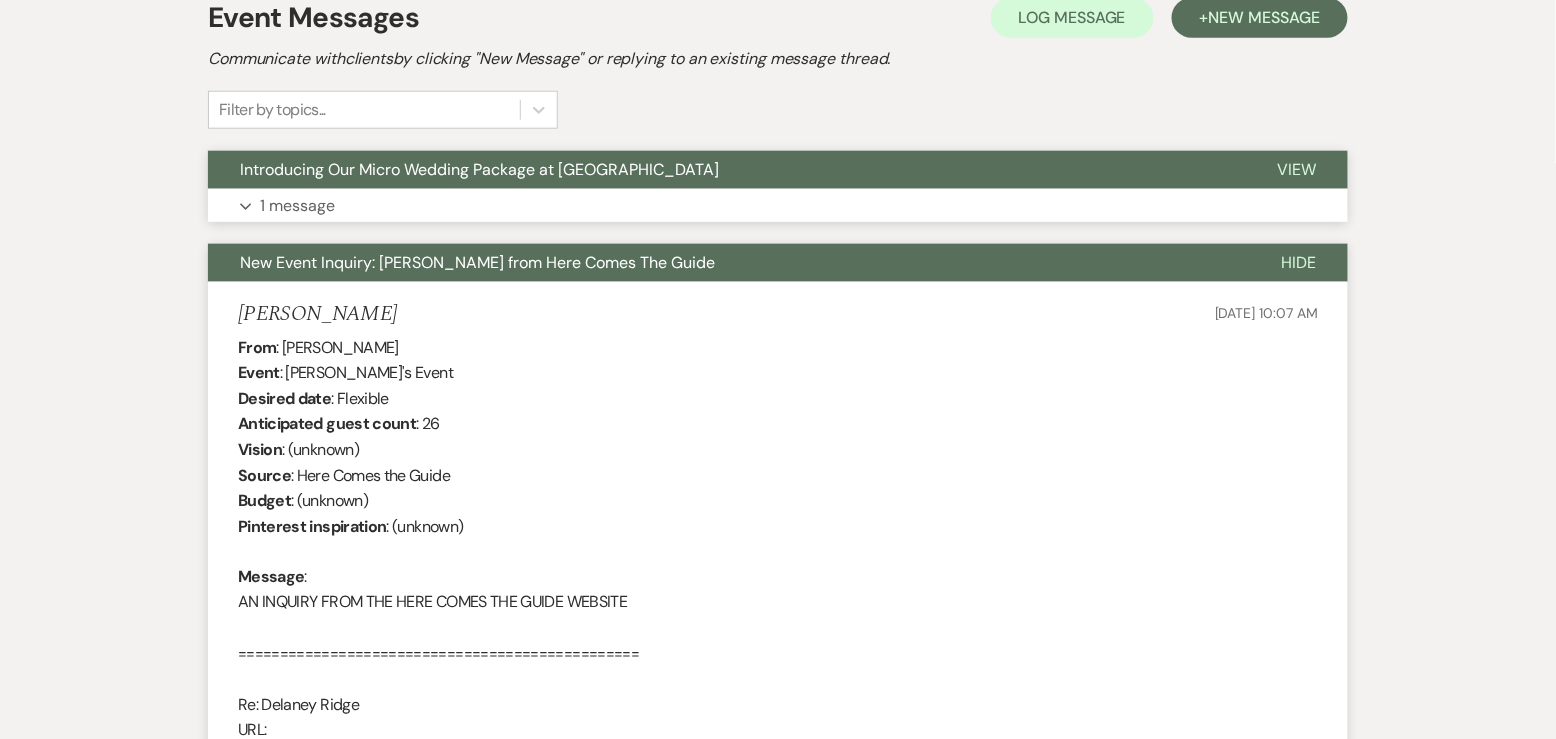 click on "Expand 1 message" at bounding box center [778, 206] 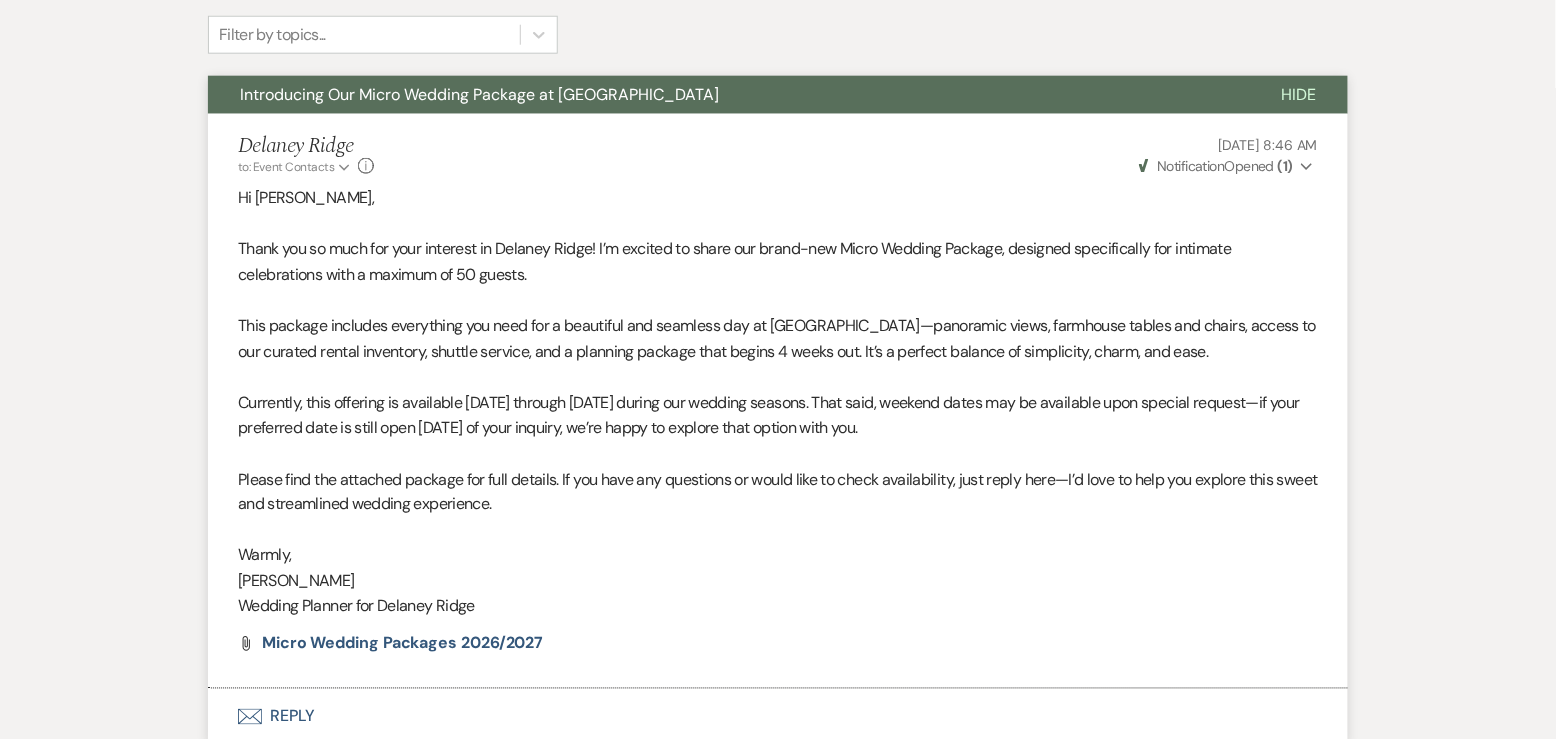 scroll, scrollTop: 0, scrollLeft: 0, axis: both 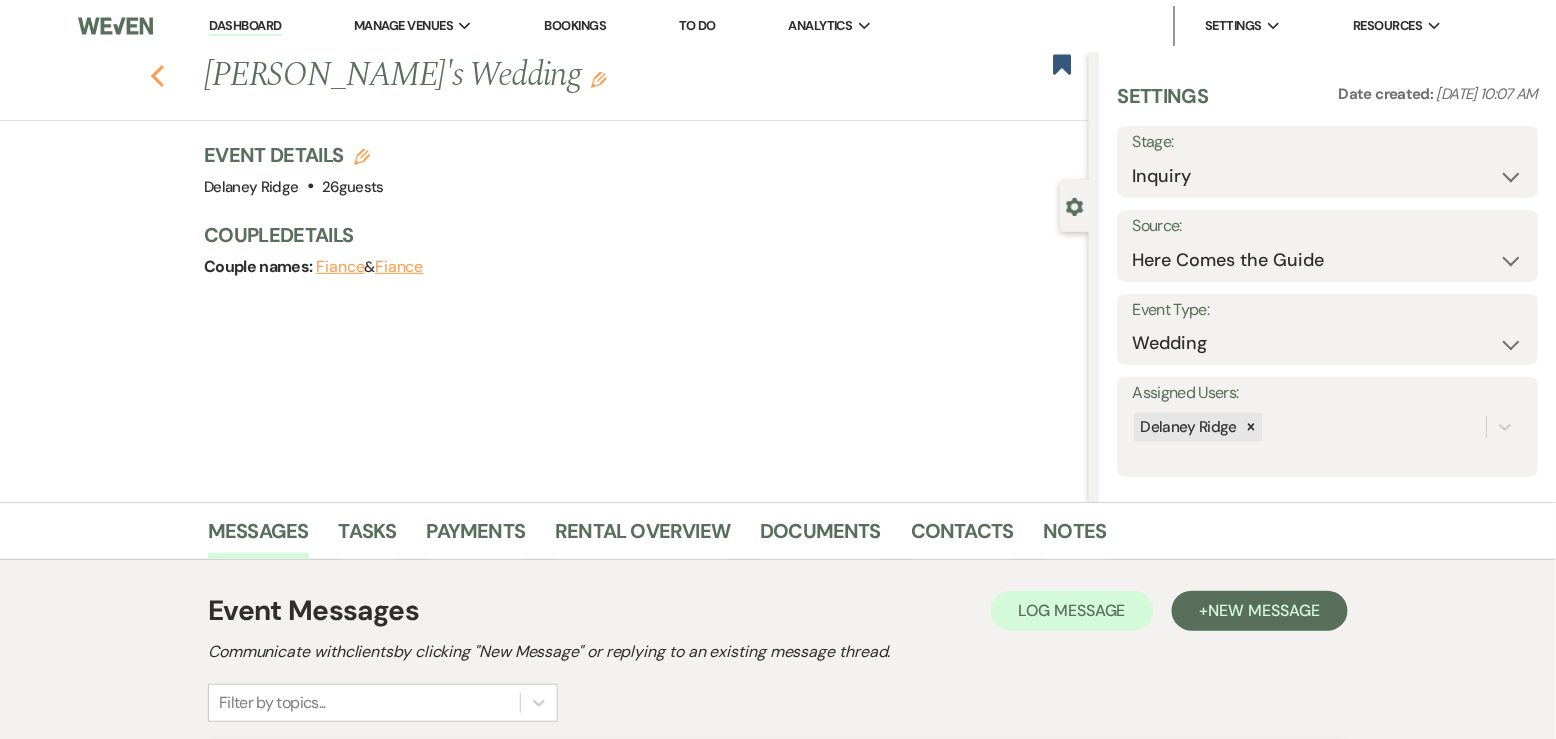 click on "Previous" 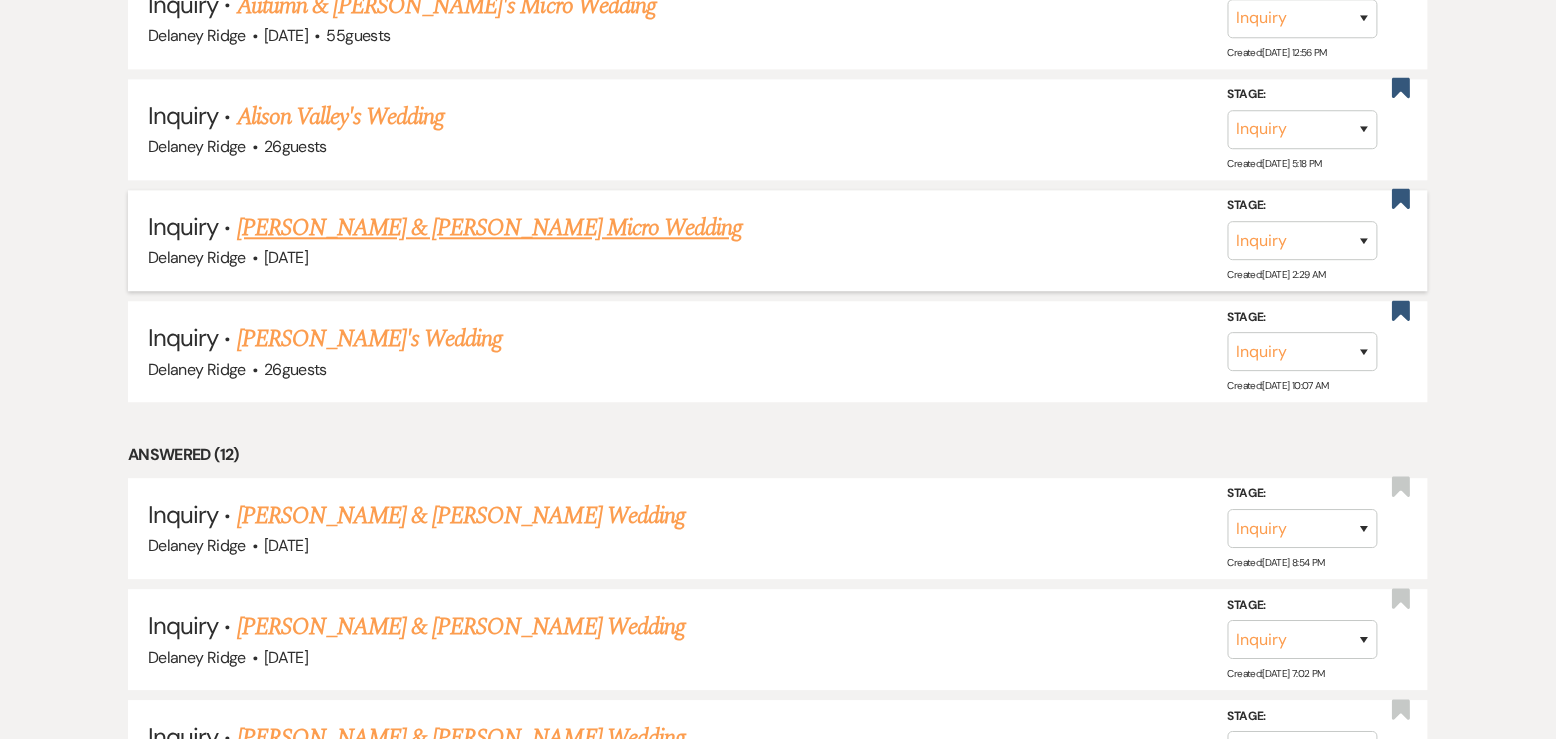 click on "Mike Large & Jessica Otremba's Micro Wedding" at bounding box center (490, 228) 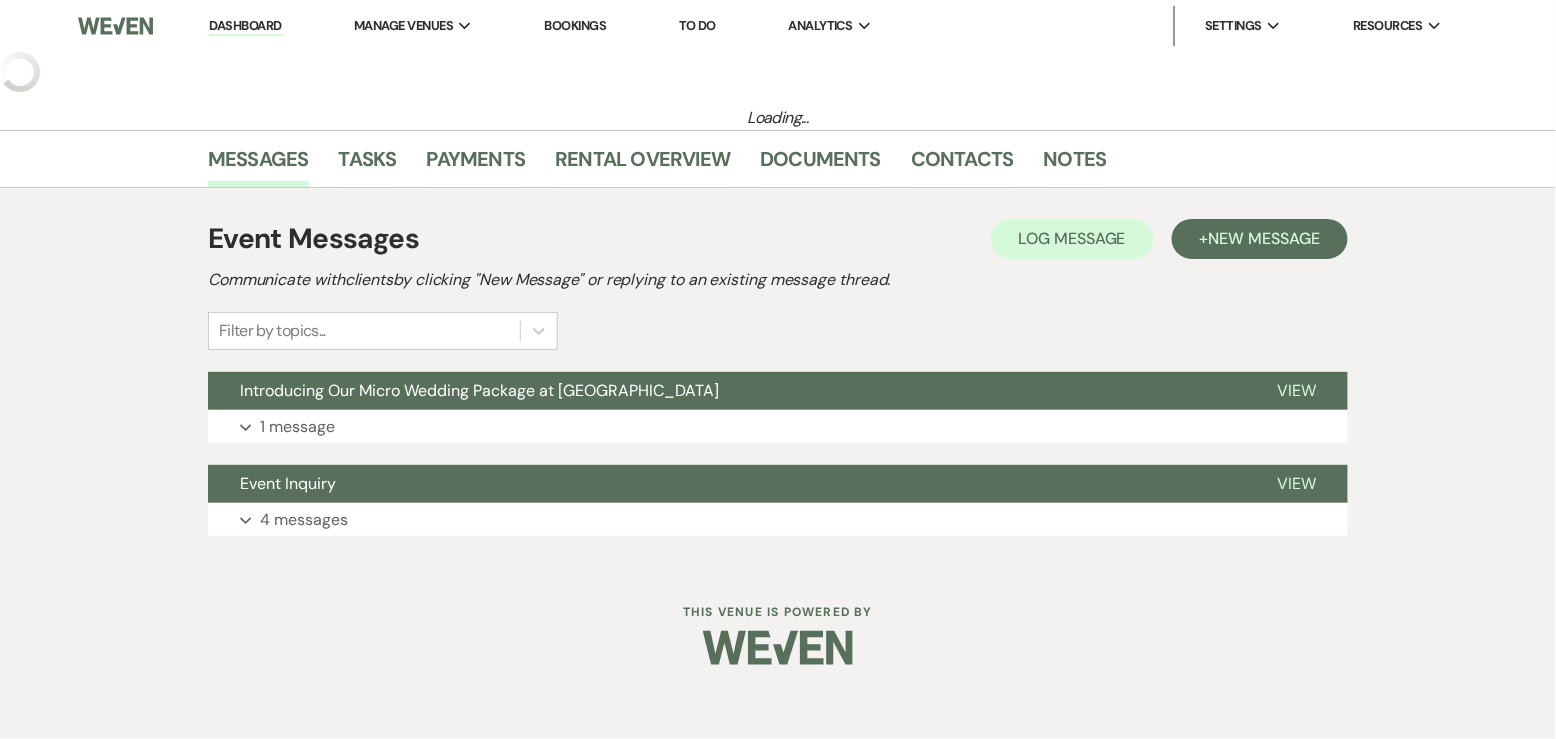 select on "5" 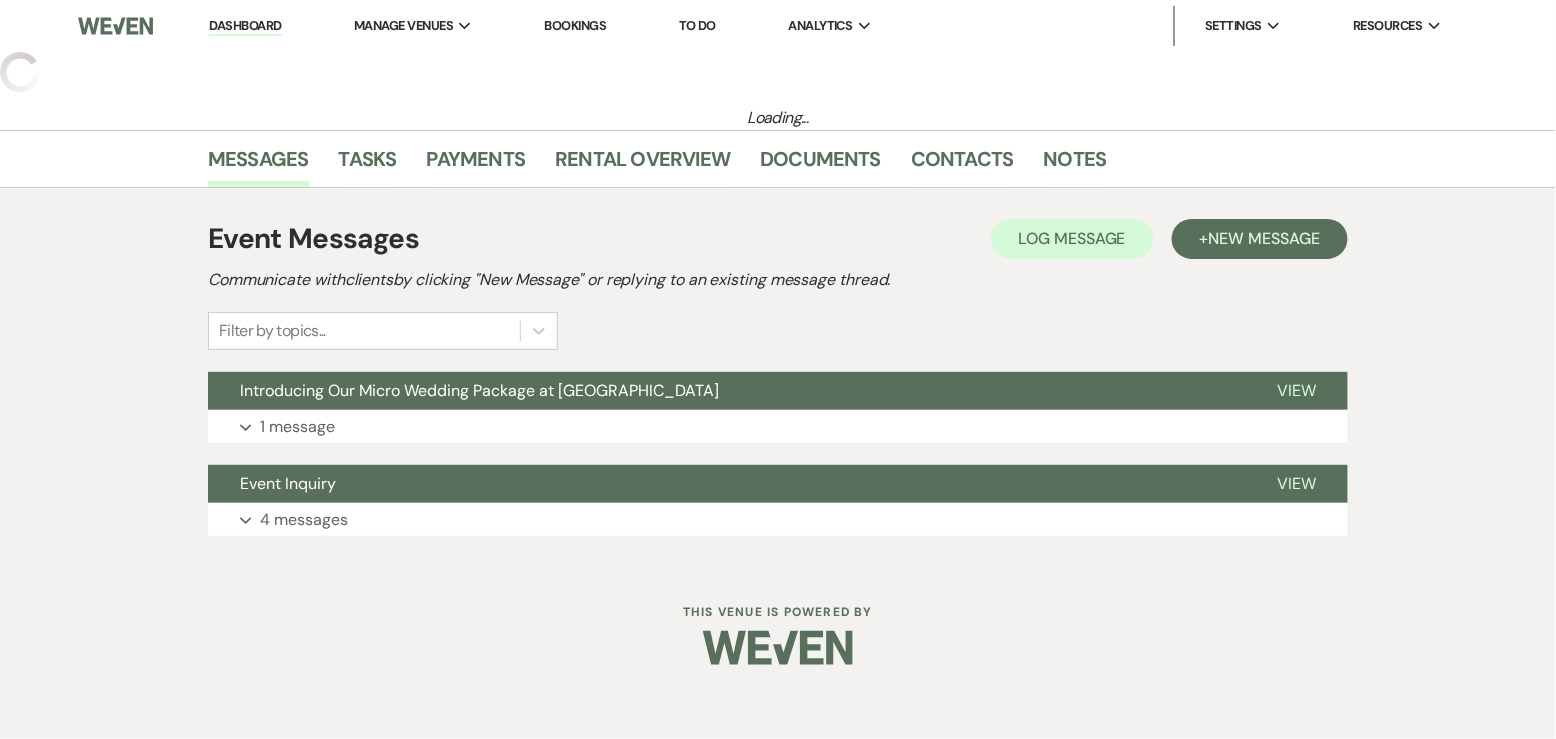 select on "16" 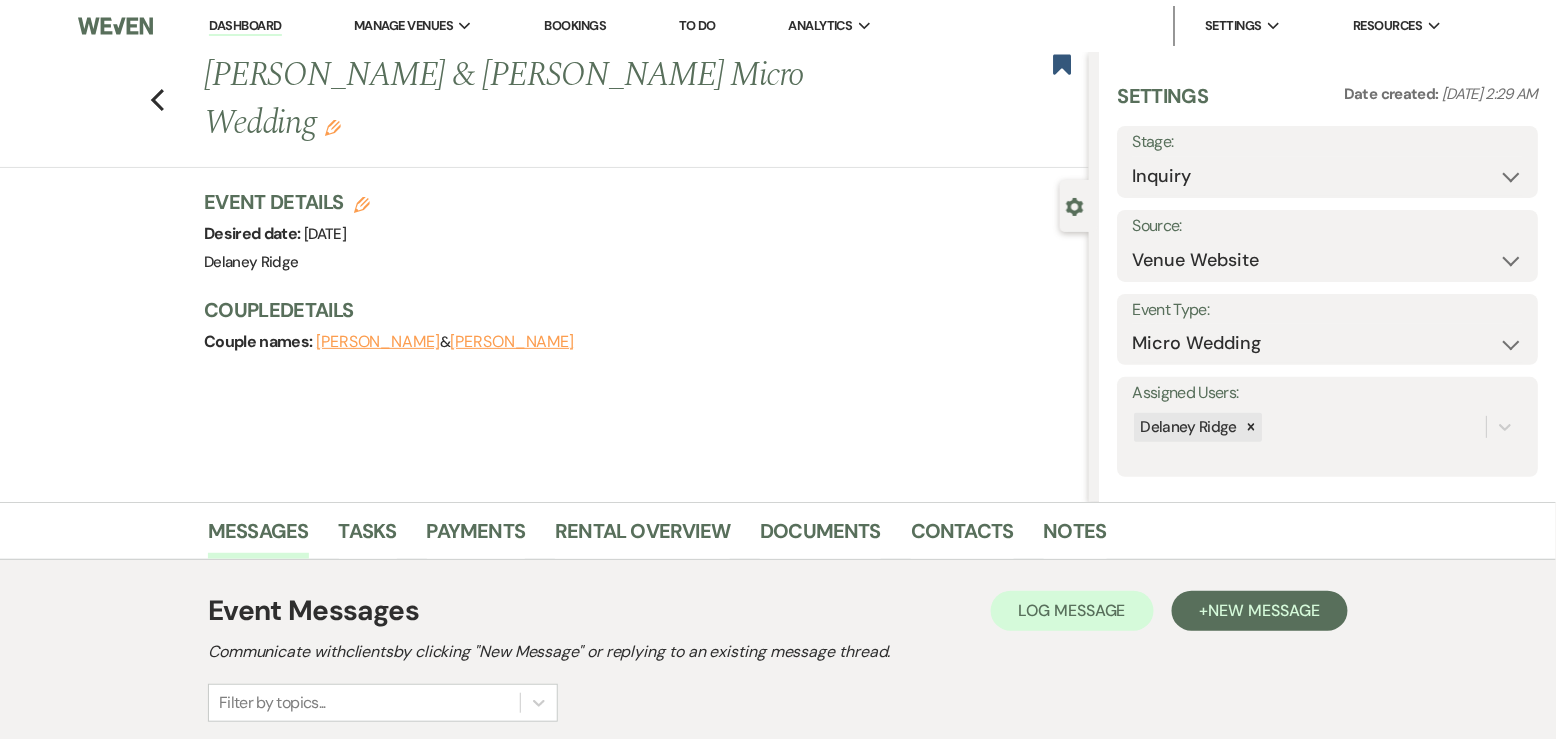 click on "Messages Tasks Payments Rental Overview Documents Contacts Notes" at bounding box center [778, 531] 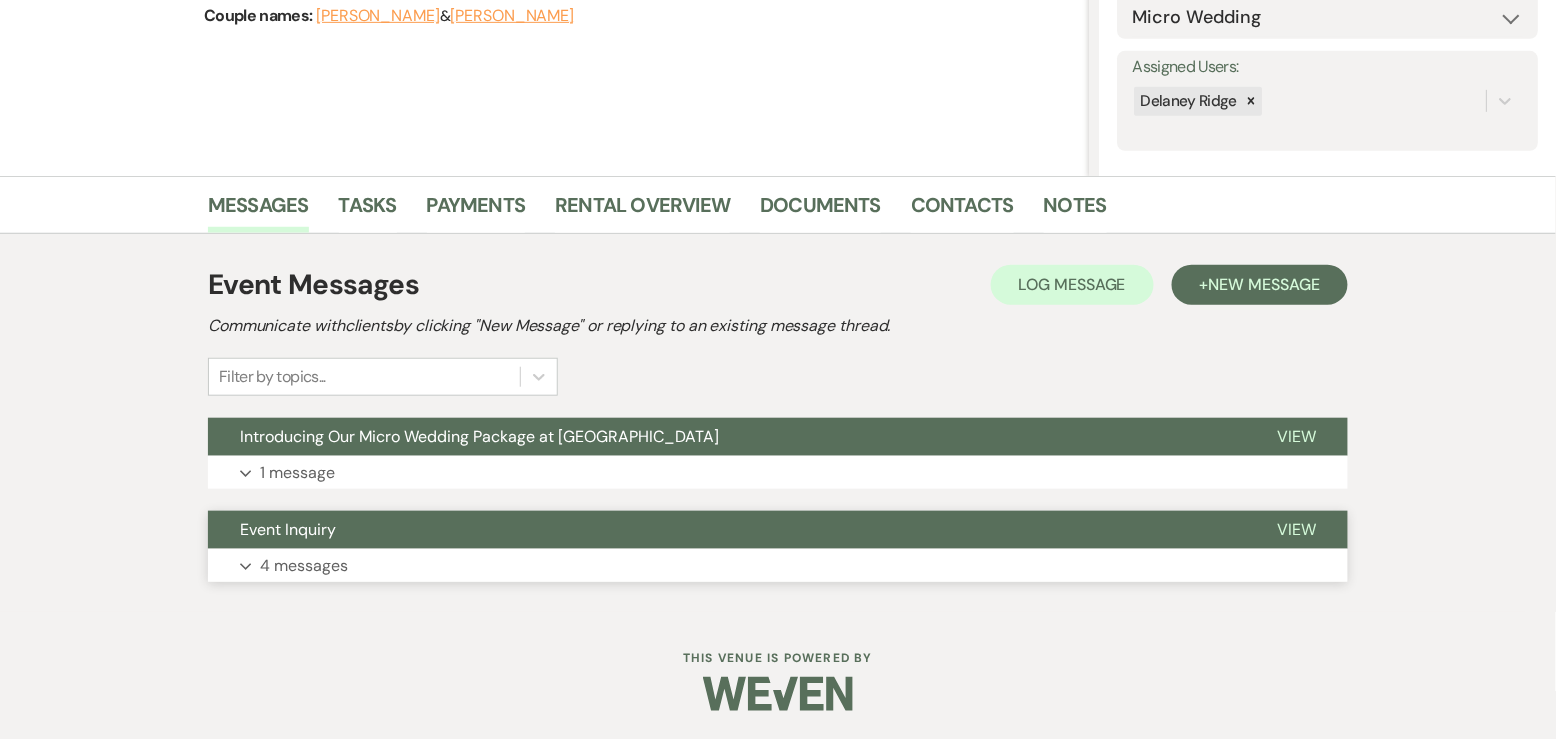 click on "Event Inquiry" at bounding box center [726, 530] 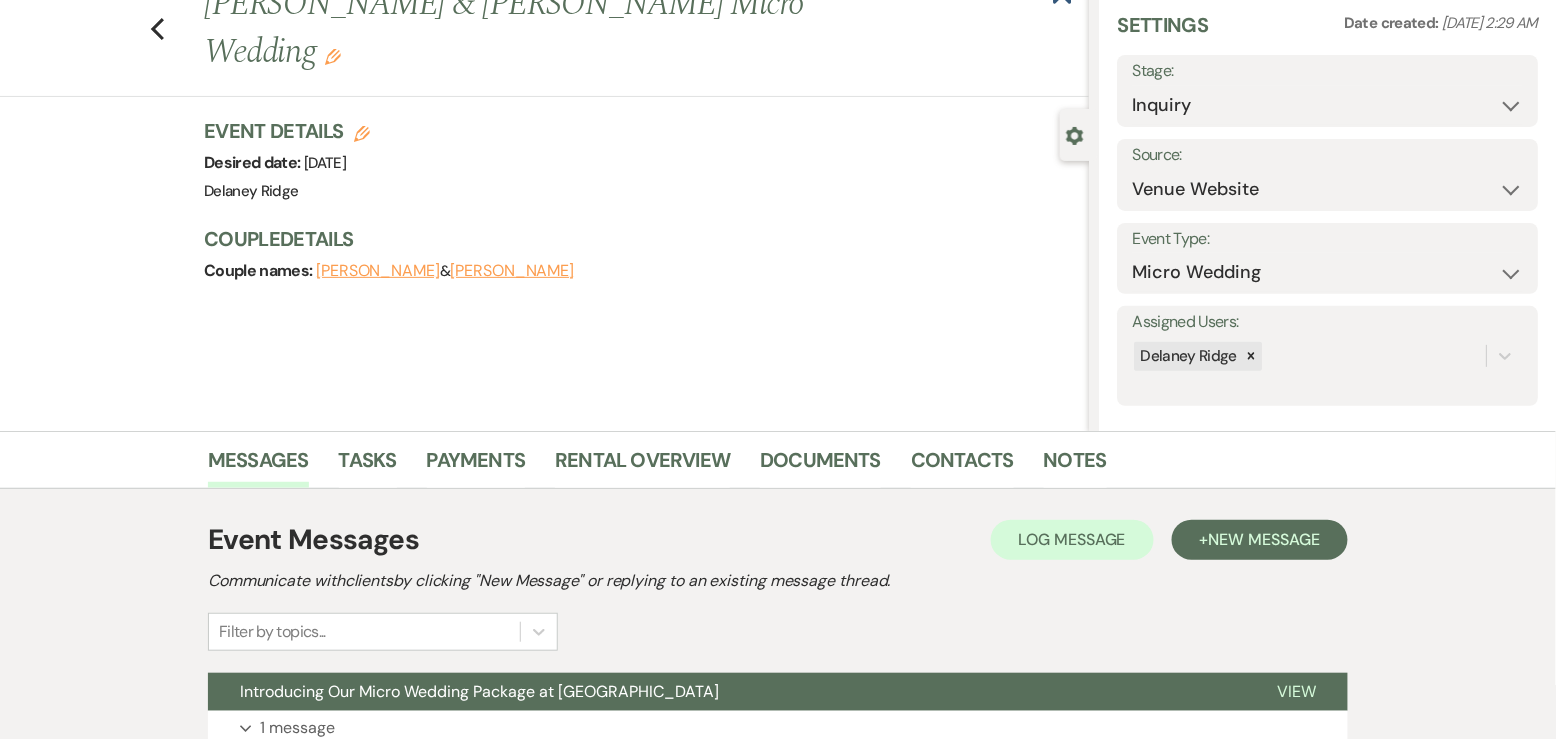 scroll, scrollTop: 0, scrollLeft: 0, axis: both 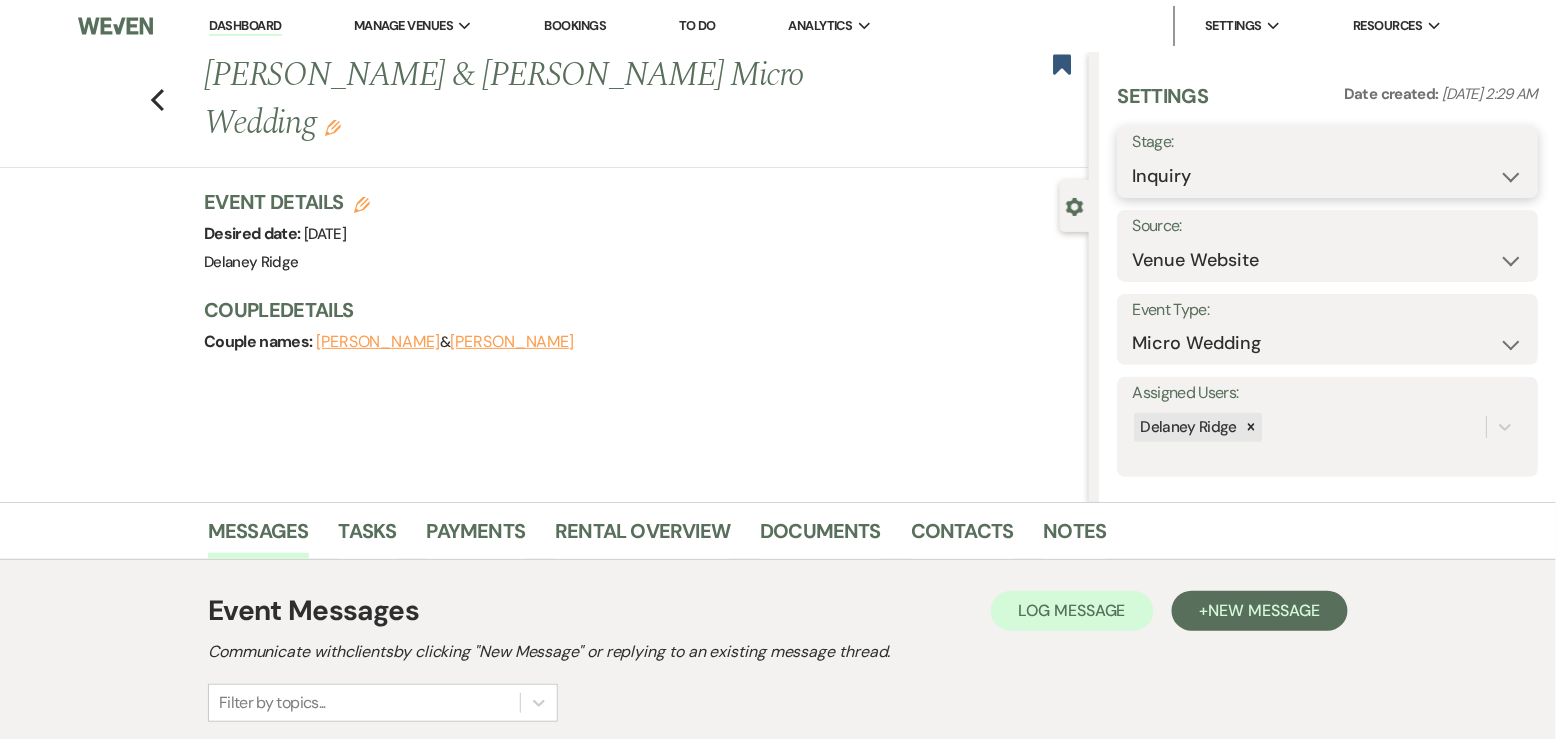 click on "Inquiry Follow Up Tour Requested Tour Confirmed Toured Proposal Sent Booked Lost" at bounding box center (1327, 176) 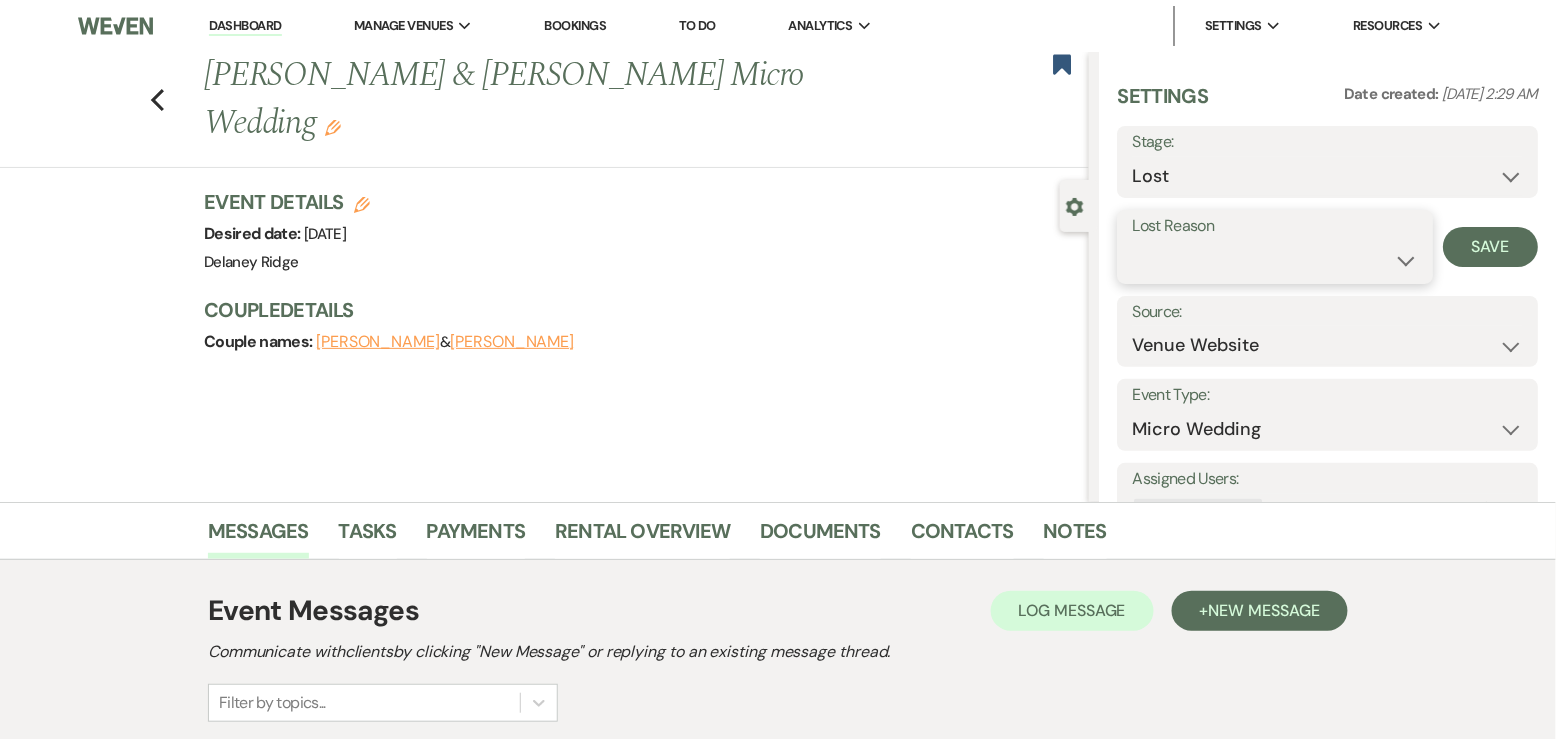 click on "Booked Elsewhere Budget Date Unavailable No Response Not a Good Match Capacity Cancelled Duplicate (hidden) Spam (hidden) Other (hidden) Other" at bounding box center (1275, 260) 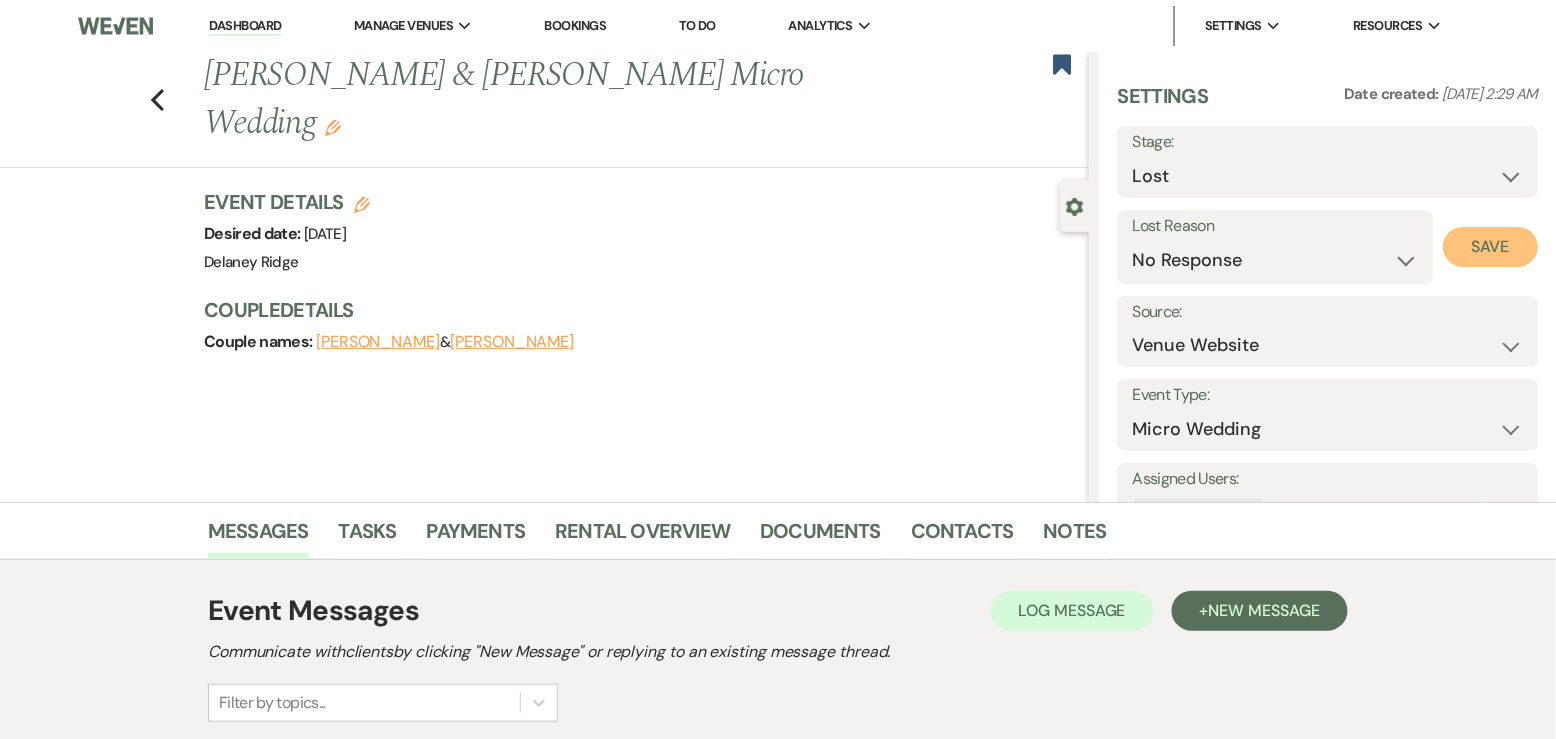 click on "Save" at bounding box center [1490, 247] 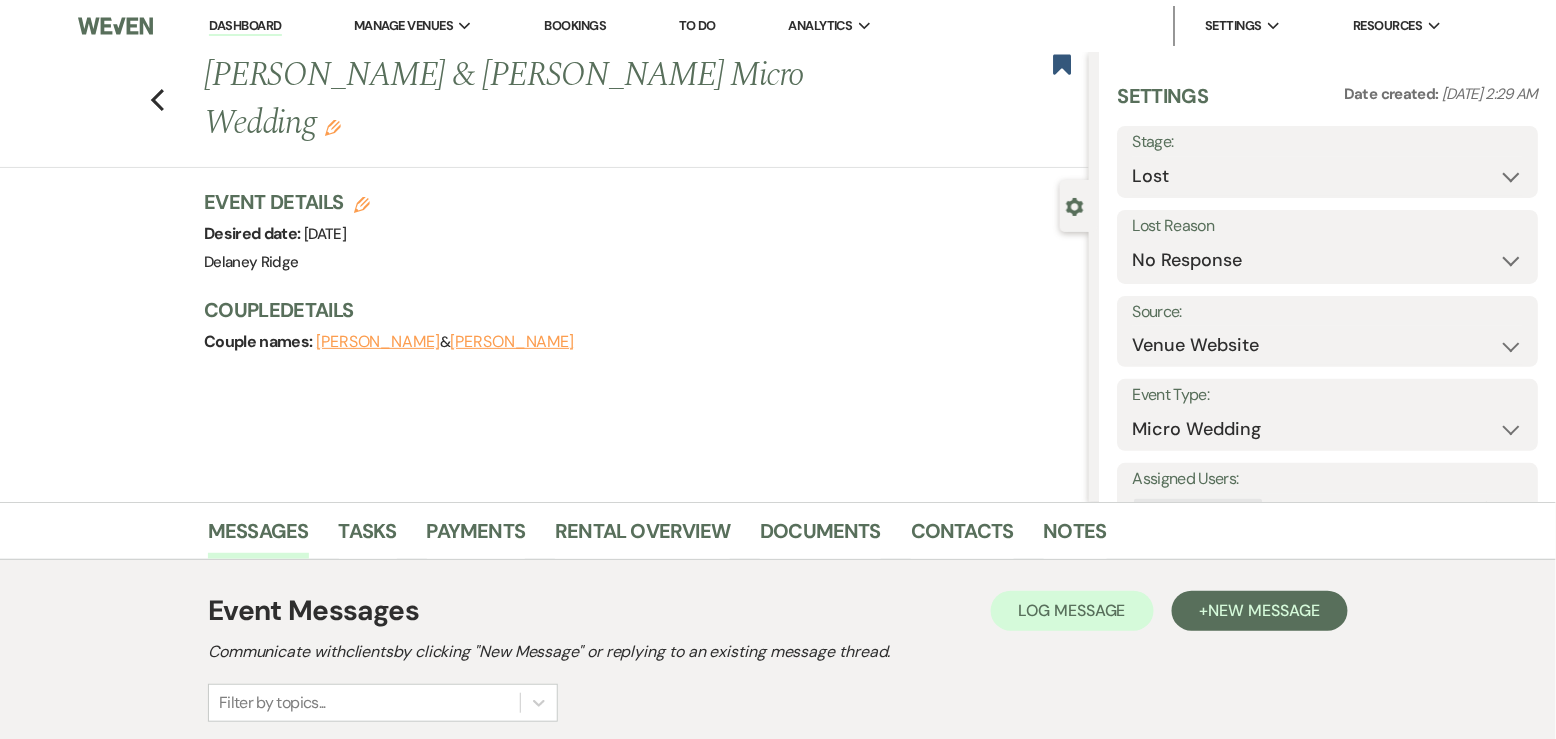 click on "Dashboard" at bounding box center (245, 26) 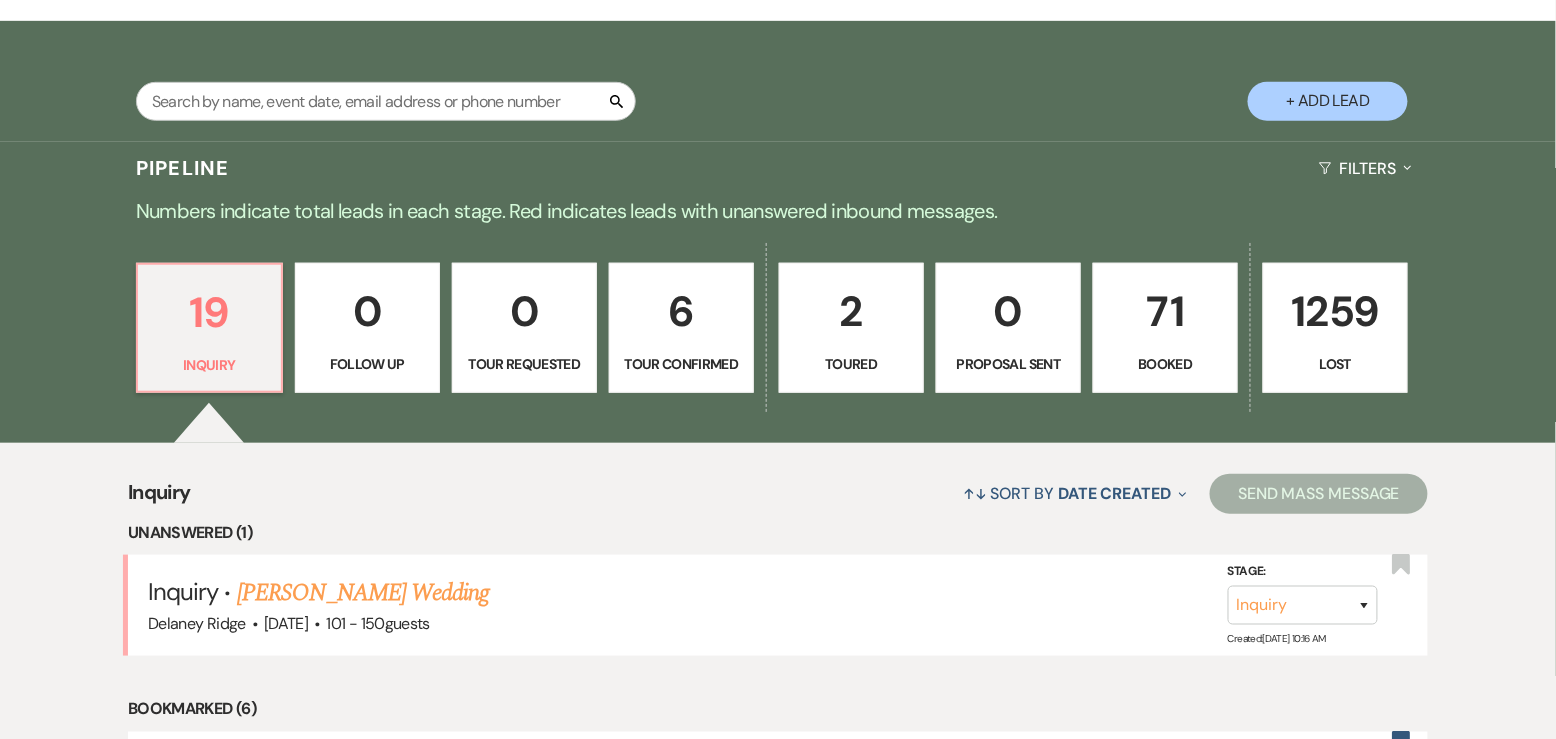 scroll, scrollTop: 568, scrollLeft: 0, axis: vertical 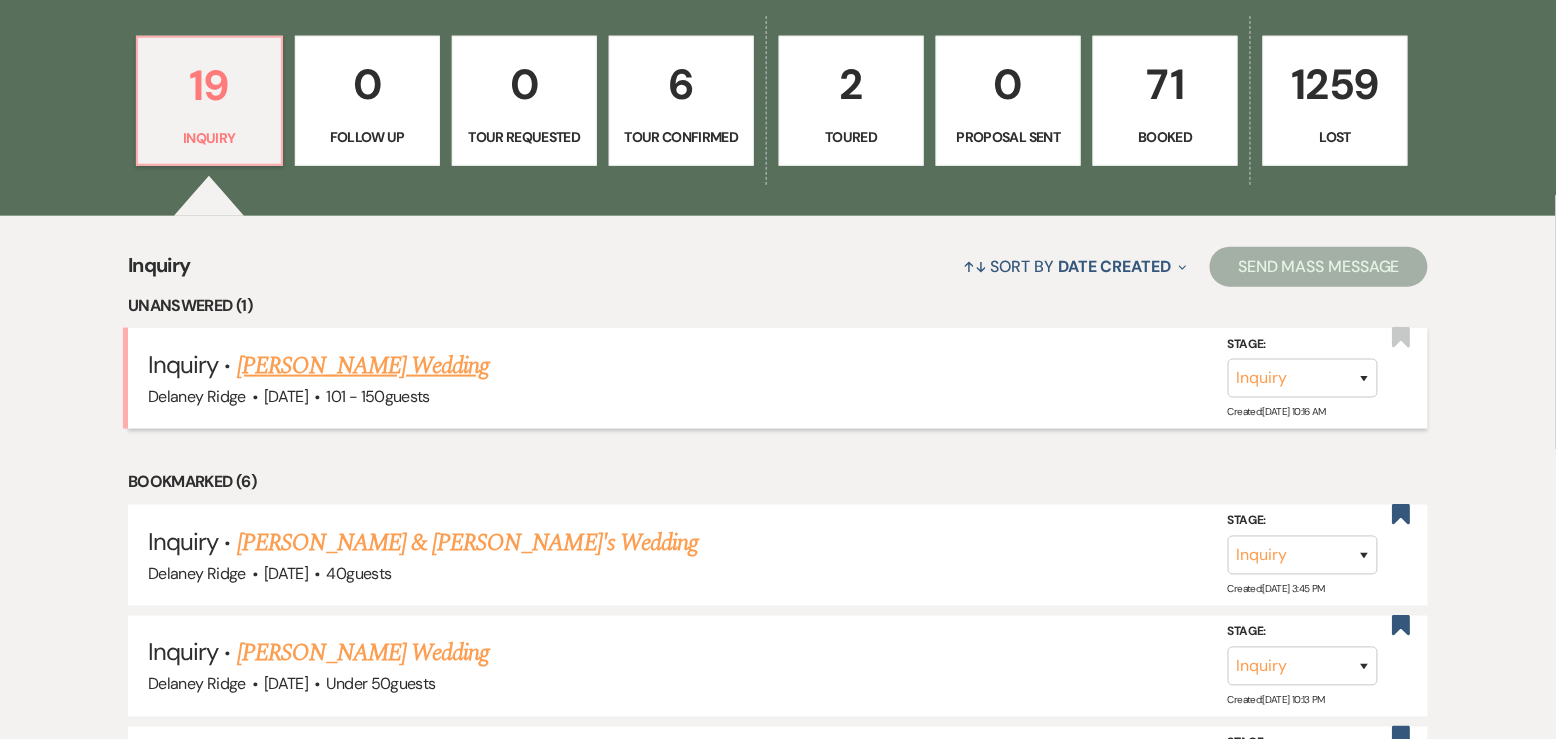 drag, startPoint x: 368, startPoint y: 358, endPoint x: 846, endPoint y: 444, distance: 485.67477 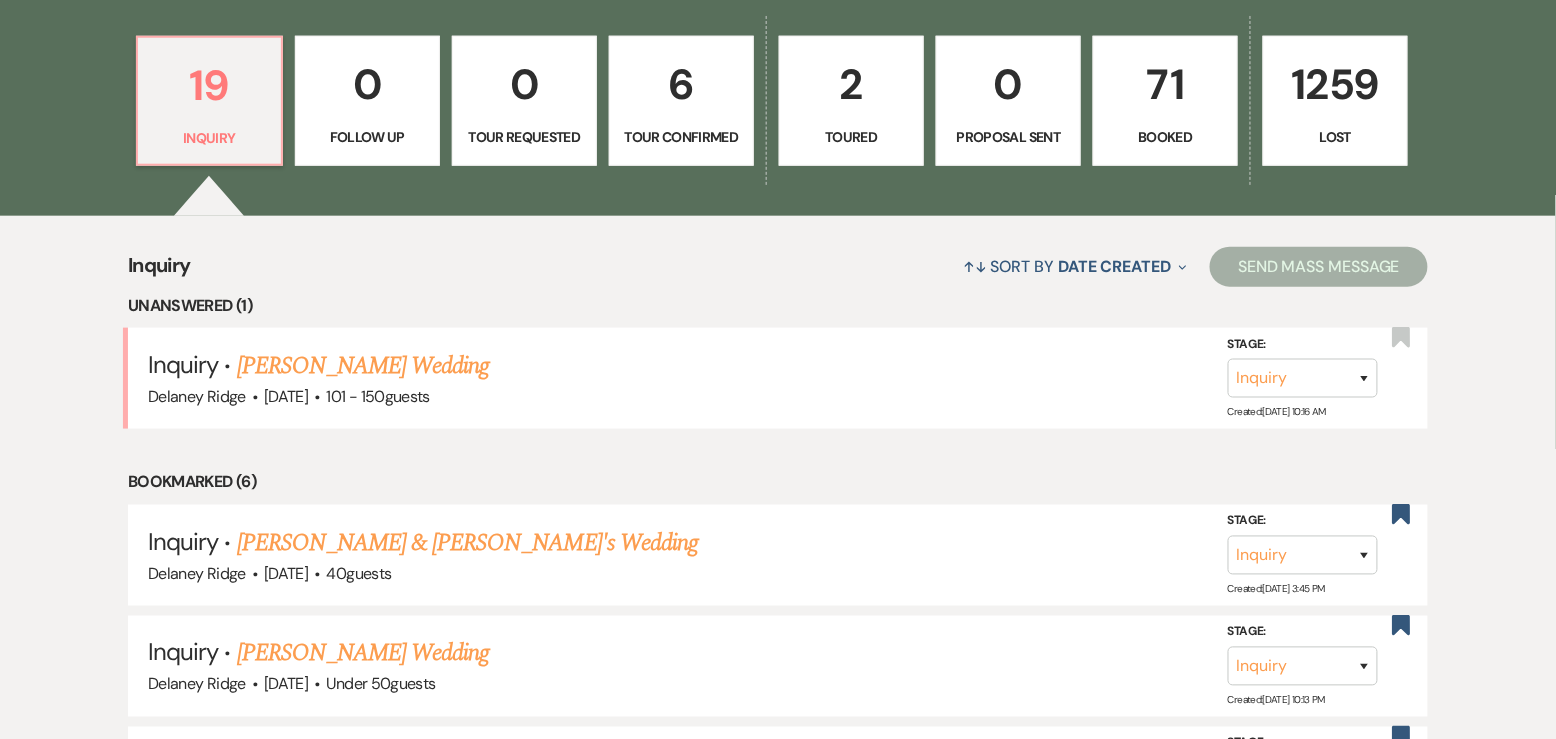click on "[PERSON_NAME] Wedding" at bounding box center (363, 366) 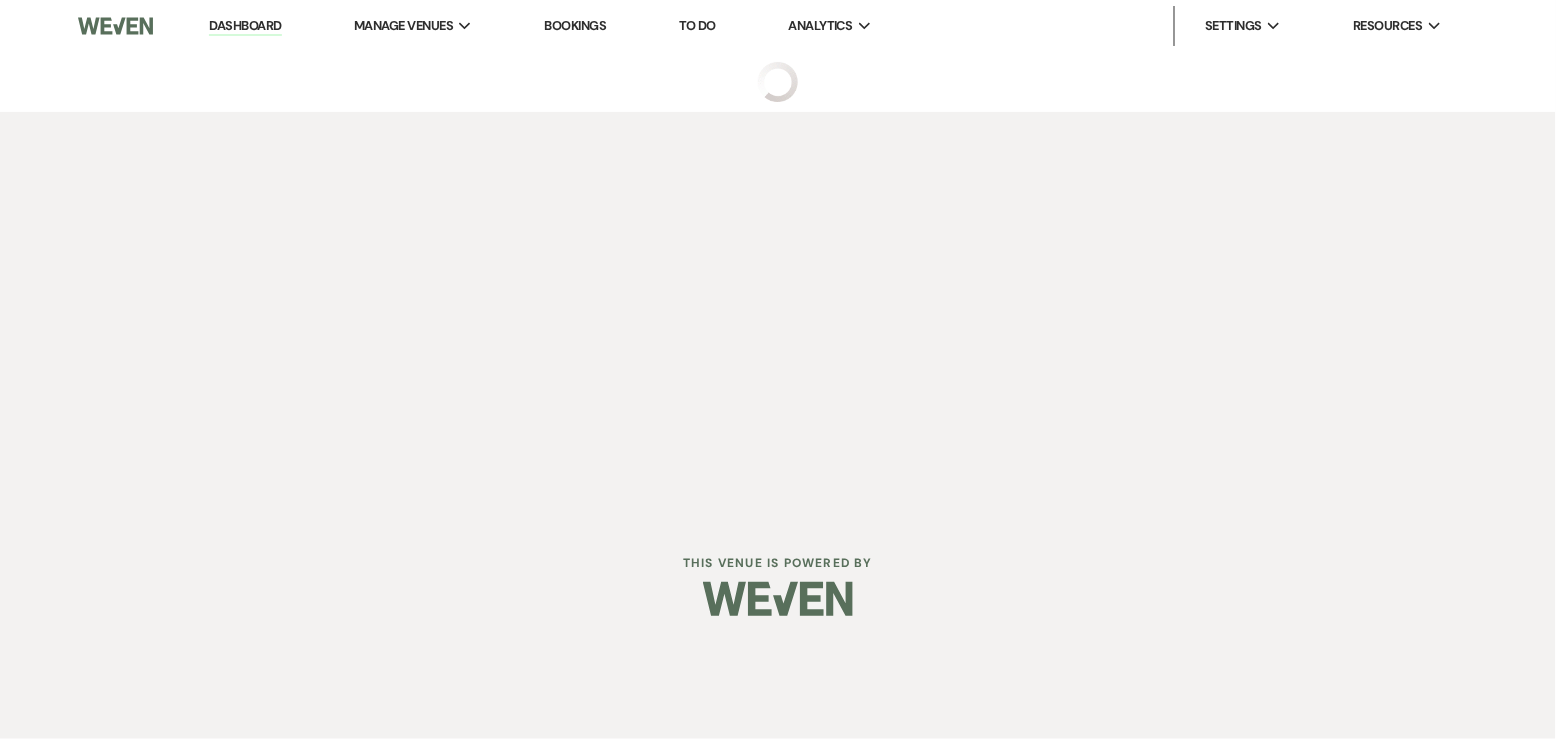select on "2" 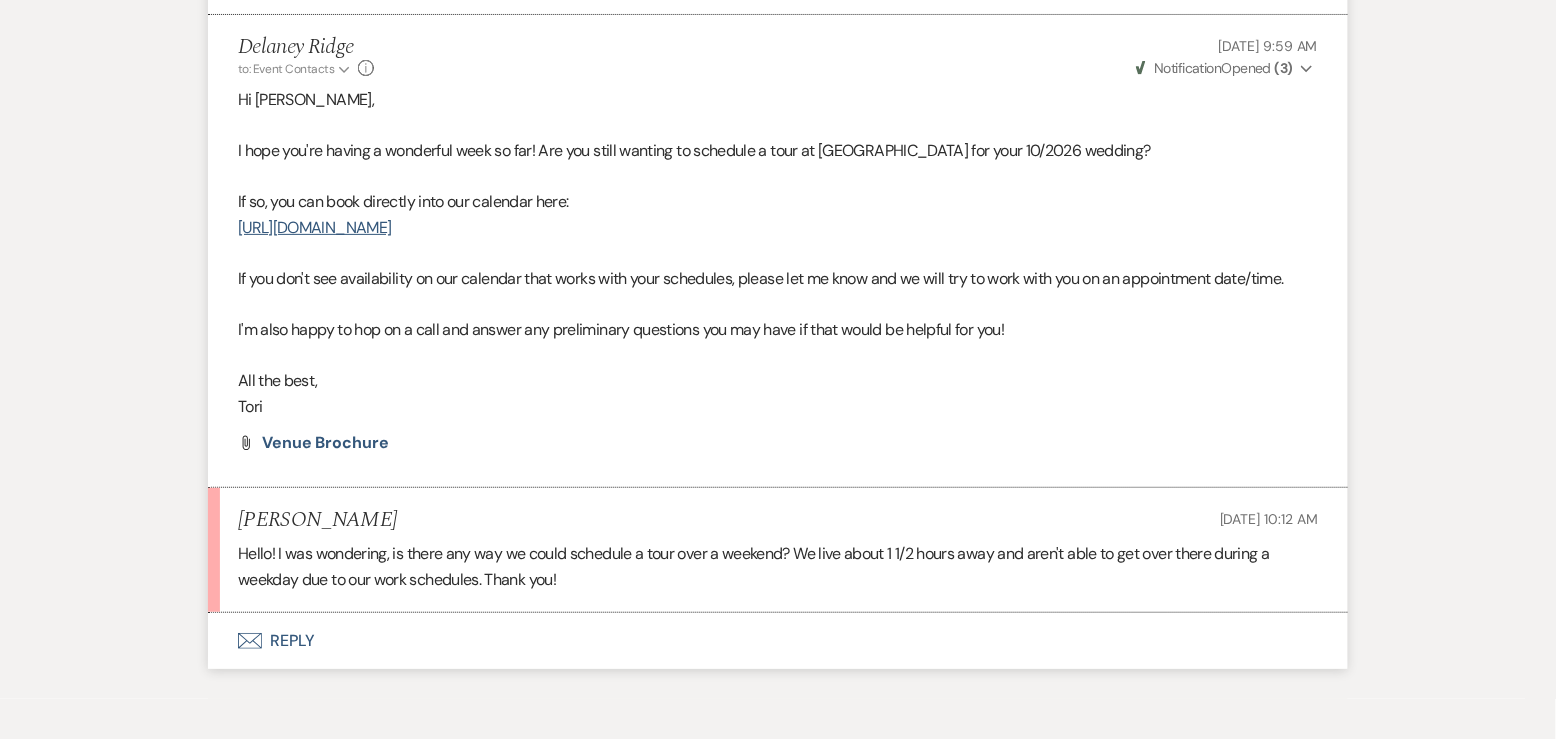 scroll, scrollTop: 2512, scrollLeft: 0, axis: vertical 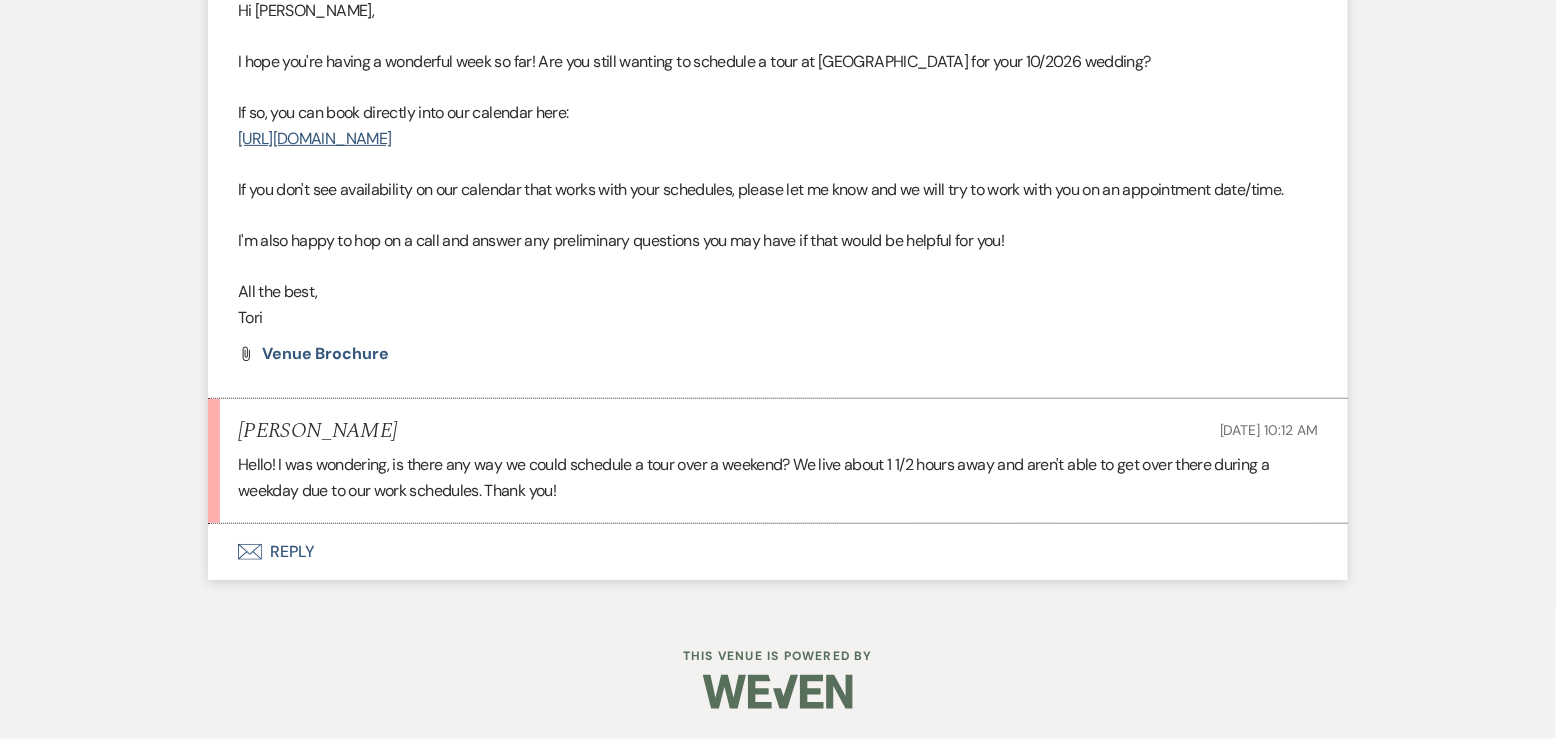 click on "Envelope Reply" at bounding box center (778, 552) 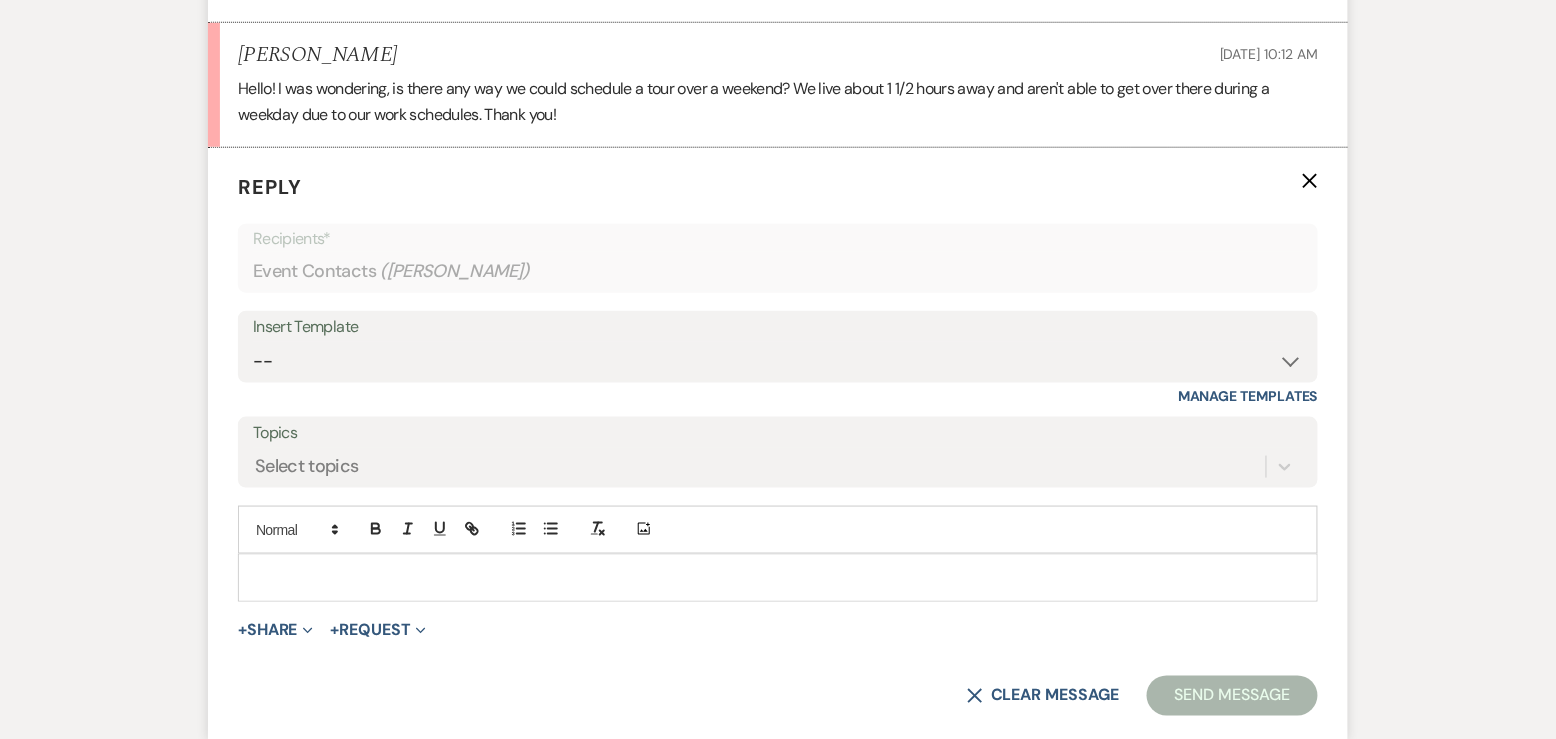 scroll, scrollTop: 2873, scrollLeft: 0, axis: vertical 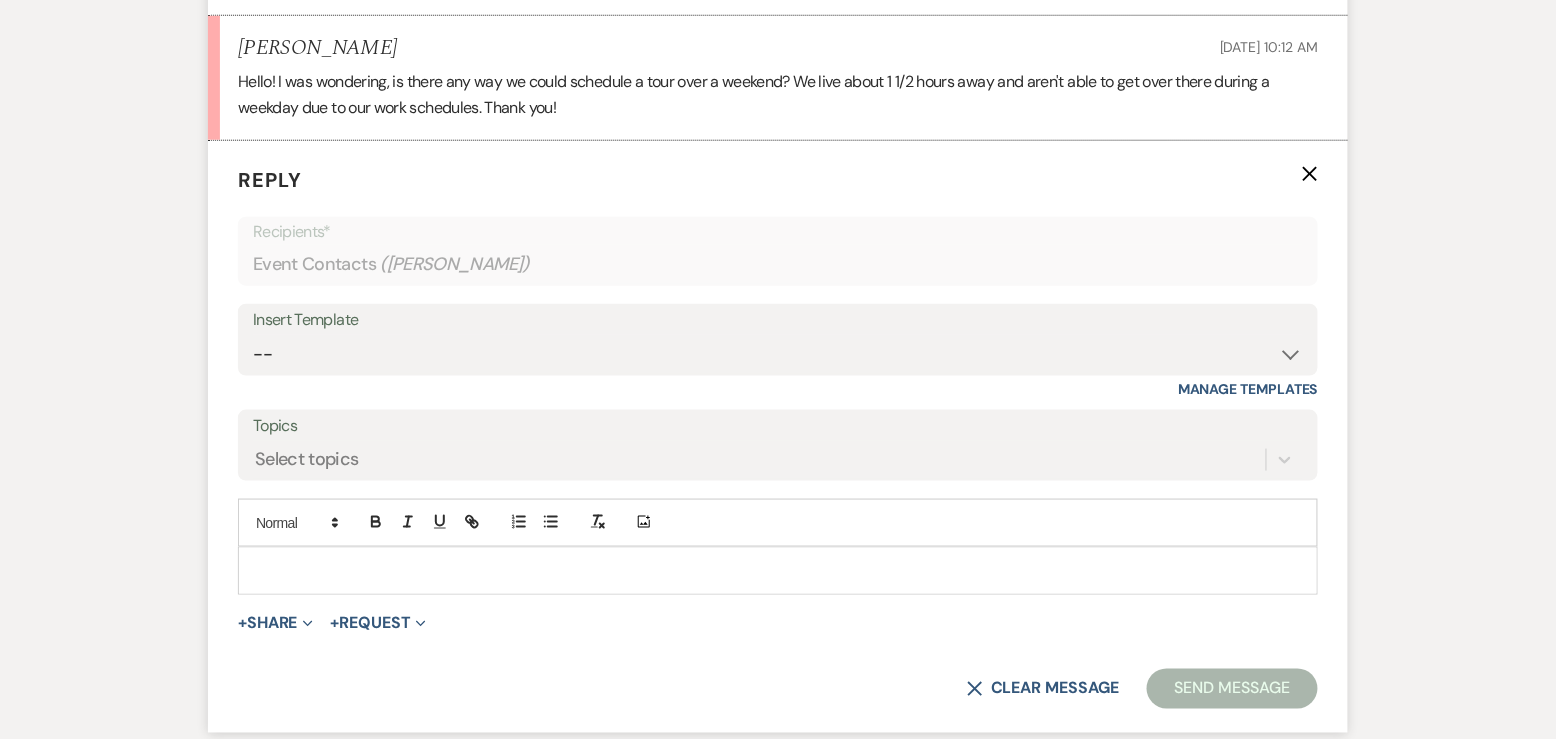 click at bounding box center [778, 571] 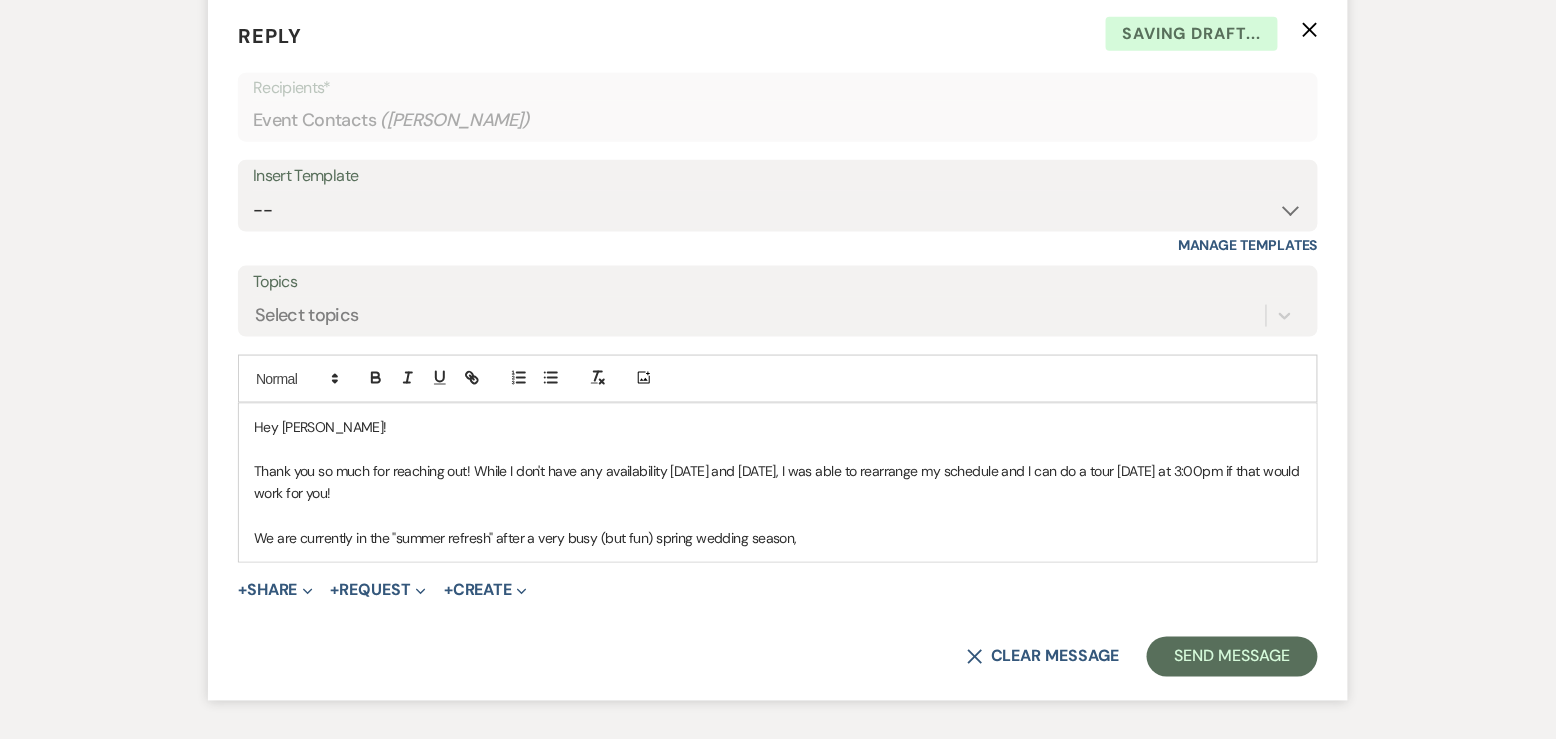 scroll, scrollTop: 3032, scrollLeft: 0, axis: vertical 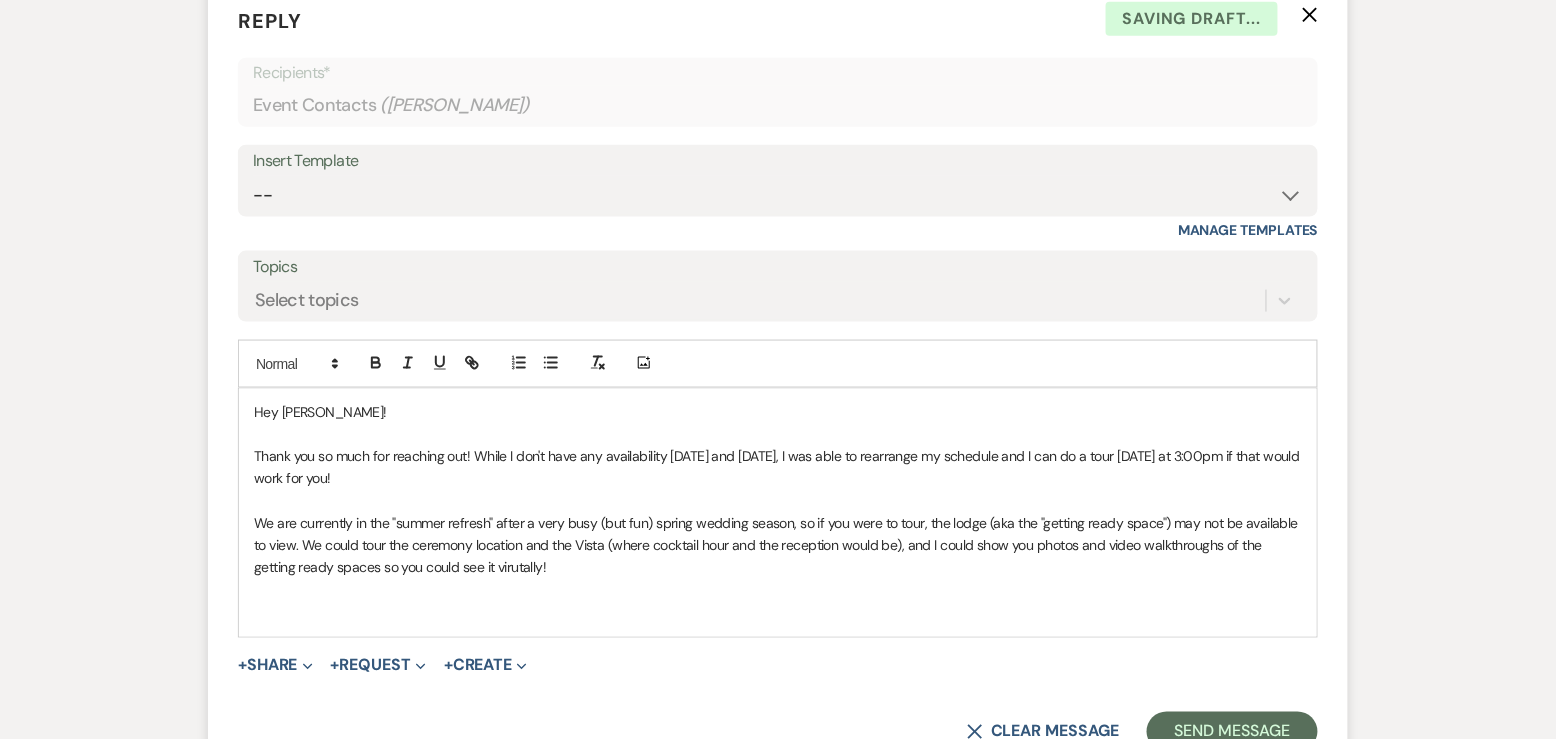 click on "We are currently in the "summer refresh" after a very busy (but fun) spring wedding season, so if you were to tour, the lodge (aka the "getting ready space") may not be available to view. We could tour the ceremony location and the Vista (where cocktail hour and the reception would be), and I could show you photos and video walkthroughs of the getting ready spaces so you could see it virutally!" at bounding box center (778, 546) 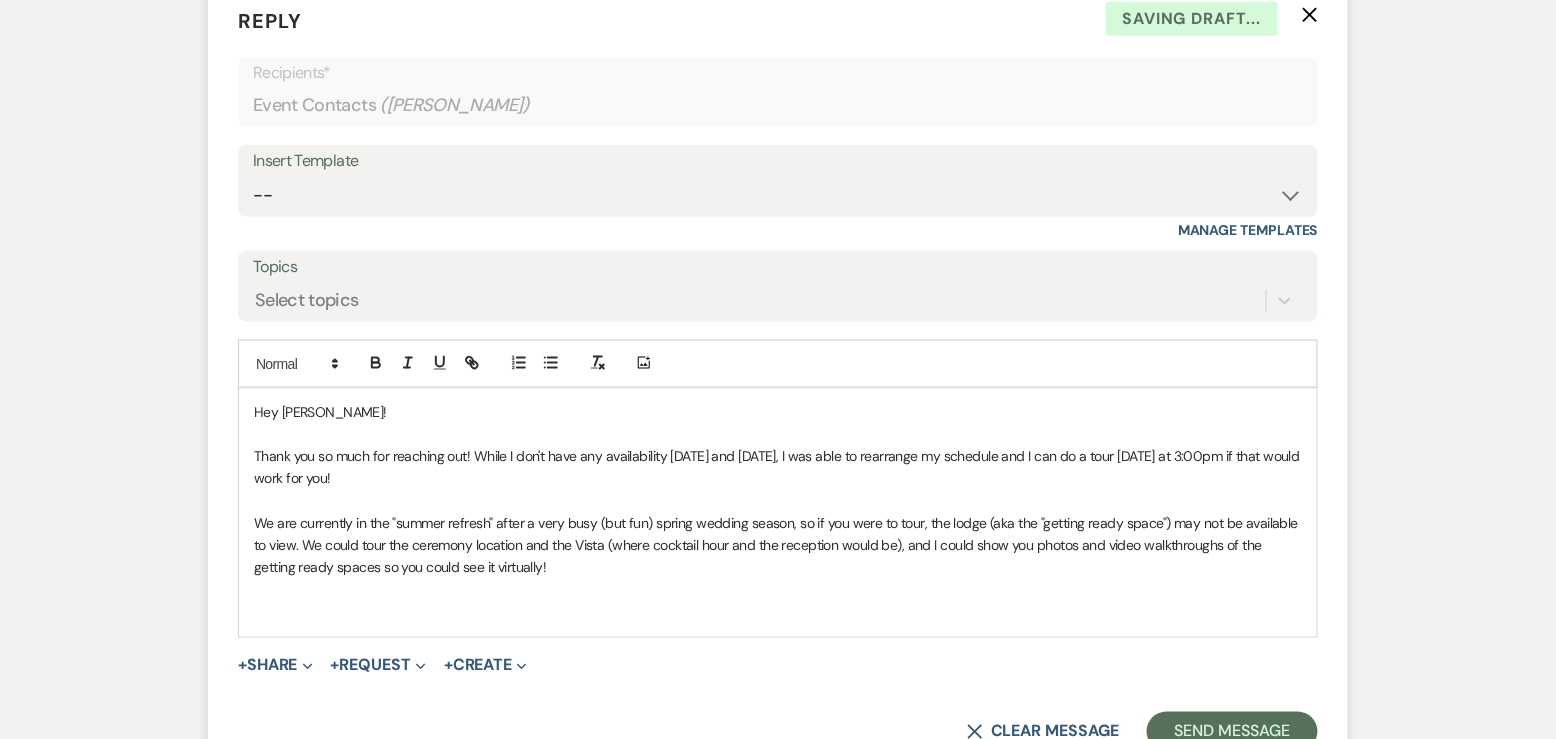 click at bounding box center (778, 613) 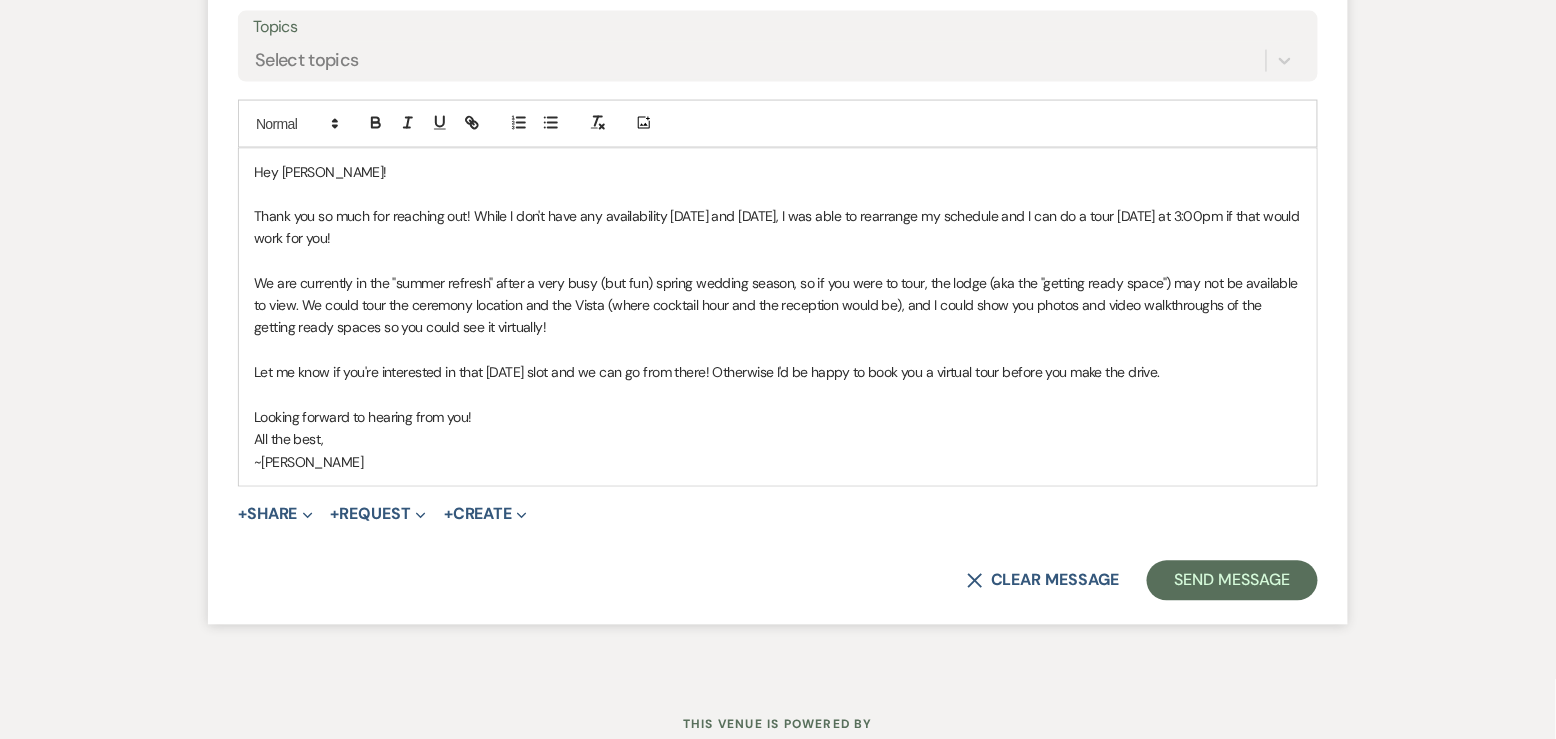 scroll, scrollTop: 3361, scrollLeft: 0, axis: vertical 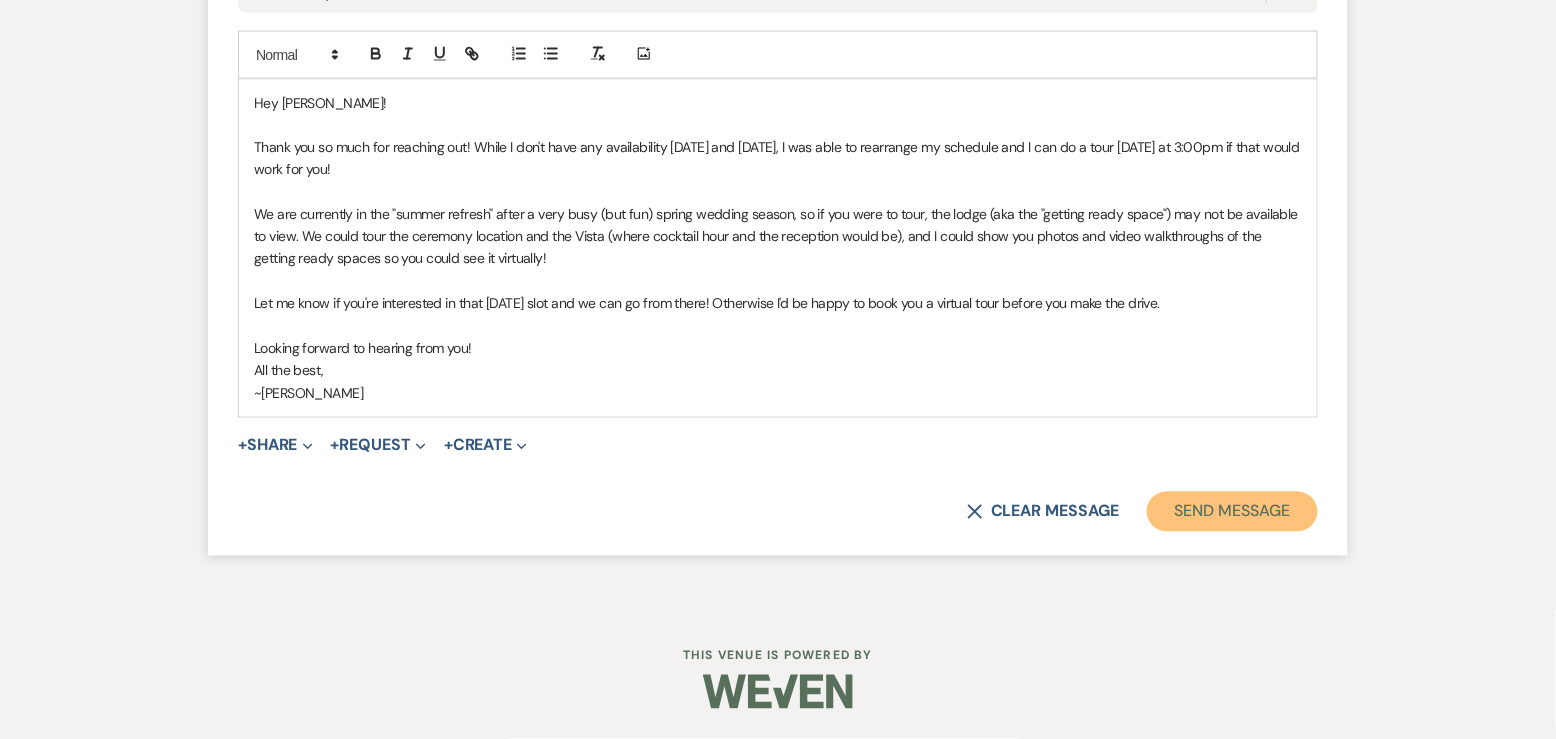 click on "Send Message" at bounding box center (1232, 512) 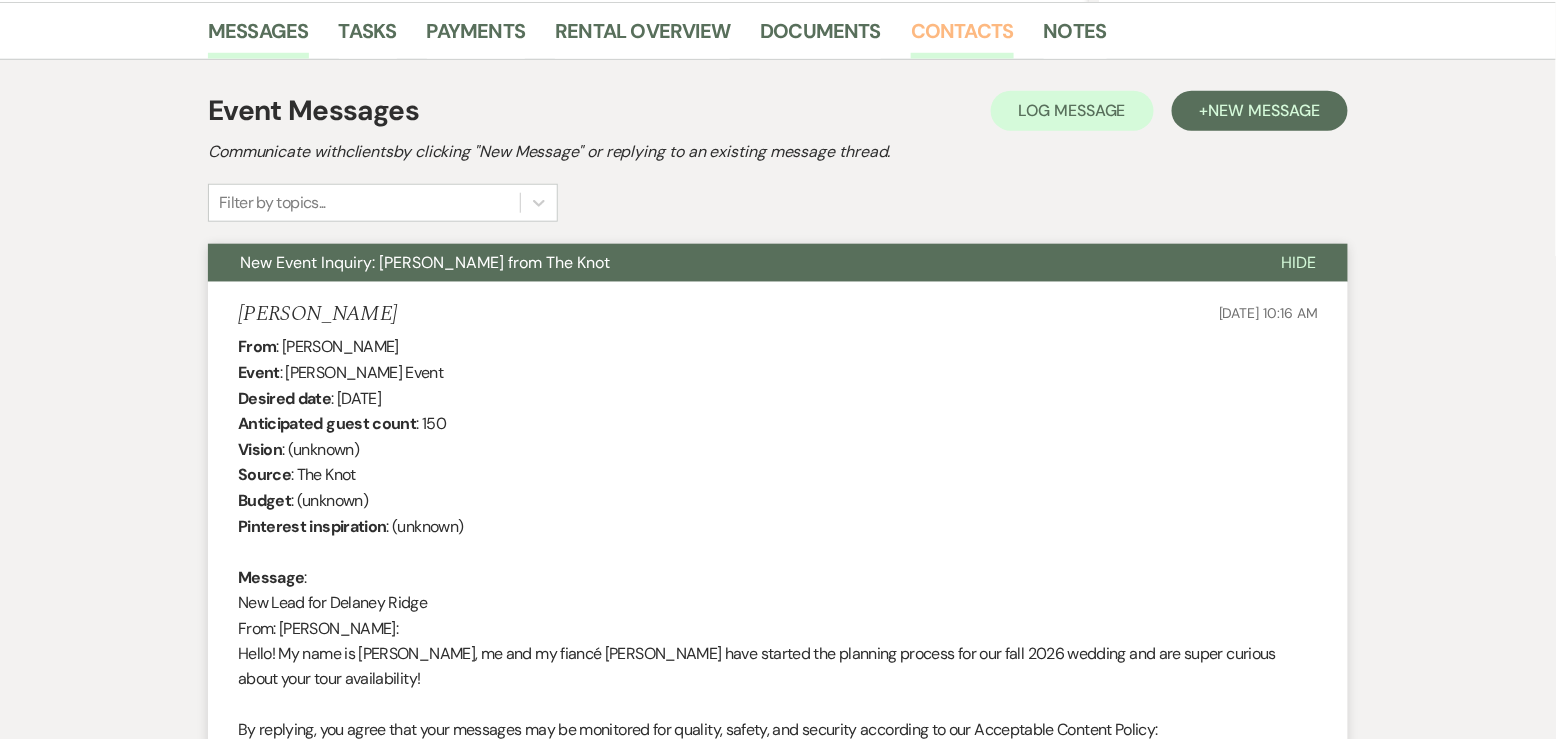 scroll, scrollTop: 0, scrollLeft: 0, axis: both 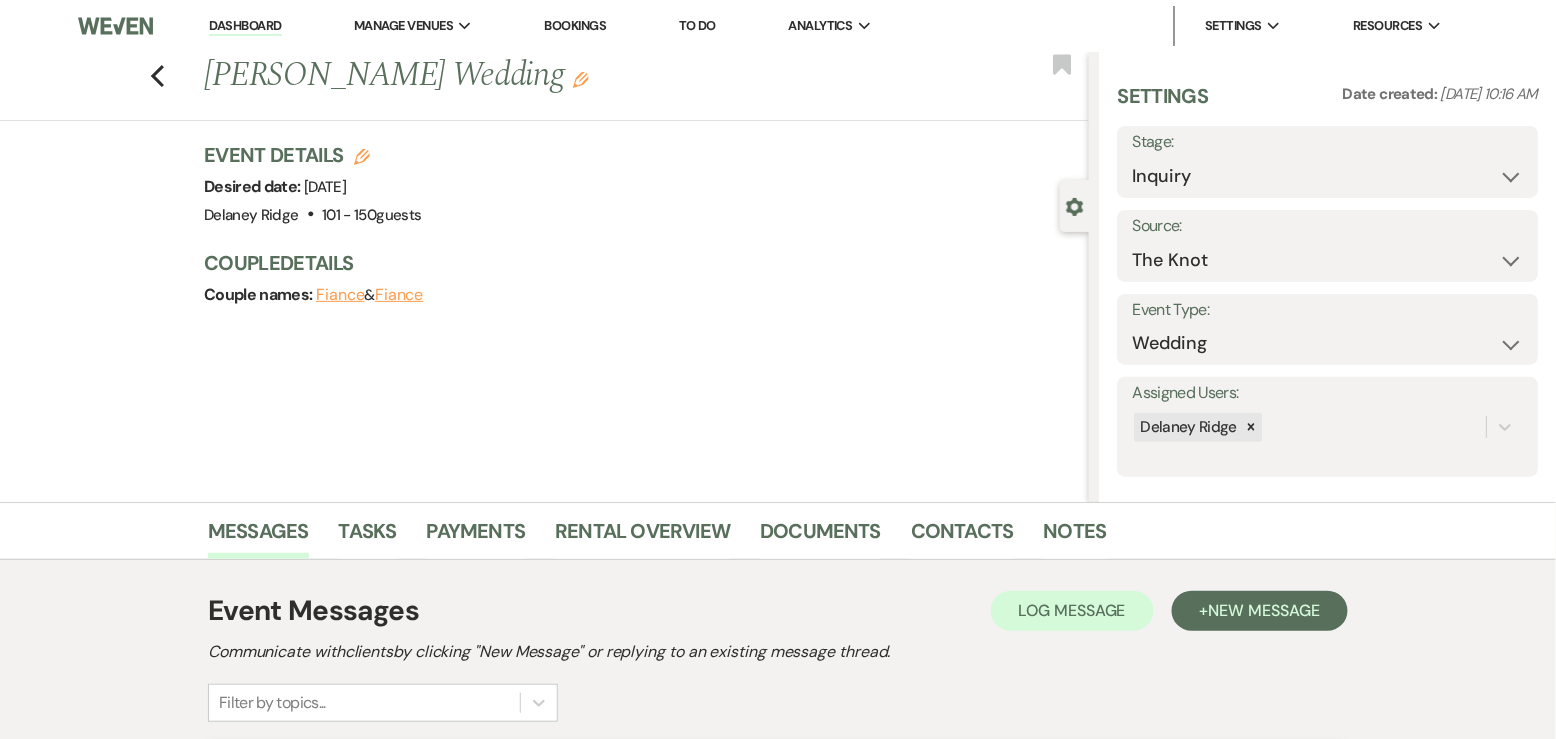 click on "Dashboard" at bounding box center [245, 26] 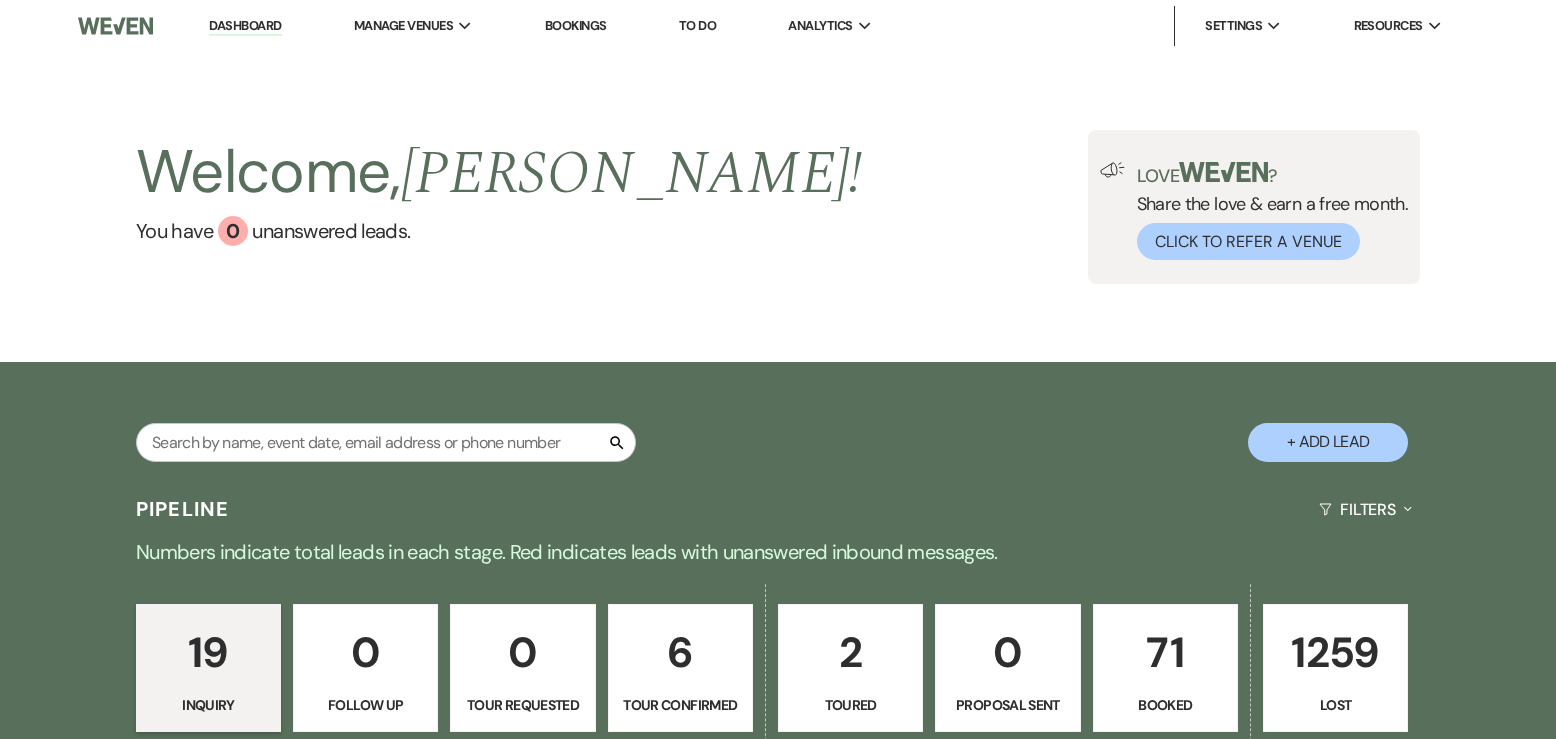 scroll, scrollTop: 0, scrollLeft: 0, axis: both 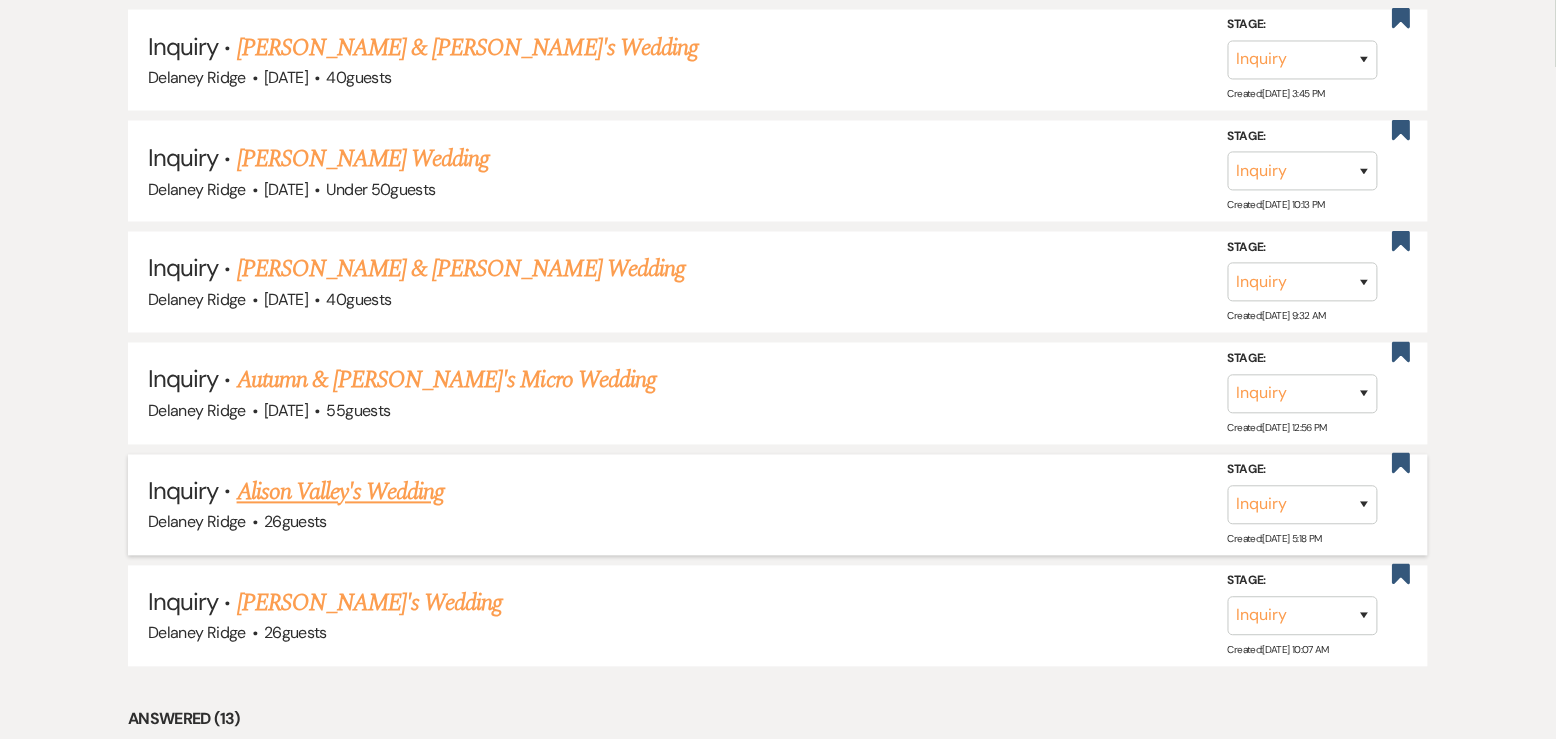 click on "Alison Valley's Wedding" at bounding box center [341, 493] 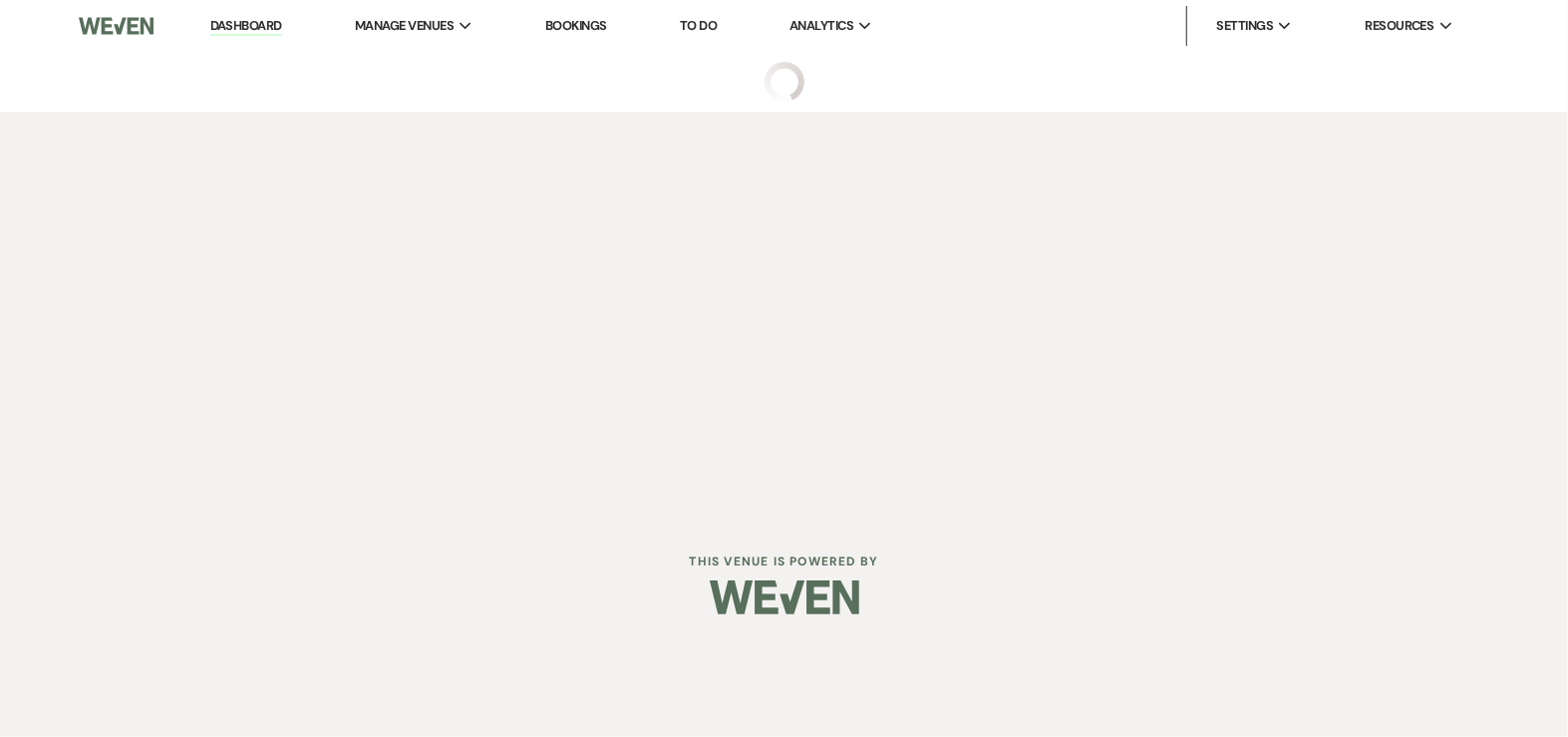 select on "4" 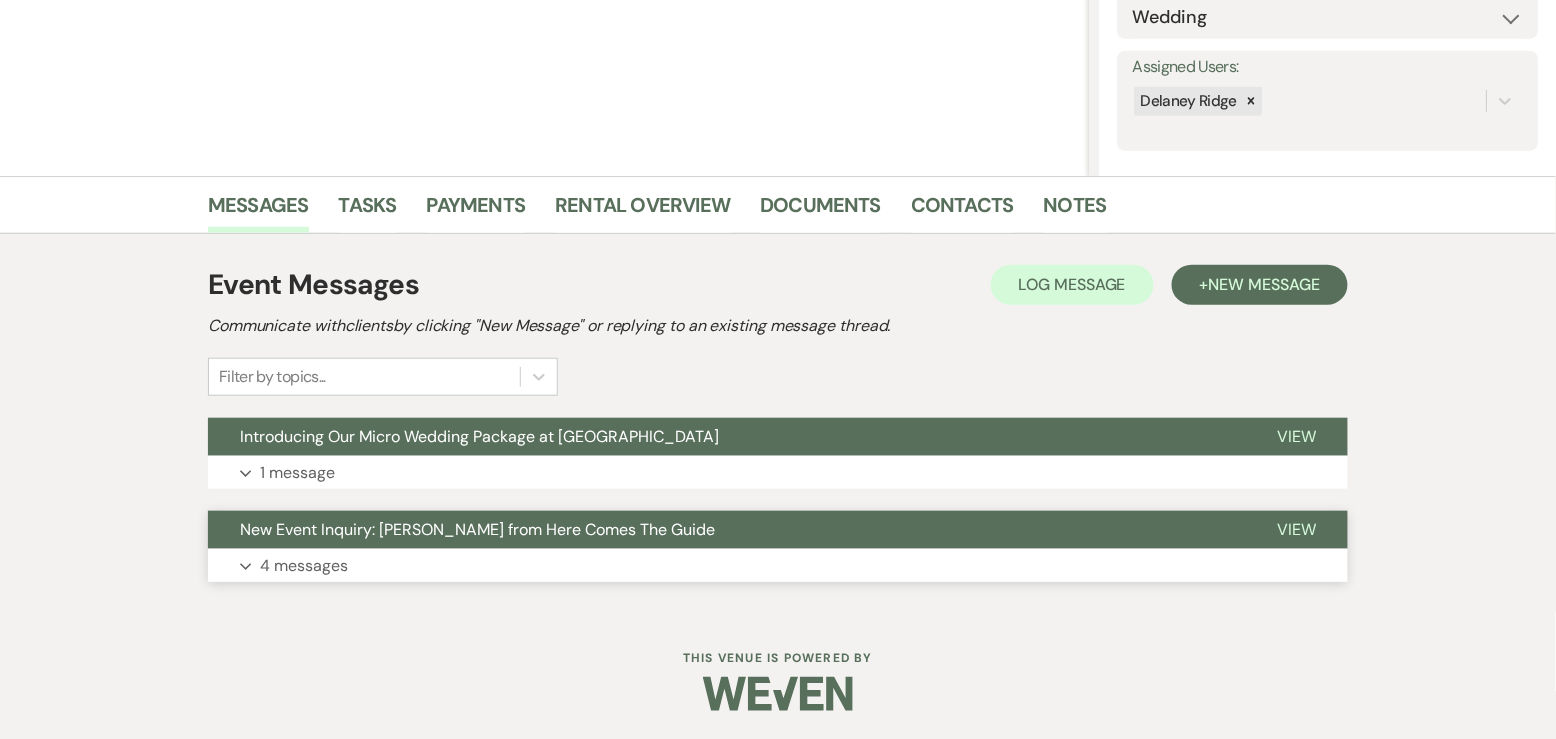 click on "New Event Inquiry: [PERSON_NAME] from Here Comes The Guide" at bounding box center (726, 530) 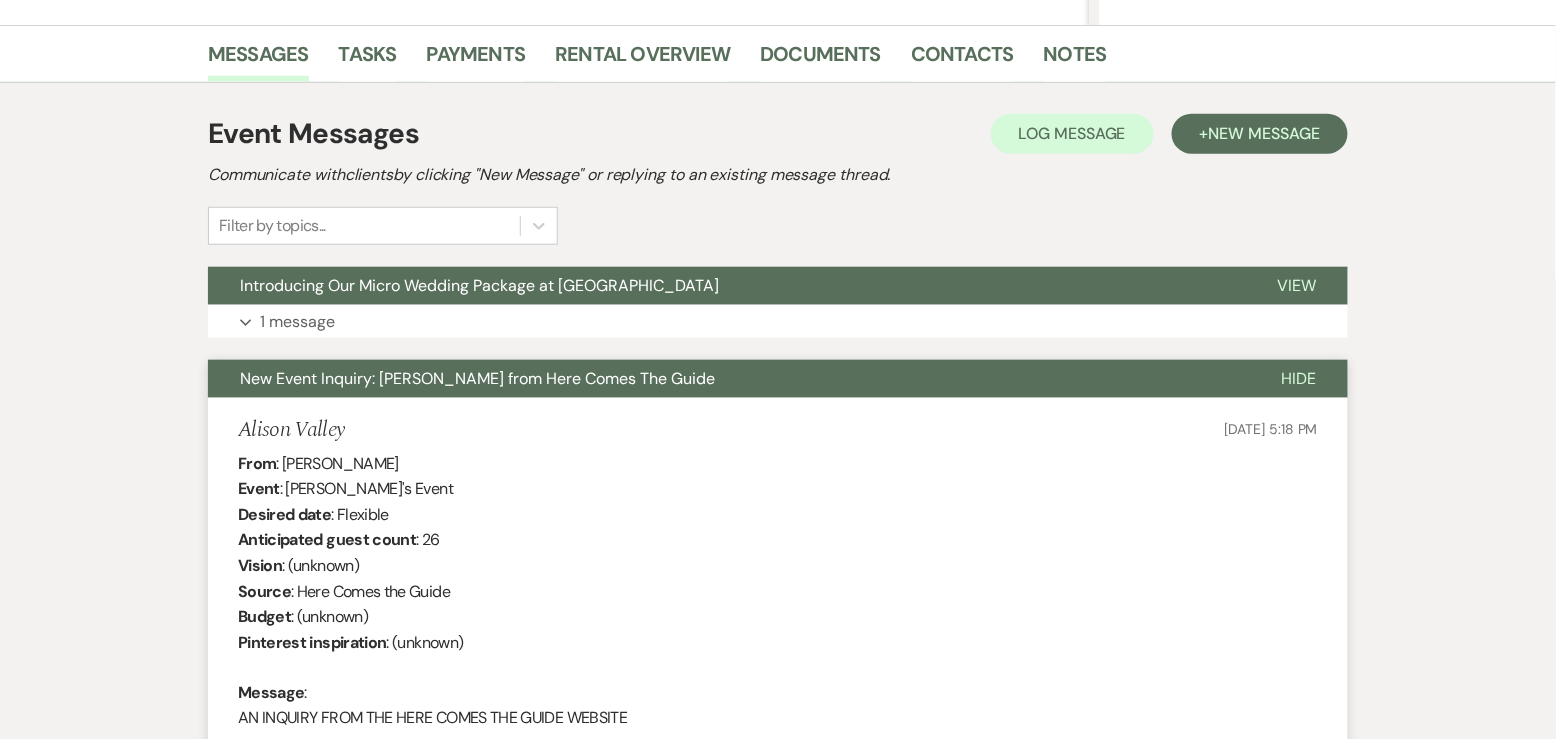 scroll, scrollTop: 459, scrollLeft: 0, axis: vertical 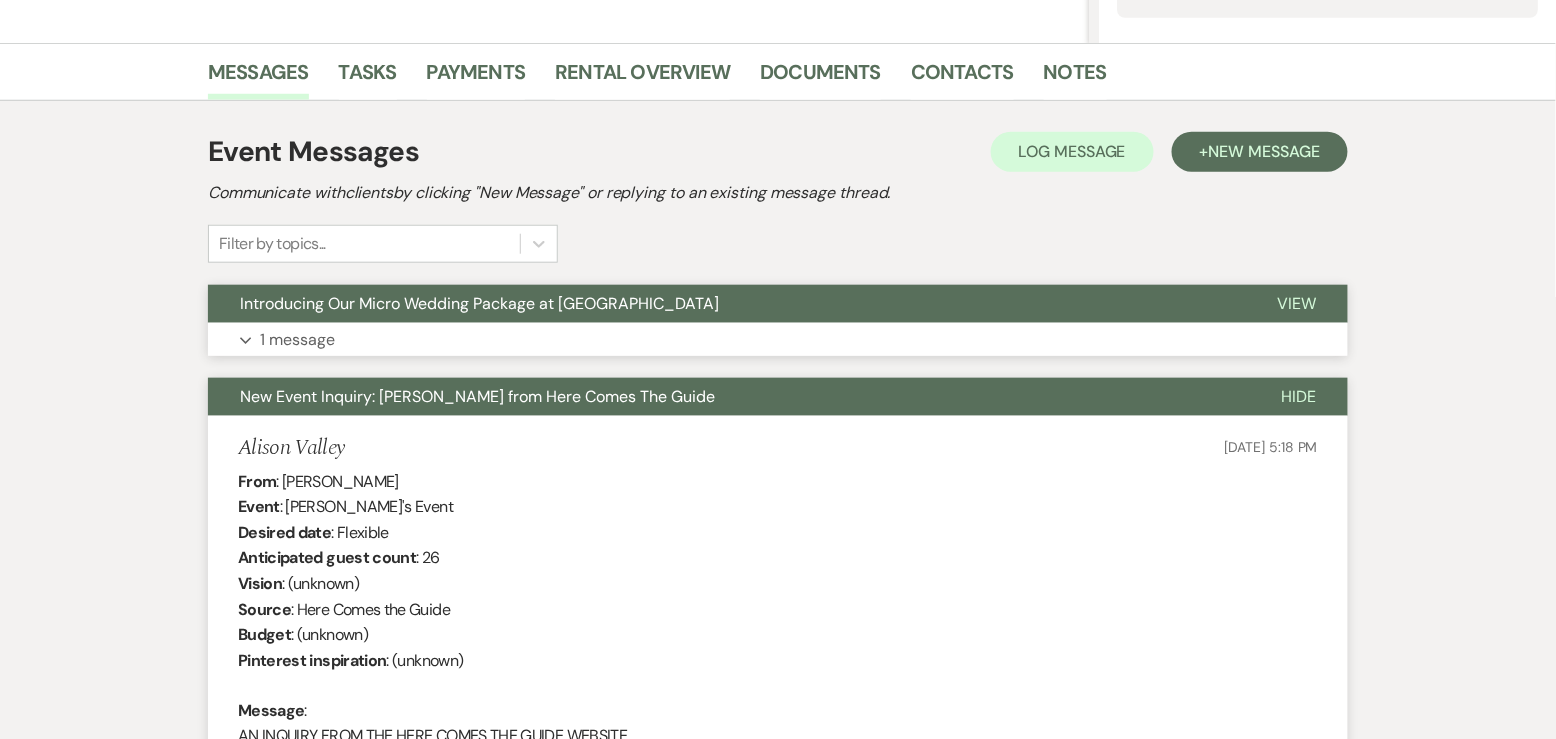 click on "Expand 1 message" at bounding box center (778, 340) 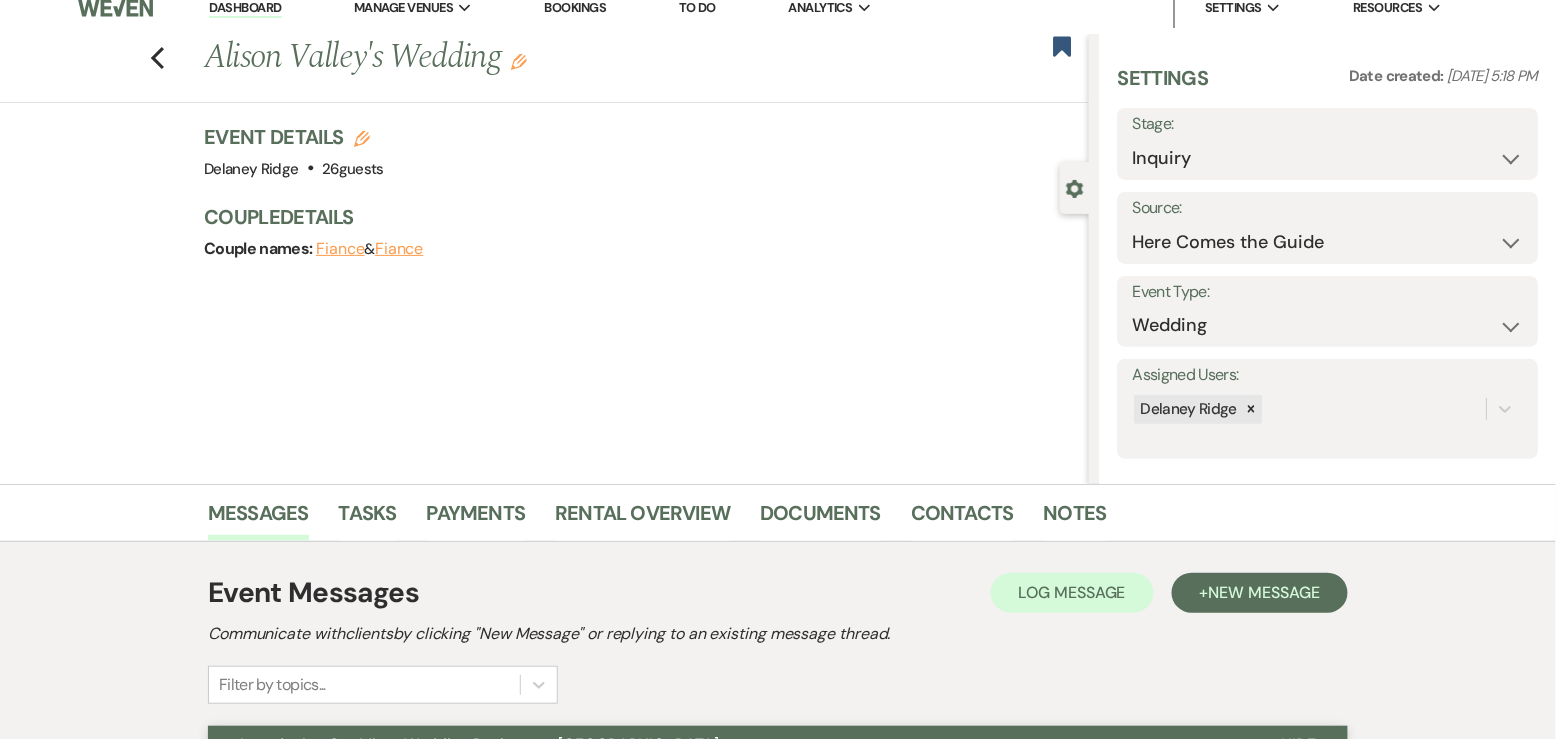 scroll, scrollTop: 0, scrollLeft: 0, axis: both 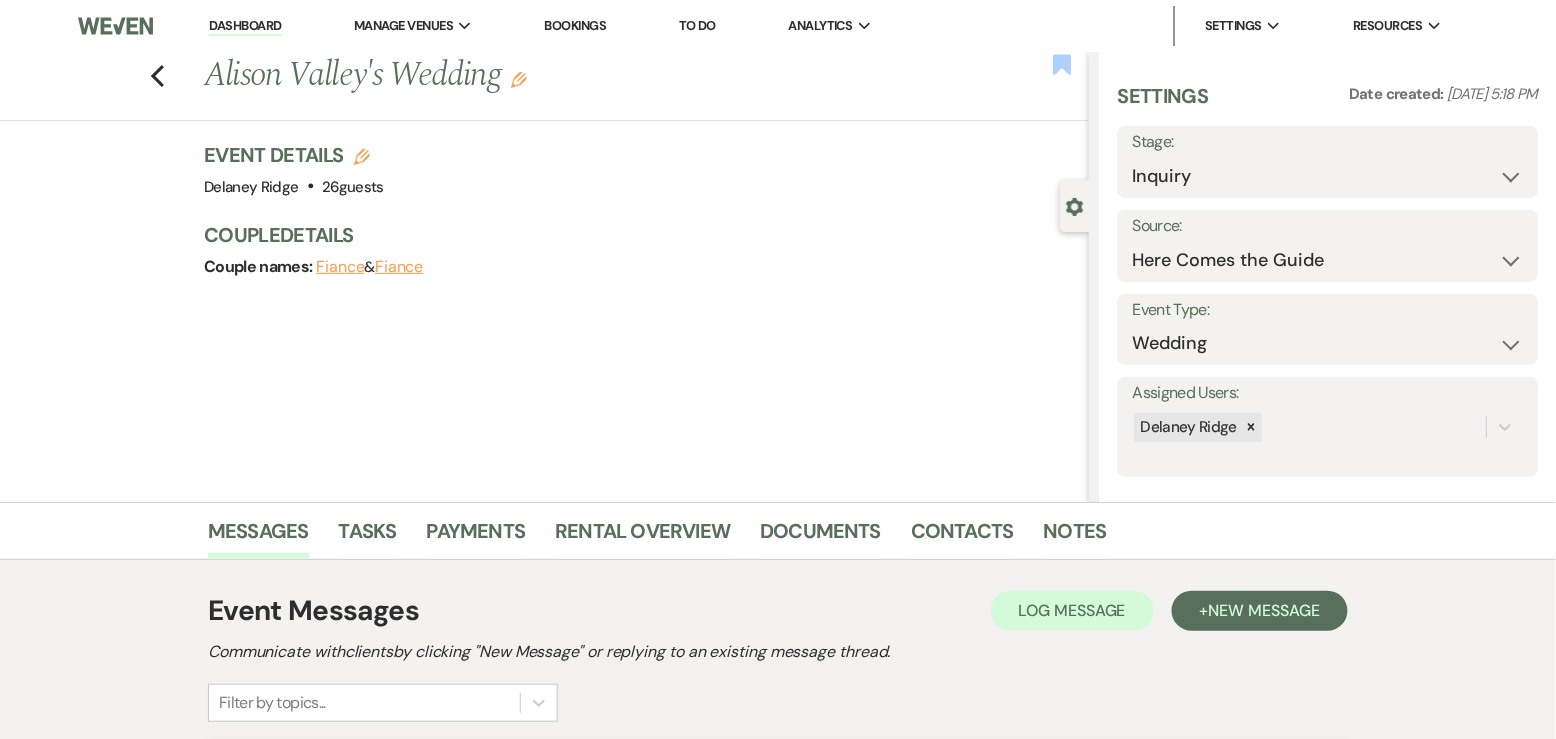 click 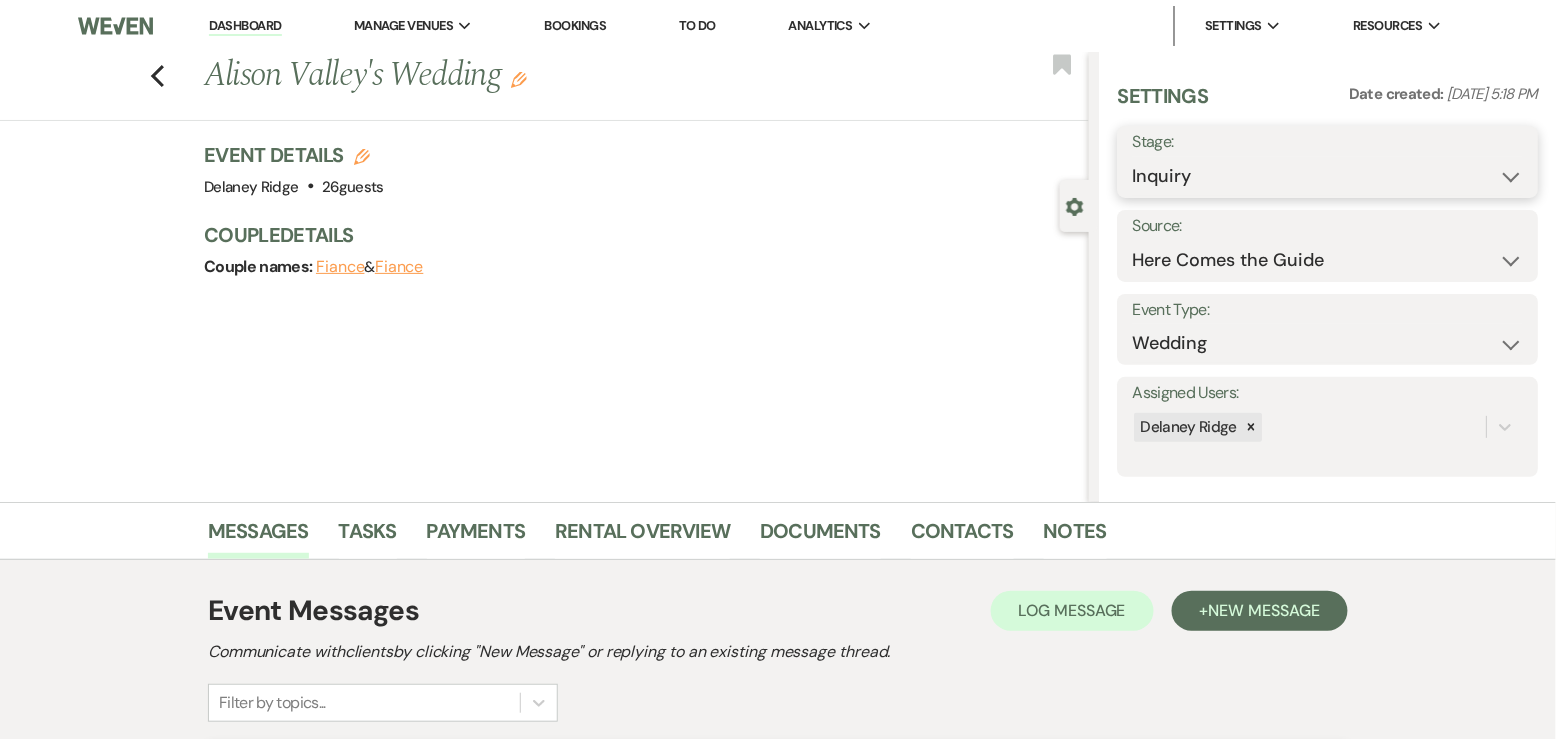 click on "Inquiry Follow Up Tour Requested Tour Confirmed Toured Proposal Sent Booked Lost" at bounding box center [1327, 176] 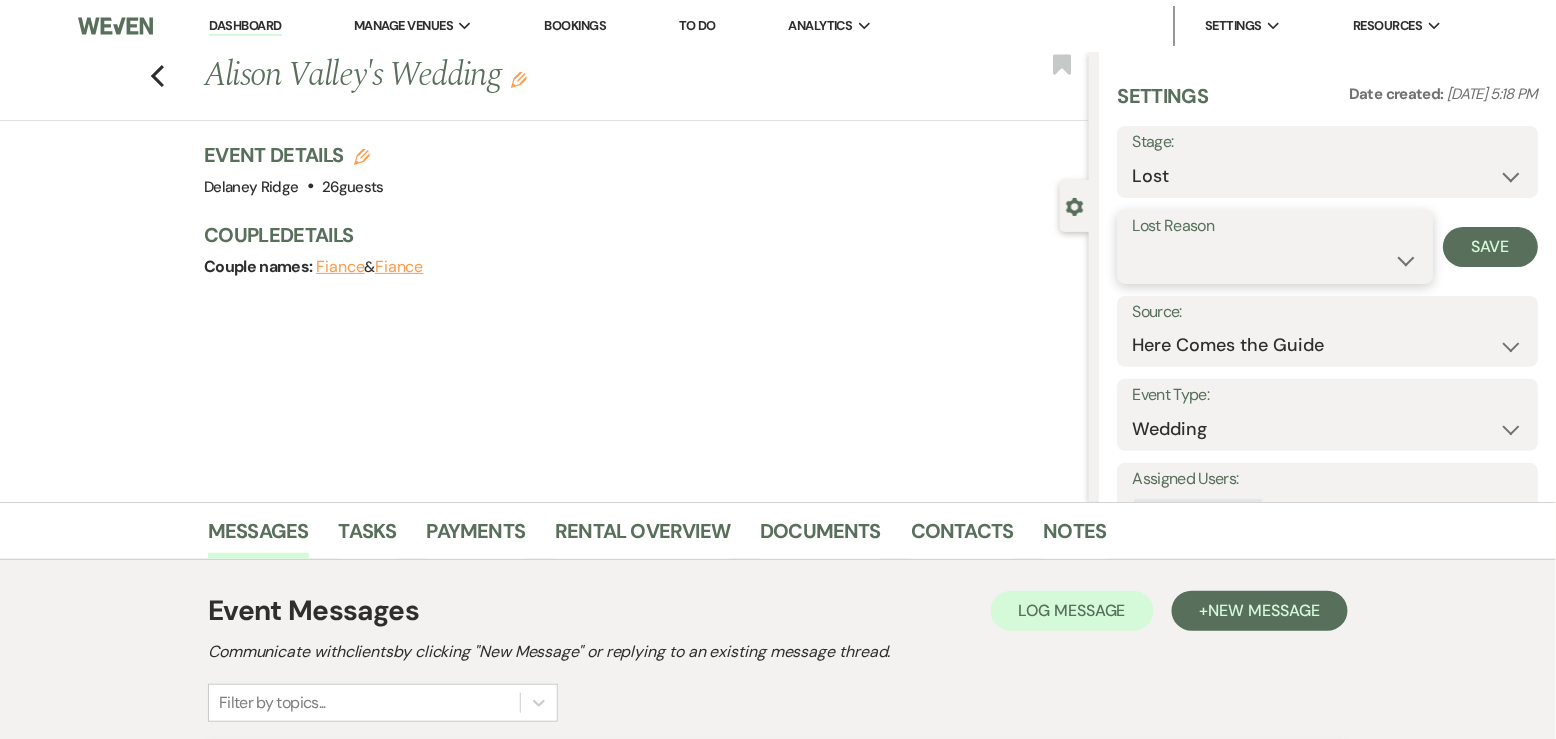 click on "Booked Elsewhere Budget Date Unavailable No Response Not a Good Match Capacity Cancelled Duplicate (hidden) Spam (hidden) Other (hidden) Other" at bounding box center [1275, 260] 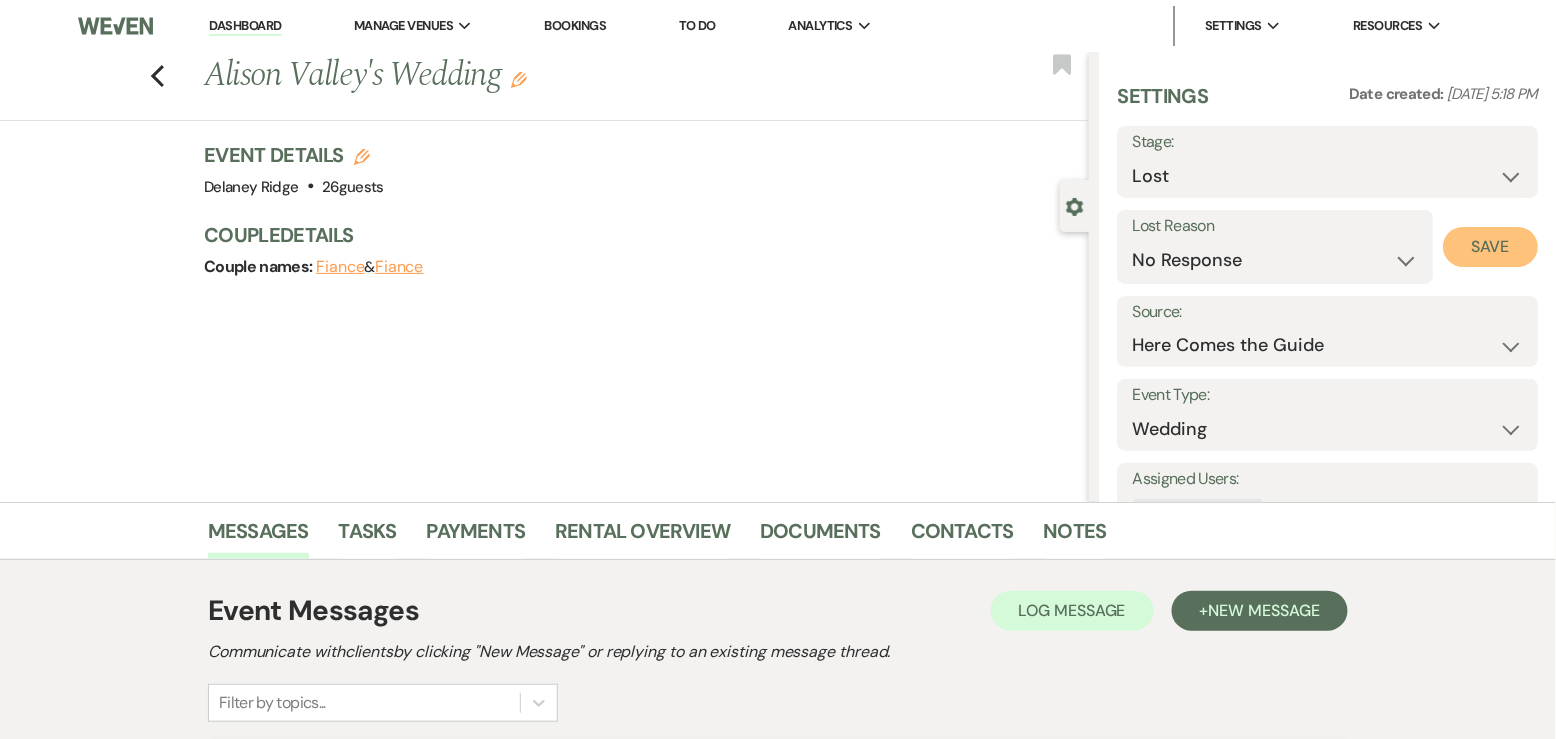 click on "Save" at bounding box center [1490, 247] 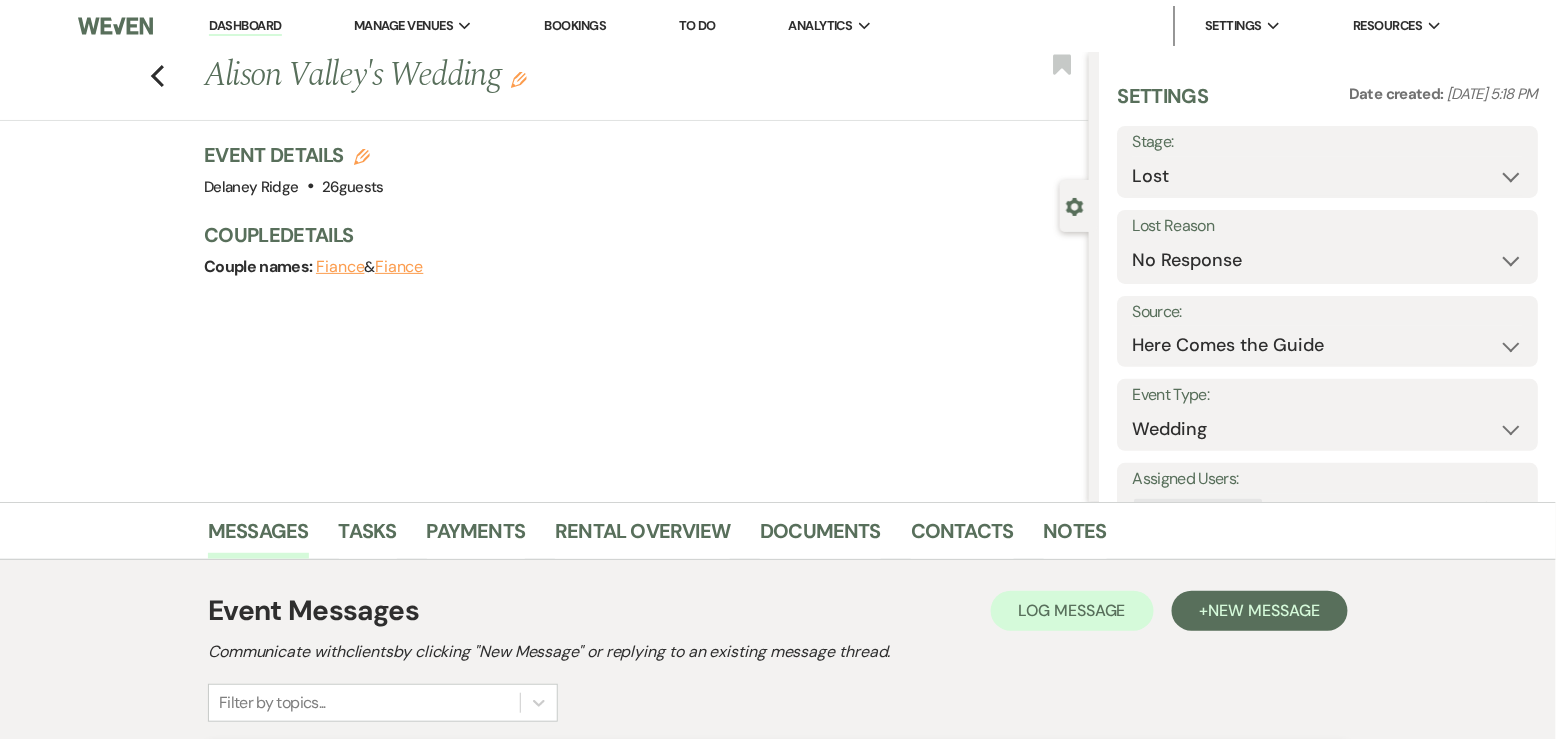 click on "Dashboard" at bounding box center (245, 26) 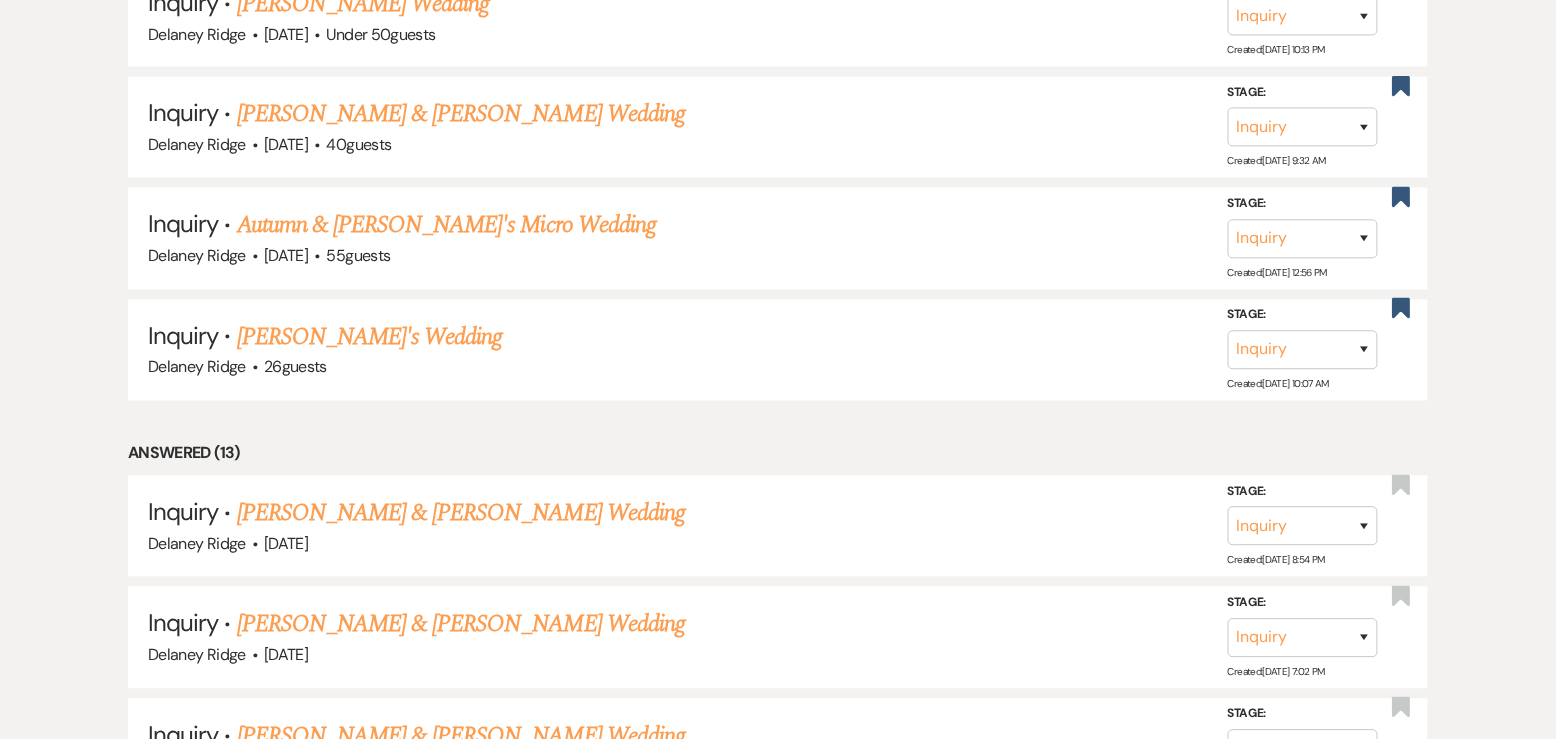 scroll, scrollTop: 1013, scrollLeft: 0, axis: vertical 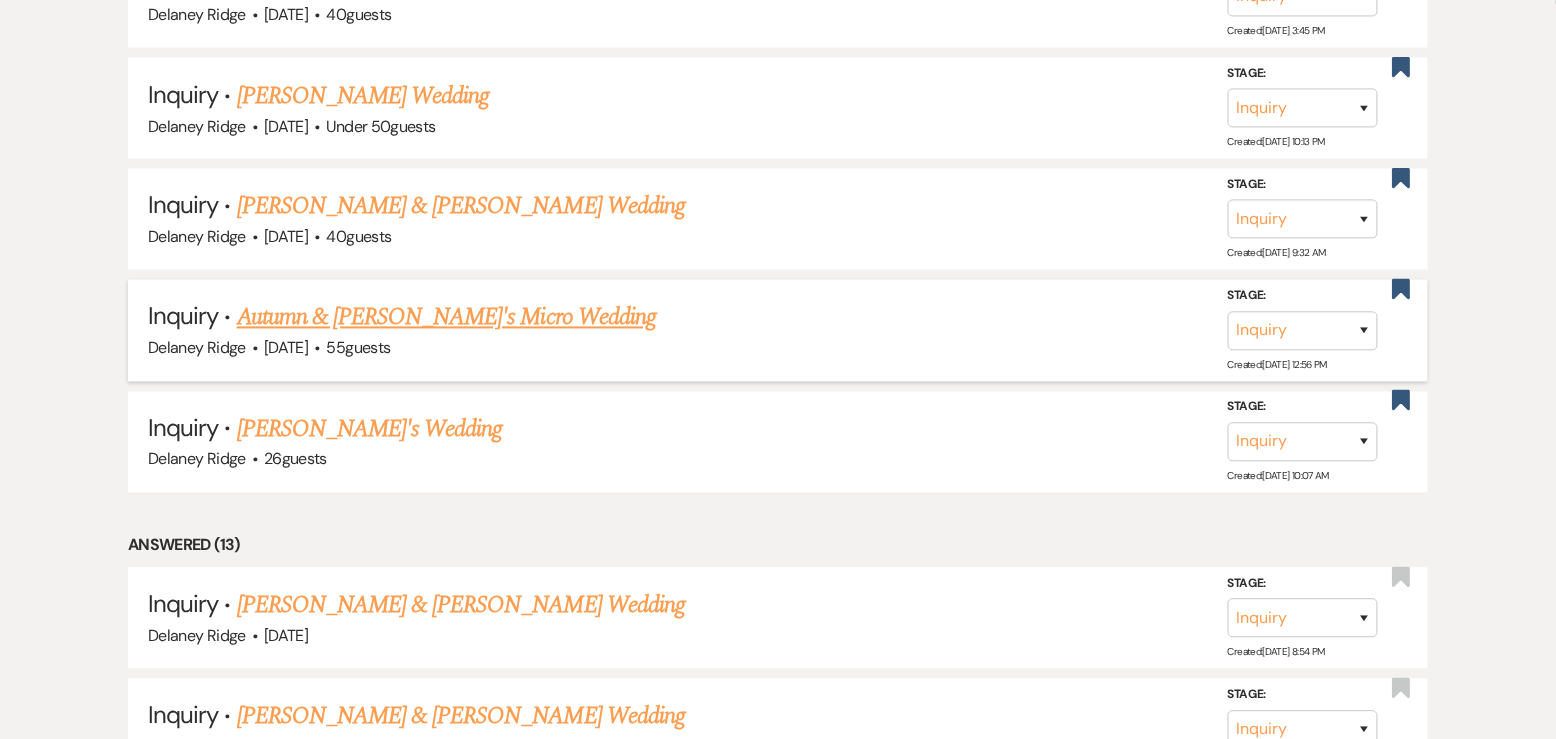 click on "Autumn & [PERSON_NAME]'s Micro Wedding" at bounding box center [447, 318] 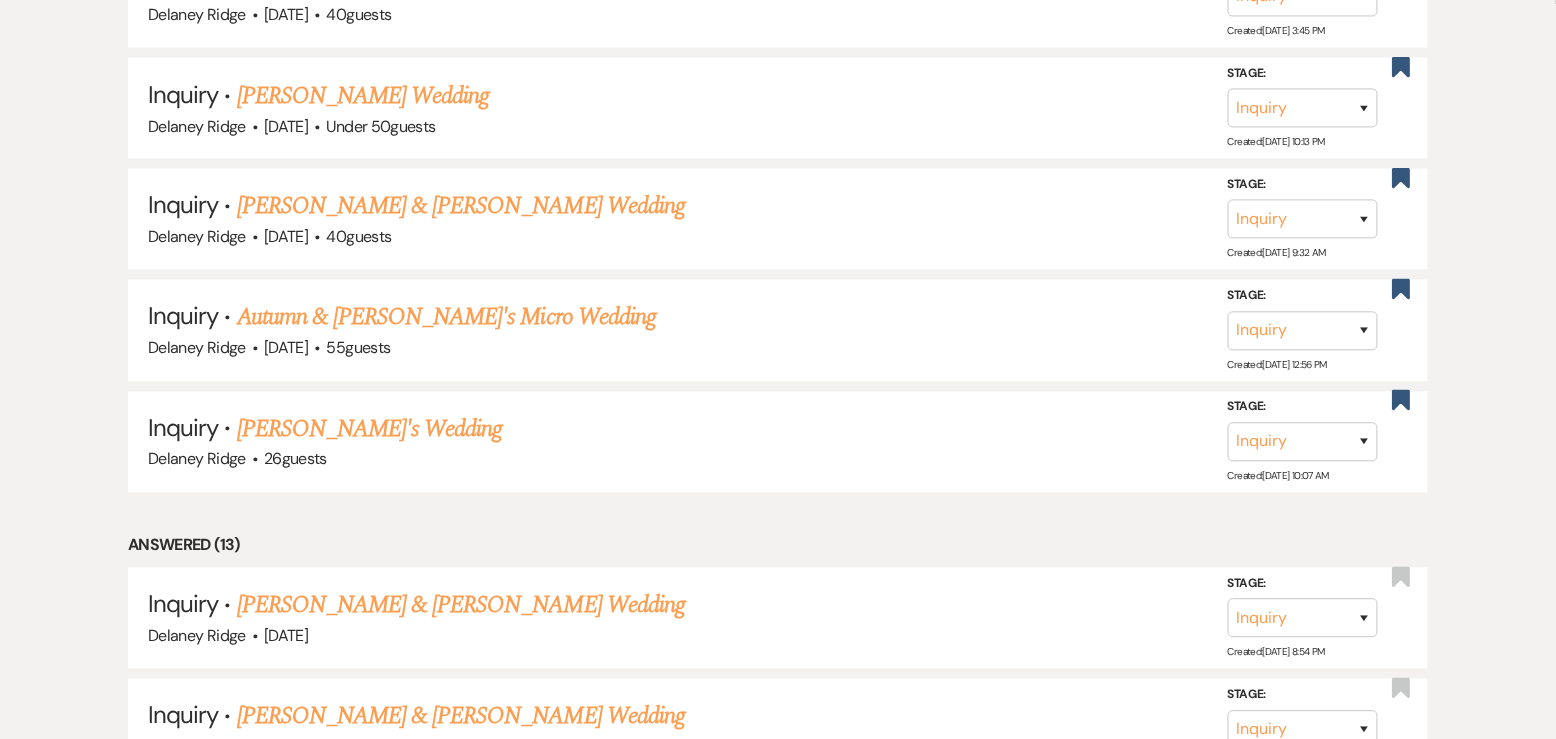 scroll, scrollTop: 0, scrollLeft: 0, axis: both 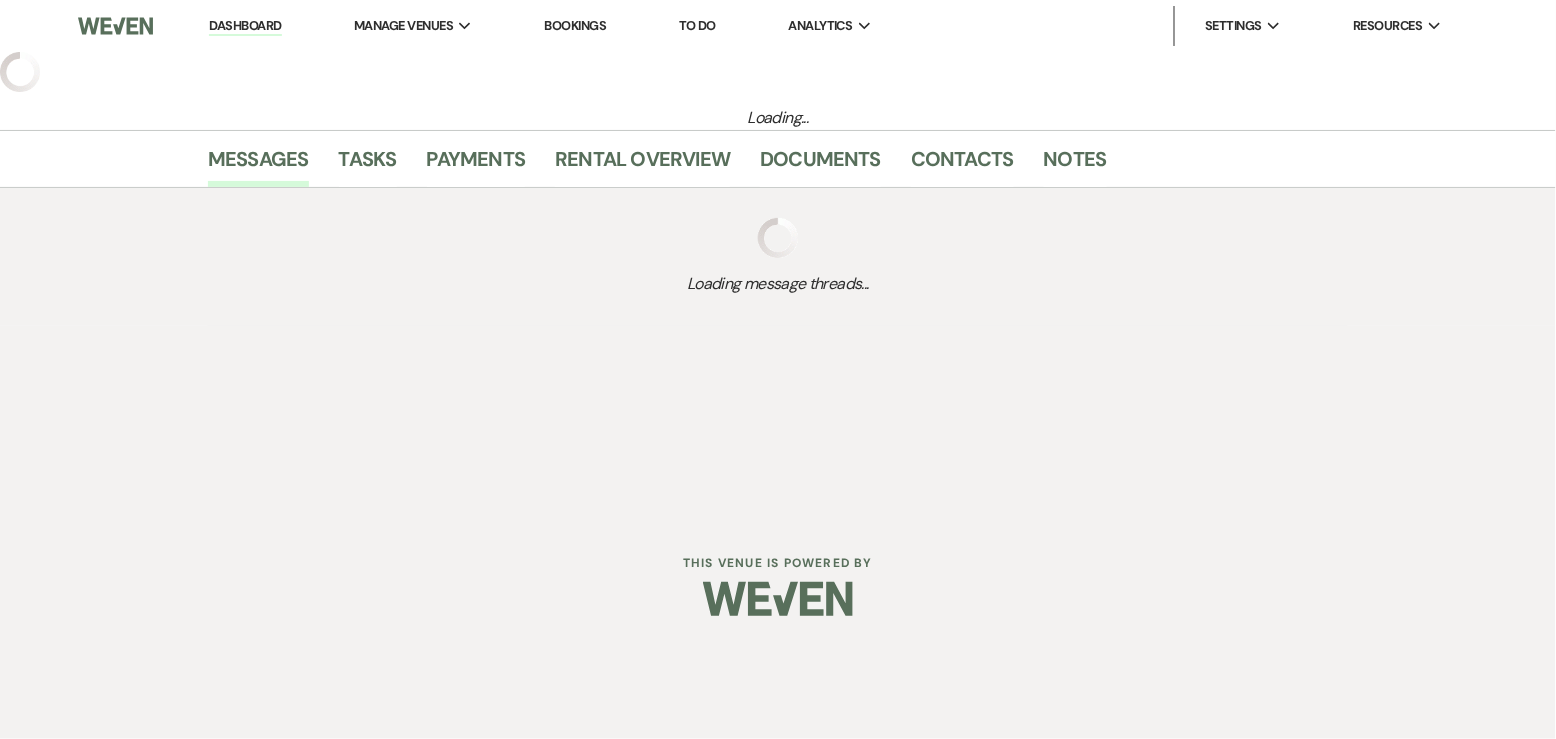 select on "5" 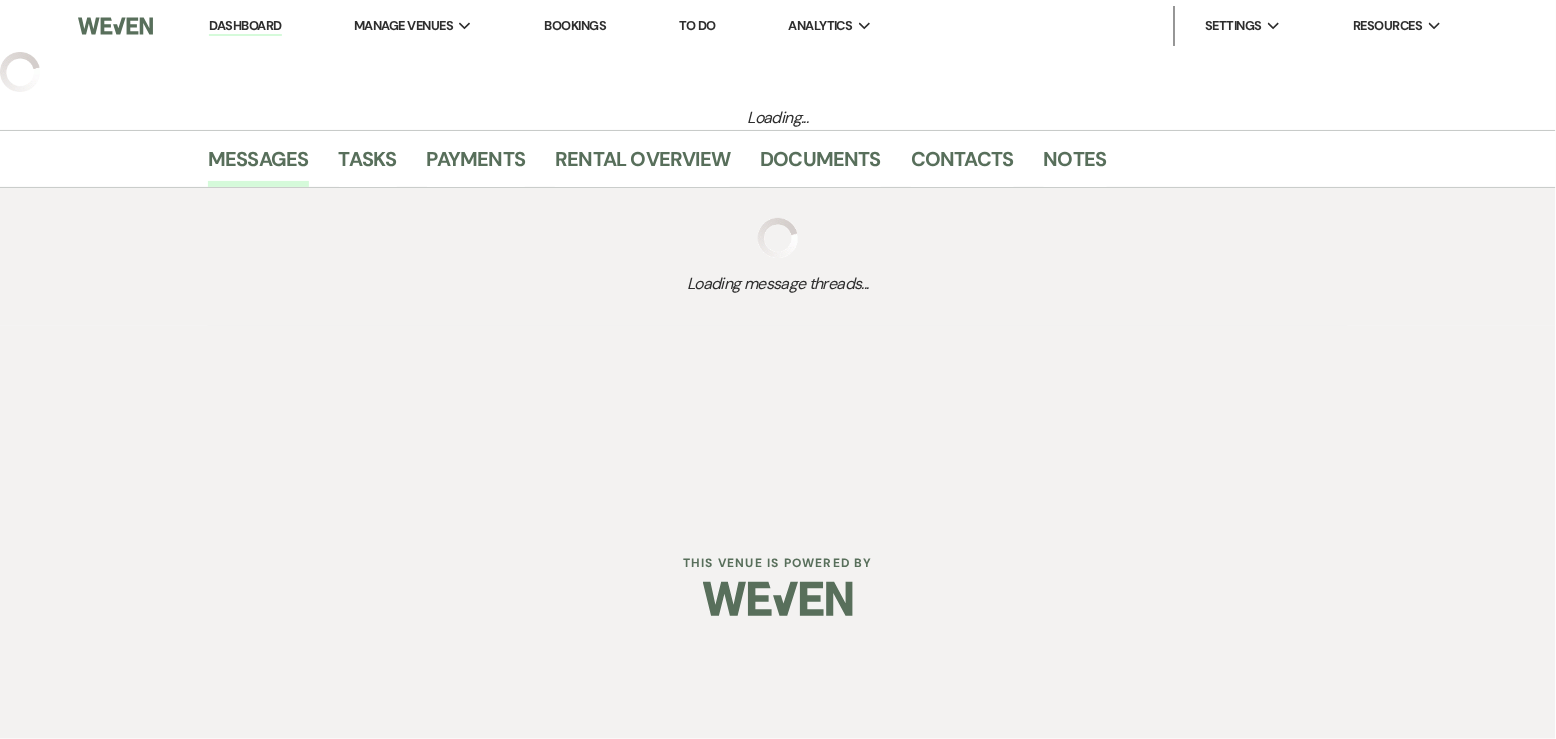 select on "16" 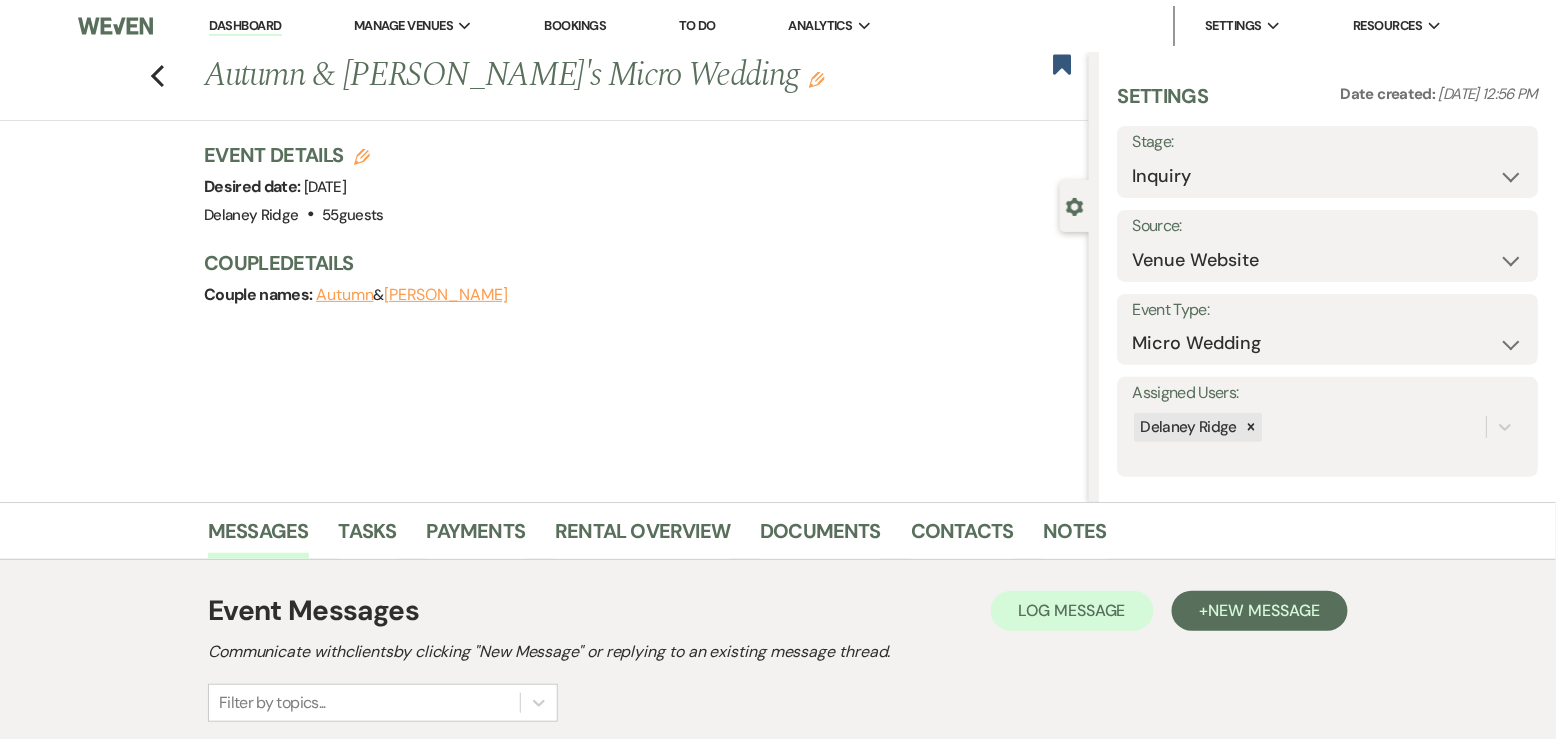 scroll, scrollTop: 326, scrollLeft: 0, axis: vertical 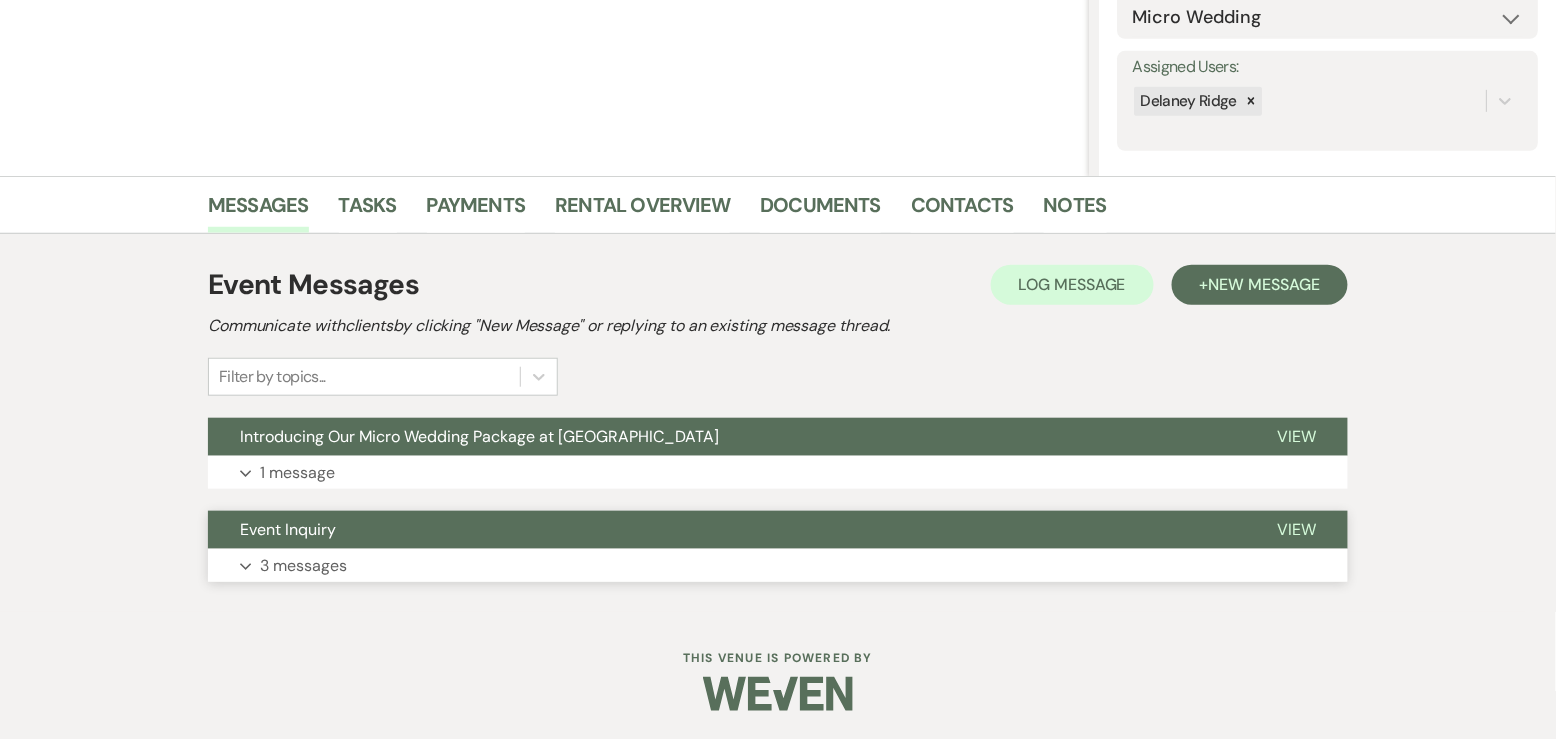 click on "Event Inquiry" at bounding box center [726, 530] 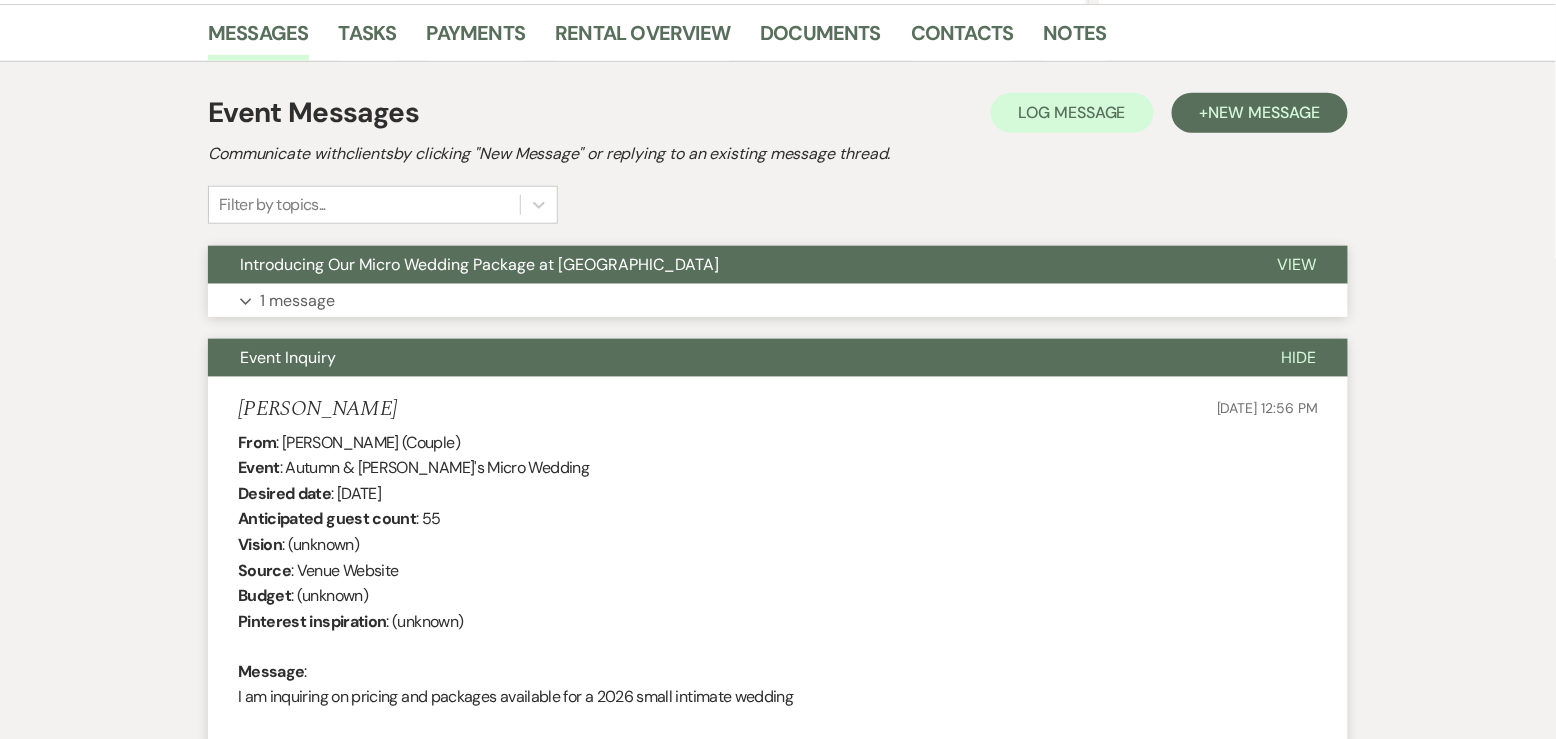 click on "Introducing Our Micro Wedding Package at [GEOGRAPHIC_DATA]" at bounding box center [726, 265] 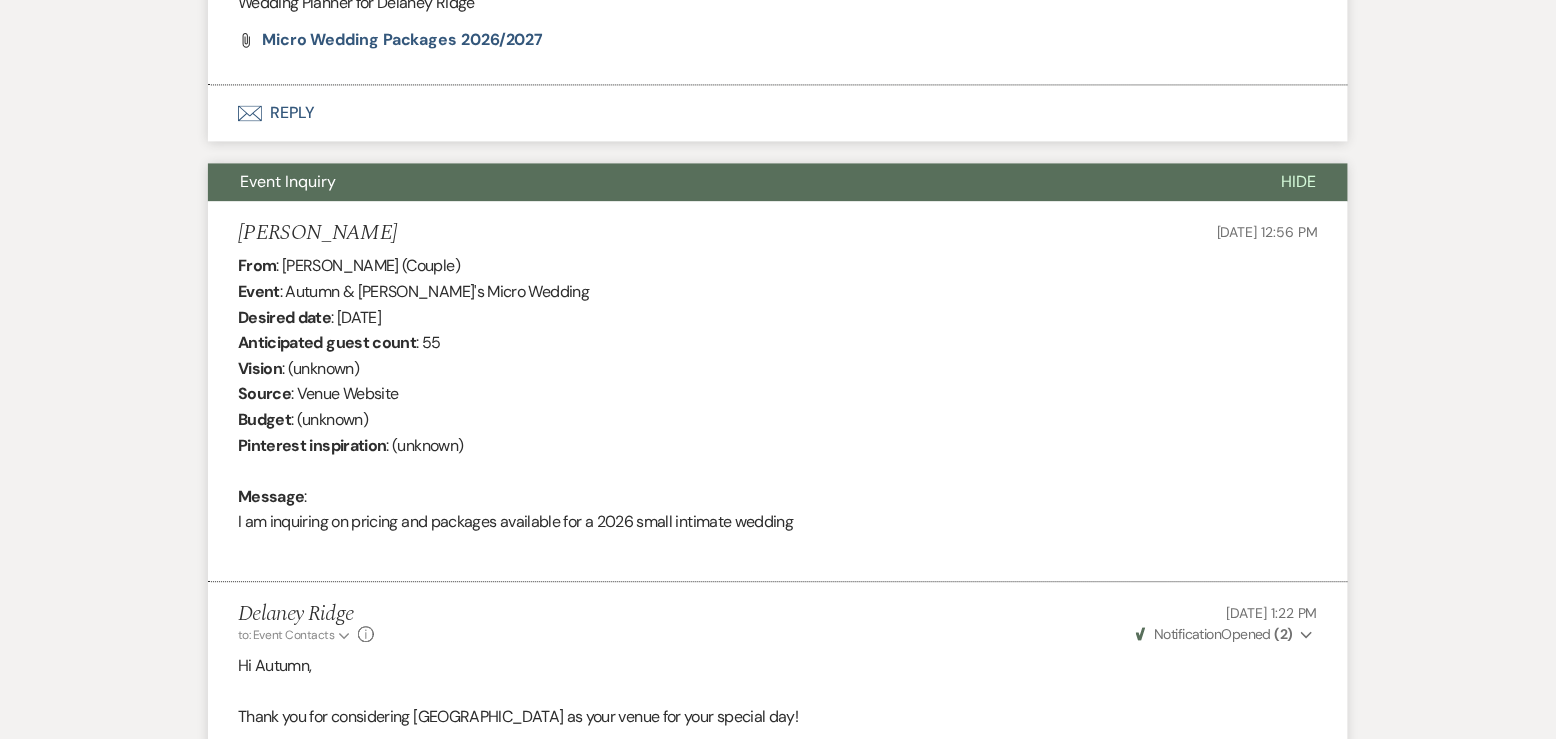 scroll, scrollTop: 966, scrollLeft: 0, axis: vertical 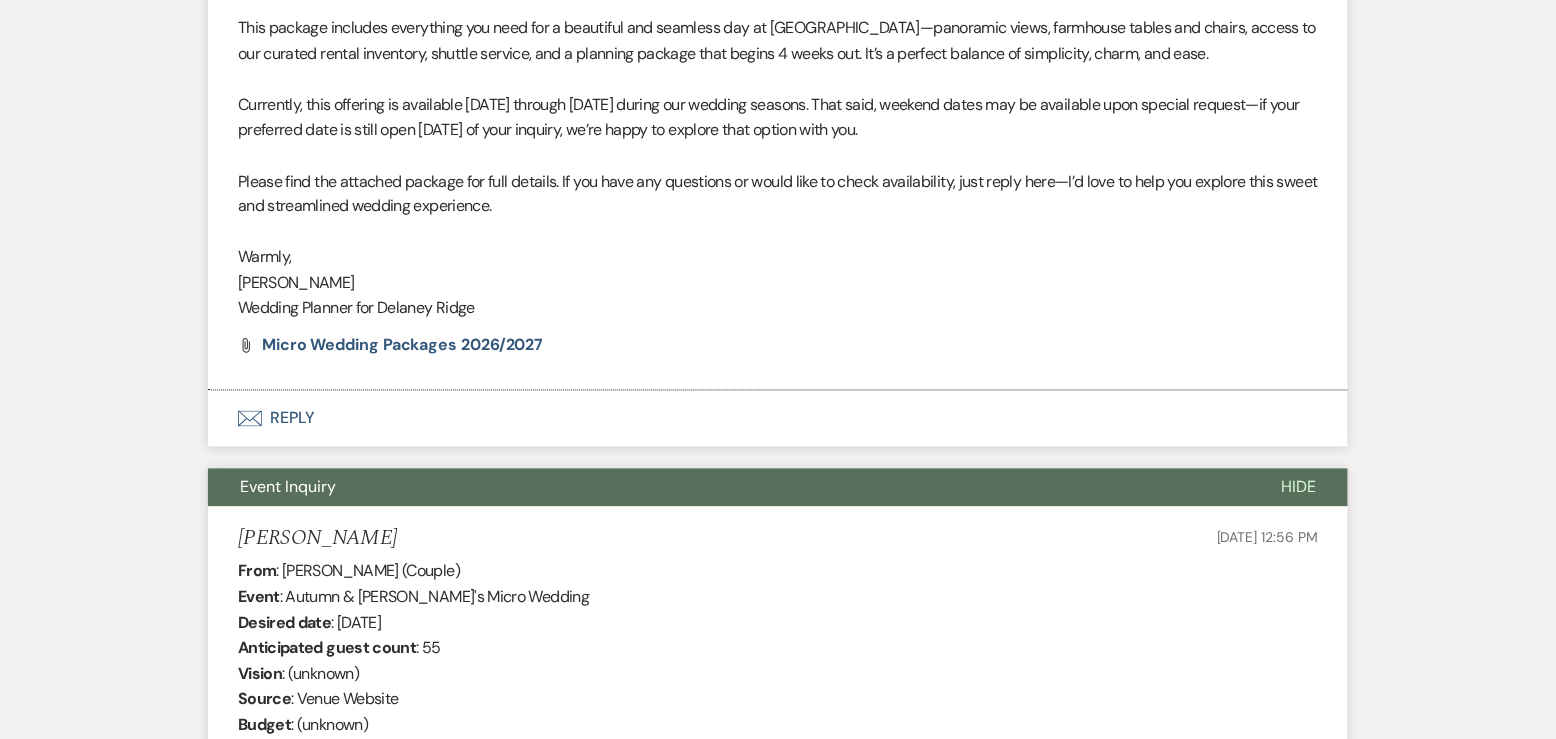 click on "Envelope Reply" at bounding box center (778, 419) 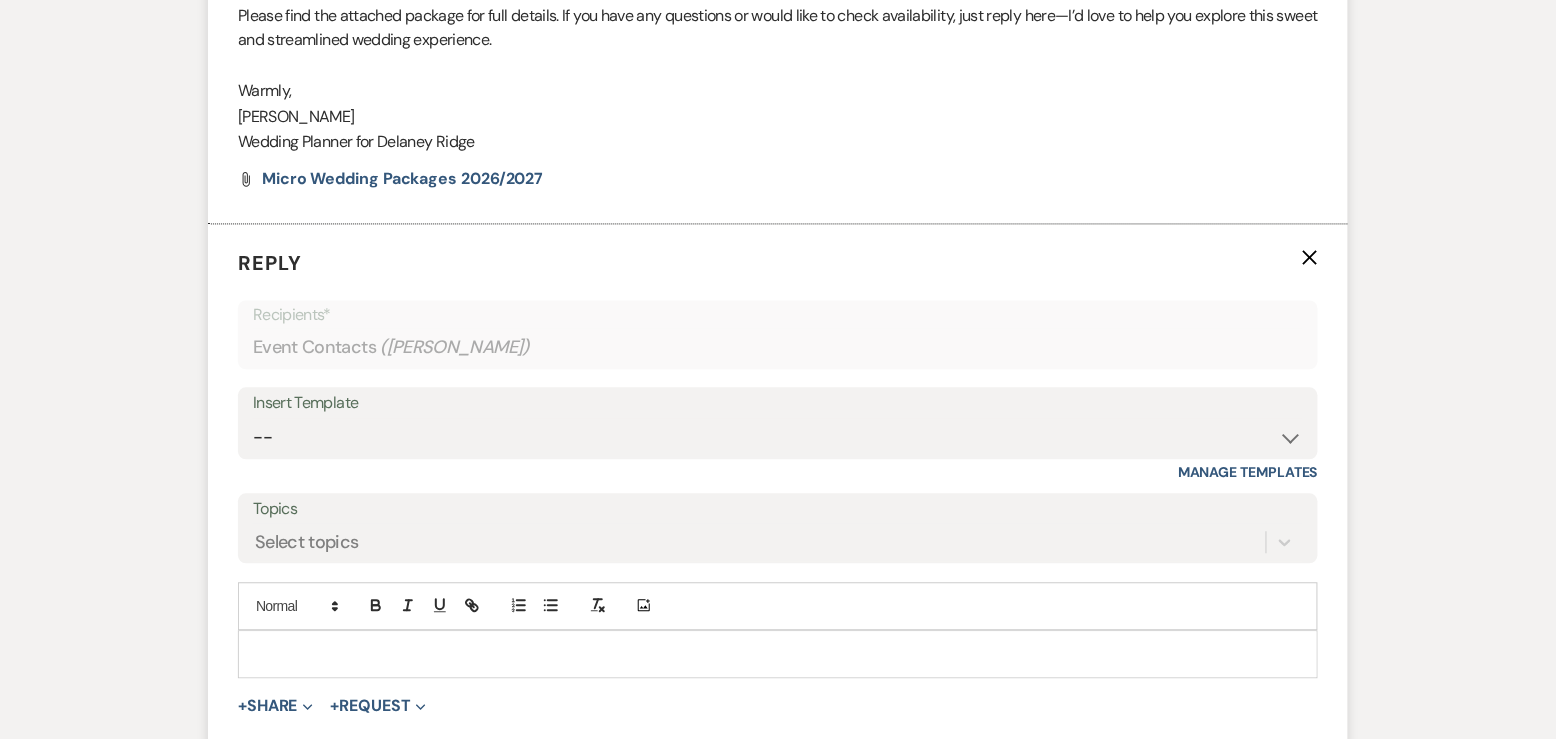 scroll, scrollTop: 1192, scrollLeft: 0, axis: vertical 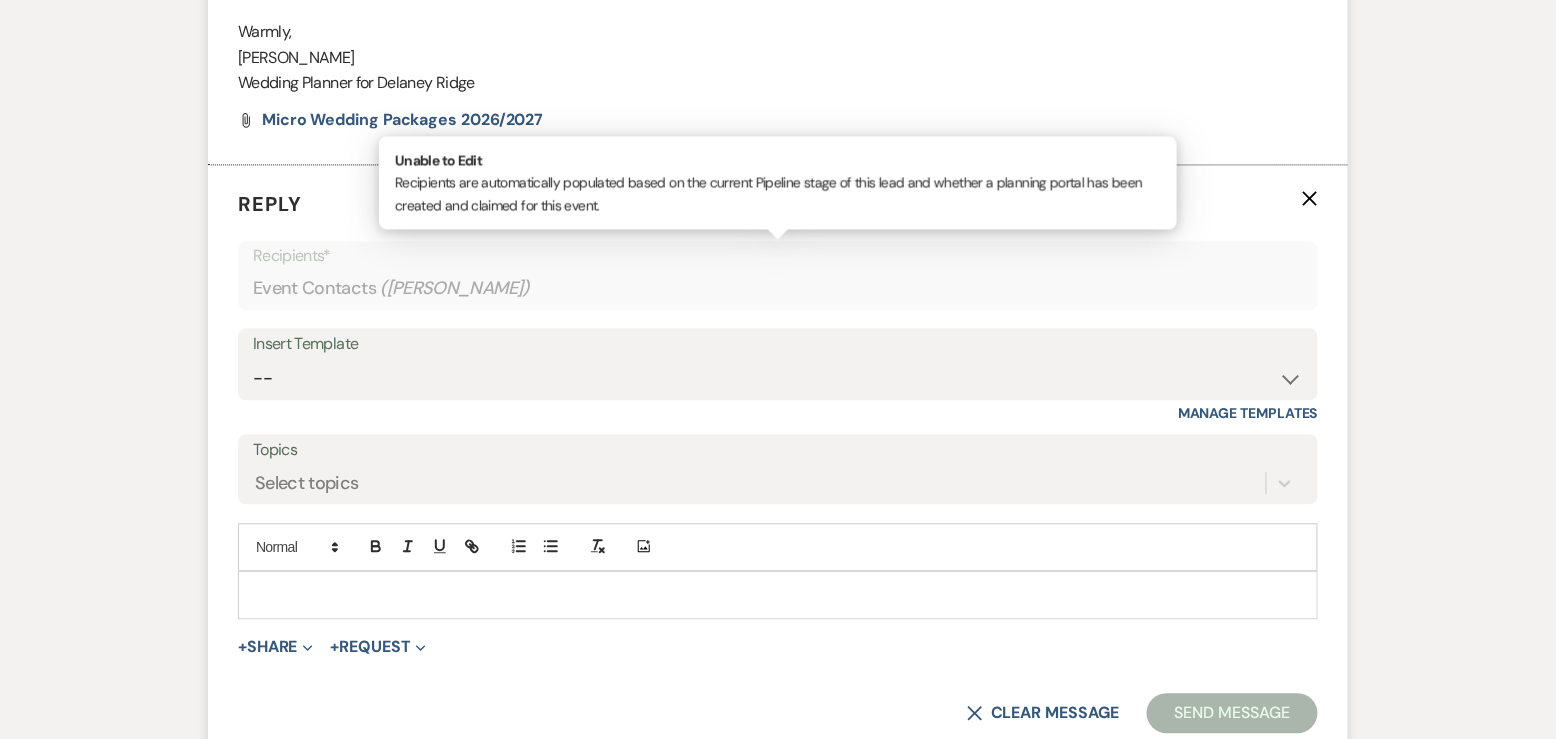 click on "Event Contacts   ( [PERSON_NAME] )" at bounding box center [778, 288] 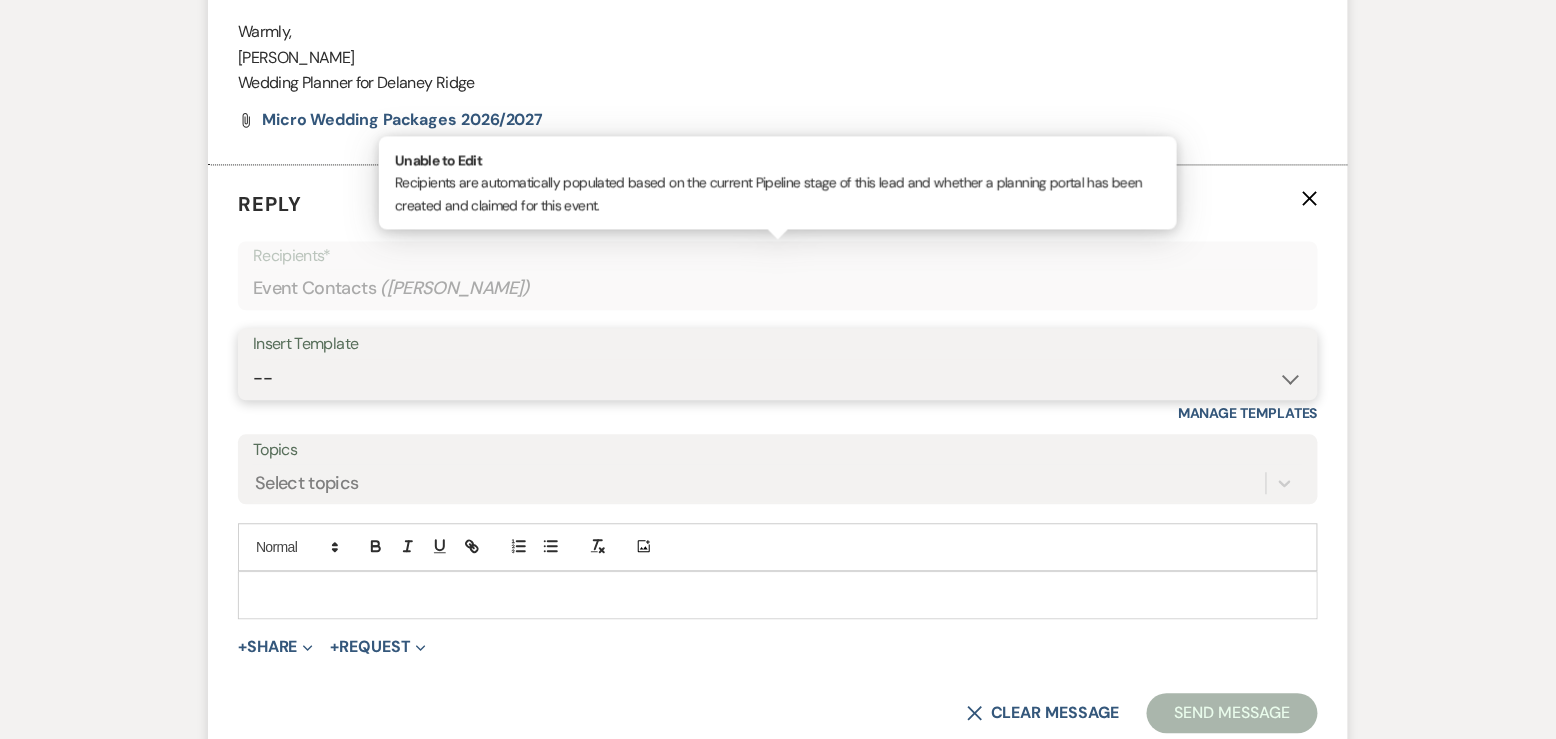 click on "-- Inquiry Follow Up - Let's Book a Tour! Booked Tour Confirmation Final Details Meeting Contract Confirmation Details Last Follow Up Copy of Weven Planning Portal Introduction Tour Follow Up  Rehearsal Dinner Off Season Booked Couples - Add Planner Reminder Accommodations Best Initial Inquiry Response Payment Confirmation Rehearsal Dinner Self Serve Bar Damage Deposit Refund Tour Reminder for [DATE]!  Micro Wedding Info - 2026/2027" at bounding box center [778, 378] 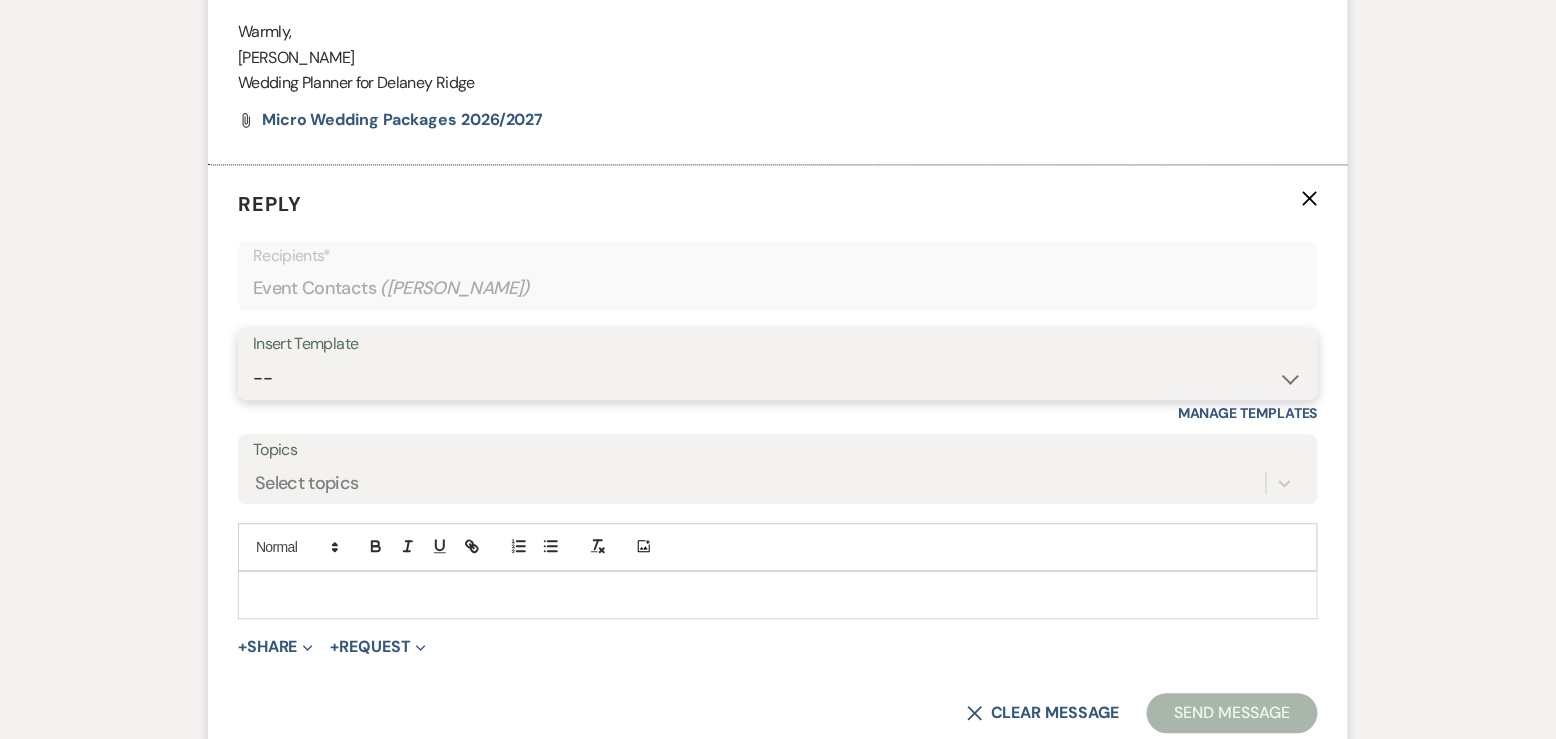 select on "958" 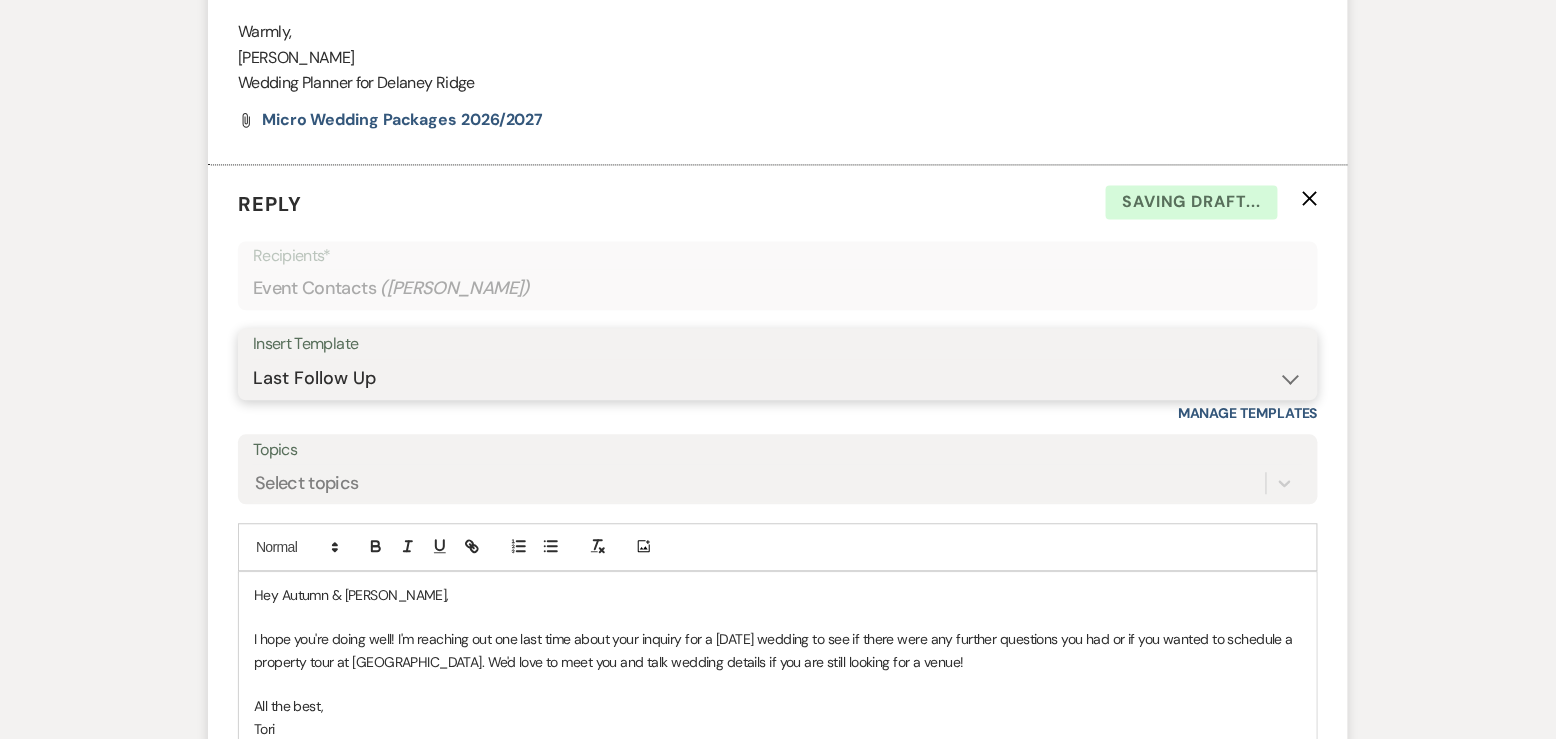 scroll, scrollTop: 1621, scrollLeft: 0, axis: vertical 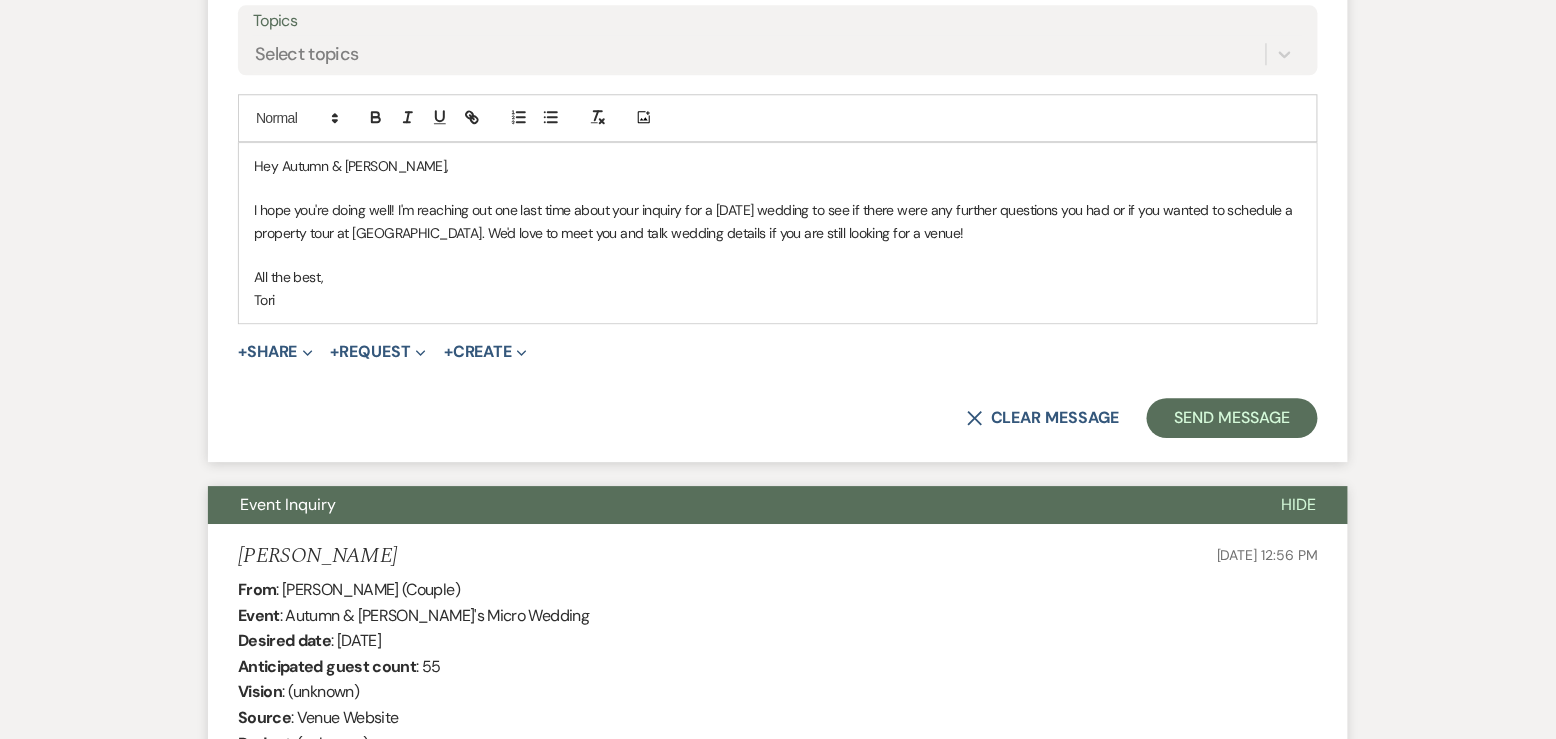 click on "I hope you're doing well! I'm reaching out one last time about your inquiry for a [DATE] wedding to see if there were any further questions you had or if you wanted to schedule a property tour at [GEOGRAPHIC_DATA]. We'd love to meet you and talk wedding details if you are still looking for a venue!" at bounding box center [778, 221] 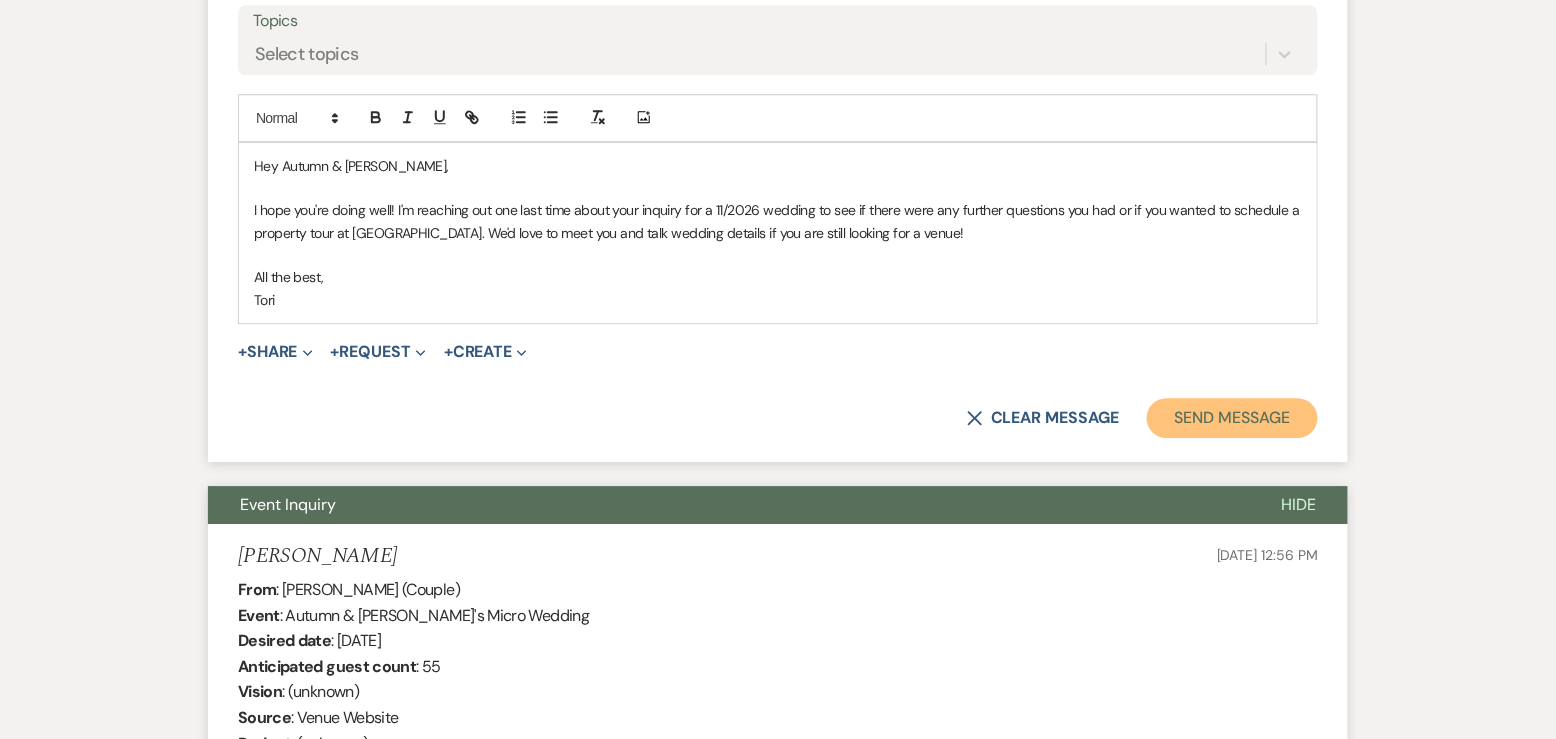 click on "Send Message" at bounding box center [1232, 418] 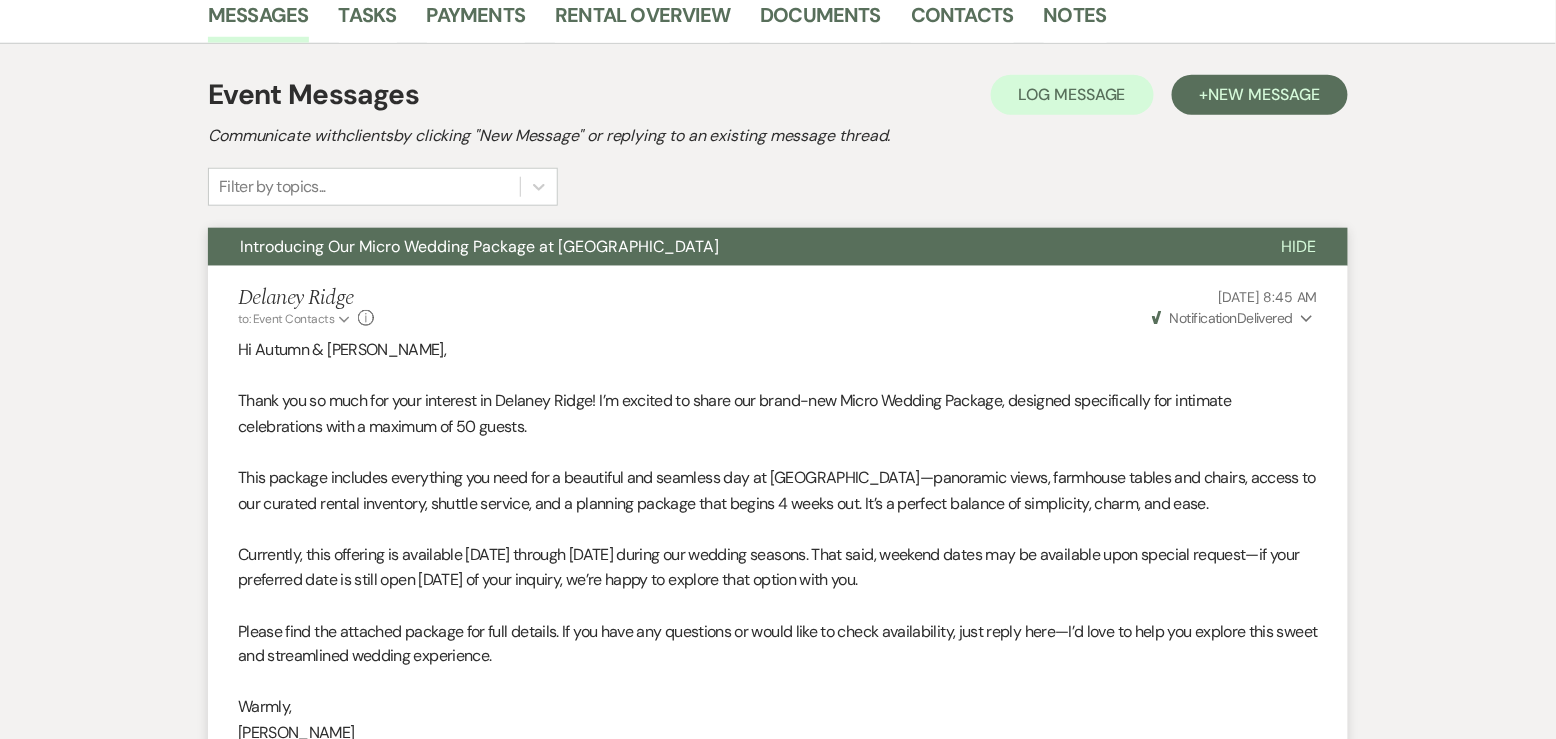 scroll, scrollTop: 0, scrollLeft: 0, axis: both 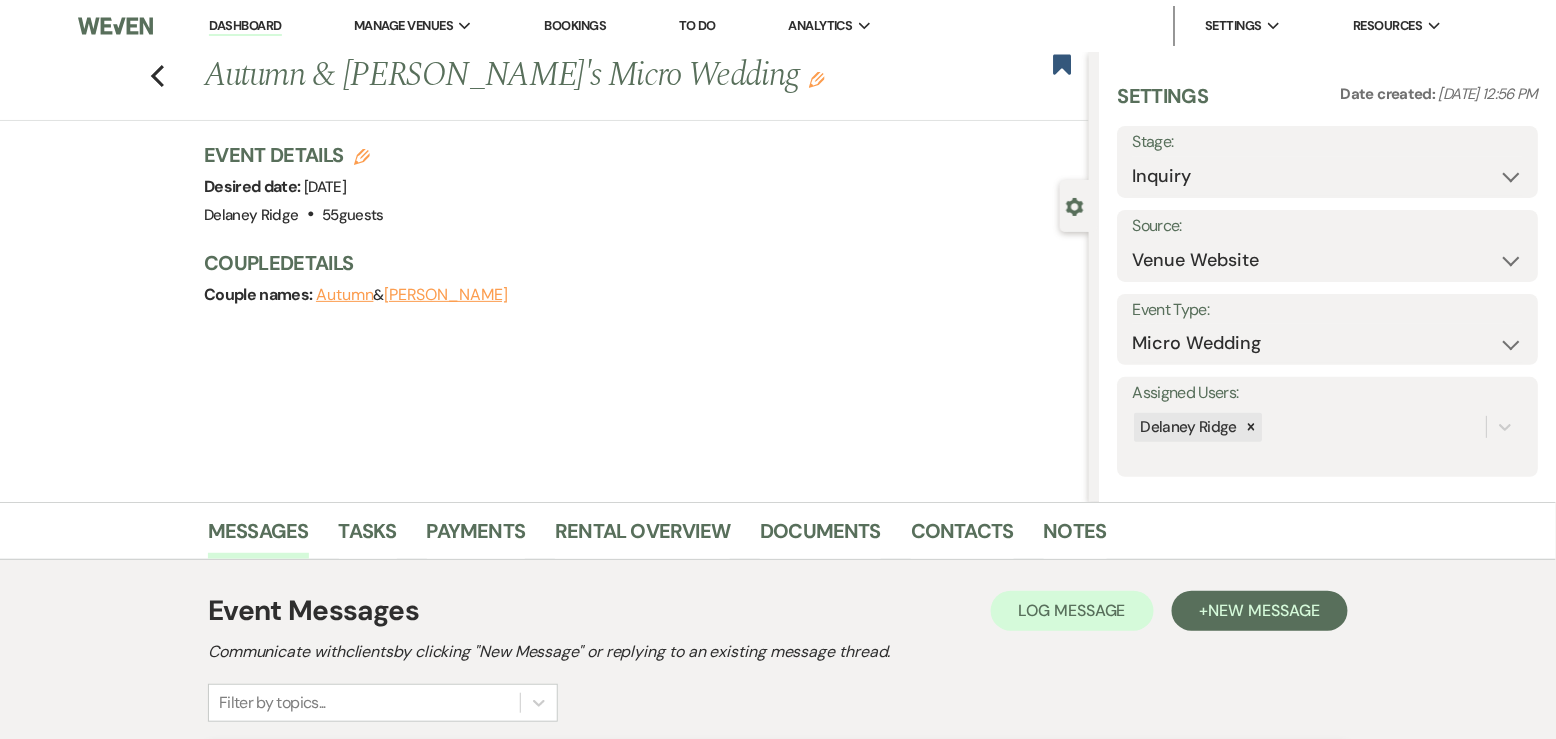 click on "Dashboard" at bounding box center (245, 26) 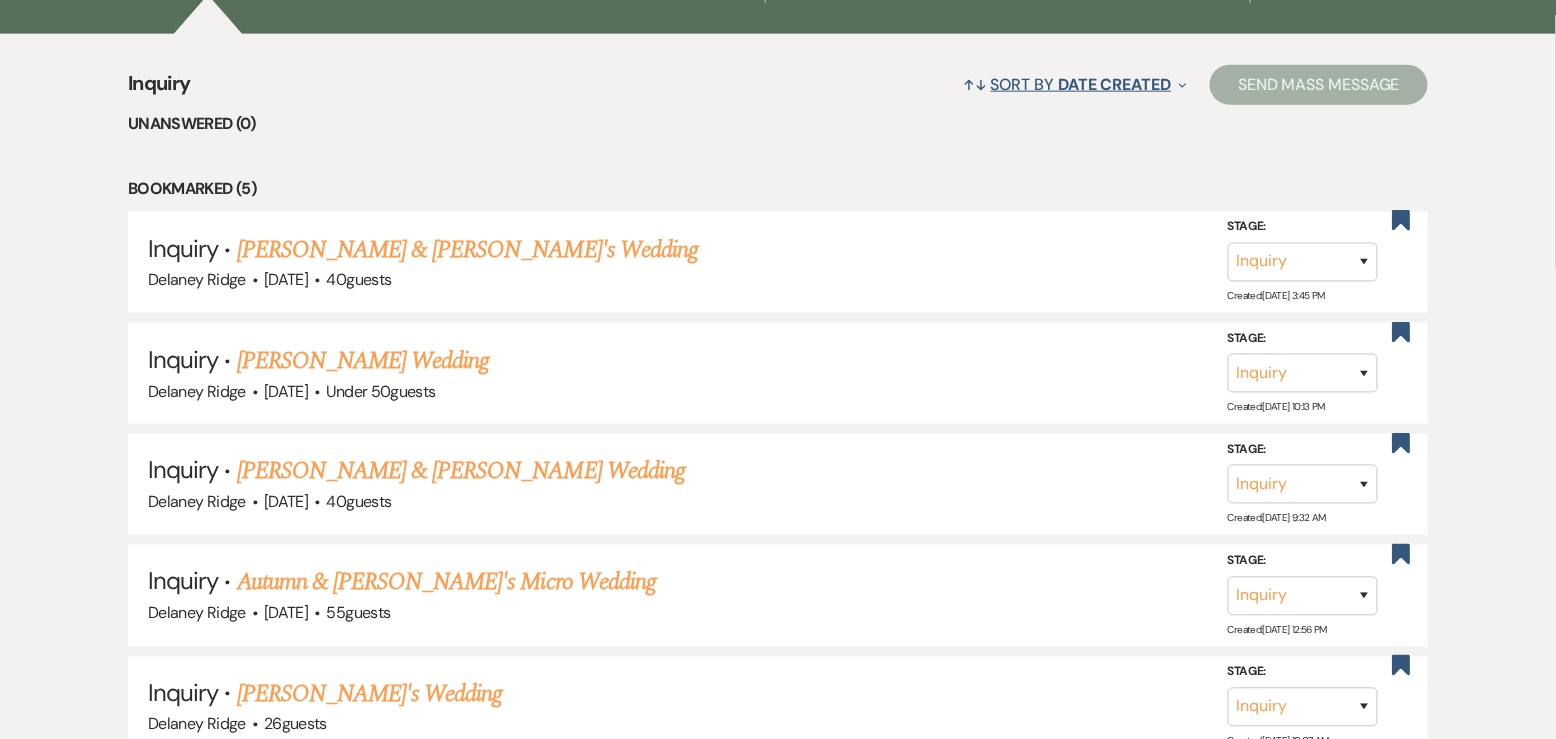 scroll, scrollTop: 848, scrollLeft: 0, axis: vertical 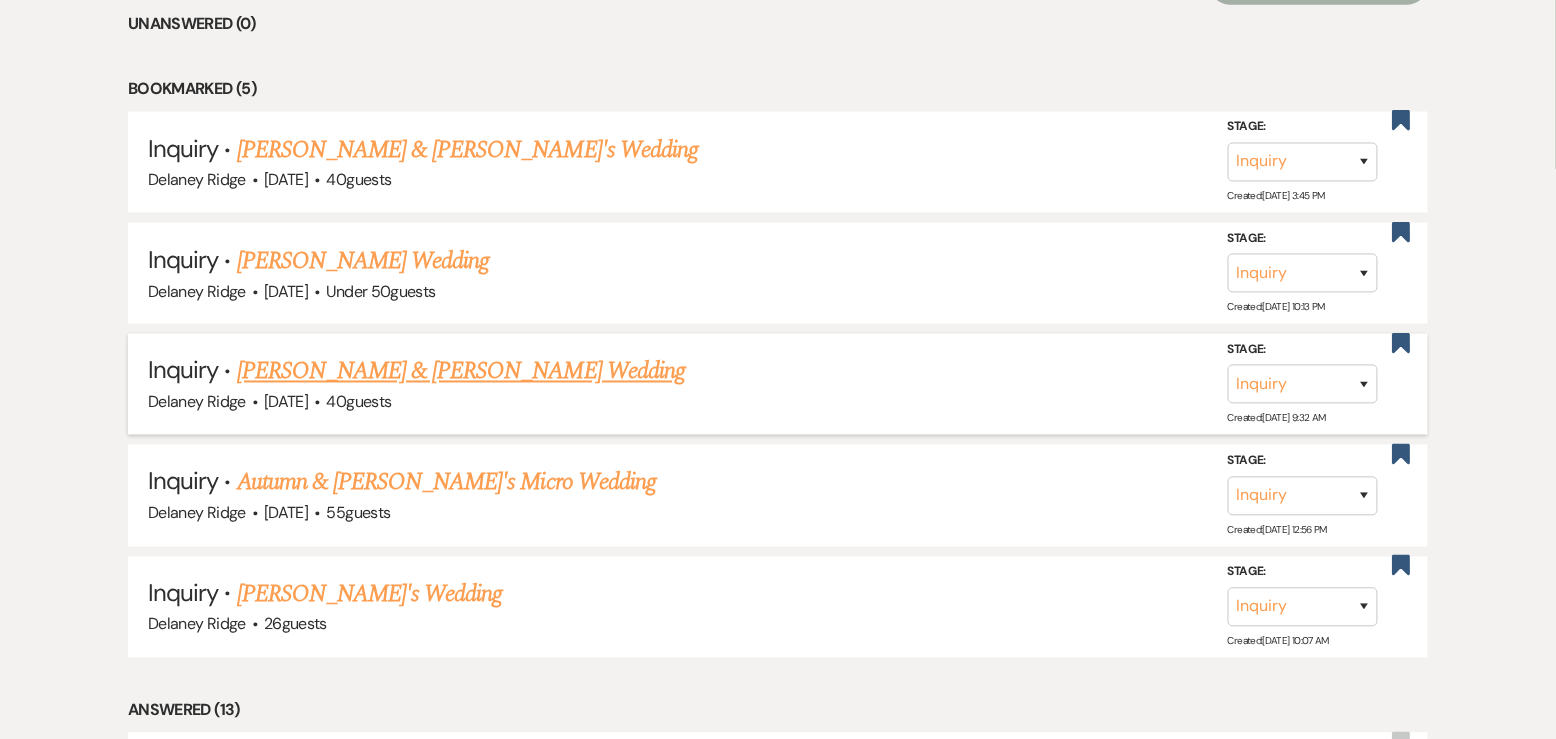 click on "[PERSON_NAME] & [PERSON_NAME] Wedding" at bounding box center [461, 372] 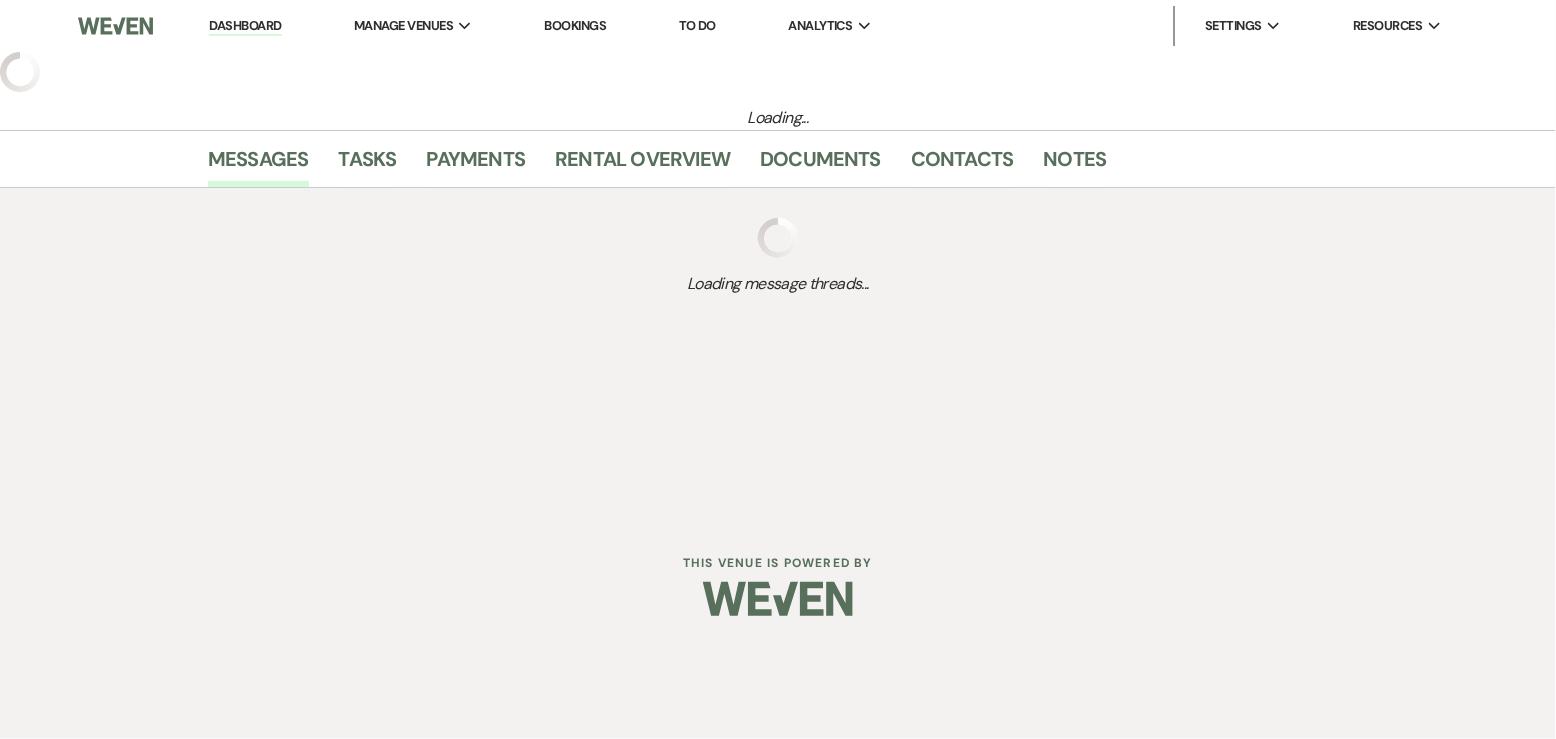 scroll, scrollTop: 0, scrollLeft: 0, axis: both 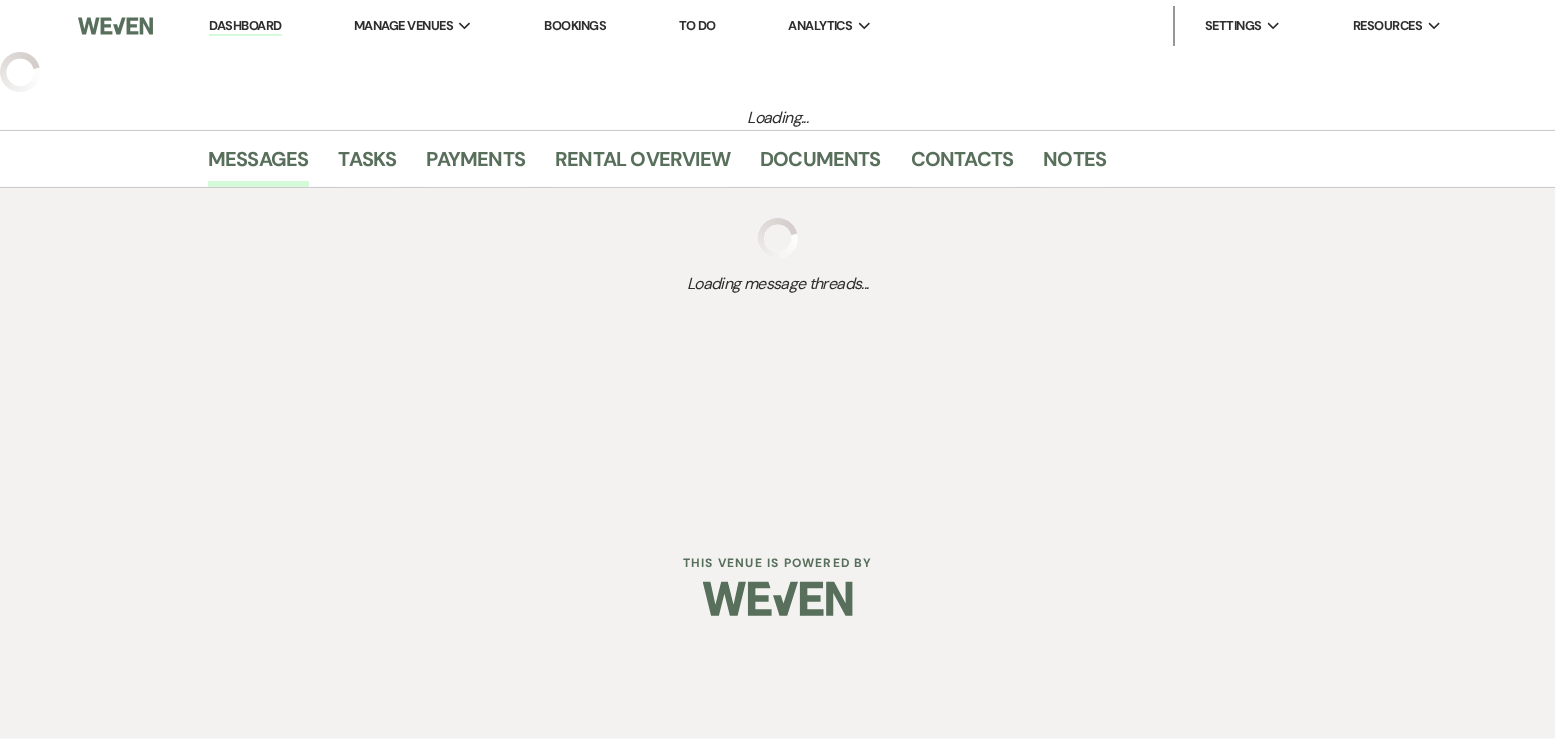 select on "5" 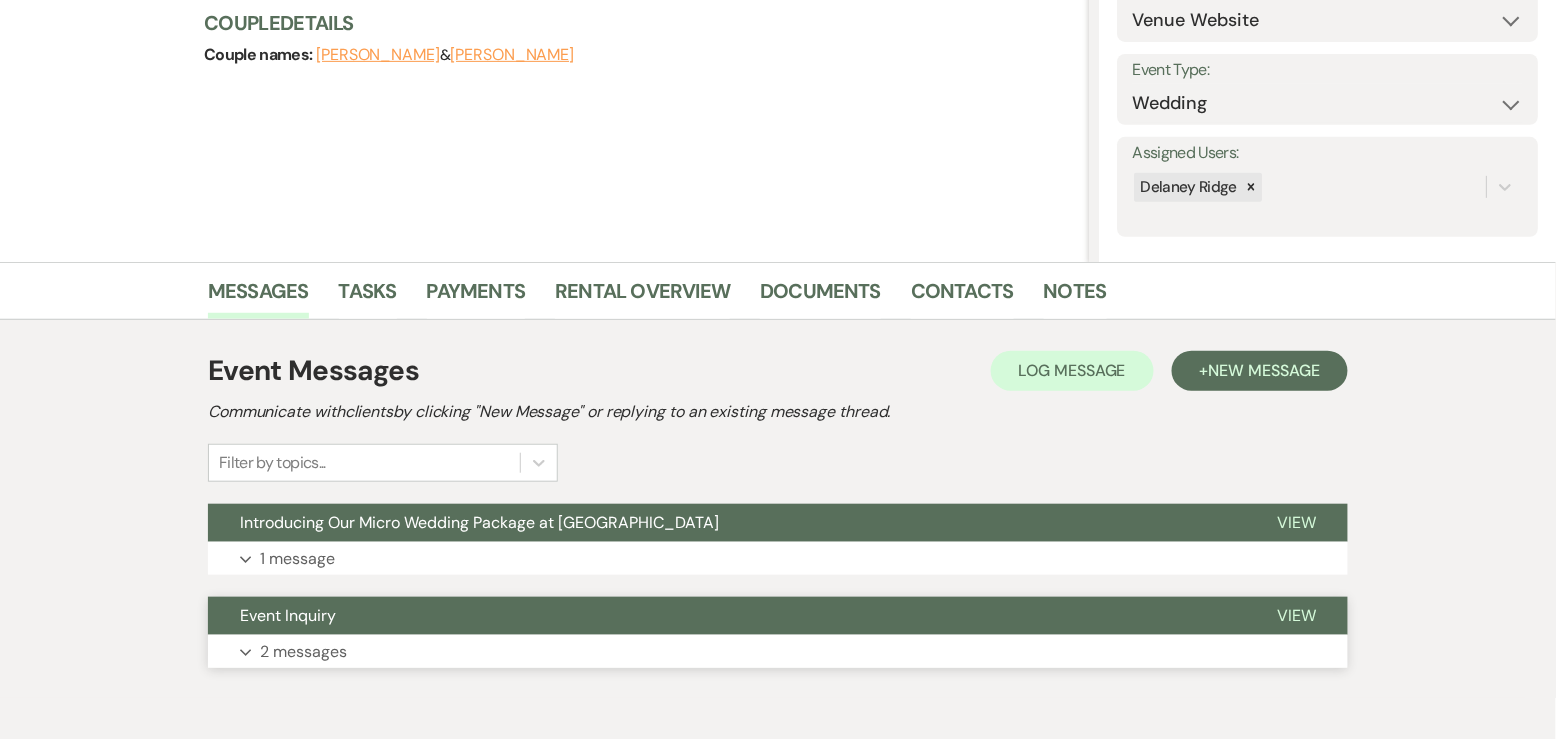scroll, scrollTop: 326, scrollLeft: 0, axis: vertical 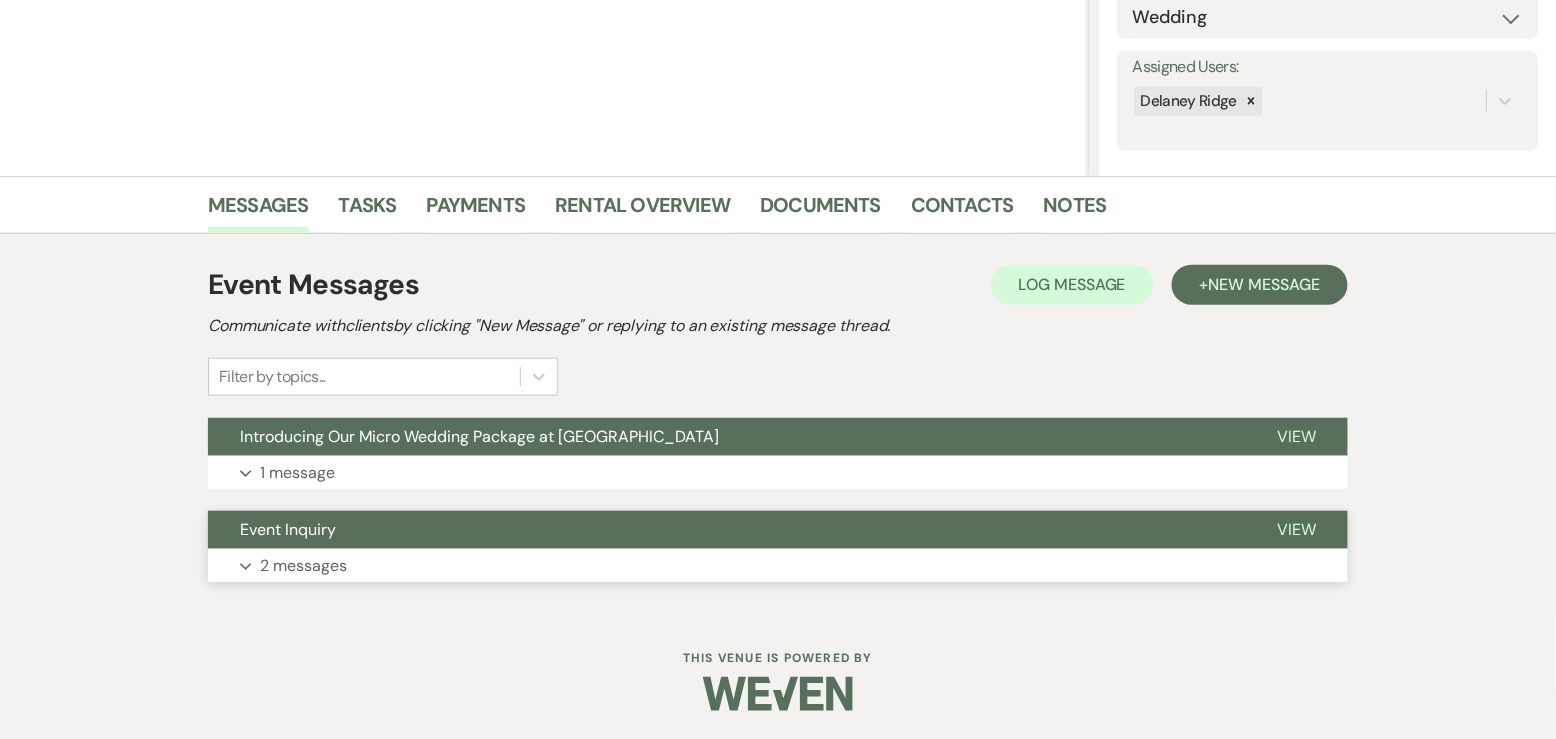 drag, startPoint x: 528, startPoint y: 515, endPoint x: 551, endPoint y: 534, distance: 29.832869 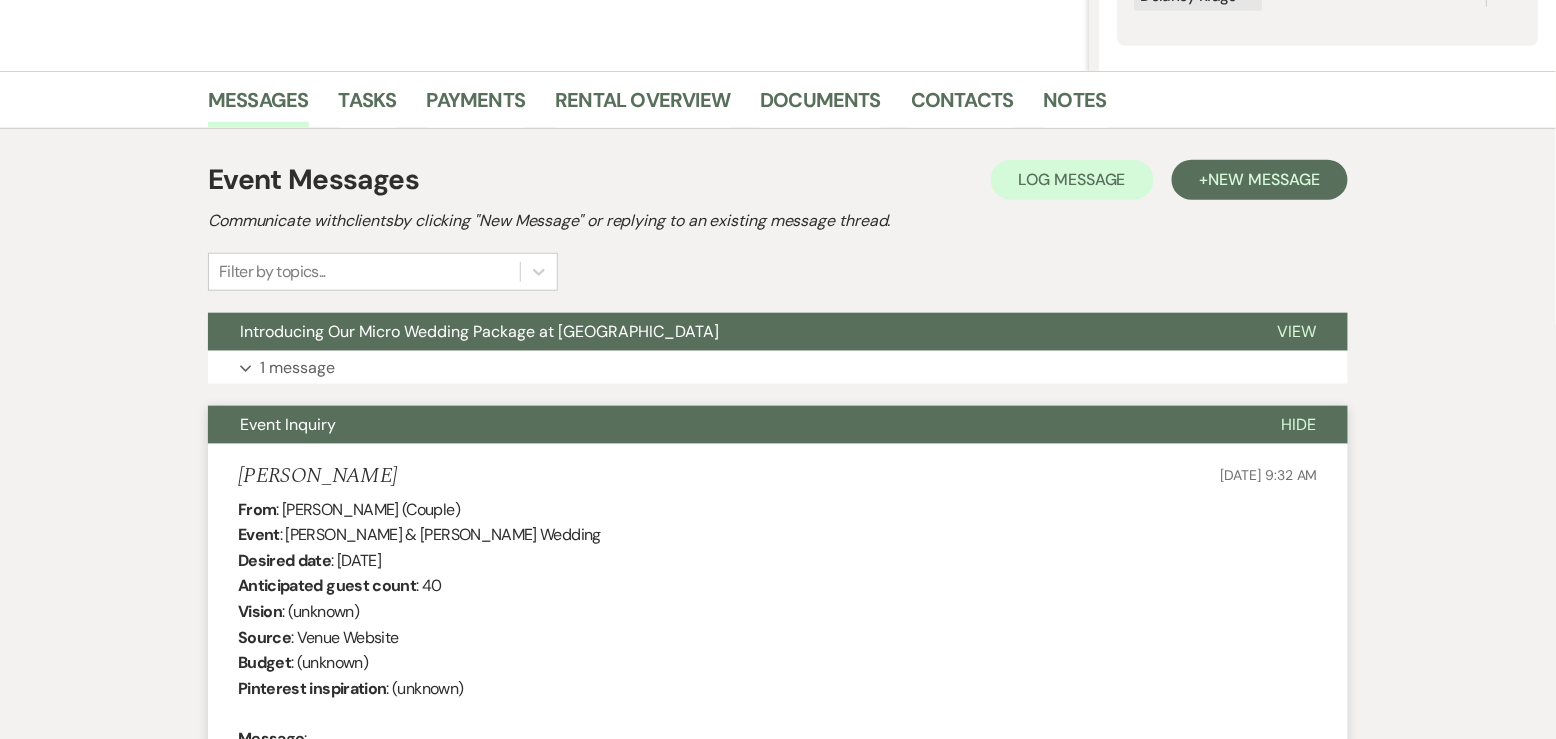 scroll, scrollTop: 408, scrollLeft: 0, axis: vertical 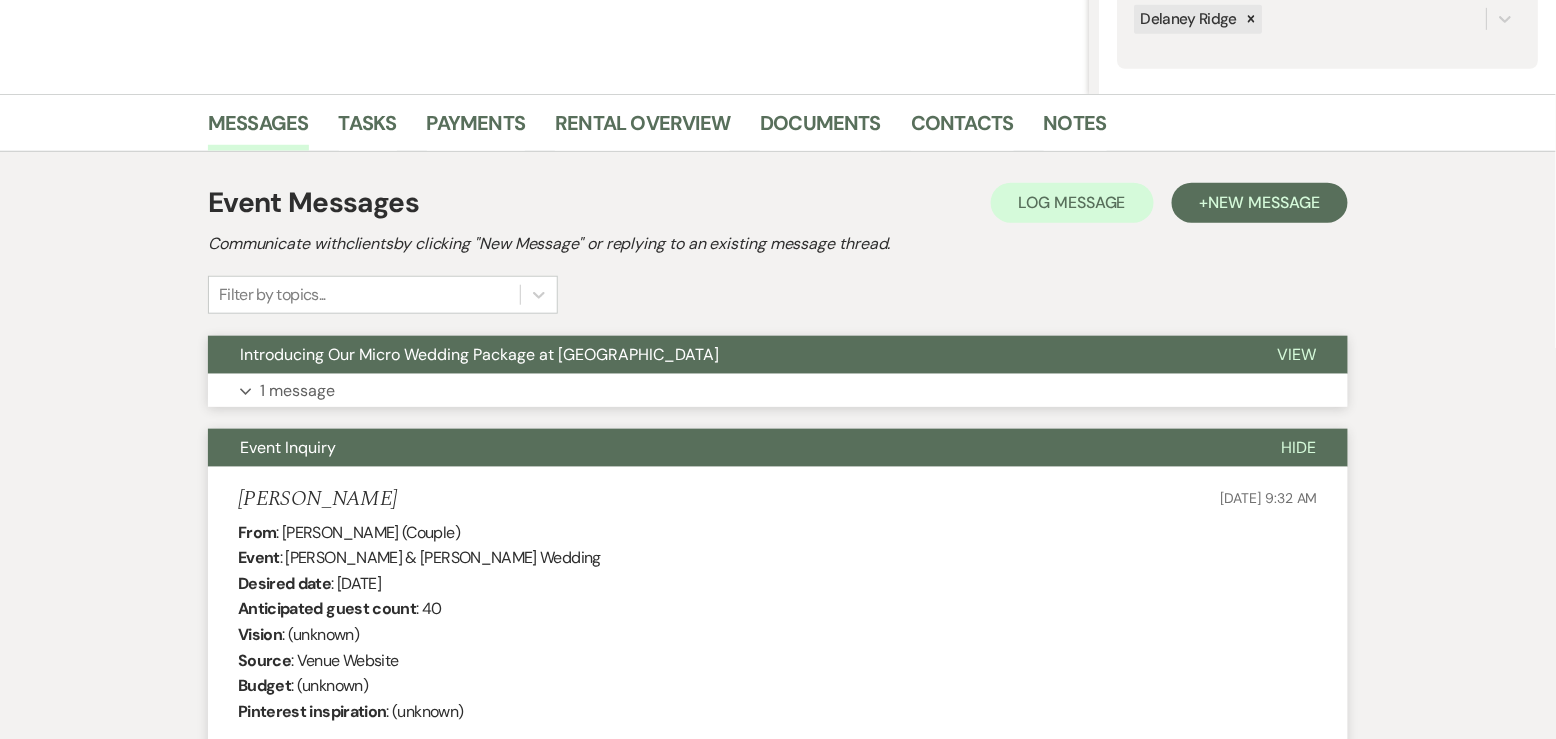 click on "Introducing Our Micro Wedding Package at Delaney Ridge" at bounding box center [726, 355] 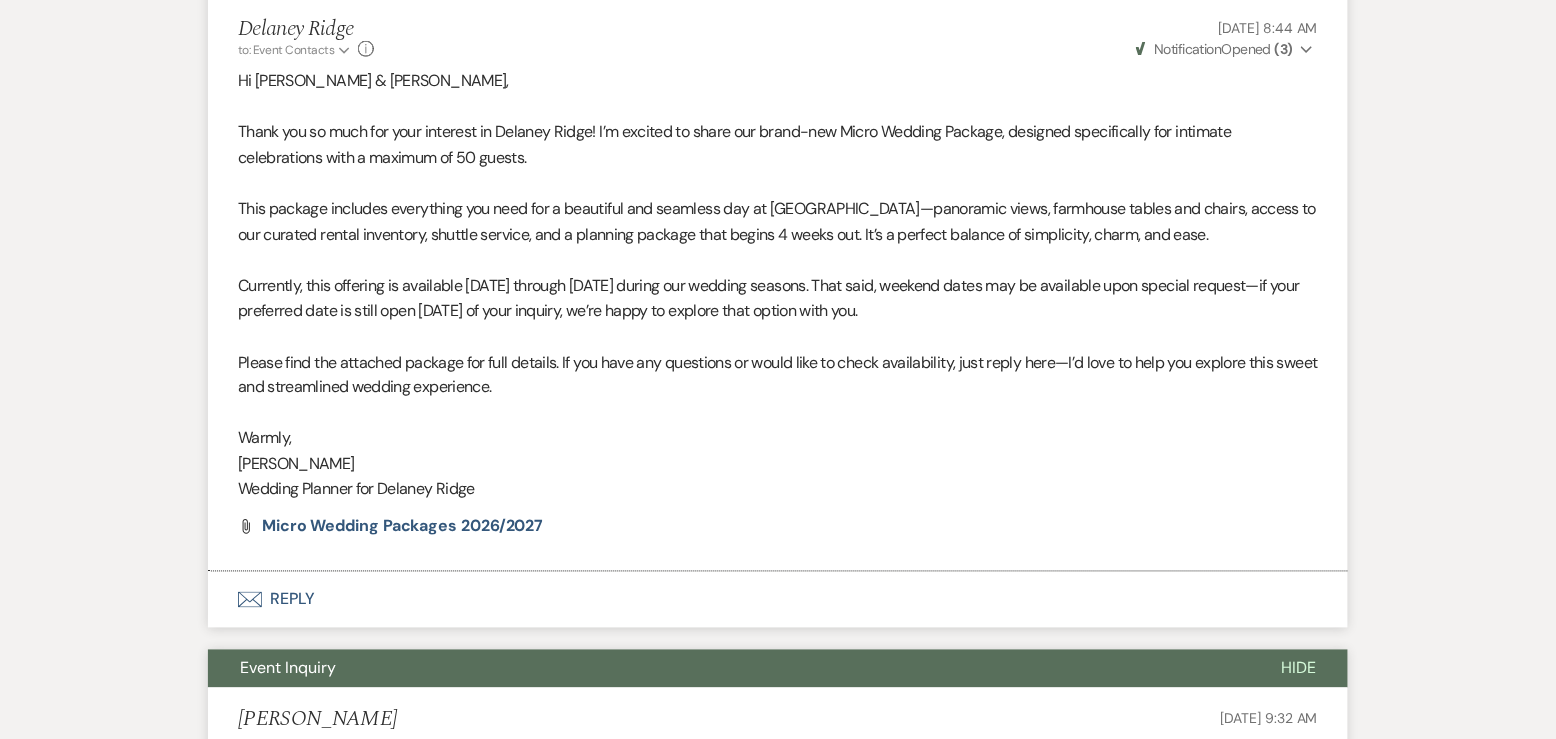 scroll, scrollTop: 787, scrollLeft: 0, axis: vertical 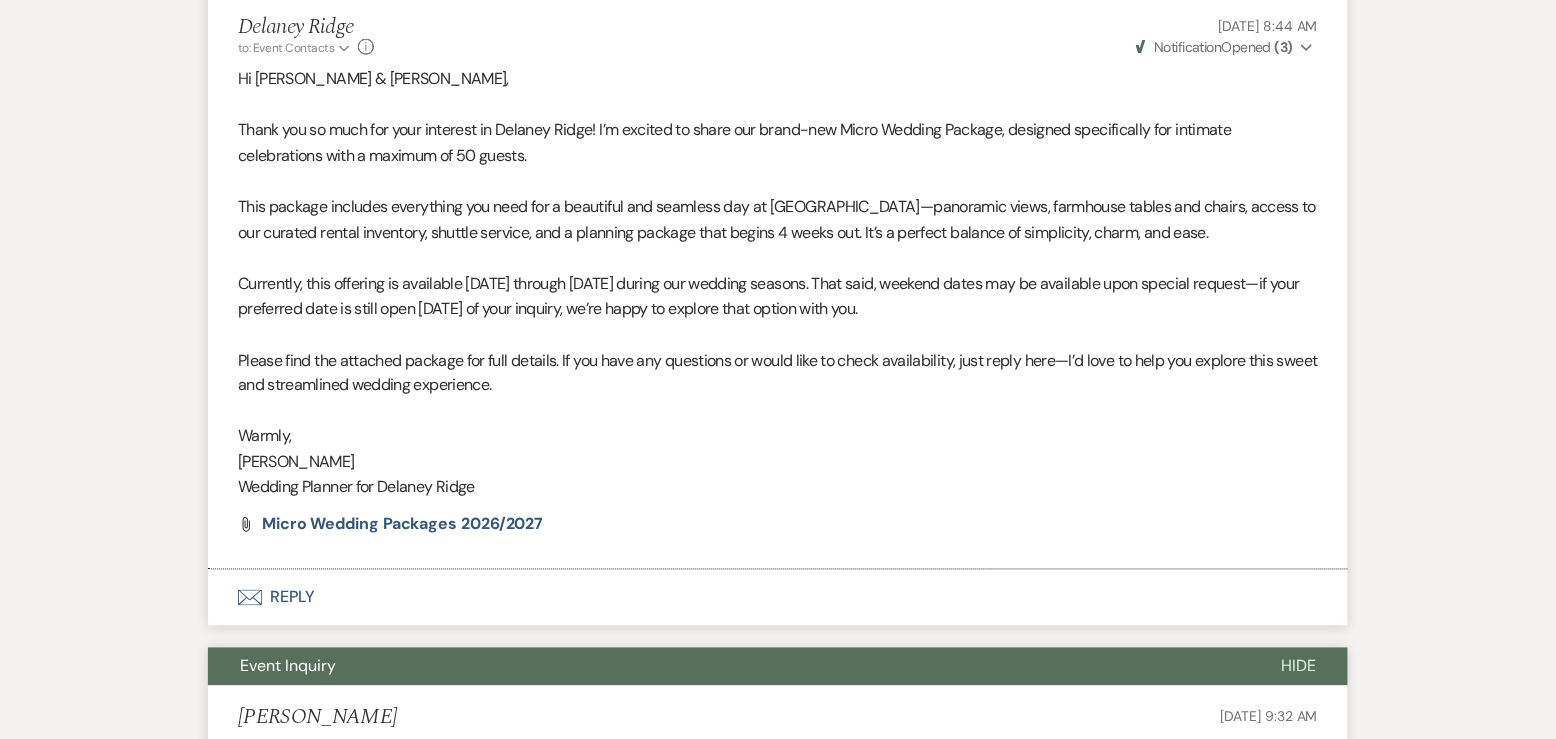 click on "Envelope Reply" at bounding box center [778, 598] 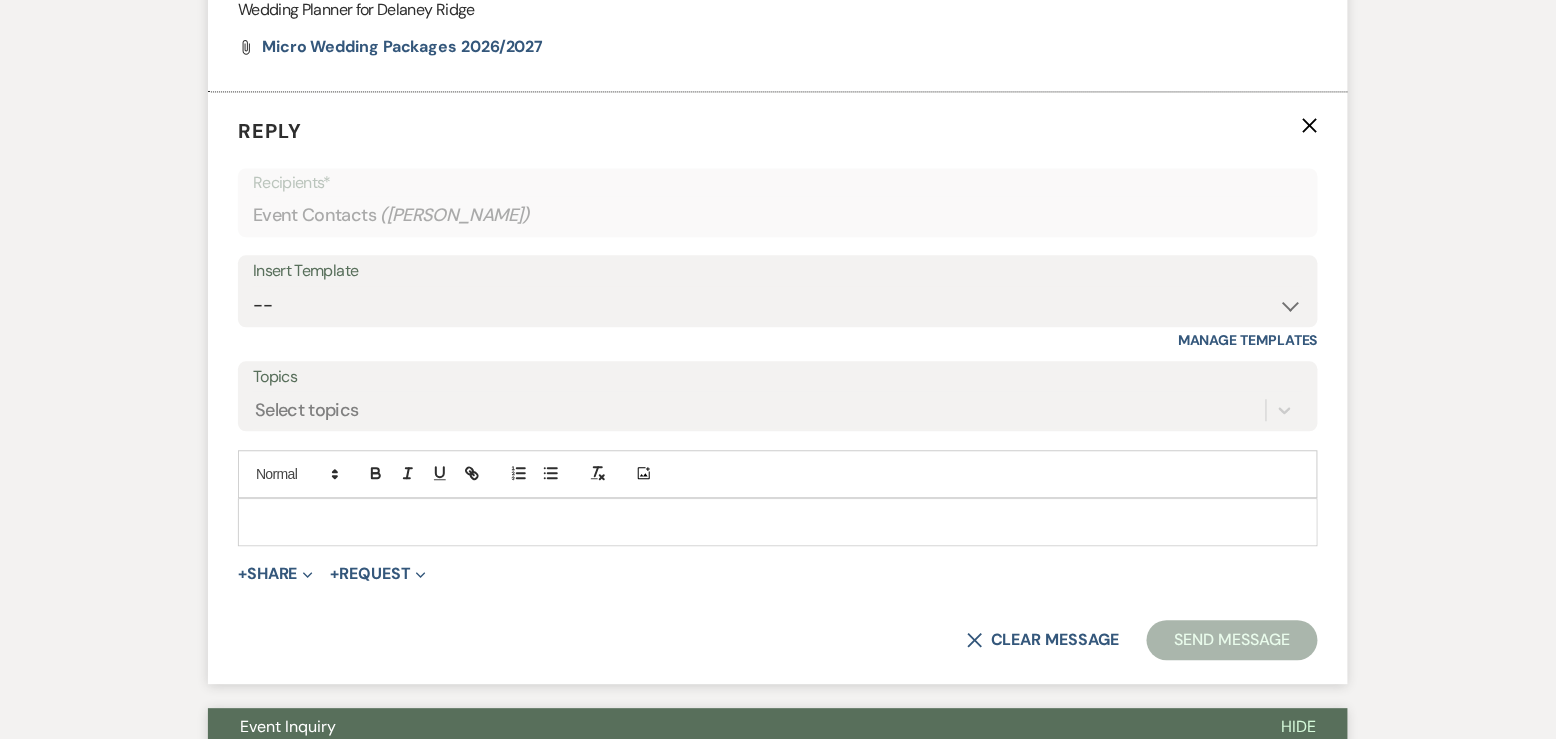 scroll, scrollTop: 1281, scrollLeft: 0, axis: vertical 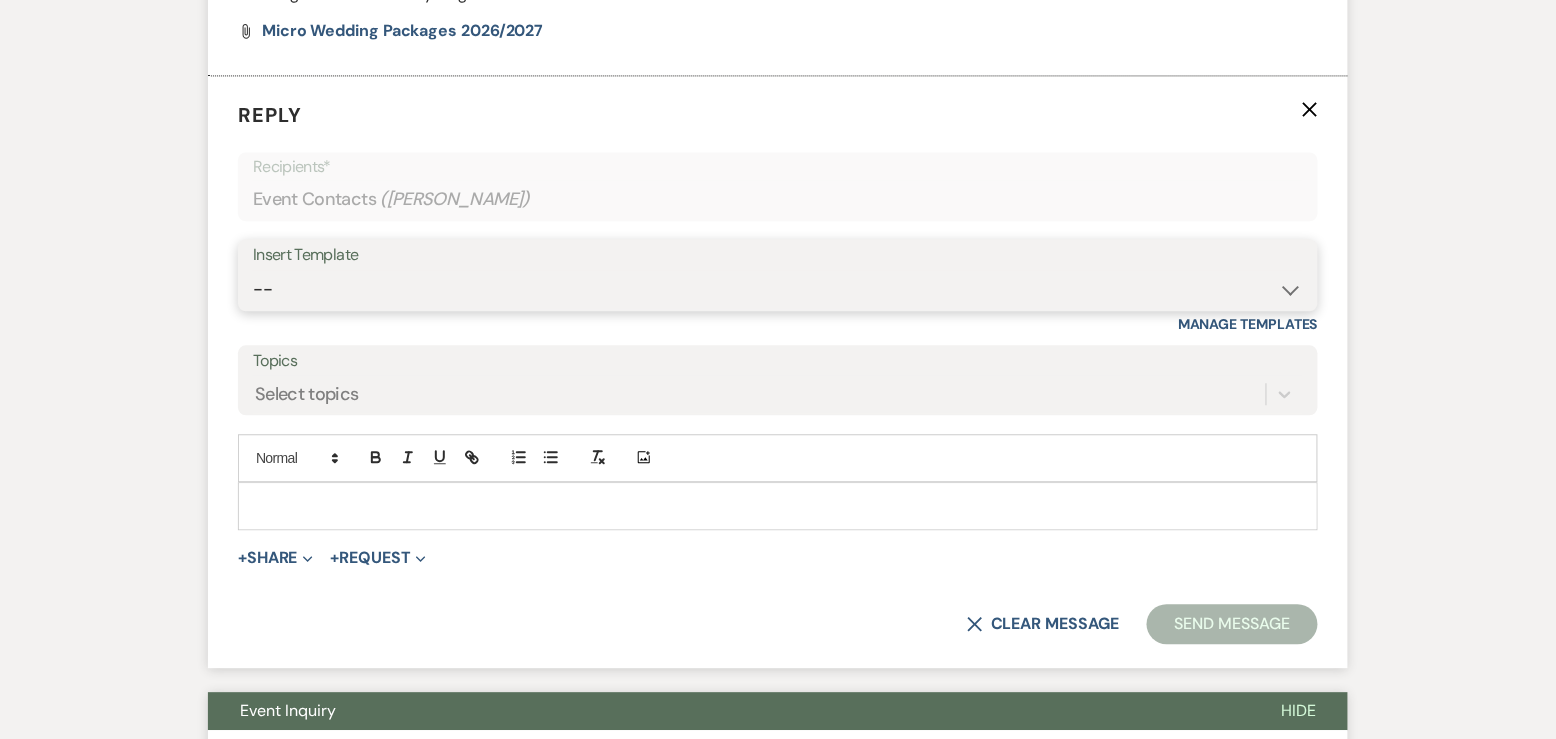 click on "-- Inquiry Follow Up - Let's Book a Tour! Booked Tour Confirmation Final Details Meeting Contract Confirmation Details Last Follow Up Copy of Weven Planning Portal Introduction Tour Follow Up  Rehearsal Dinner Off Season Booked Couples - Add Planner Reminder Accommodations Best Initial Inquiry Response Payment Confirmation Rehearsal Dinner Self Serve Bar Damage Deposit Refund Tour Reminder for Tomorrow!  Micro Wedding Info - 2026/2027" at bounding box center [778, 289] 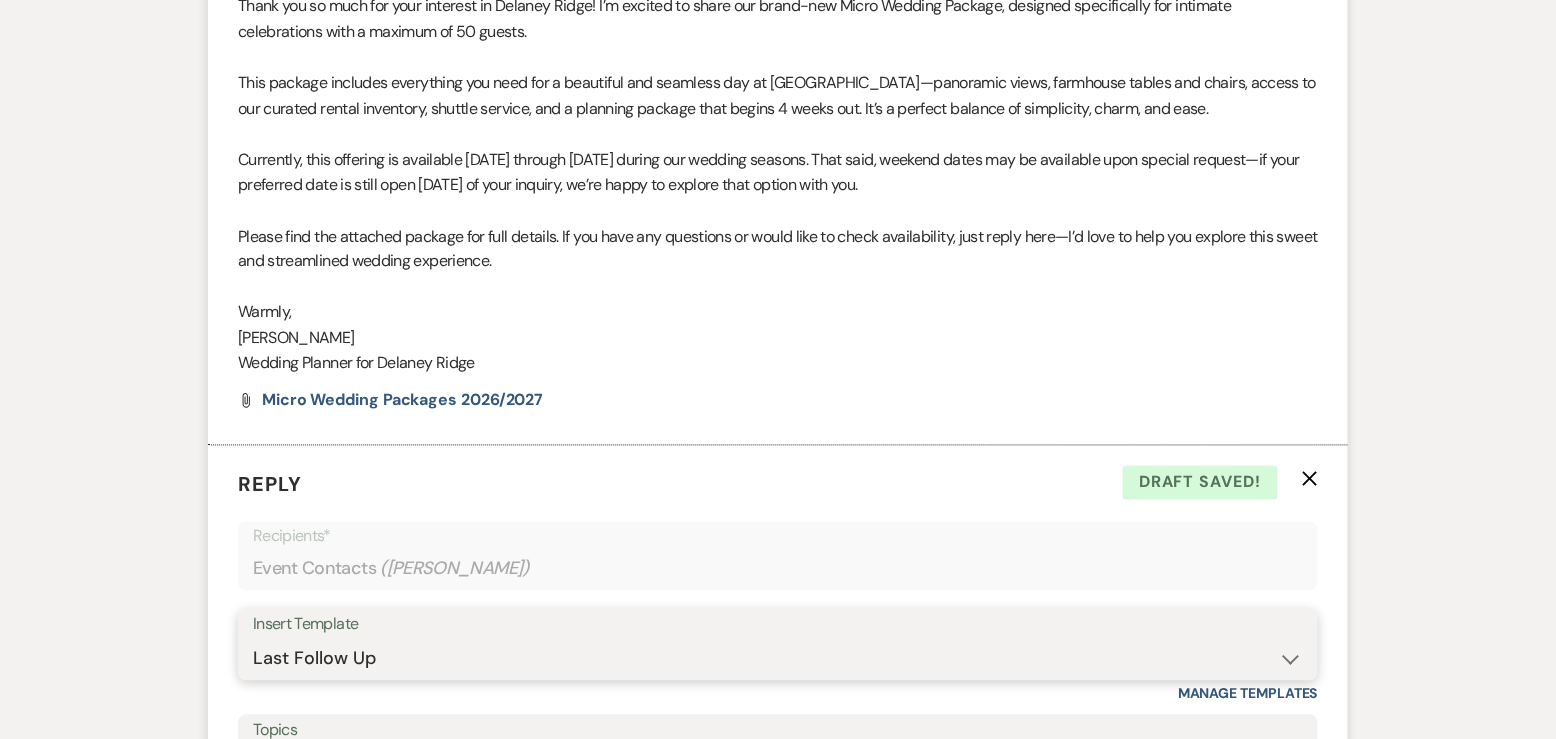 scroll, scrollTop: 1357, scrollLeft: 0, axis: vertical 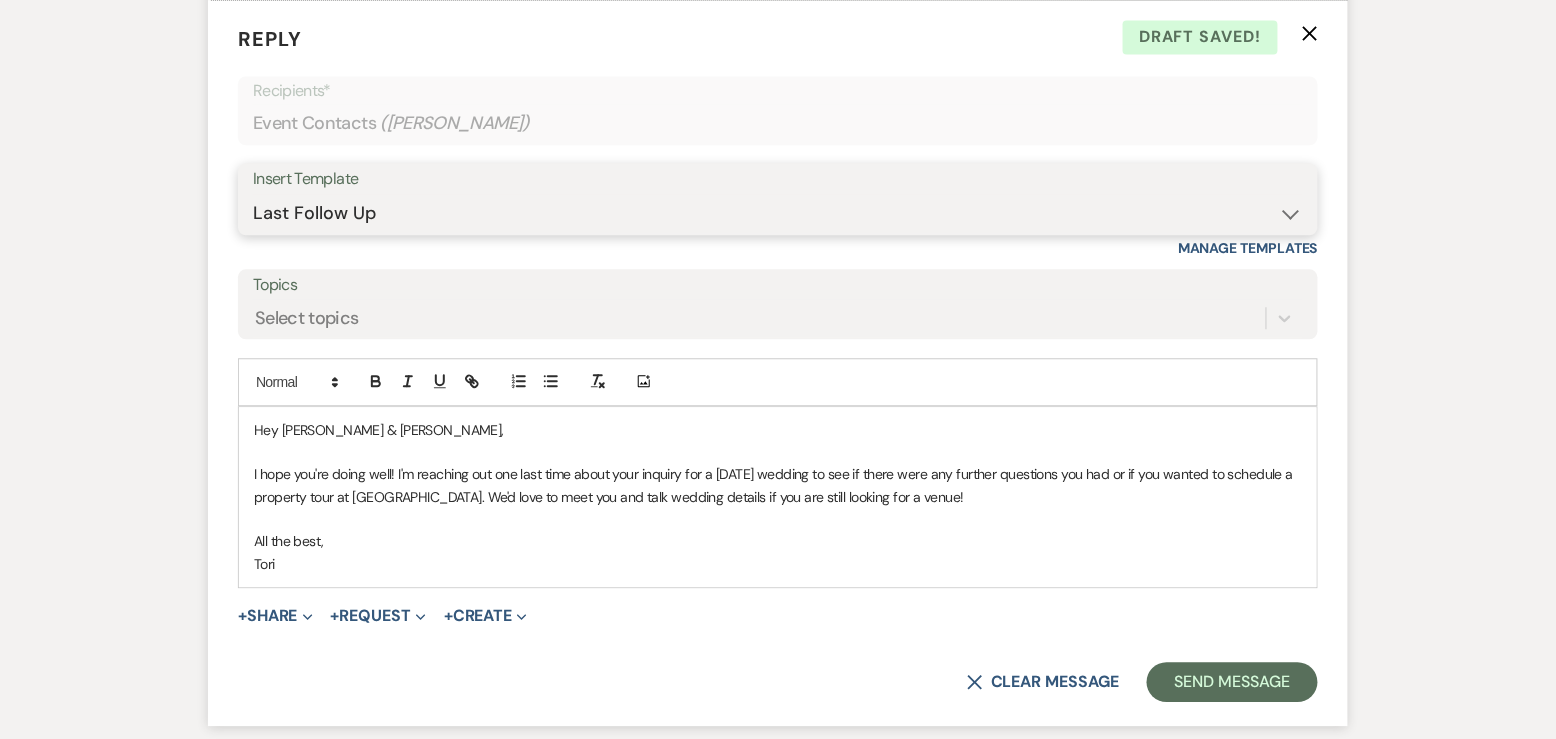 click on "-- Inquiry Follow Up - Let's Book a Tour! Booked Tour Confirmation Final Details Meeting Contract Confirmation Details Last Follow Up Copy of Weven Planning Portal Introduction Tour Follow Up  Rehearsal Dinner Off Season Booked Couples - Add Planner Reminder Accommodations Best Initial Inquiry Response Payment Confirmation Rehearsal Dinner Self Serve Bar Damage Deposit Refund Tour Reminder for Tomorrow!  Micro Wedding Info - 2026/2027" at bounding box center (778, 213) 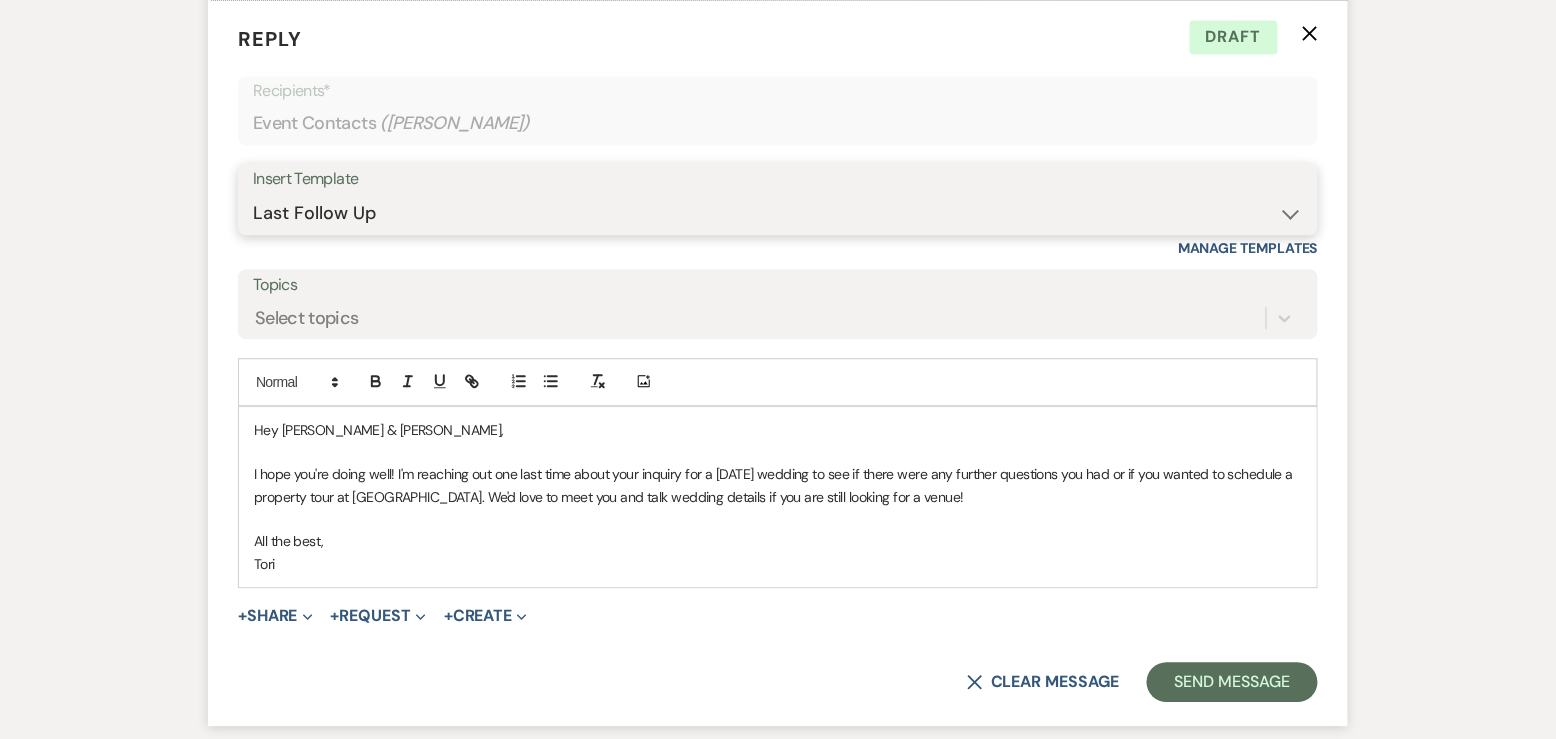 select on "851" 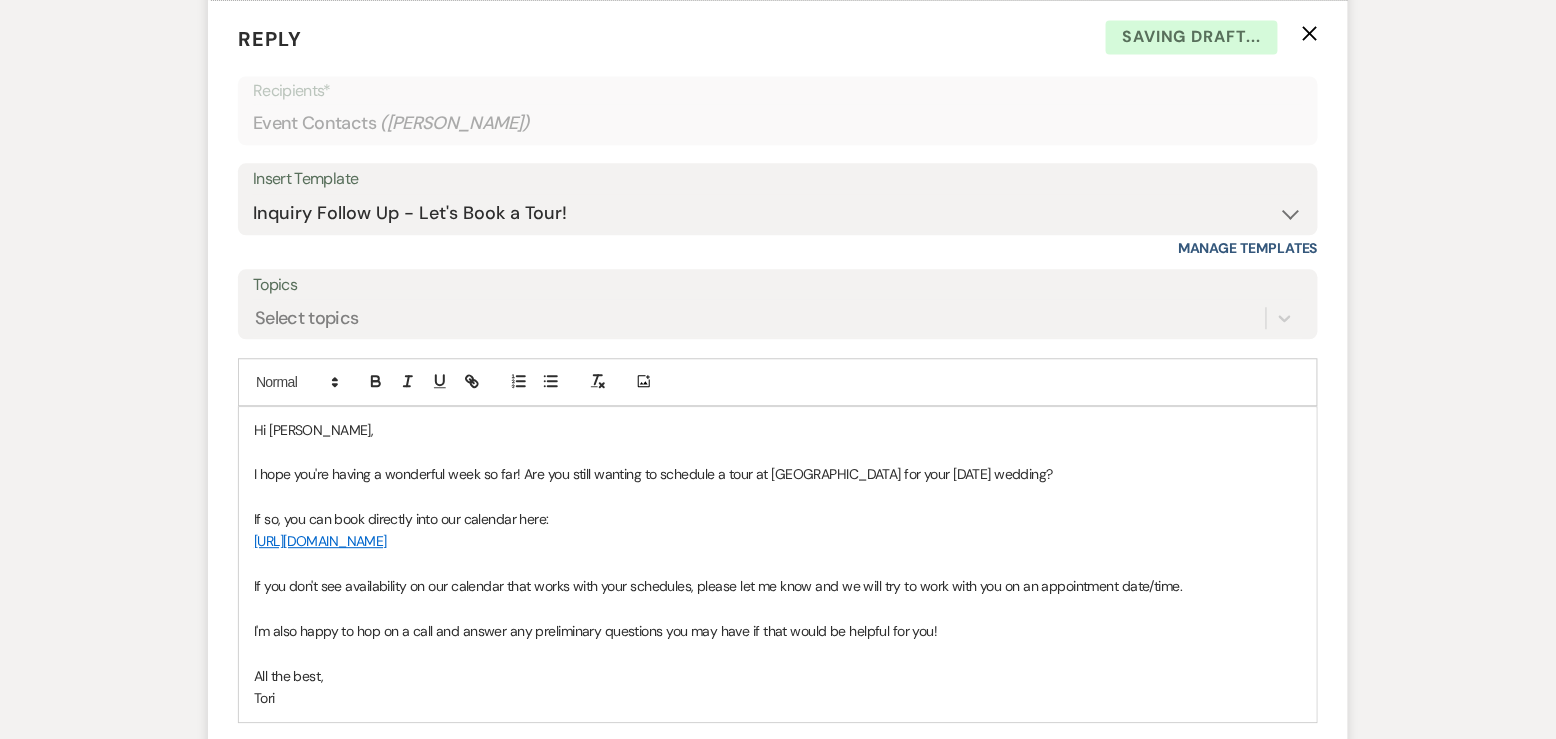 click on "I hope you're having a wonderful week so far! Are you still wanting to schedule a tour at Delaney Ridge for your 04/11/2026 wedding?" at bounding box center [778, 474] 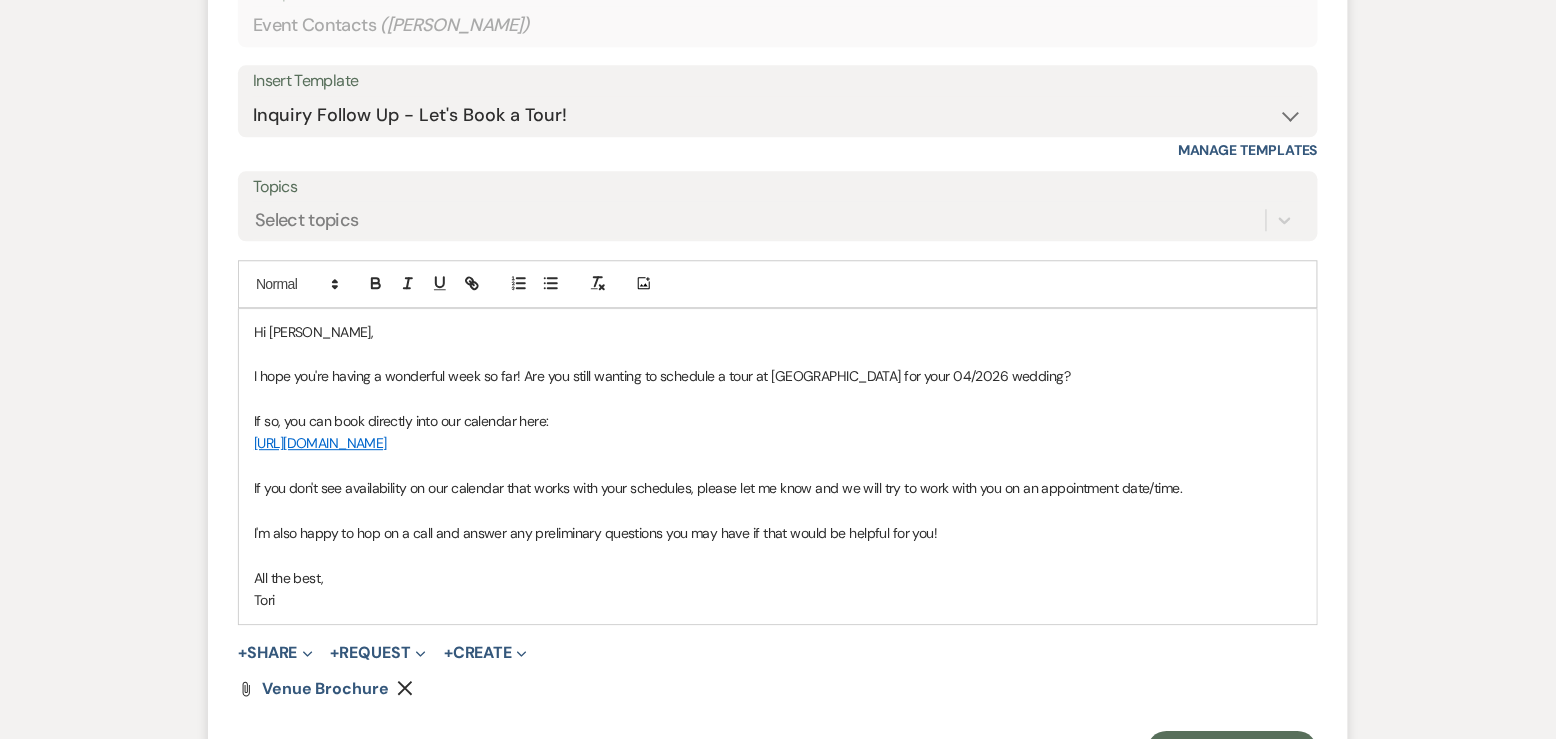 scroll, scrollTop: 1475, scrollLeft: 0, axis: vertical 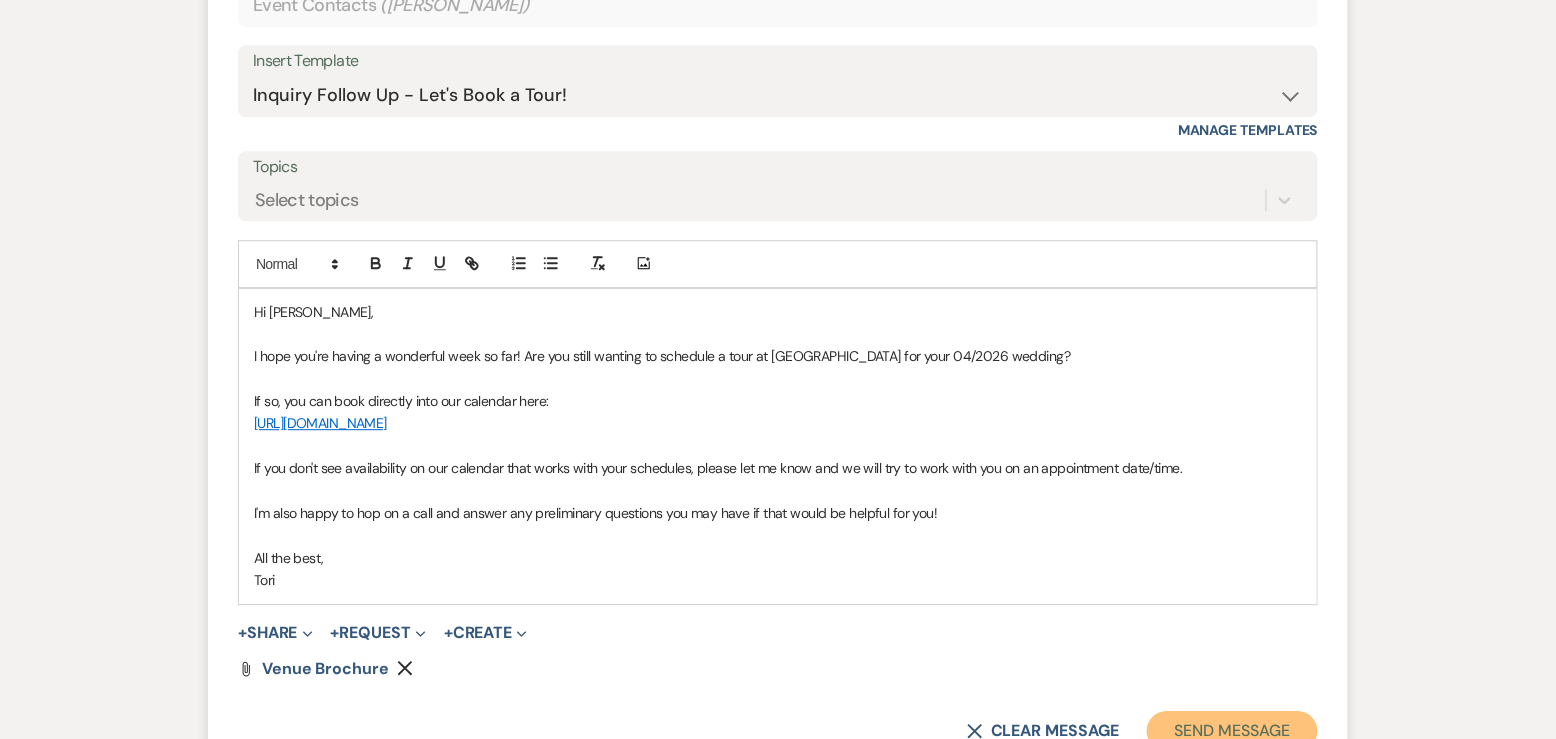 click on "Send Message" at bounding box center (1232, 731) 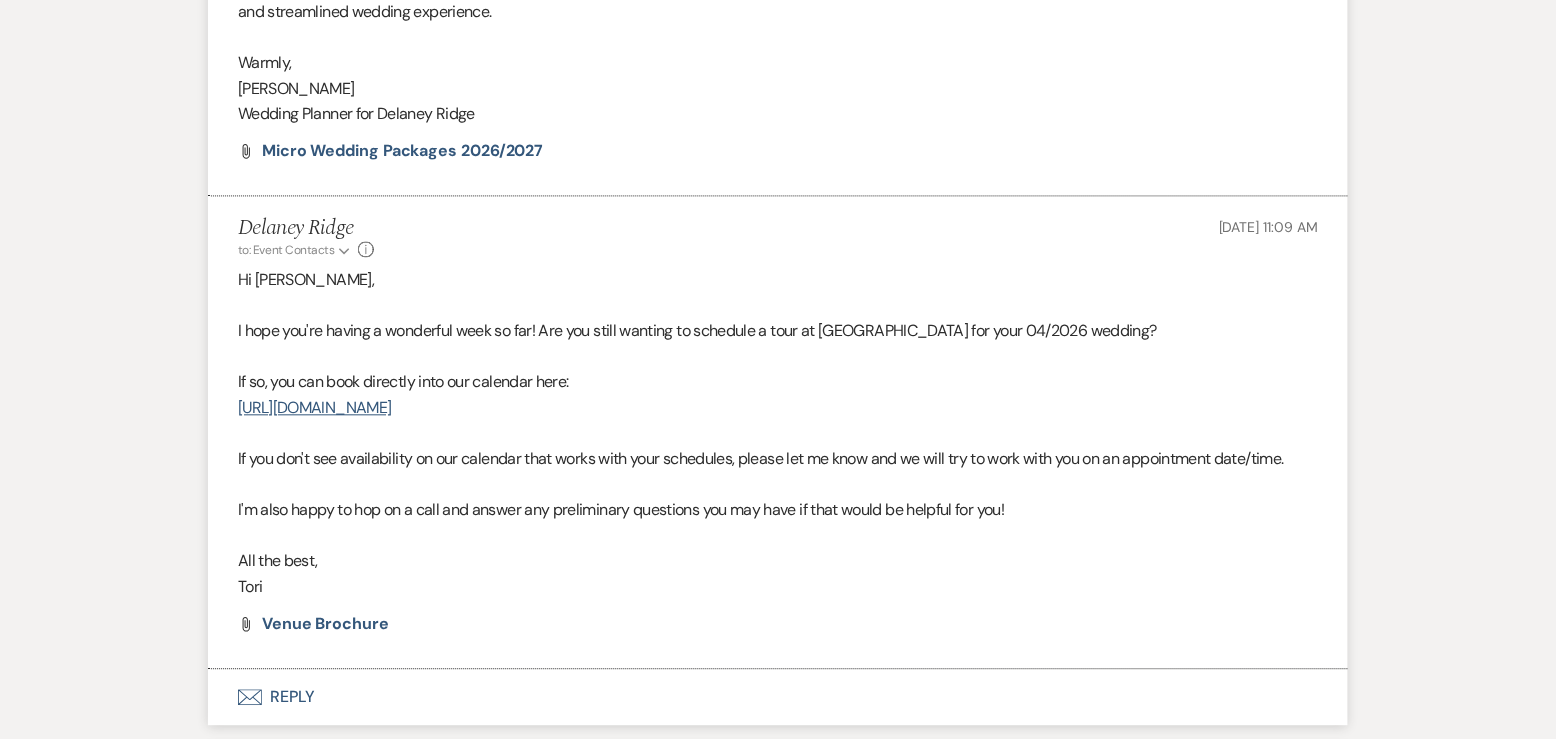 scroll, scrollTop: 0, scrollLeft: 0, axis: both 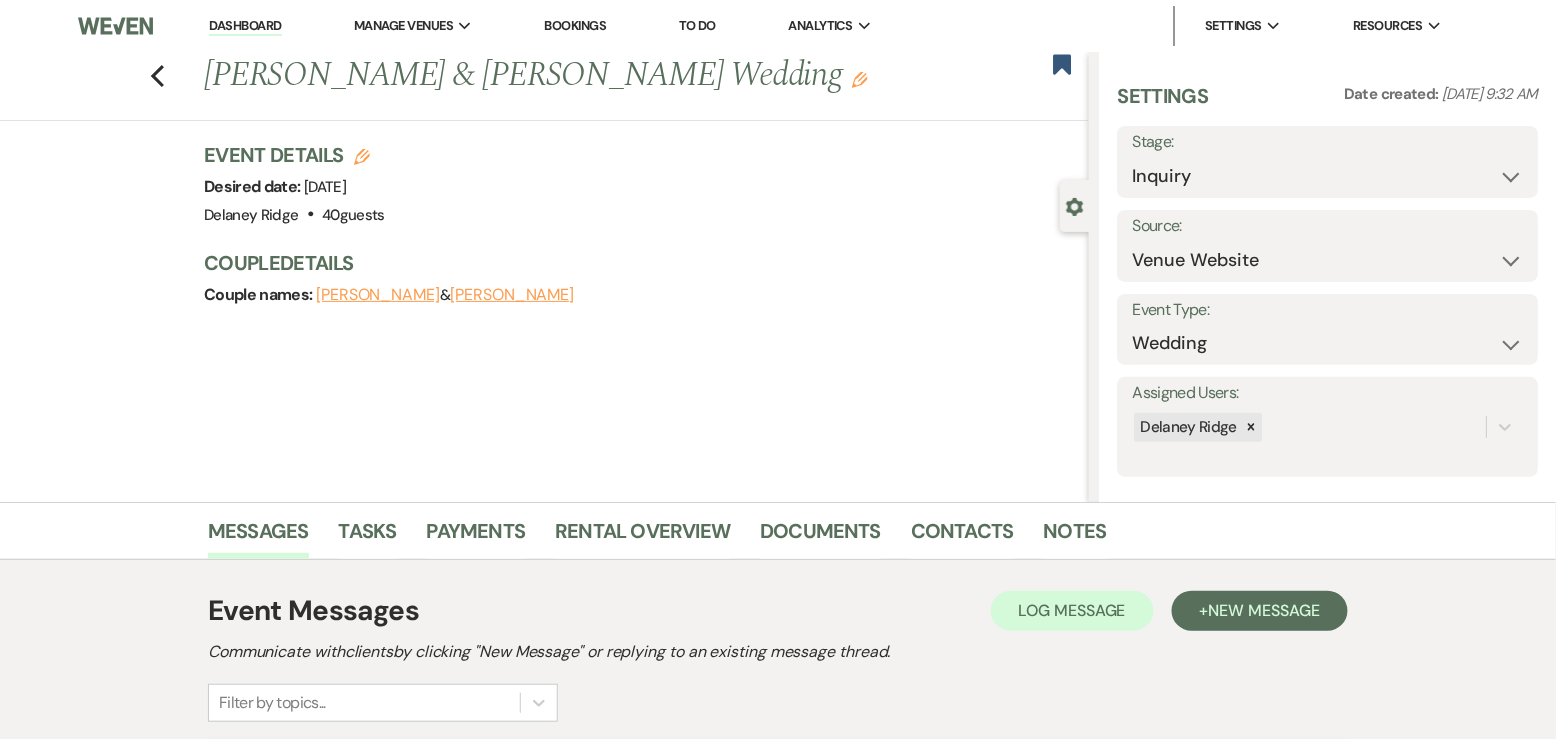 click on "Dashboard" at bounding box center [245, 26] 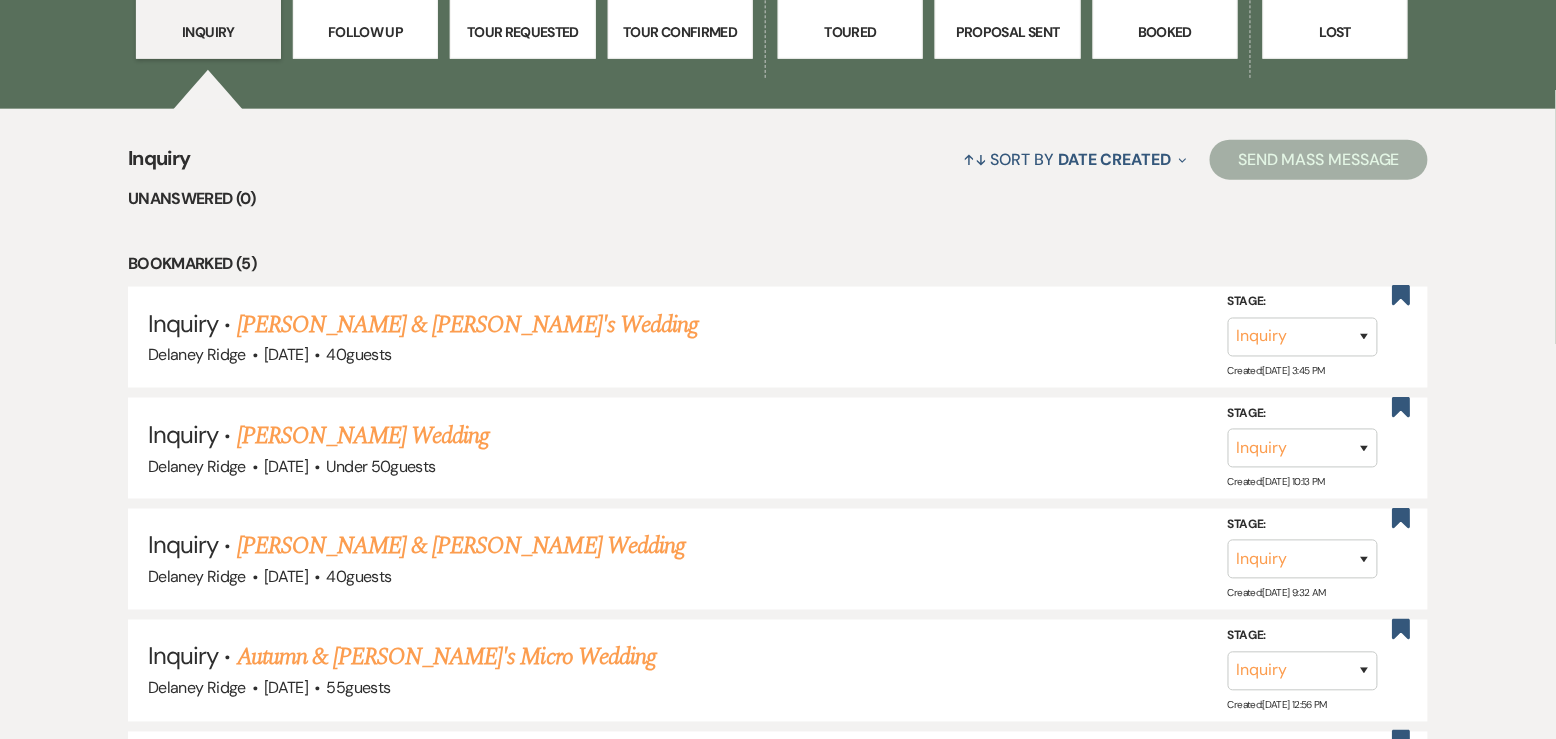 scroll, scrollTop: 806, scrollLeft: 0, axis: vertical 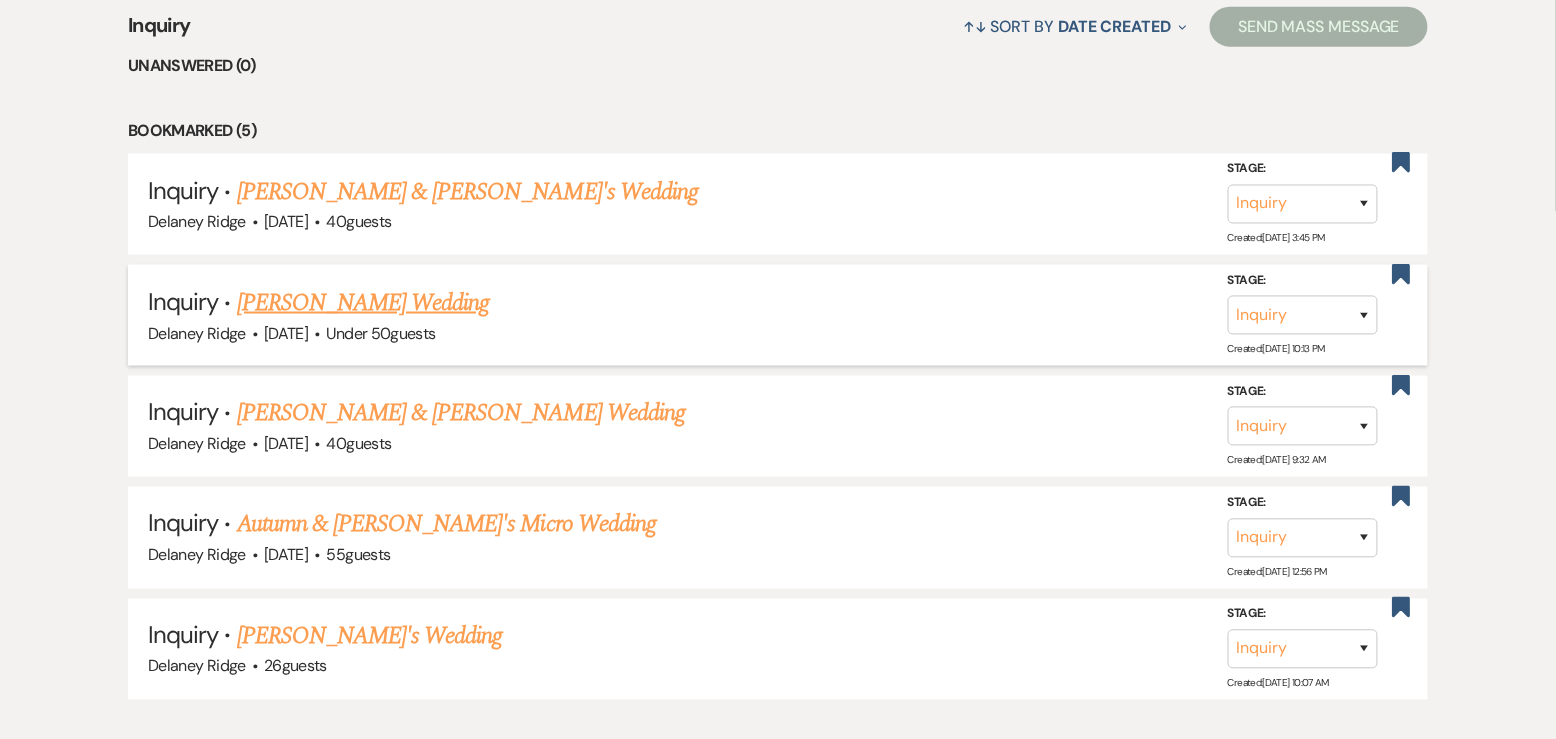 click on "[PERSON_NAME] Wedding" at bounding box center [363, 303] 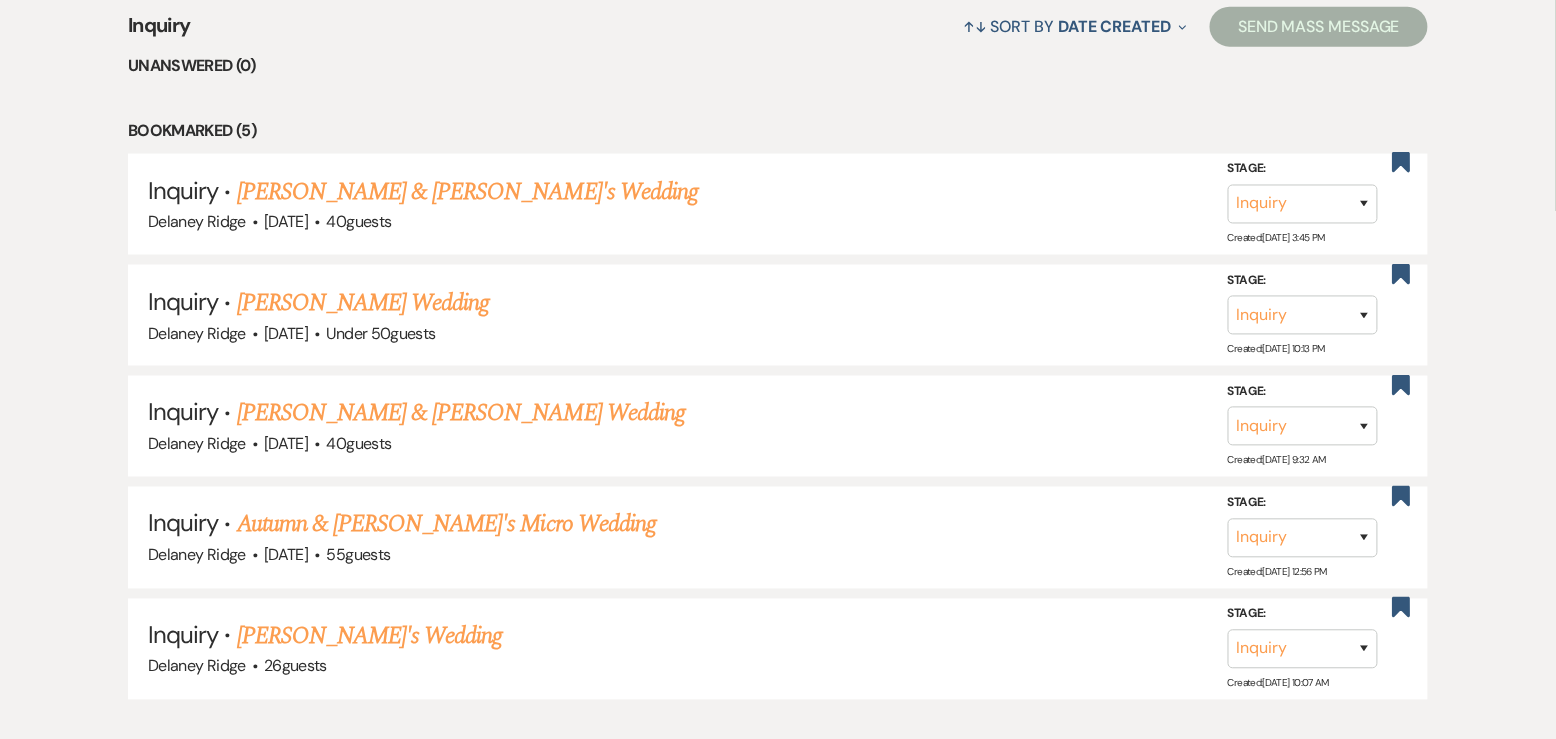 scroll, scrollTop: 0, scrollLeft: 0, axis: both 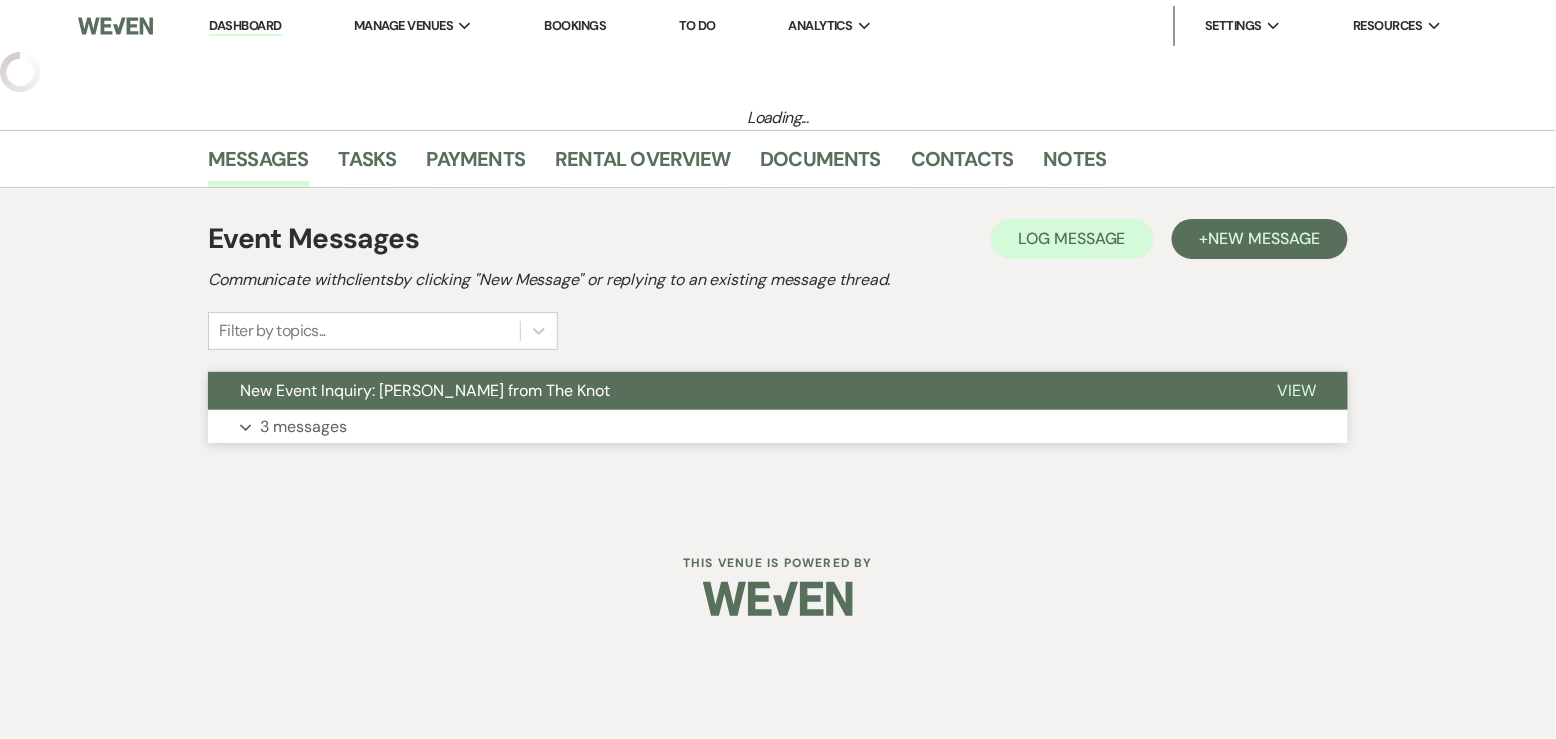 select on "2" 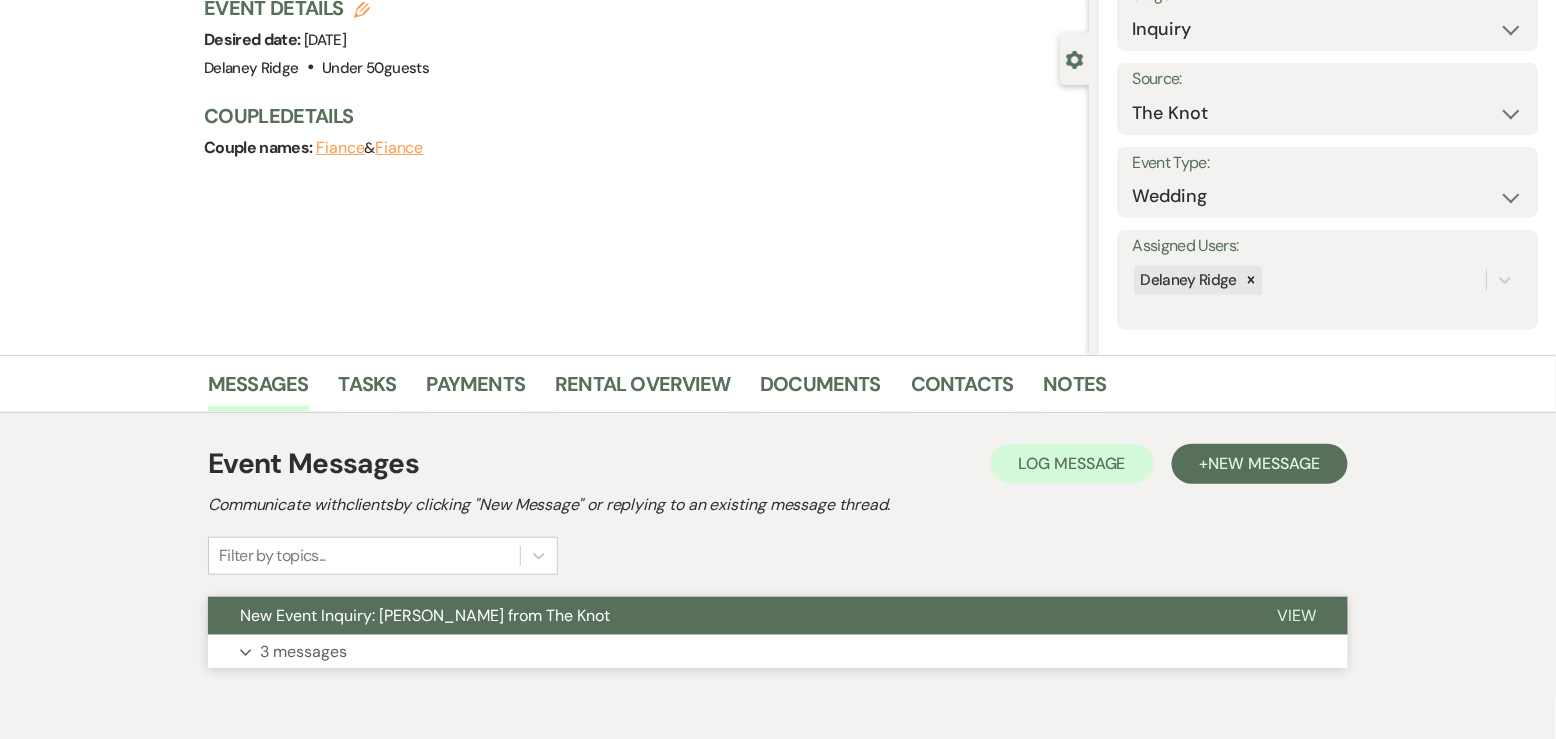 scroll, scrollTop: 233, scrollLeft: 0, axis: vertical 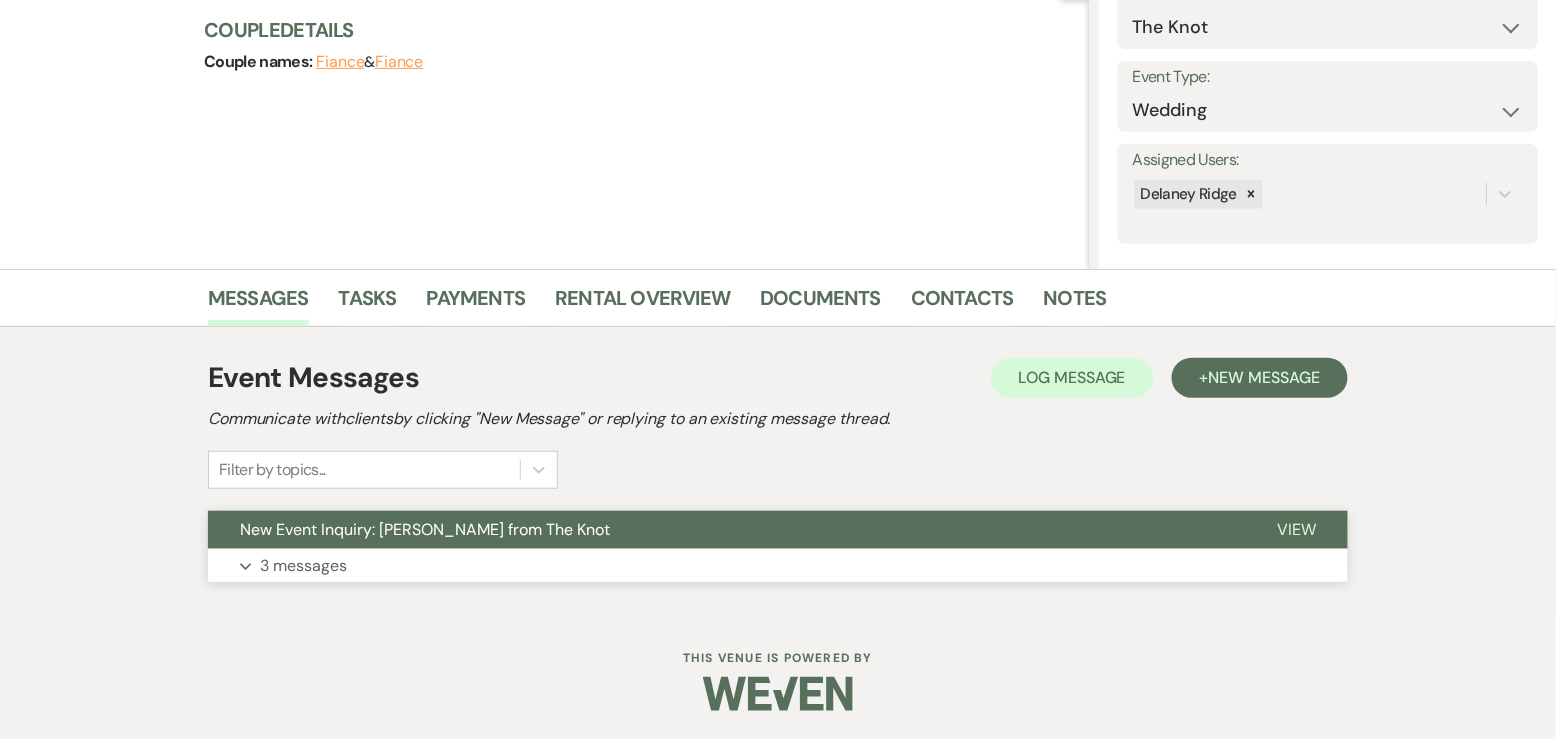 click on "Expand 3 messages" at bounding box center [778, 566] 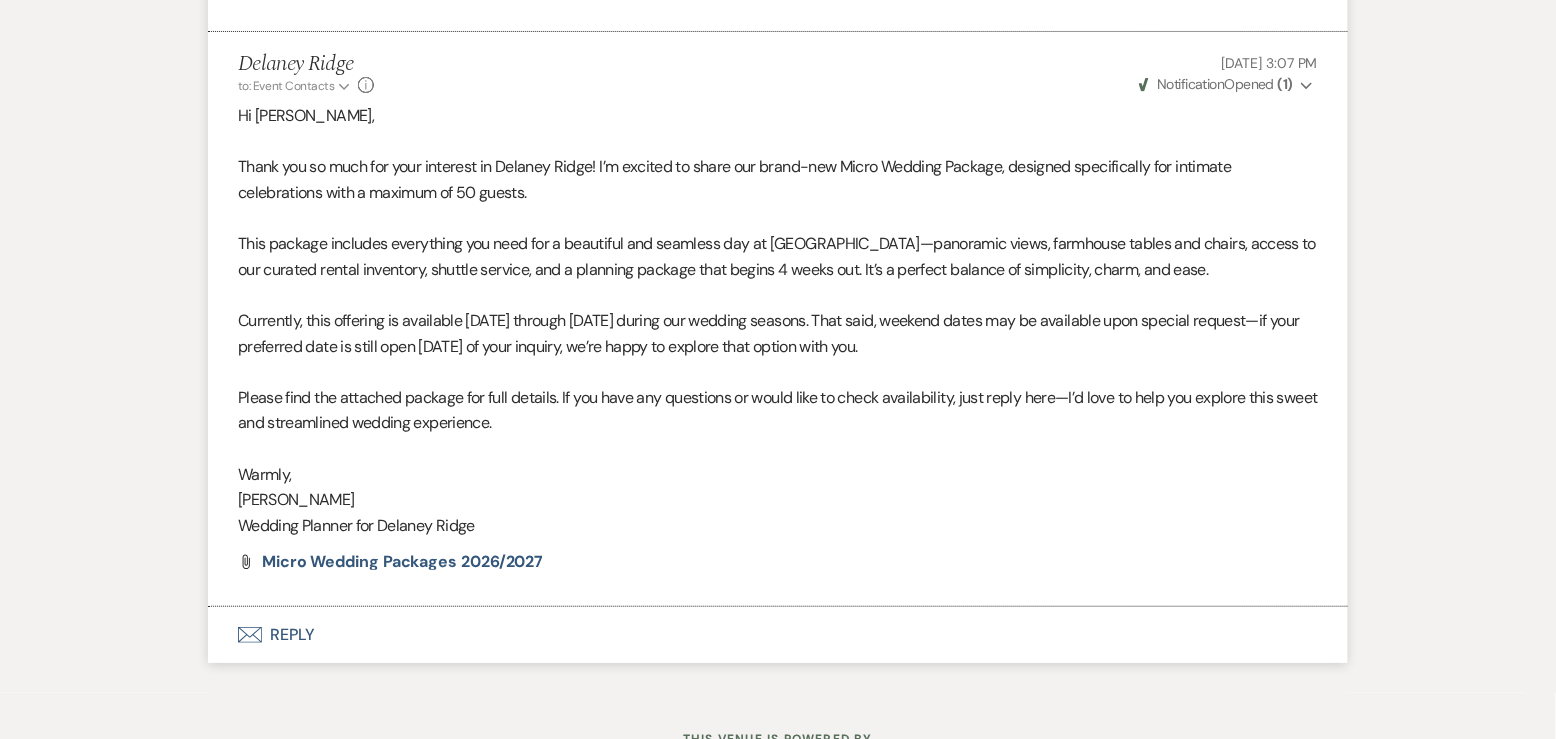 scroll, scrollTop: 2515, scrollLeft: 0, axis: vertical 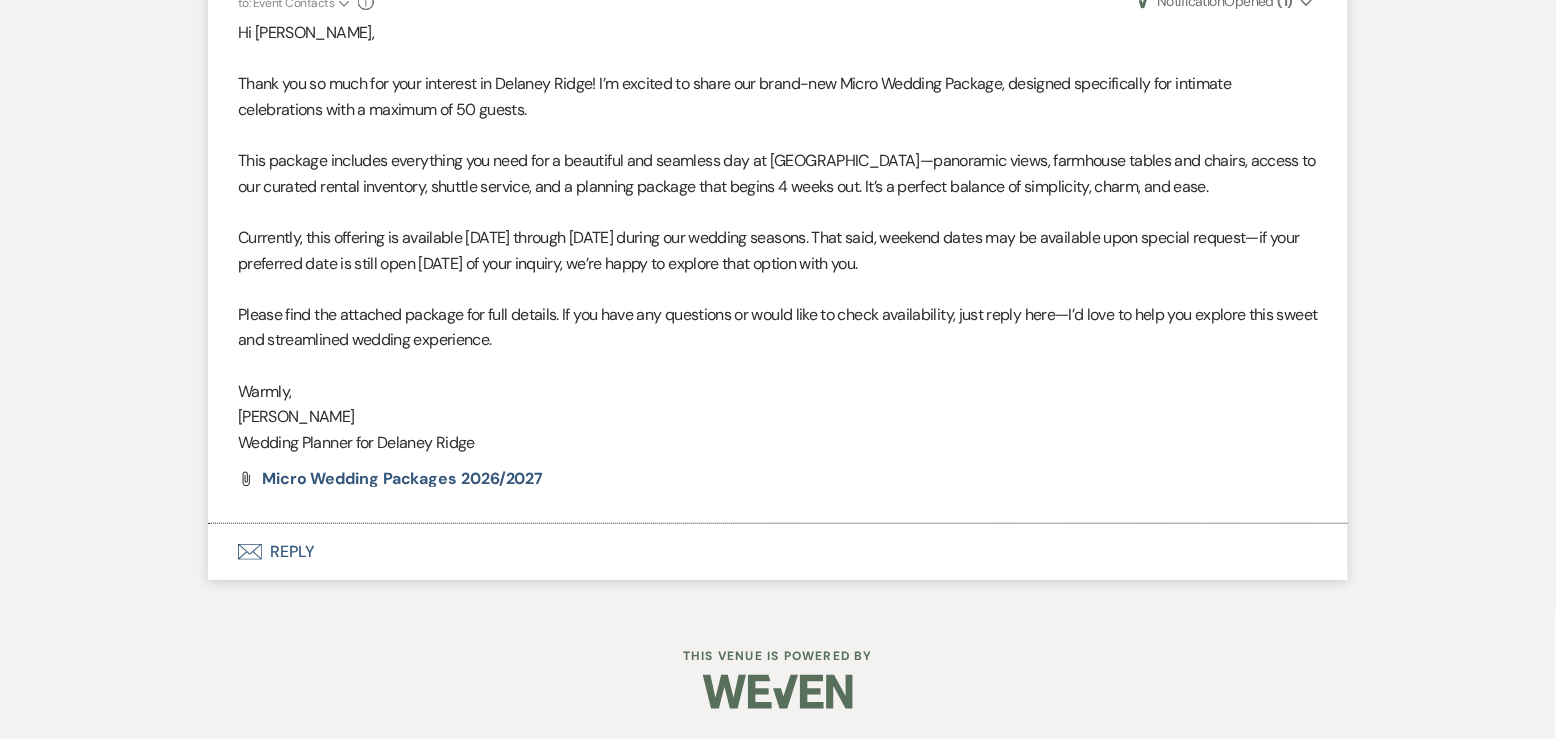 click on "Envelope Reply" at bounding box center [778, 552] 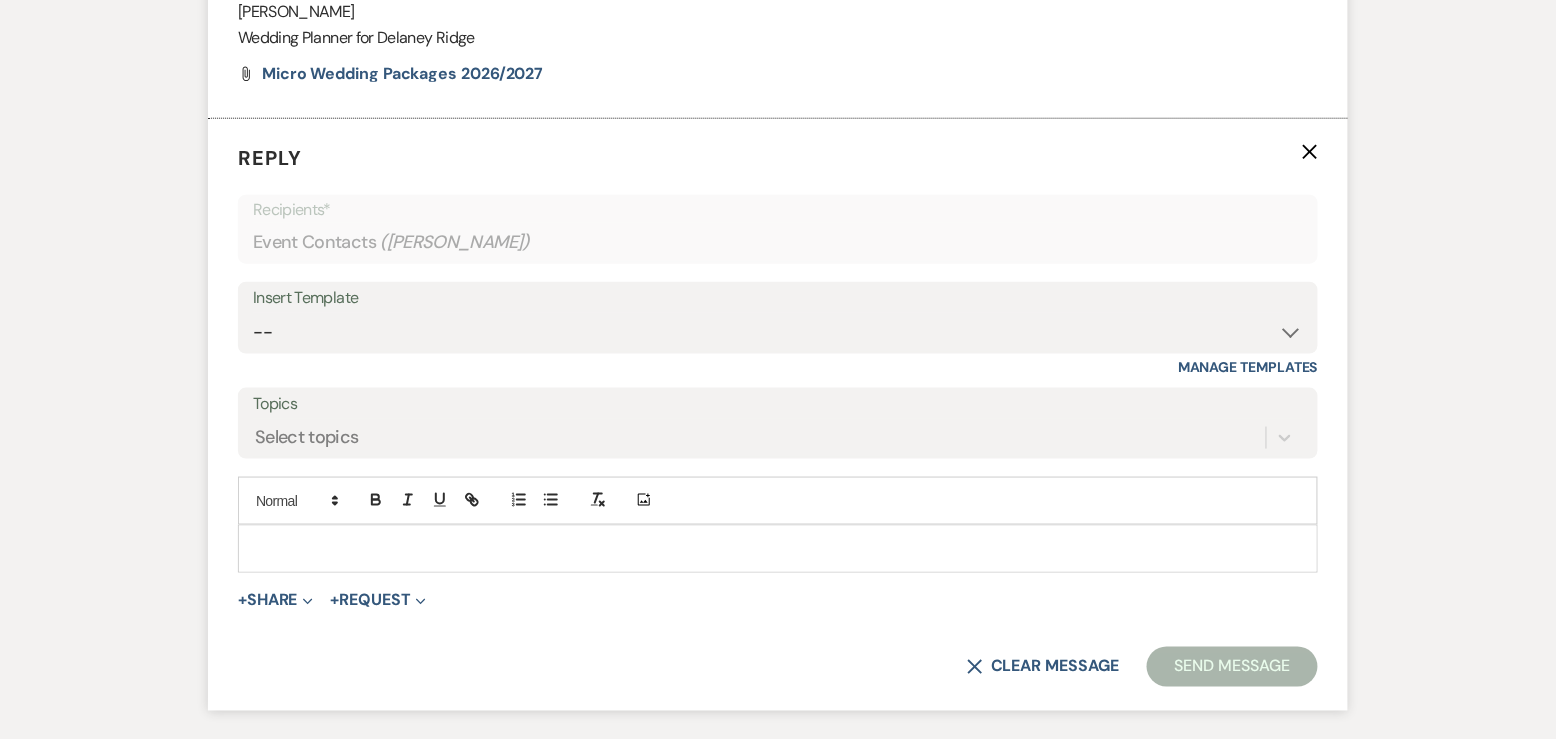 scroll, scrollTop: 3057, scrollLeft: 0, axis: vertical 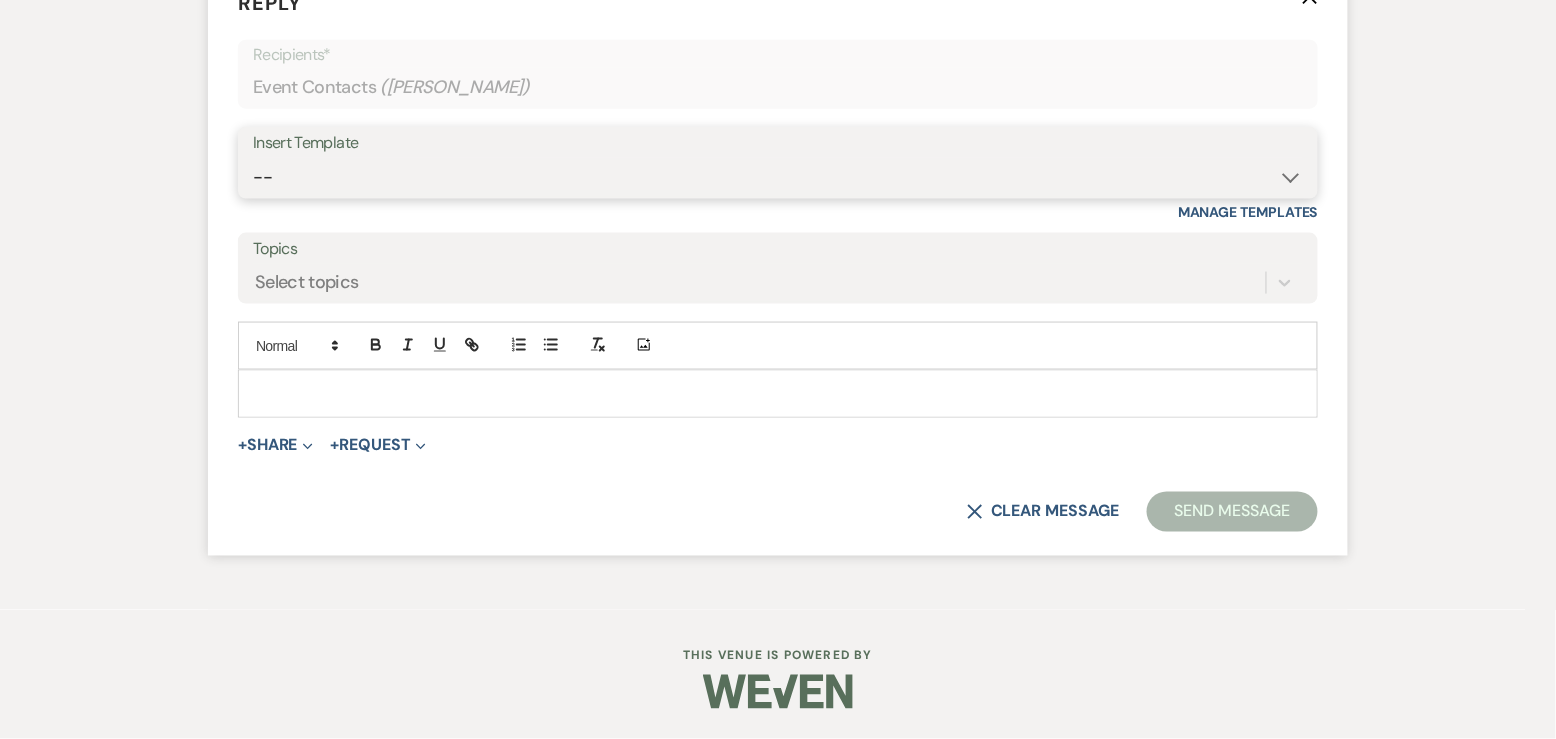 click on "-- Inquiry Follow Up - Let's Book a Tour! Booked Tour Confirmation Final Details Meeting Contract Confirmation Details Last Follow Up Copy of Weven Planning Portal Introduction Tour Follow Up  Rehearsal Dinner Off Season Booked Couples - Add Planner Reminder Accommodations Best Initial Inquiry Response Payment Confirmation Rehearsal Dinner Self Serve Bar Damage Deposit Refund Tour Reminder for Tomorrow!  Micro Wedding Info - 2026/2027" at bounding box center [778, 177] 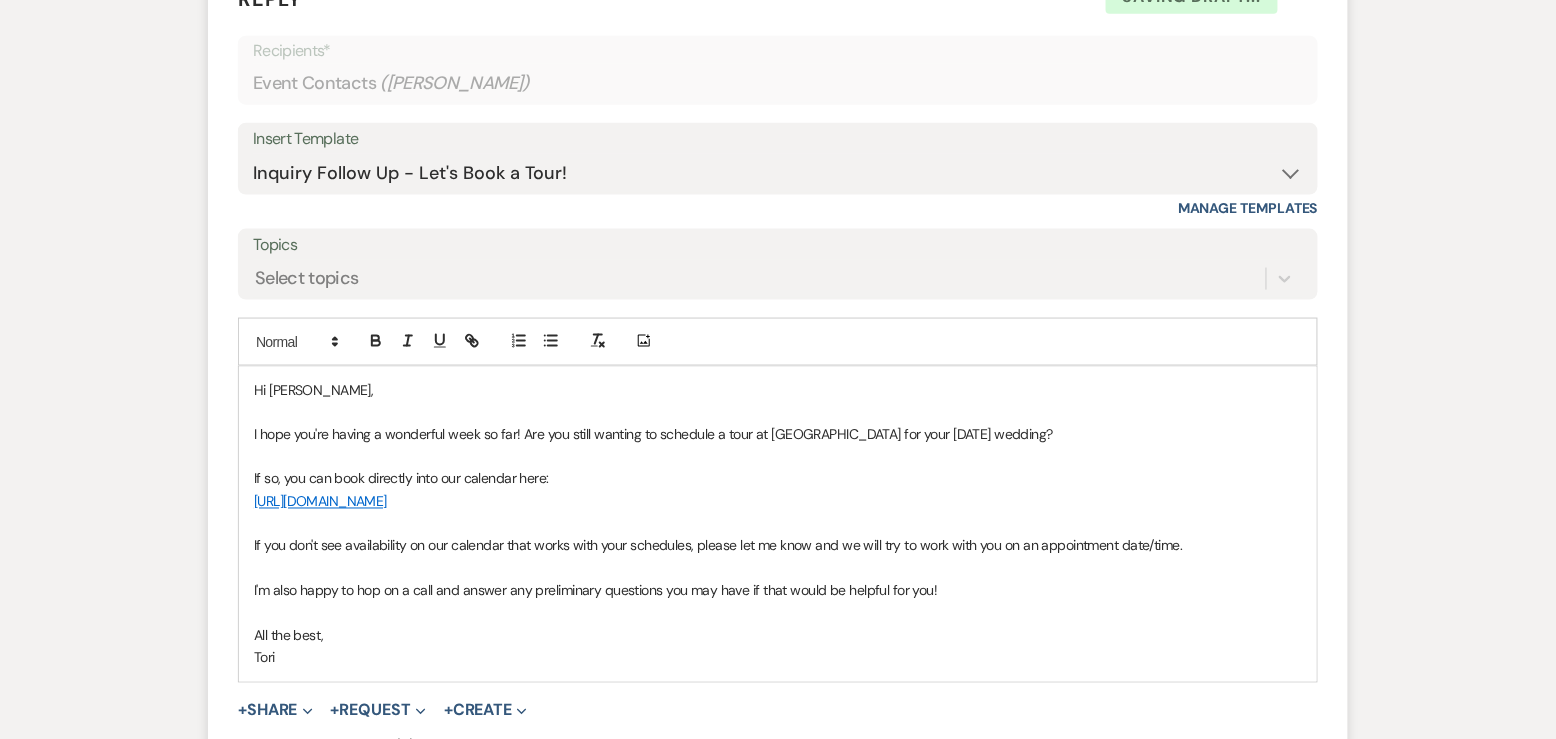 click on "I hope you're having a wonderful week so far! Are you still wanting to schedule a tour at Delaney Ridge for your 10/04/2026 wedding?" at bounding box center [778, 434] 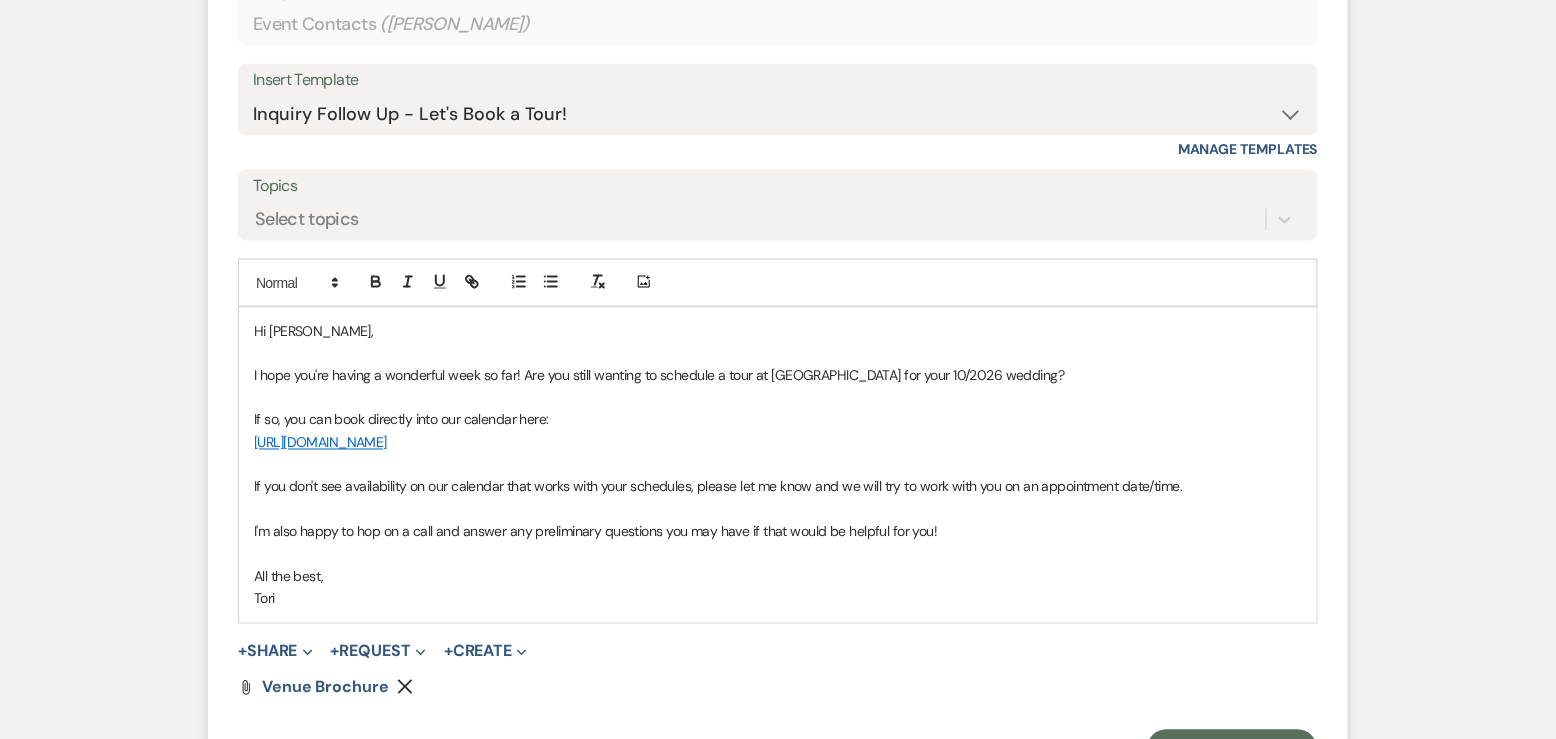 scroll, scrollTop: 3241, scrollLeft: 0, axis: vertical 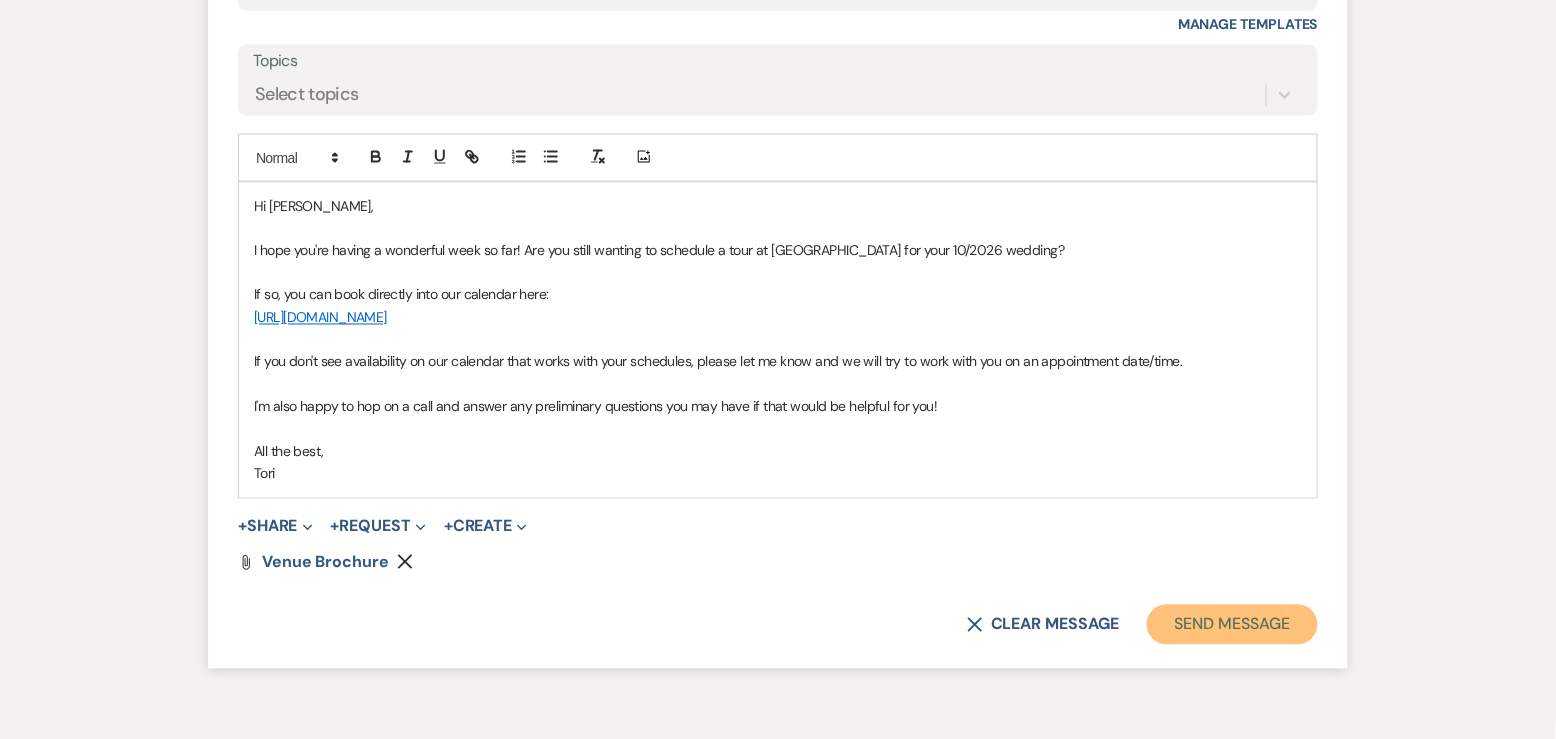 click on "Send Message" at bounding box center [1232, 625] 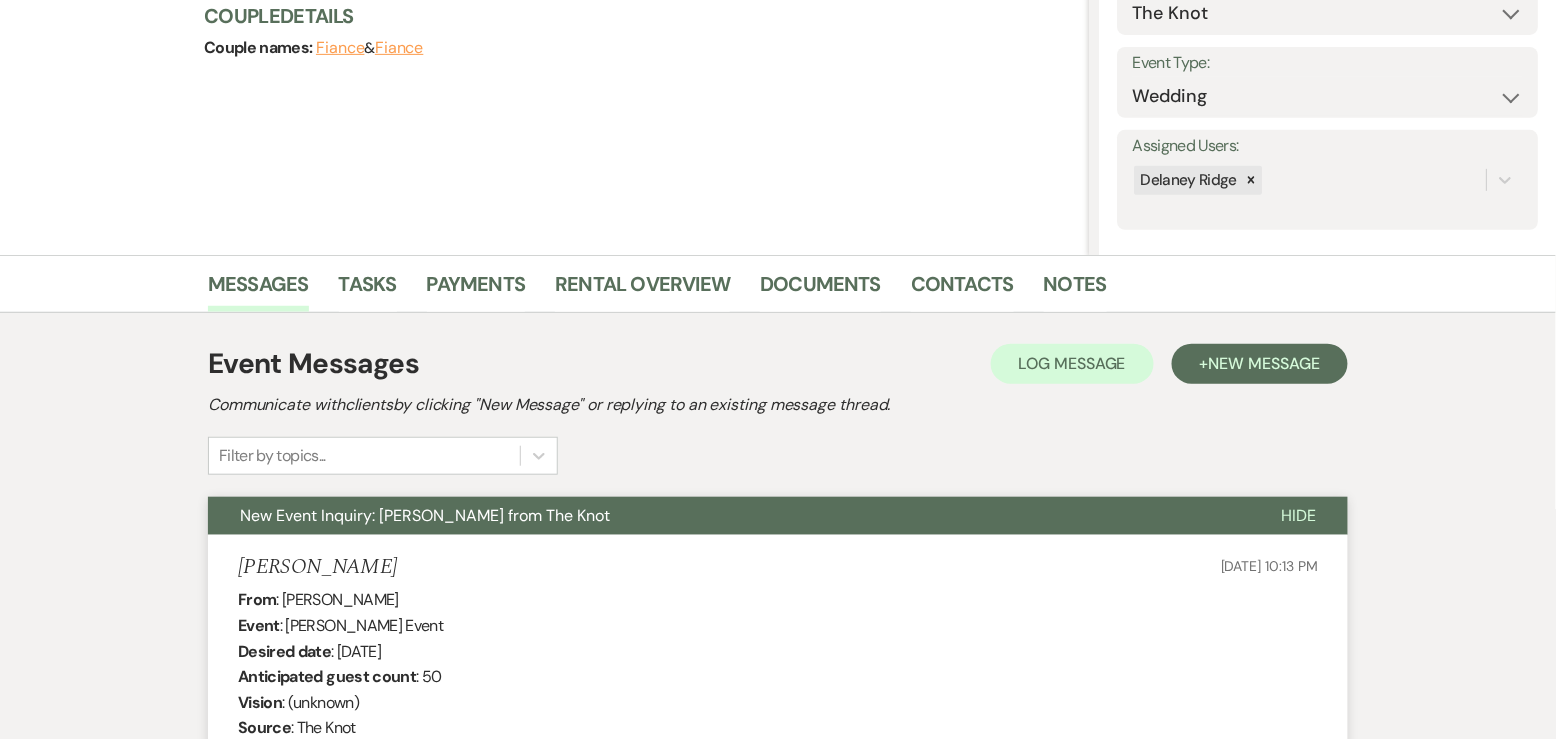 scroll, scrollTop: 0, scrollLeft: 0, axis: both 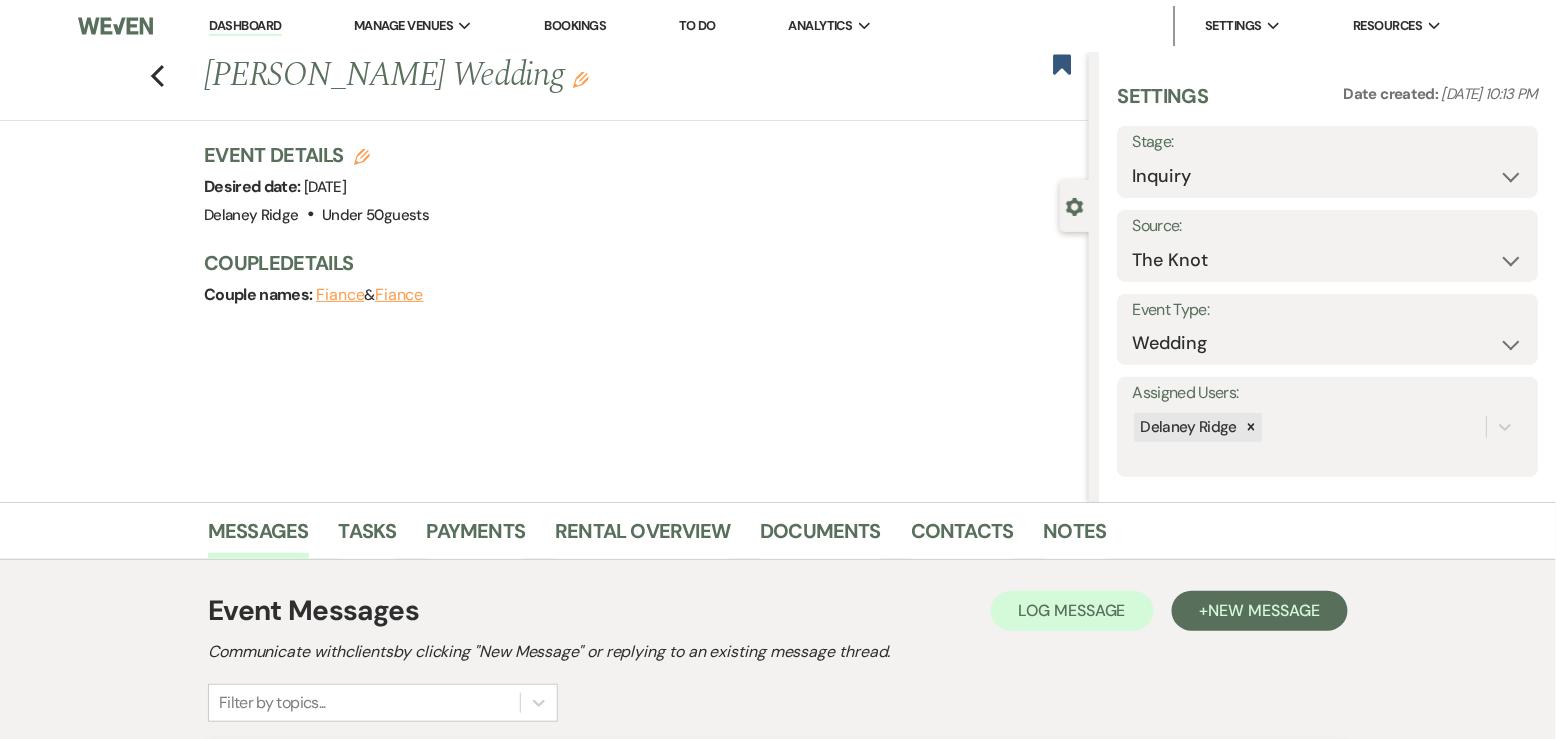click on "Dashboard" at bounding box center (245, 26) 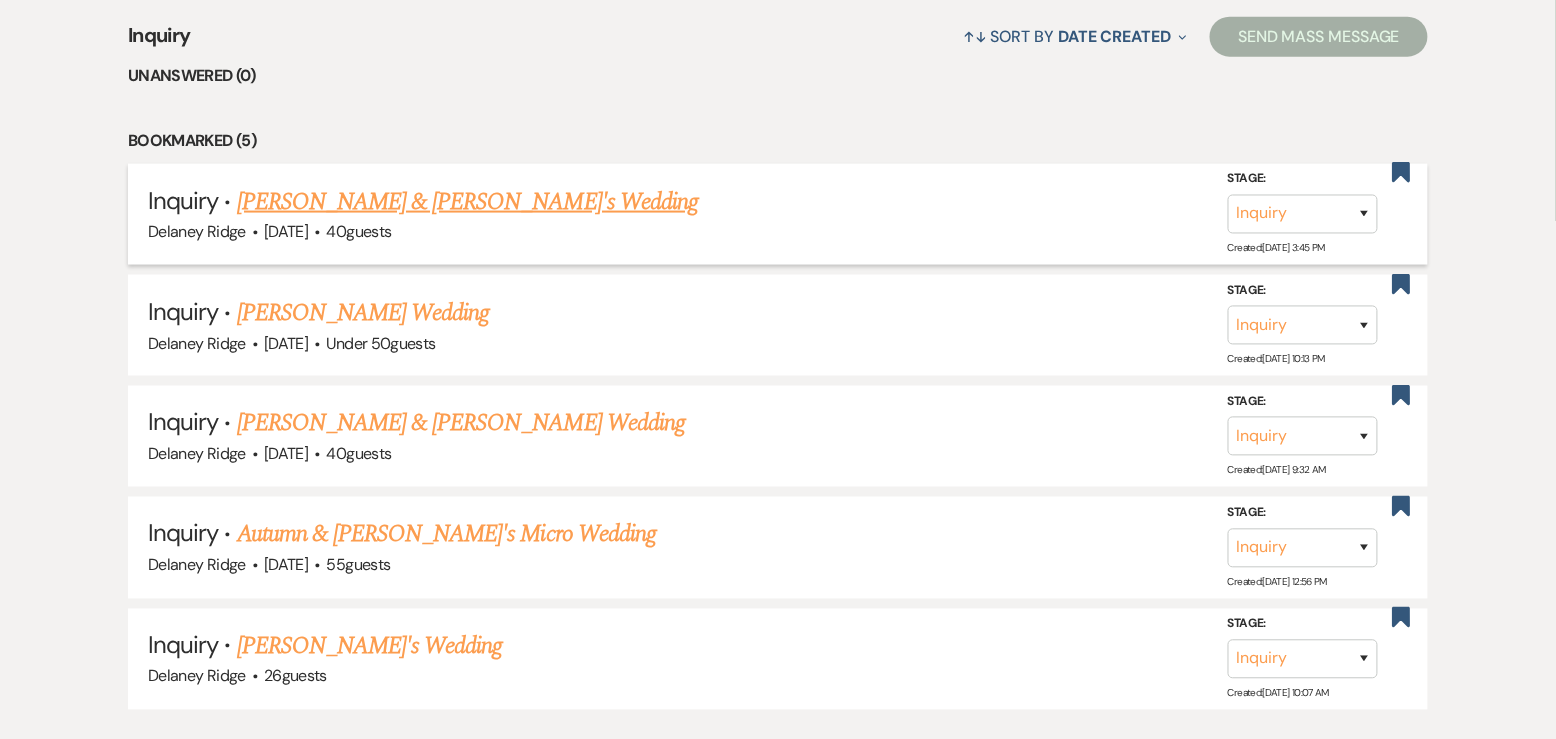 scroll, scrollTop: 799, scrollLeft: 0, axis: vertical 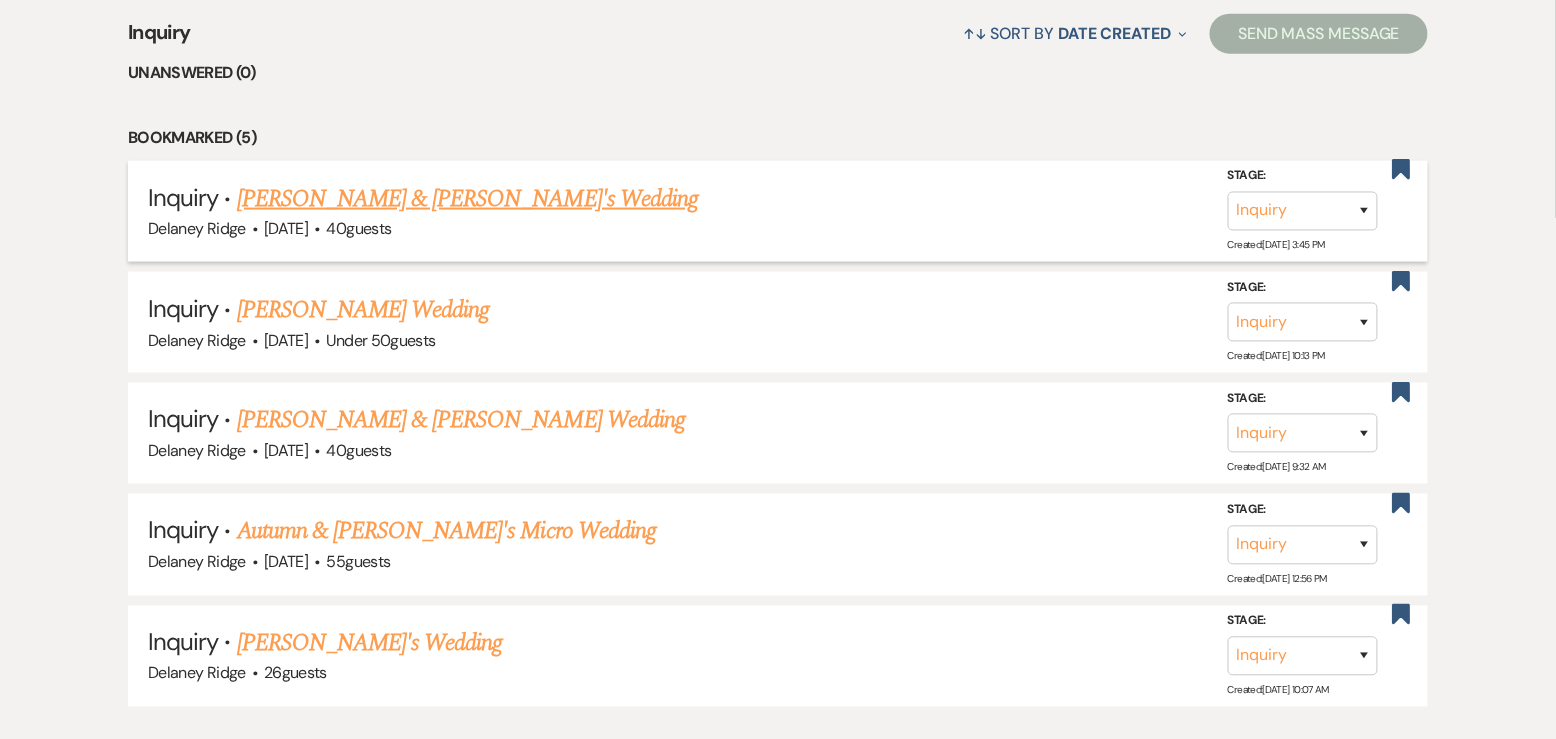 click on "[PERSON_NAME] & [PERSON_NAME]'s Wedding" at bounding box center (468, 199) 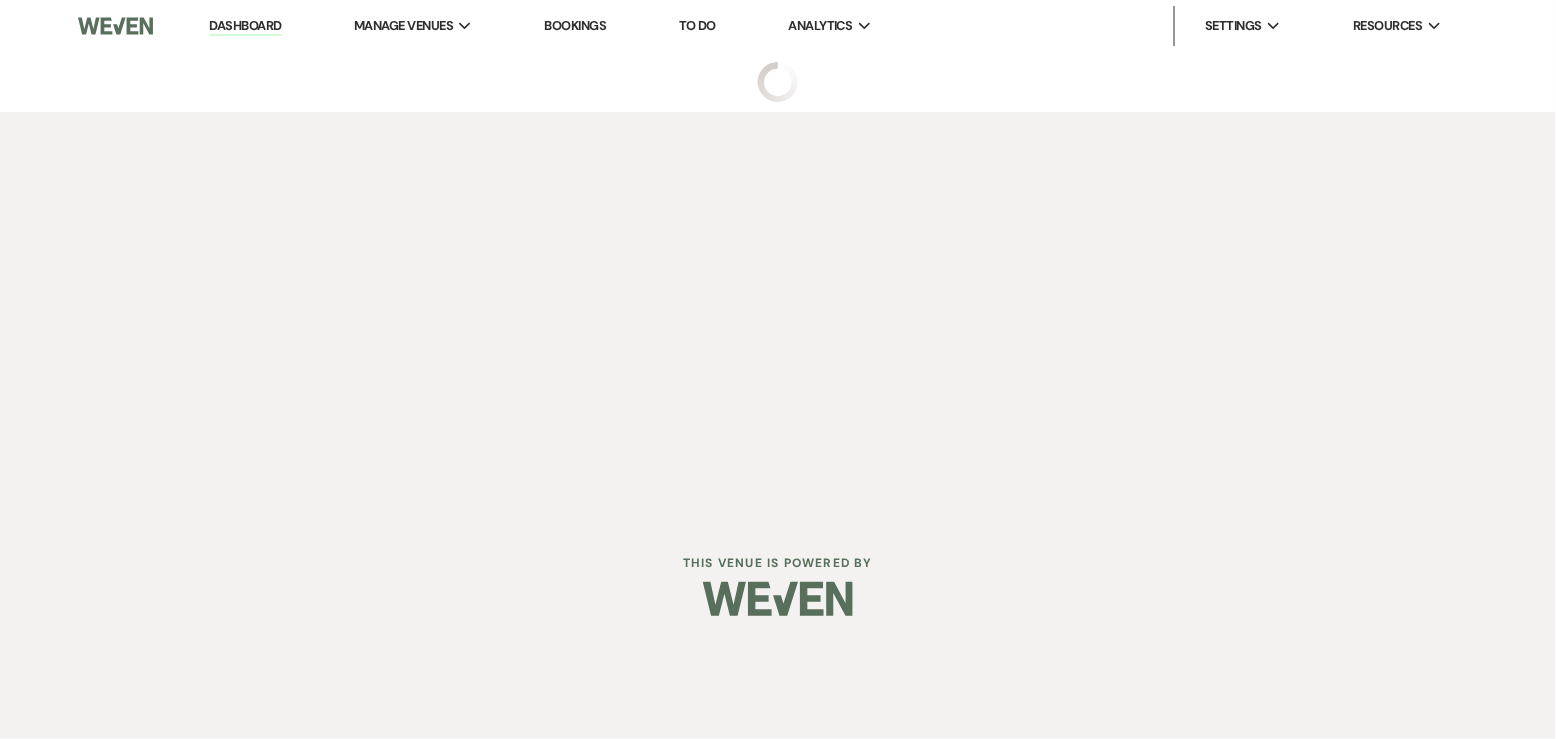 scroll, scrollTop: 0, scrollLeft: 0, axis: both 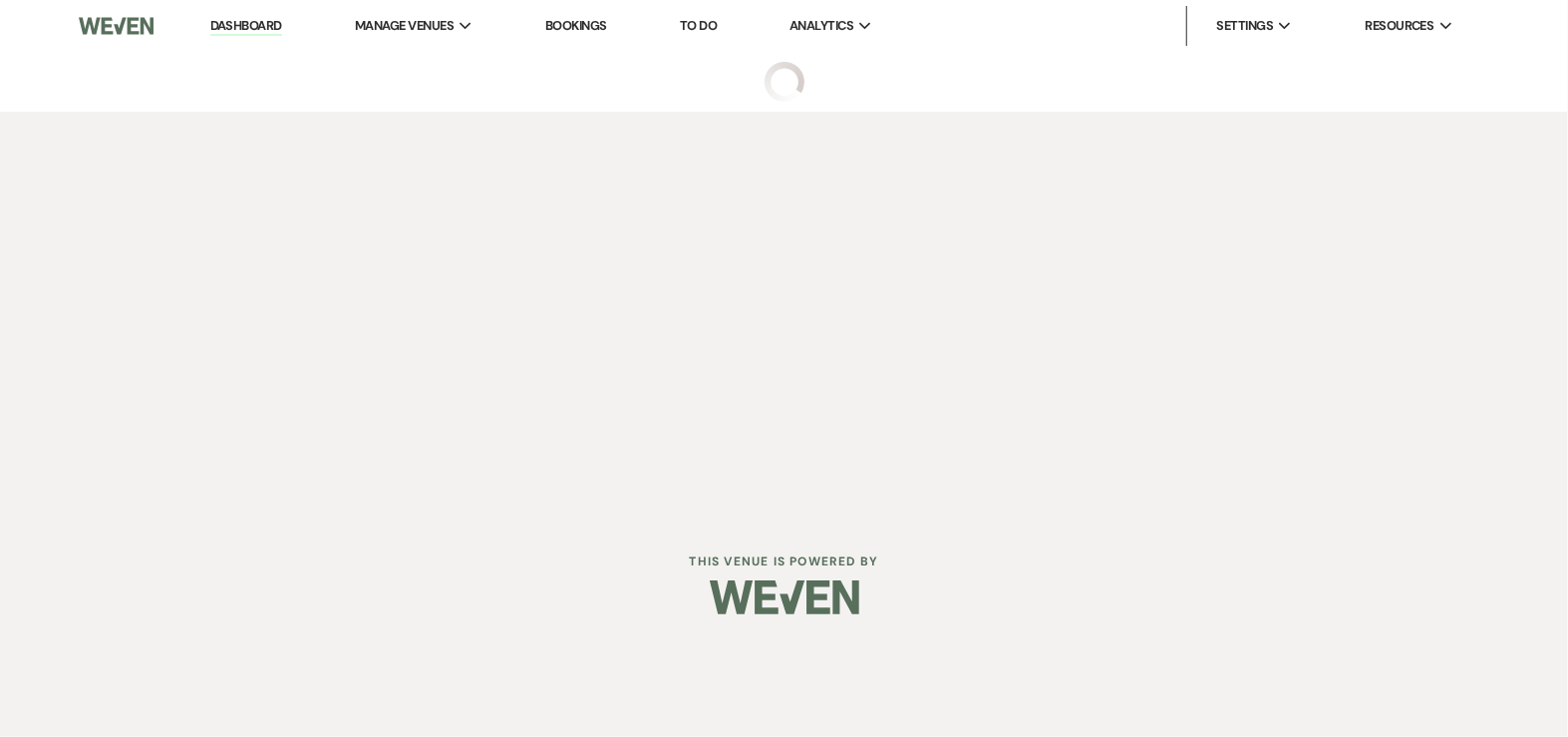 select on "5" 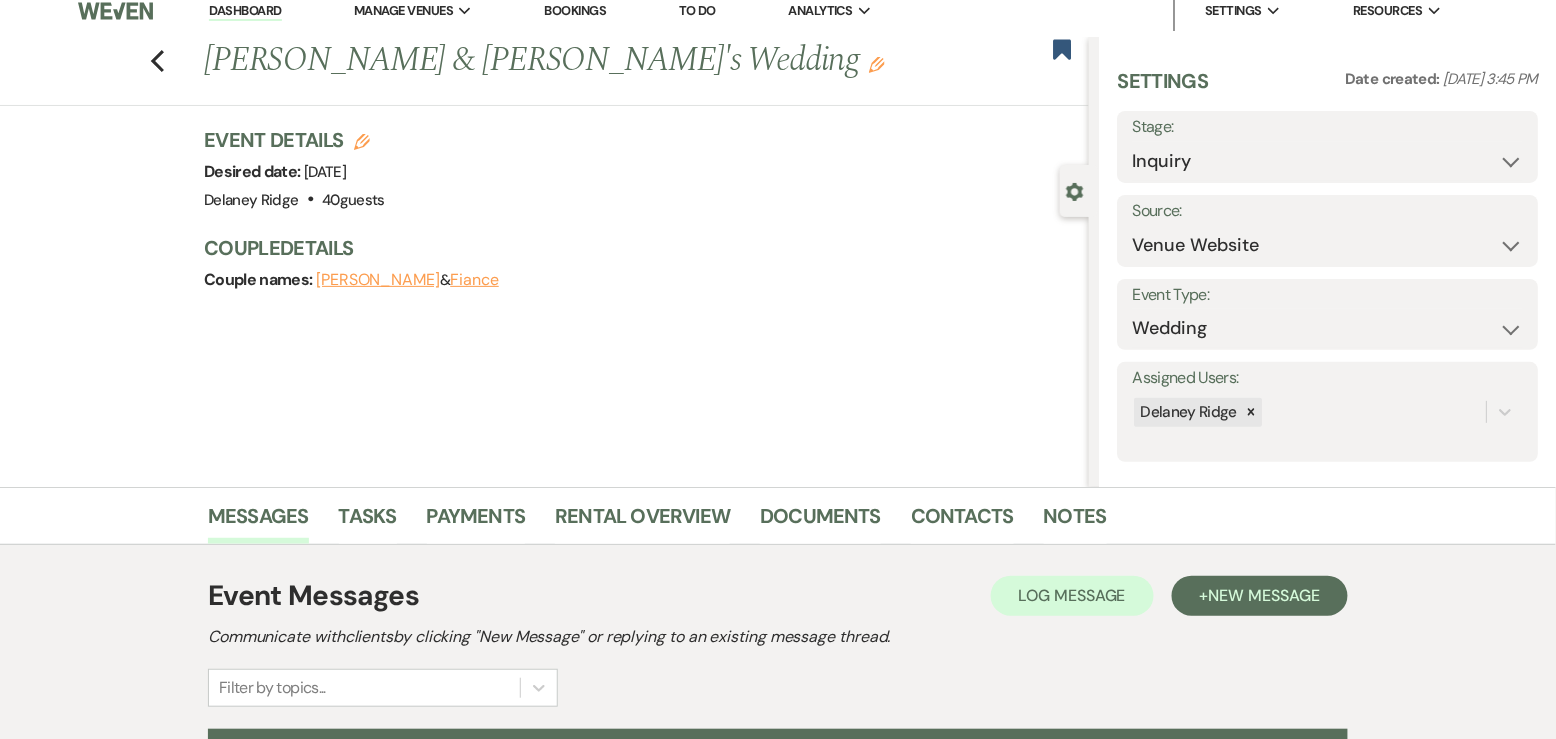 scroll, scrollTop: 233, scrollLeft: 0, axis: vertical 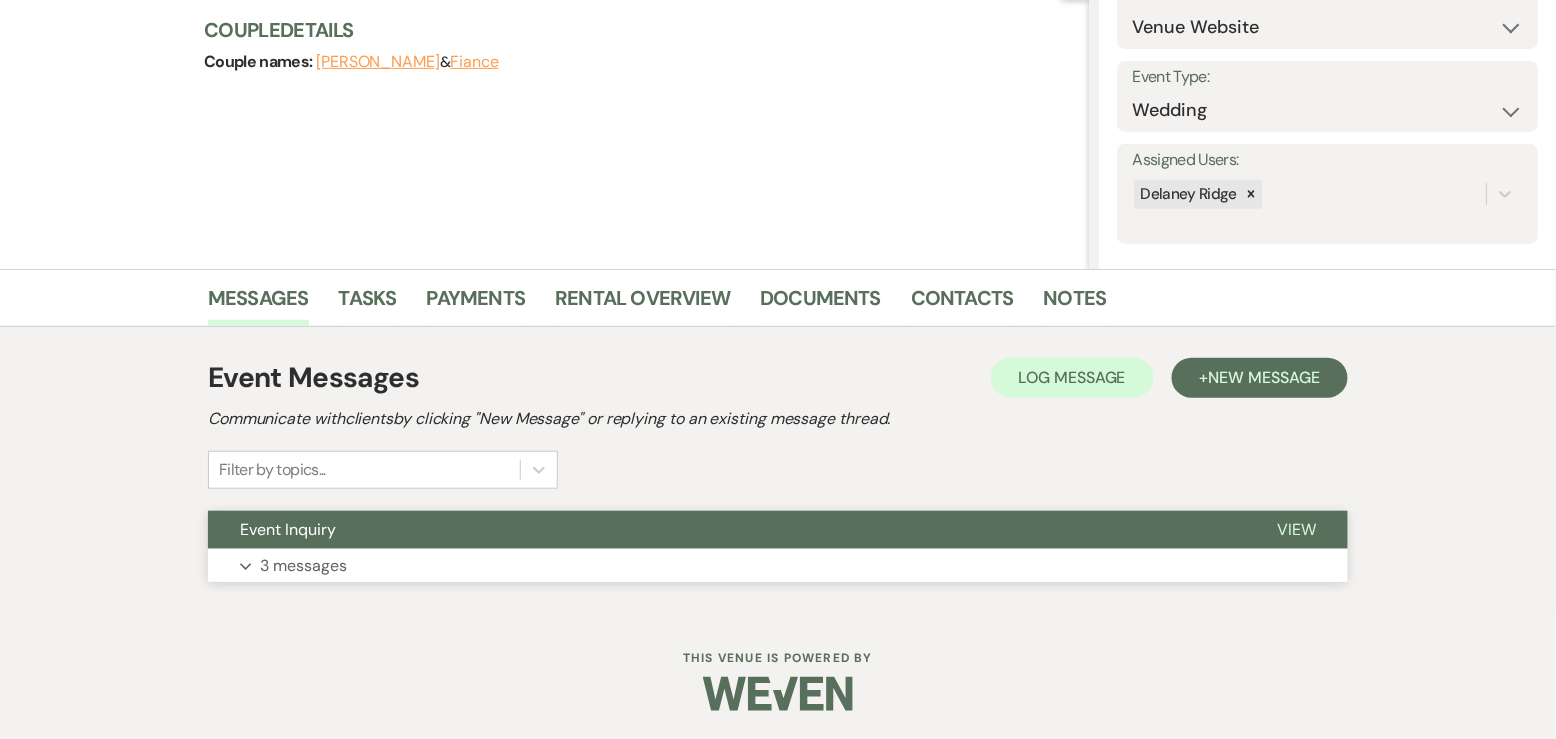 click on "Expand 3 messages" at bounding box center [778, 566] 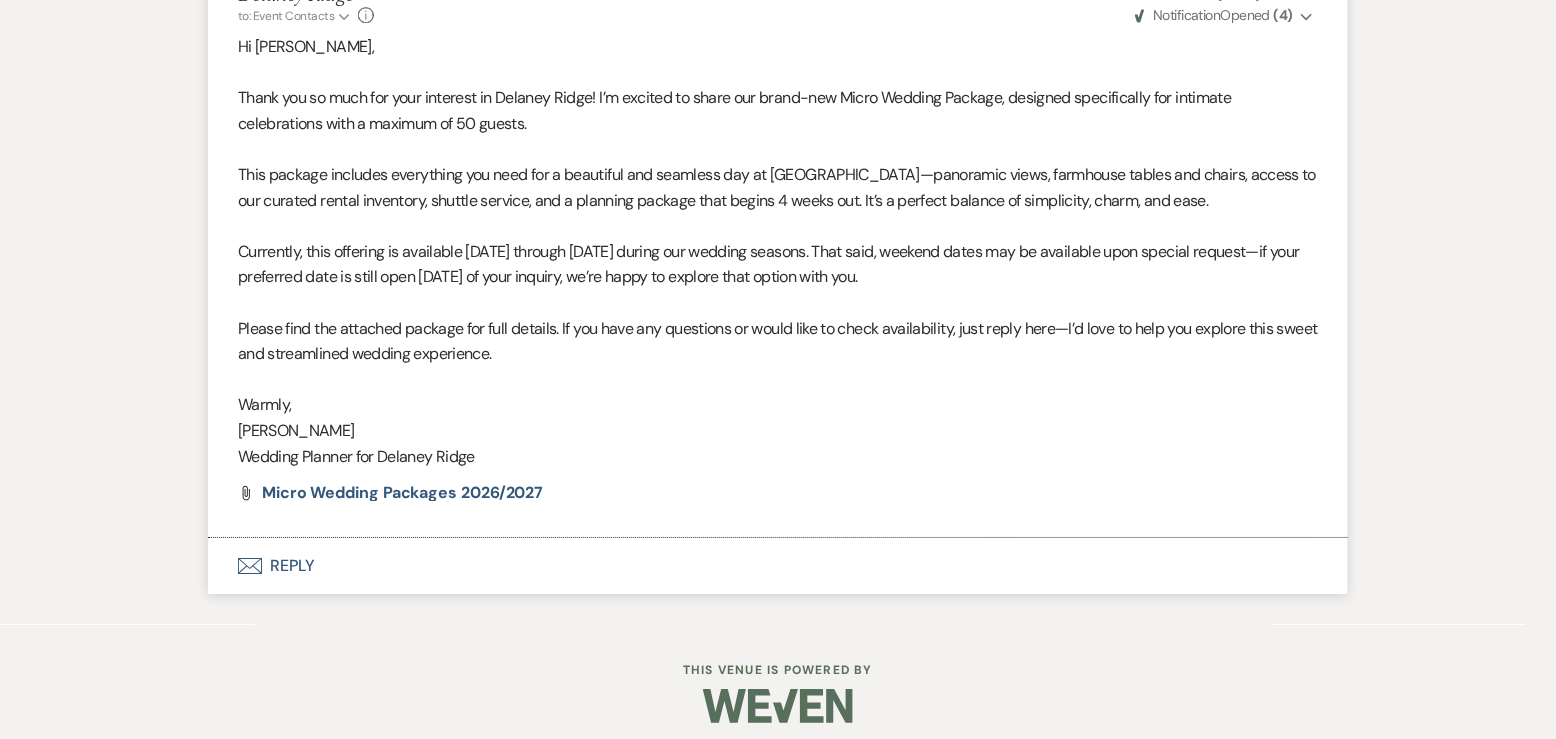 scroll, scrollTop: 1927, scrollLeft: 0, axis: vertical 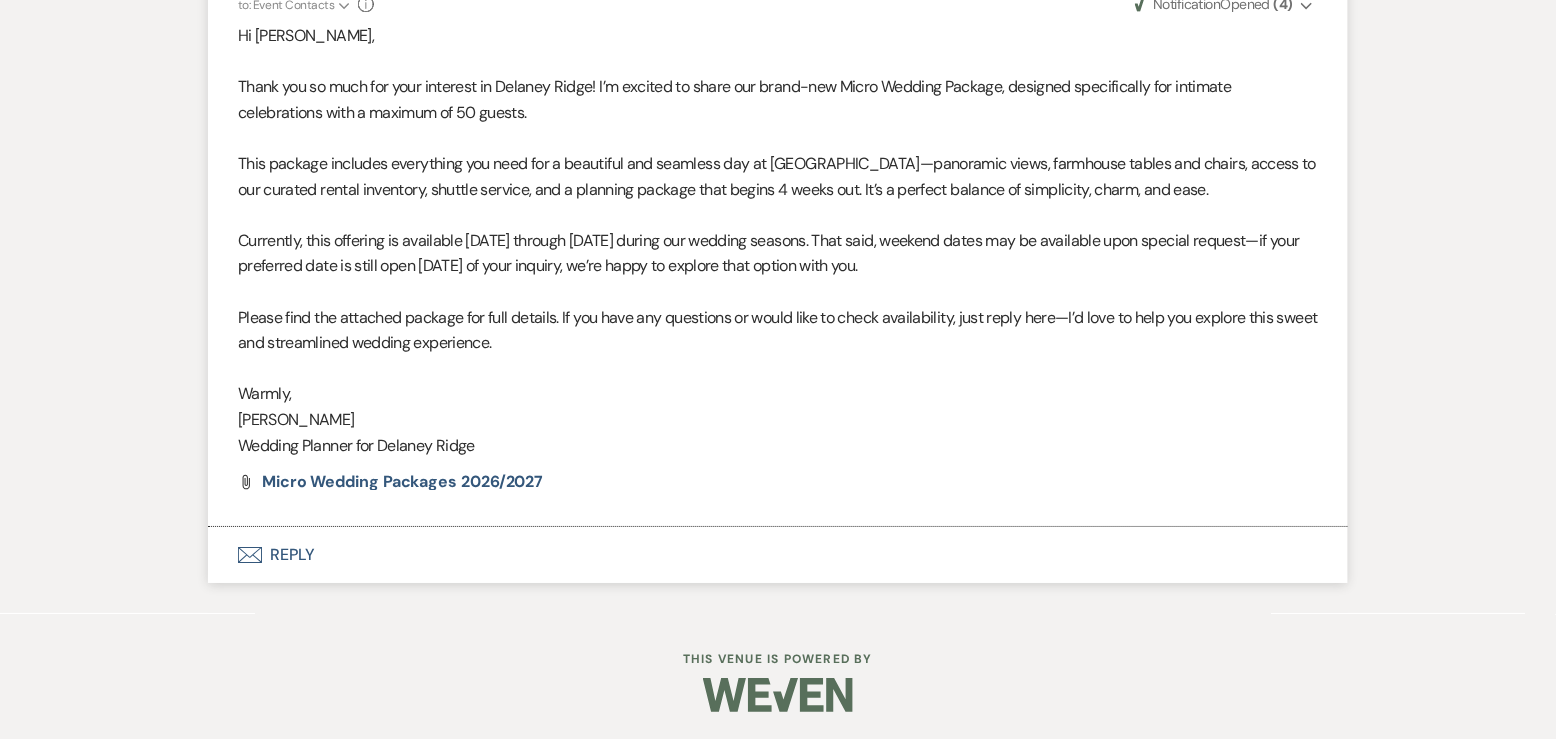click on "Envelope Reply" at bounding box center (778, 555) 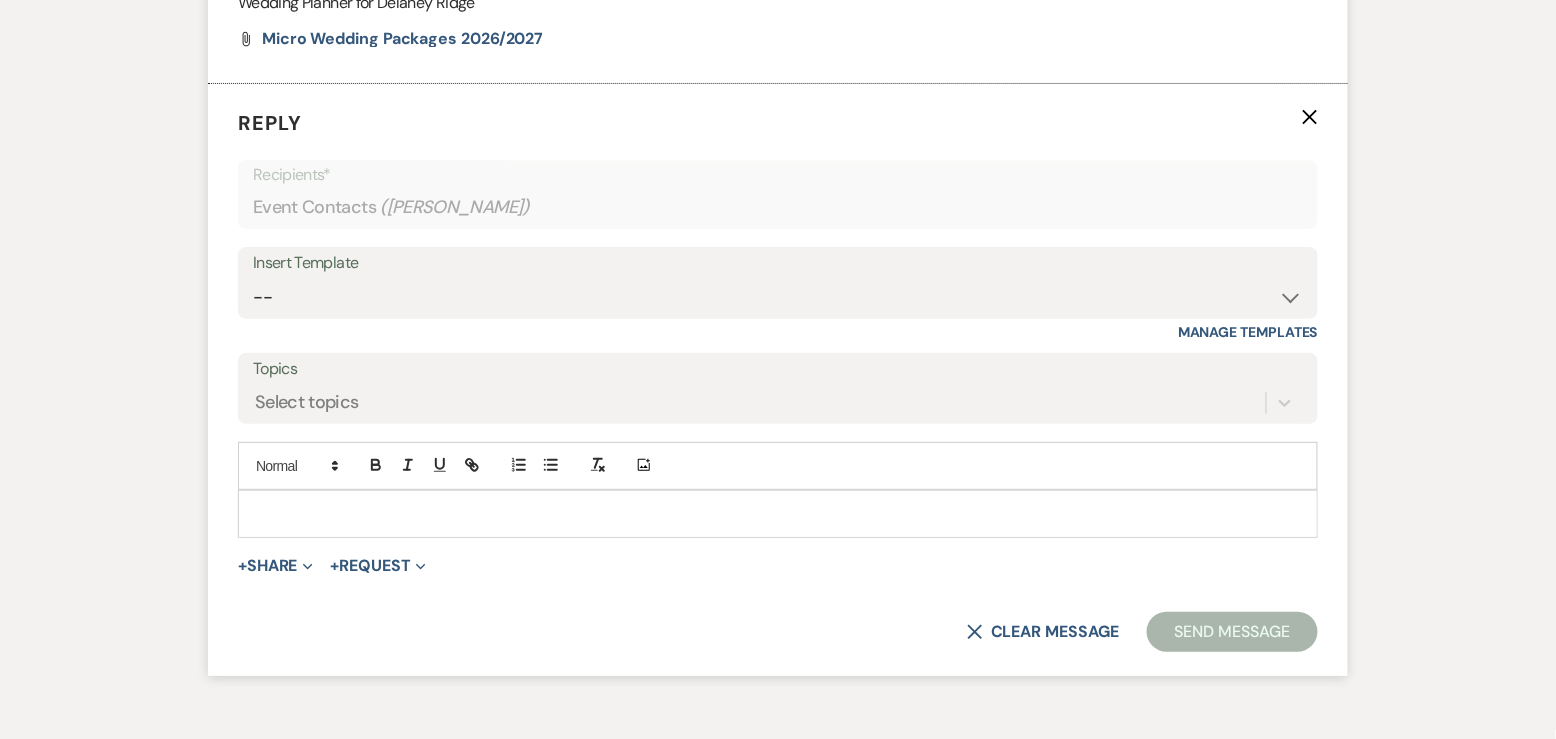 scroll, scrollTop: 2377, scrollLeft: 0, axis: vertical 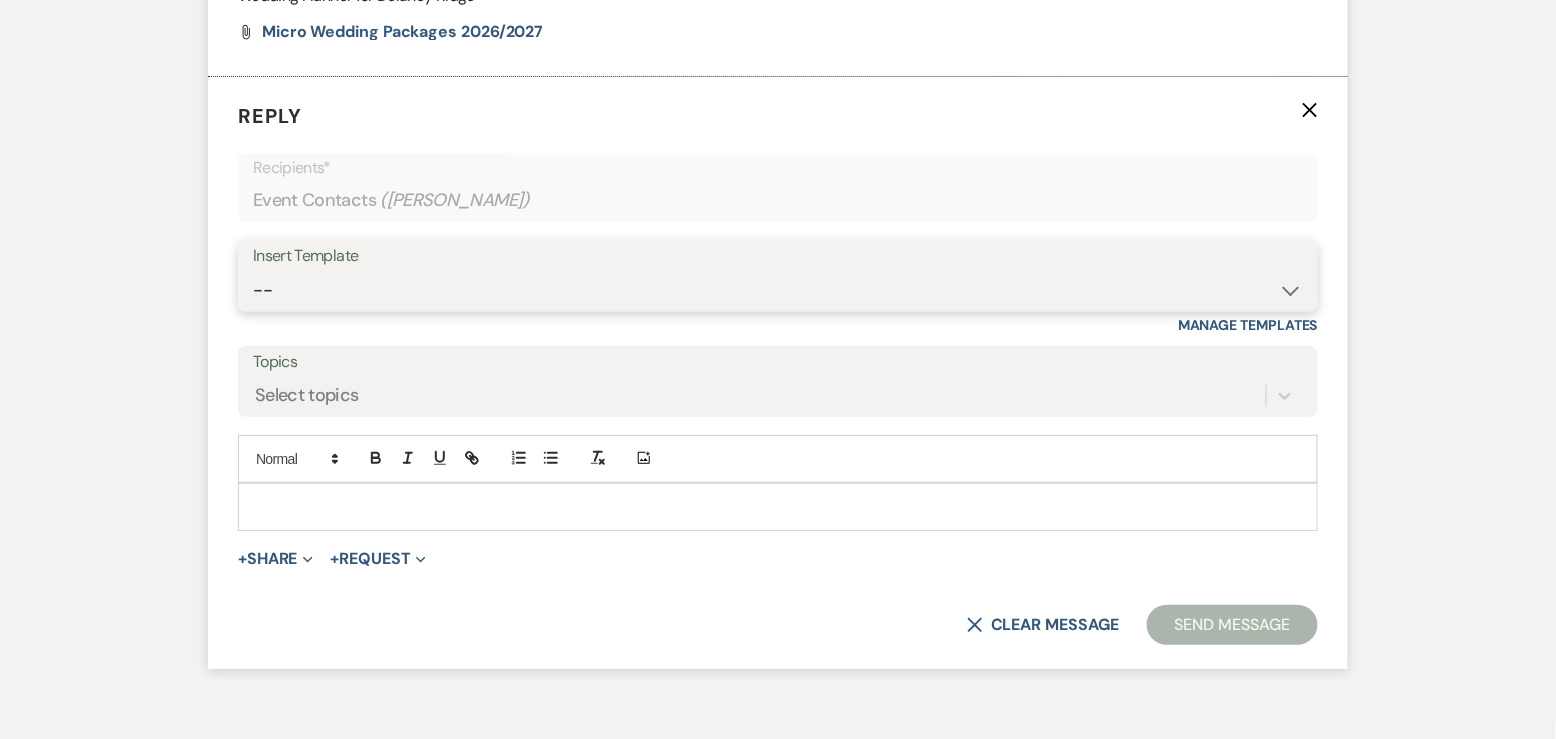 click on "-- Inquiry Follow Up - Let's Book a Tour! Booked Tour Confirmation Final Details Meeting Contract Confirmation Details Last Follow Up Copy of Weven Planning Portal Introduction Tour Follow Up  Rehearsal Dinner Off Season Booked Couples - Add Planner Reminder Accommodations Best Initial Inquiry Response Payment Confirmation Rehearsal Dinner Self Serve Bar Damage Deposit Refund Tour Reminder for Tomorrow!  Micro Wedding Info - 2026/2027" at bounding box center (778, 290) 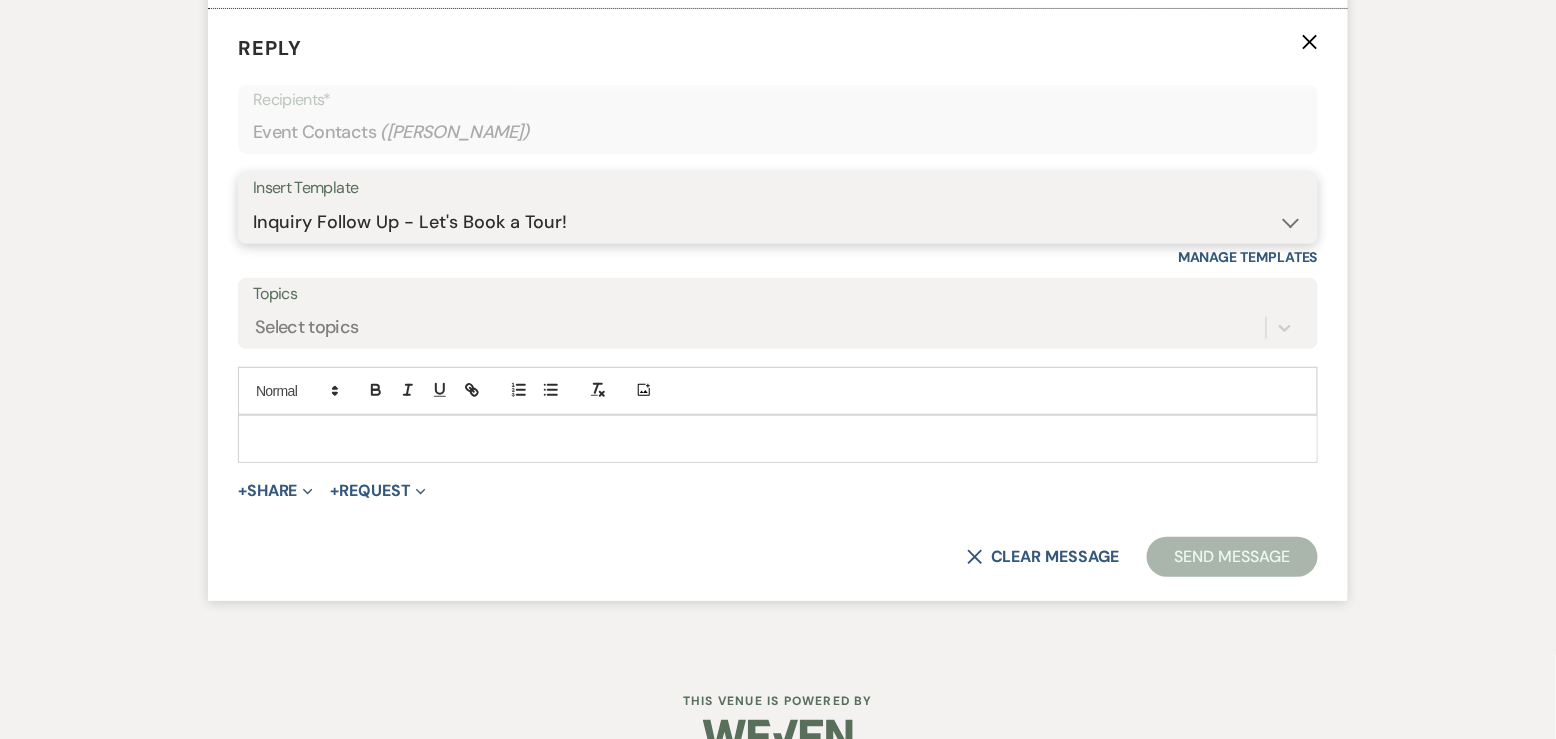 scroll, scrollTop: 2485, scrollLeft: 0, axis: vertical 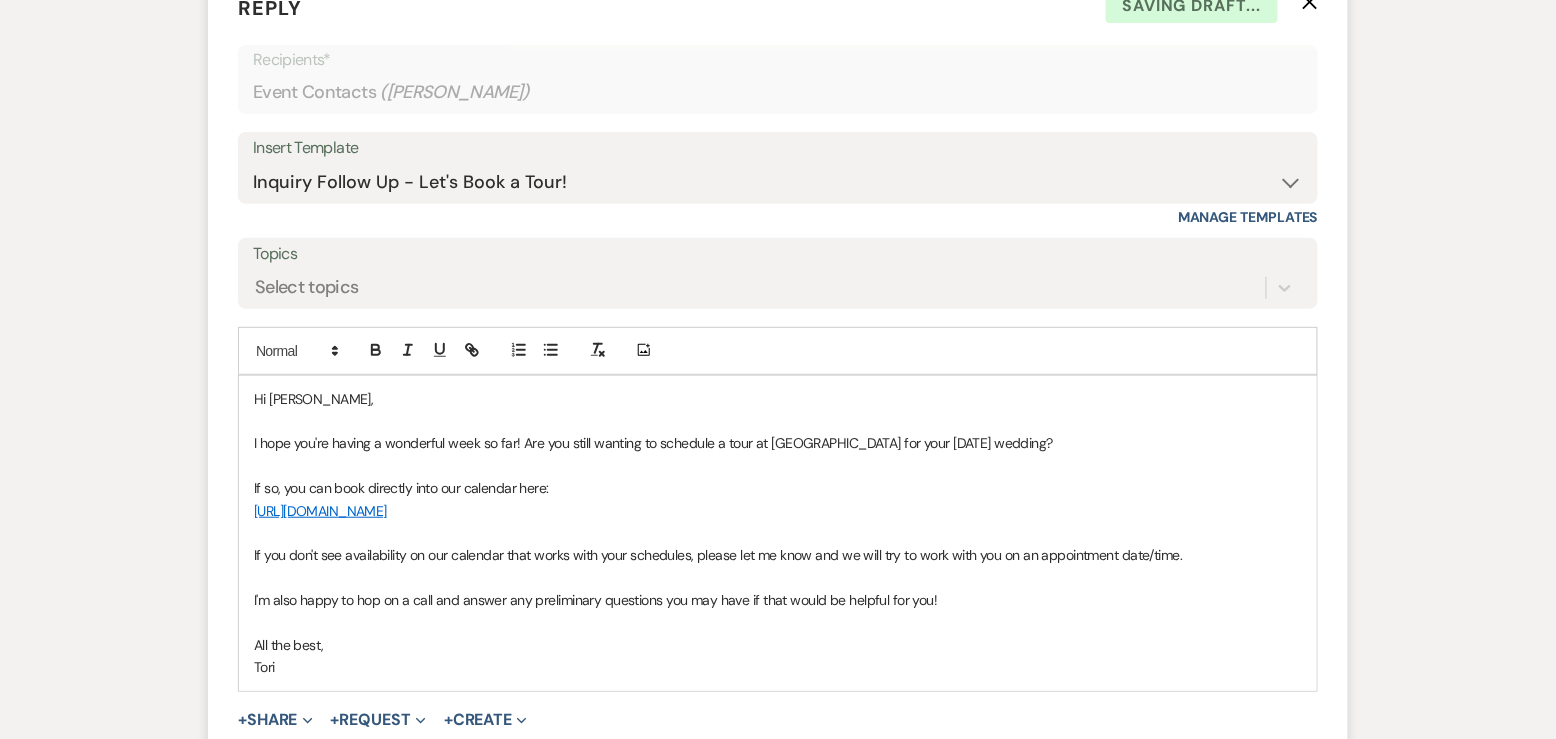 click on "I hope you're having a wonderful week so far! Are you still wanting to schedule a tour at Delaney Ridge for your 10/03/2026 wedding?" at bounding box center [778, 443] 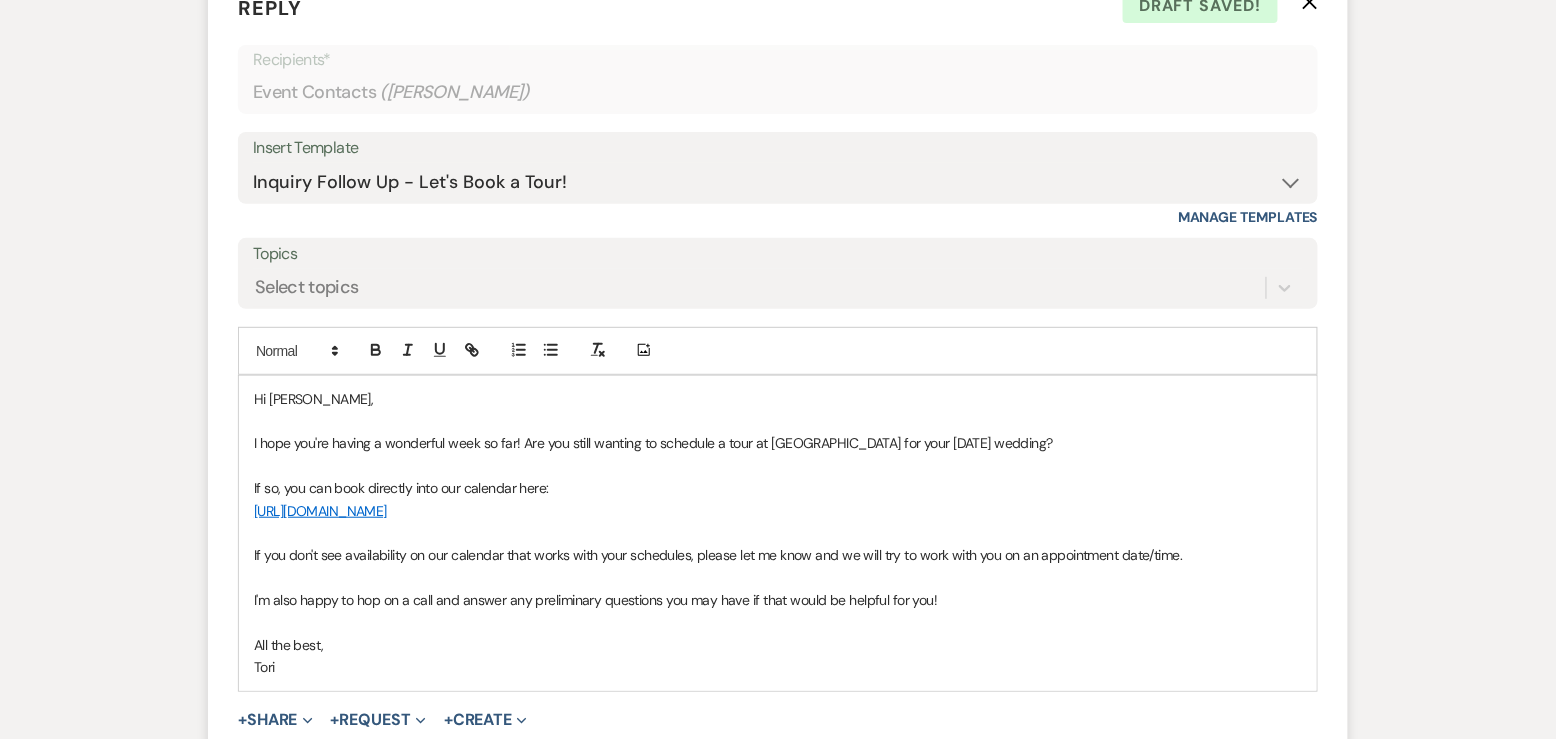 type 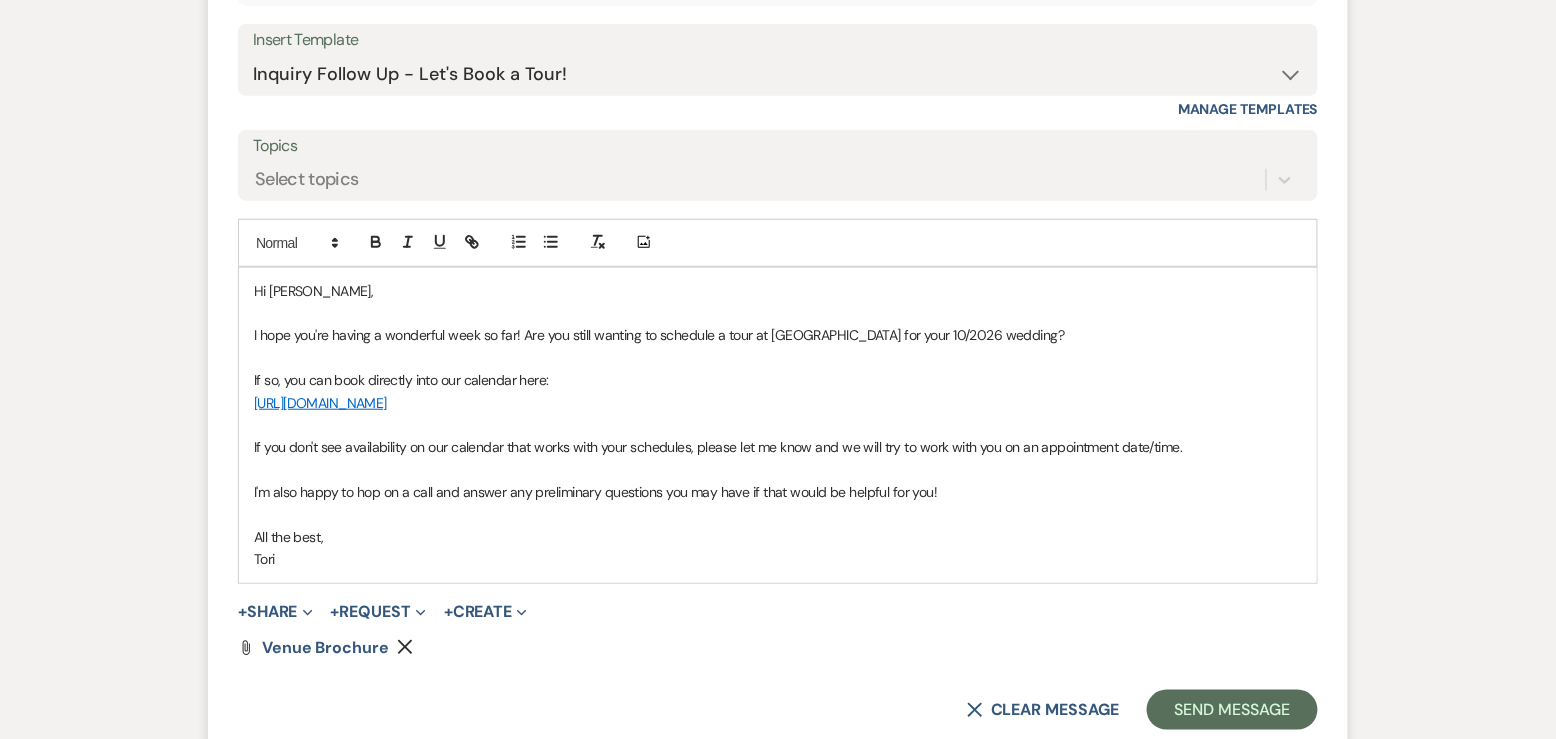 scroll, scrollTop: 2600, scrollLeft: 0, axis: vertical 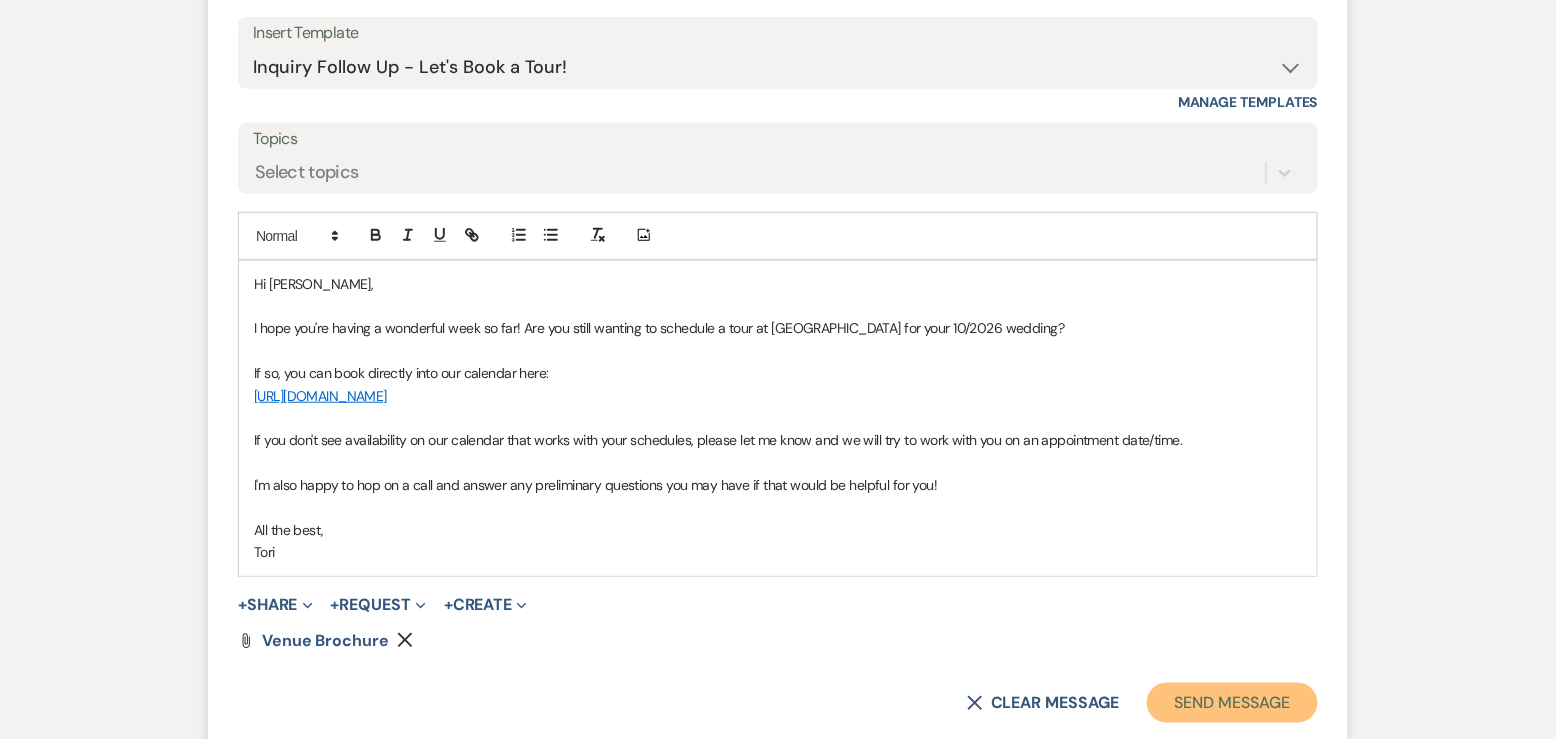 click on "Send Message" at bounding box center (1232, 703) 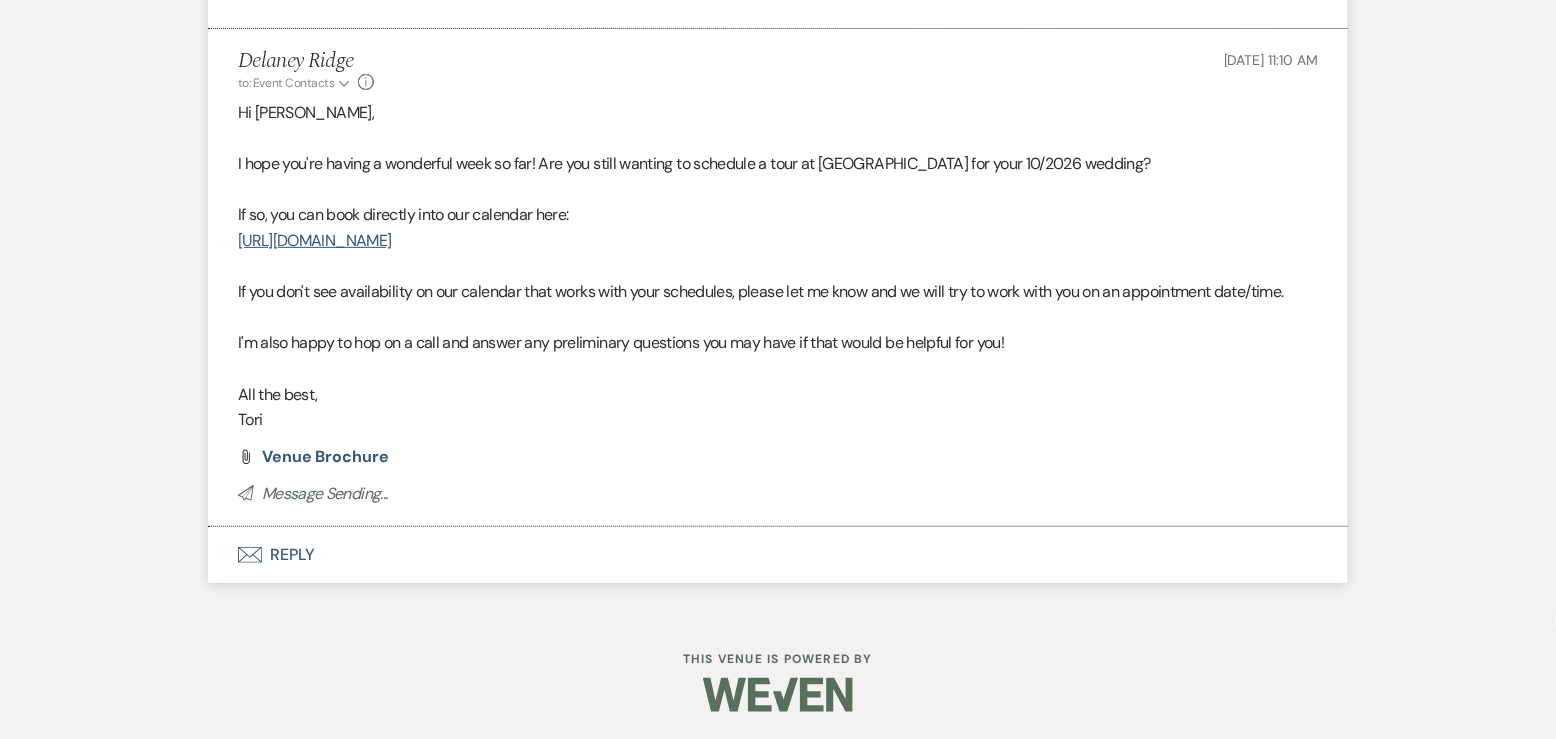 scroll, scrollTop: 2398, scrollLeft: 0, axis: vertical 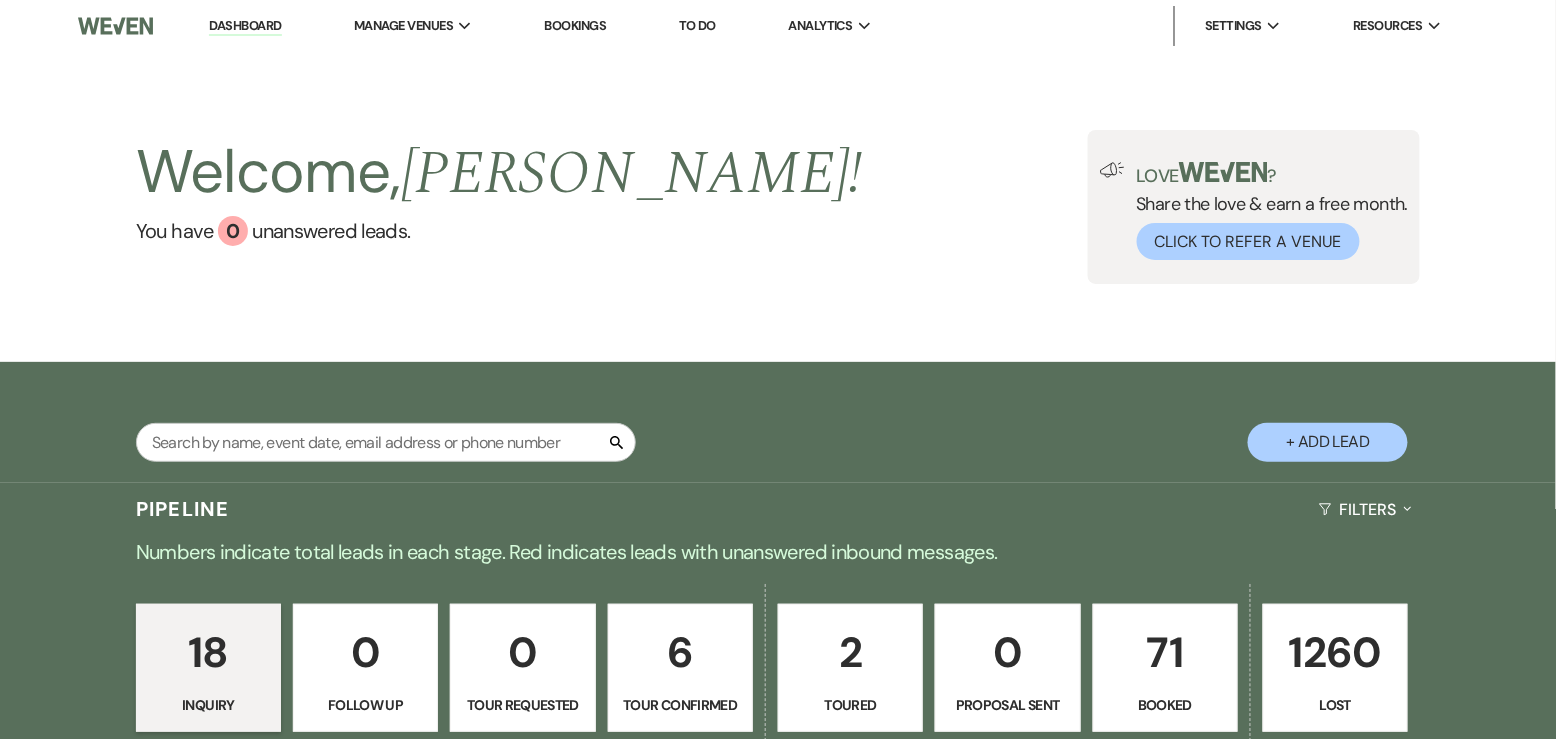 click on "Bookings" at bounding box center (576, 25) 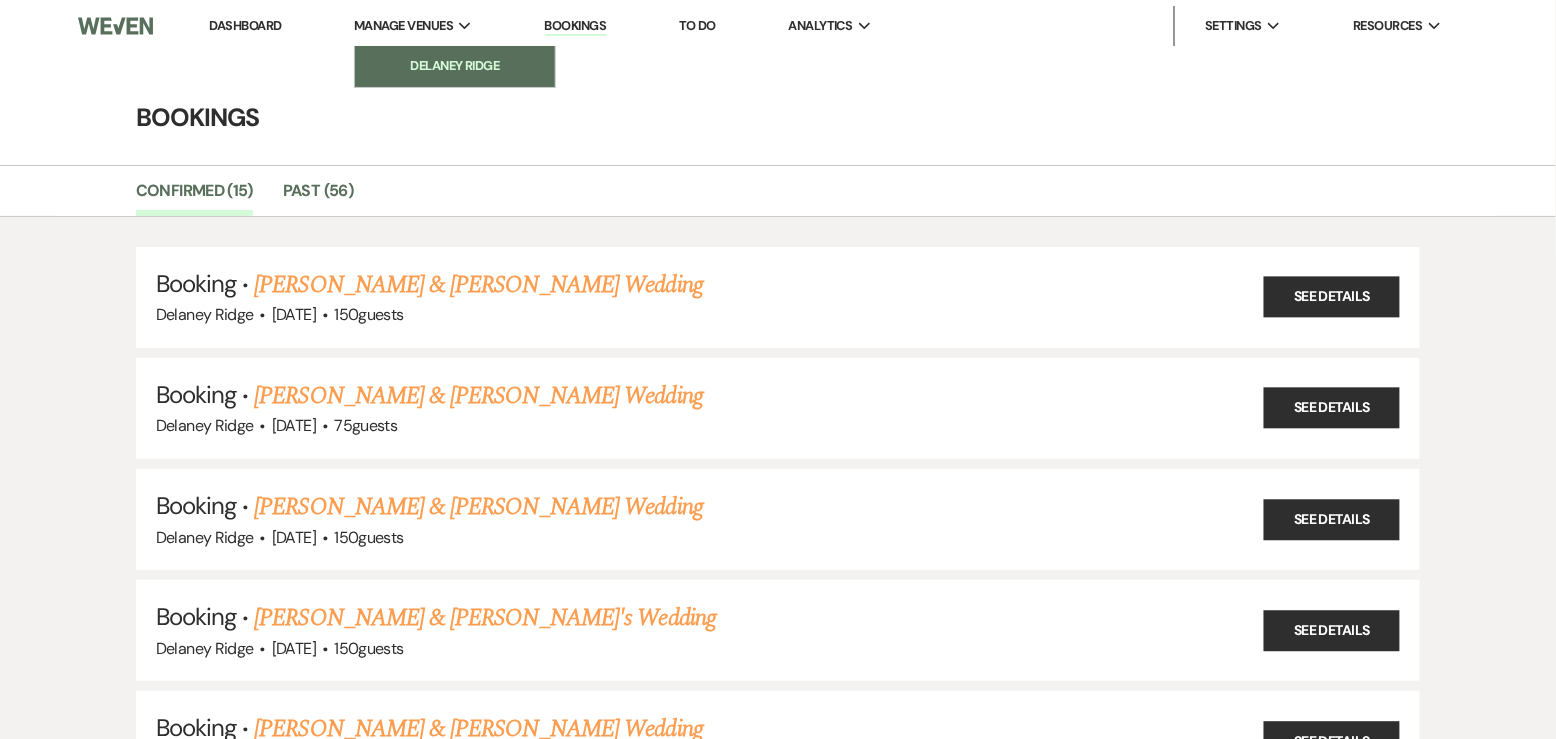 click on "Delaney Ridge" at bounding box center [455, 66] 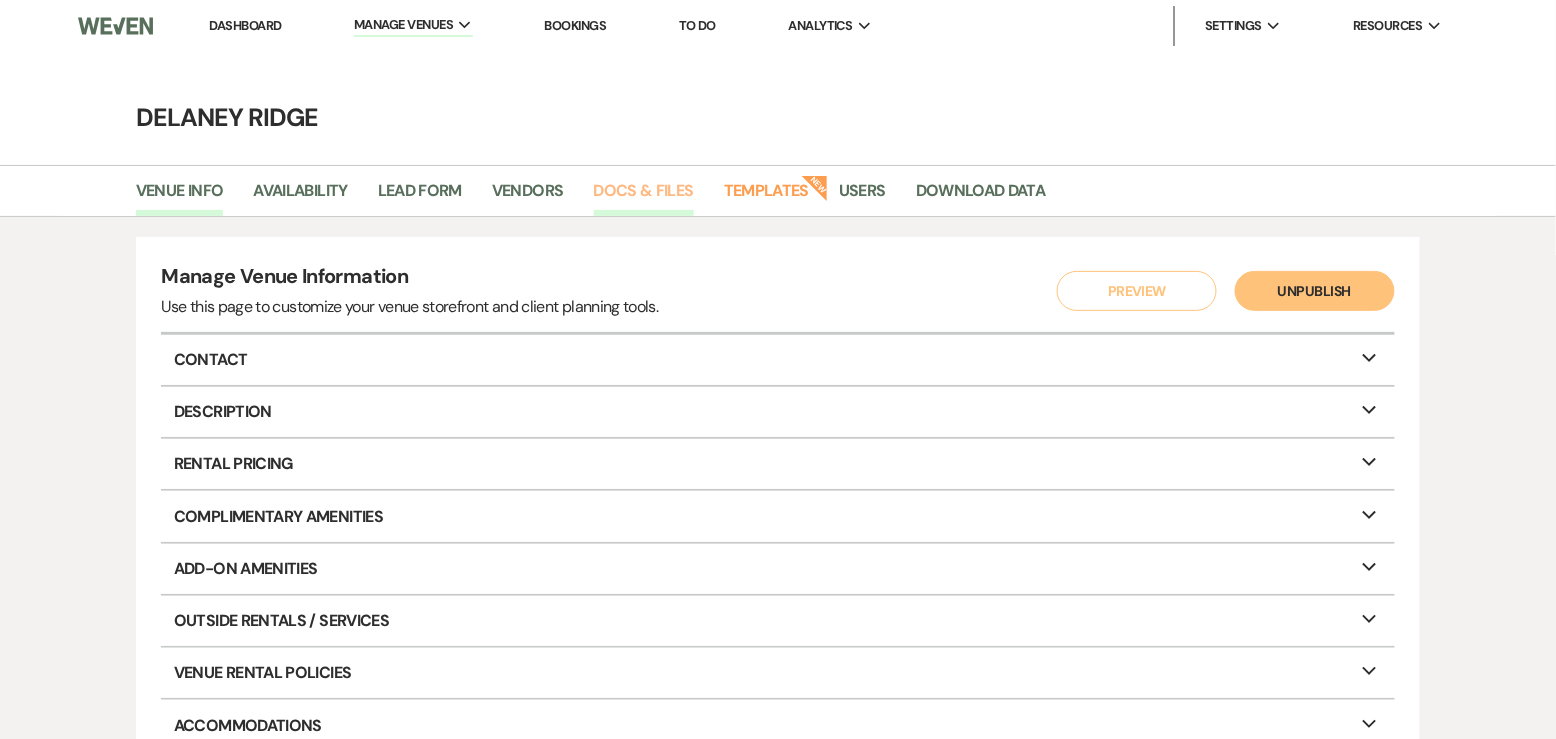 click on "Docs & Files" at bounding box center (644, 197) 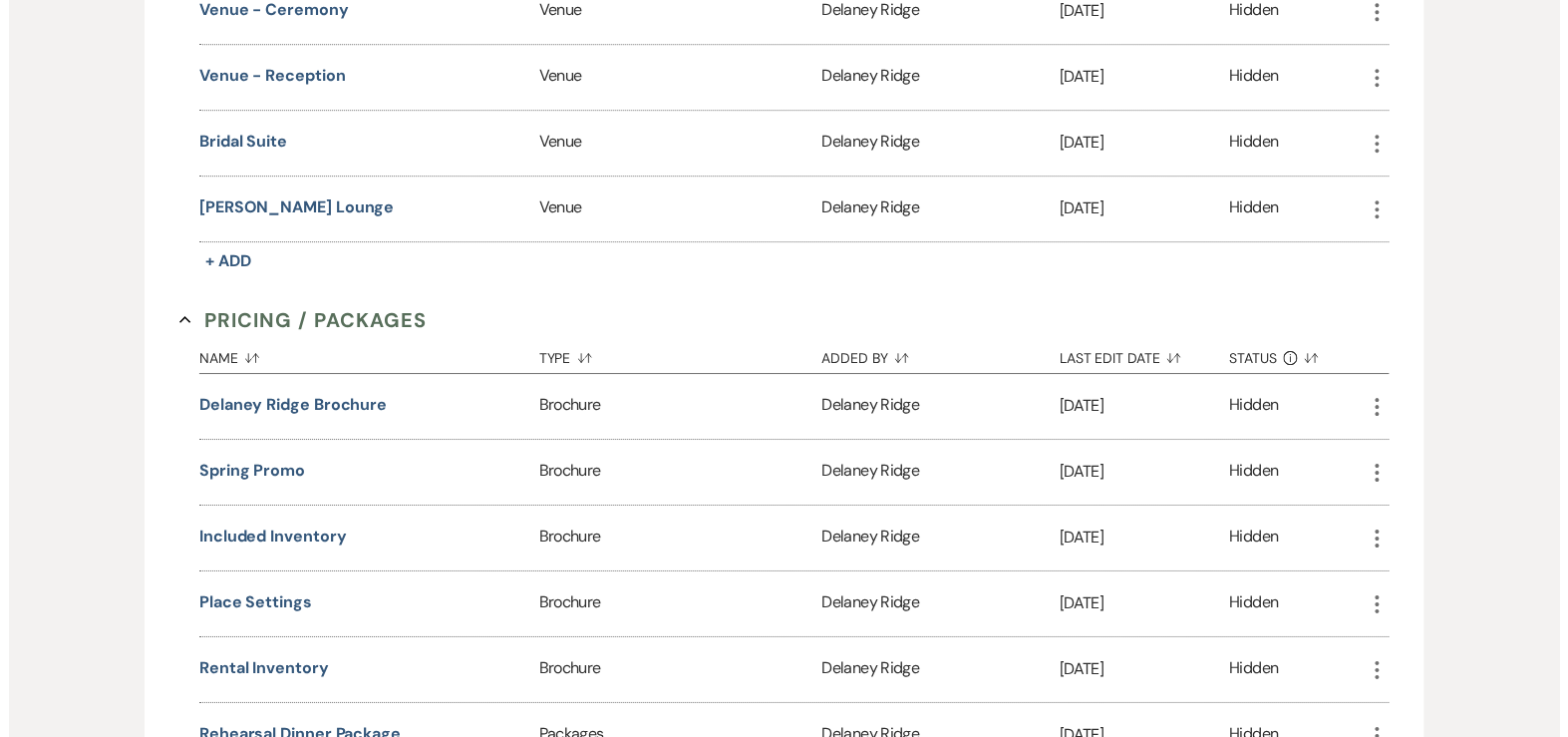 scroll, scrollTop: 1876, scrollLeft: 0, axis: vertical 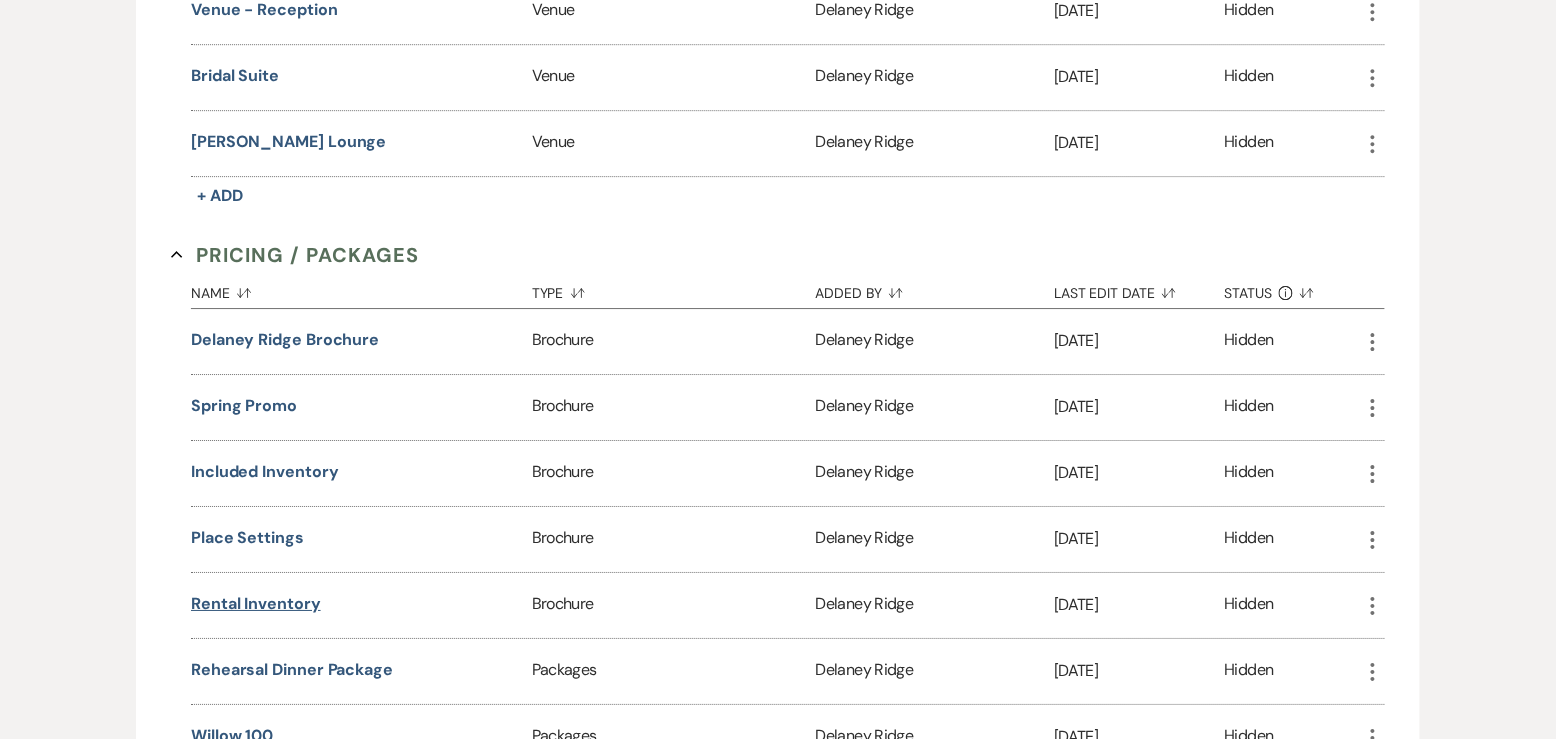 click on "Rental Inventory" at bounding box center [256, 604] 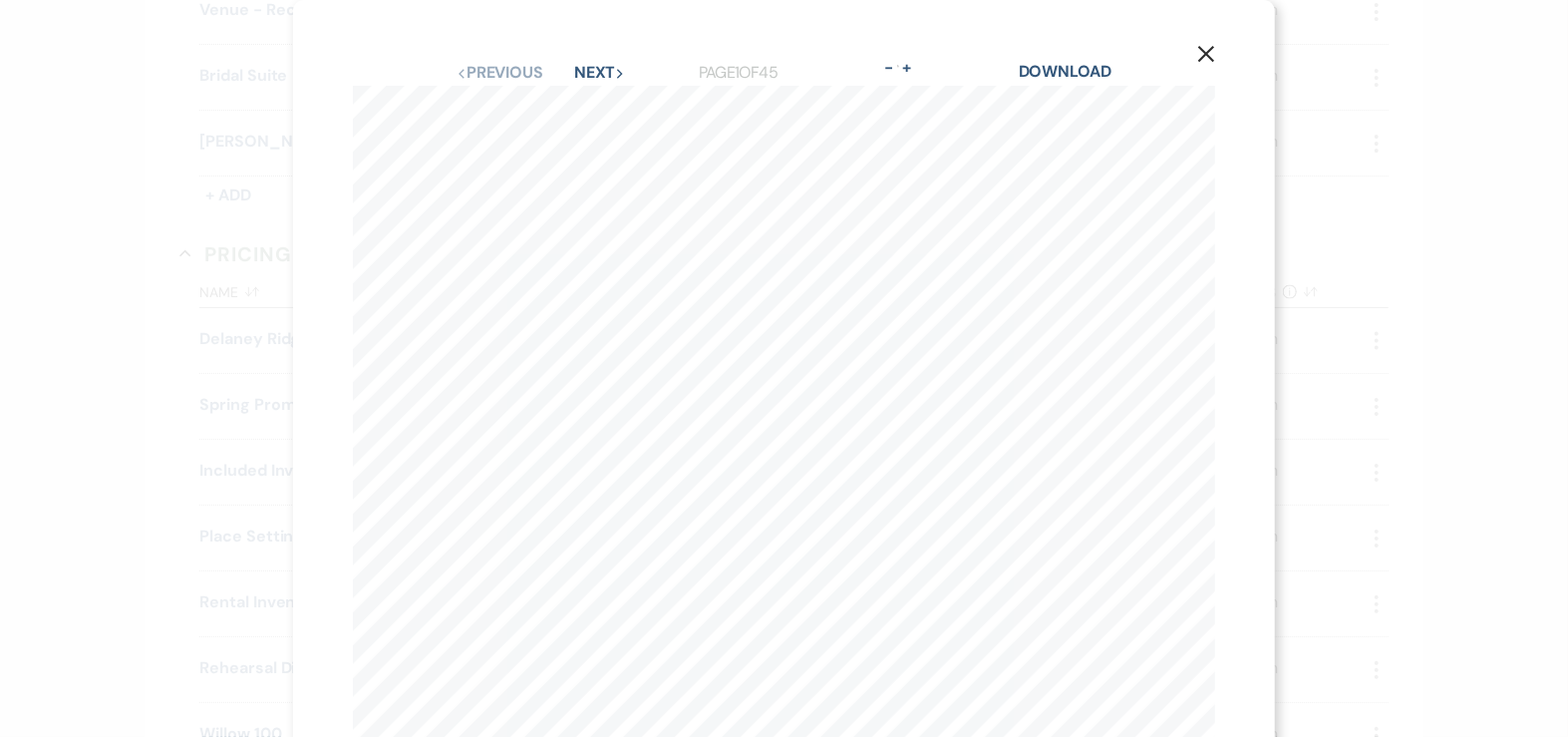 scroll, scrollTop: 202, scrollLeft: 0, axis: vertical 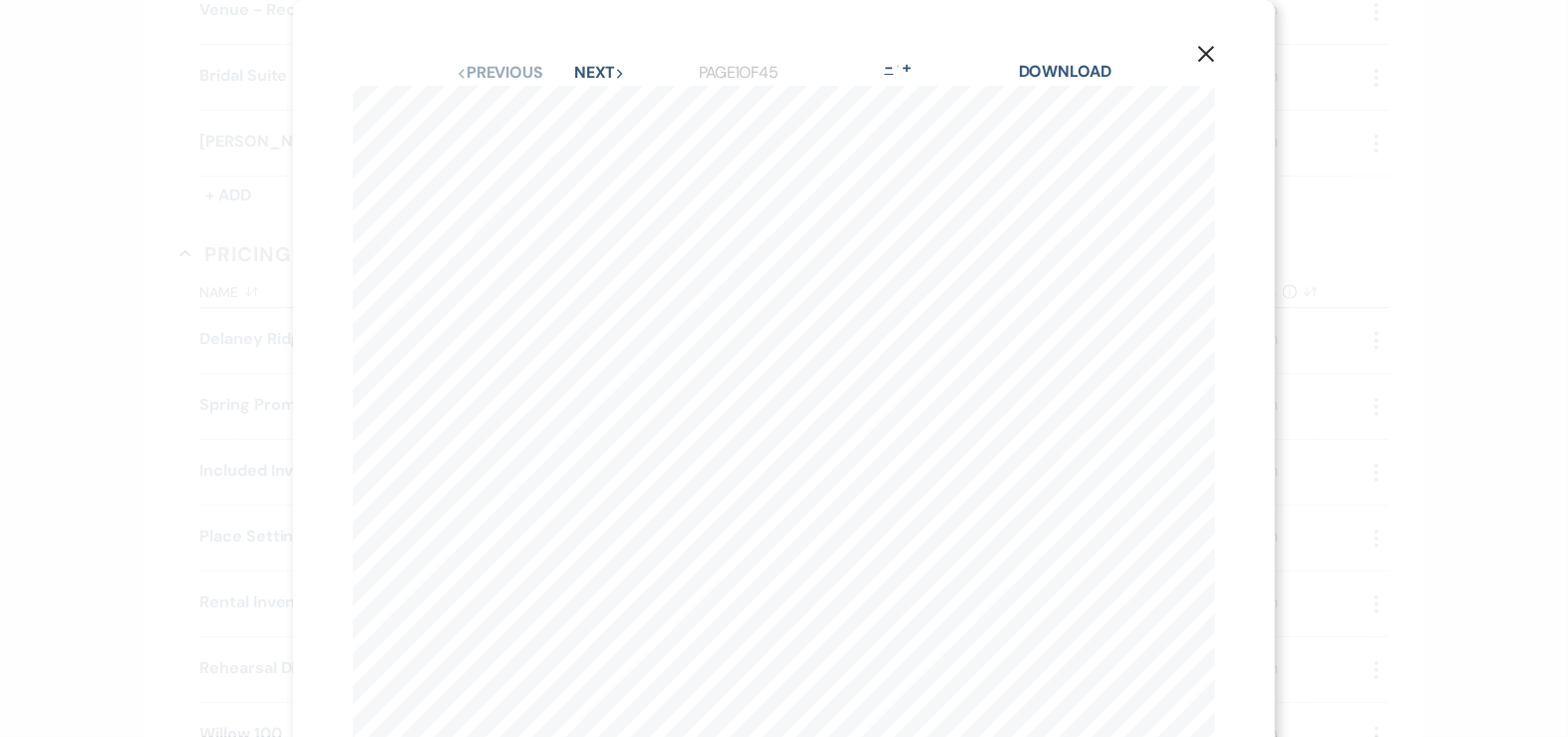 click on "-" at bounding box center (889, 68) 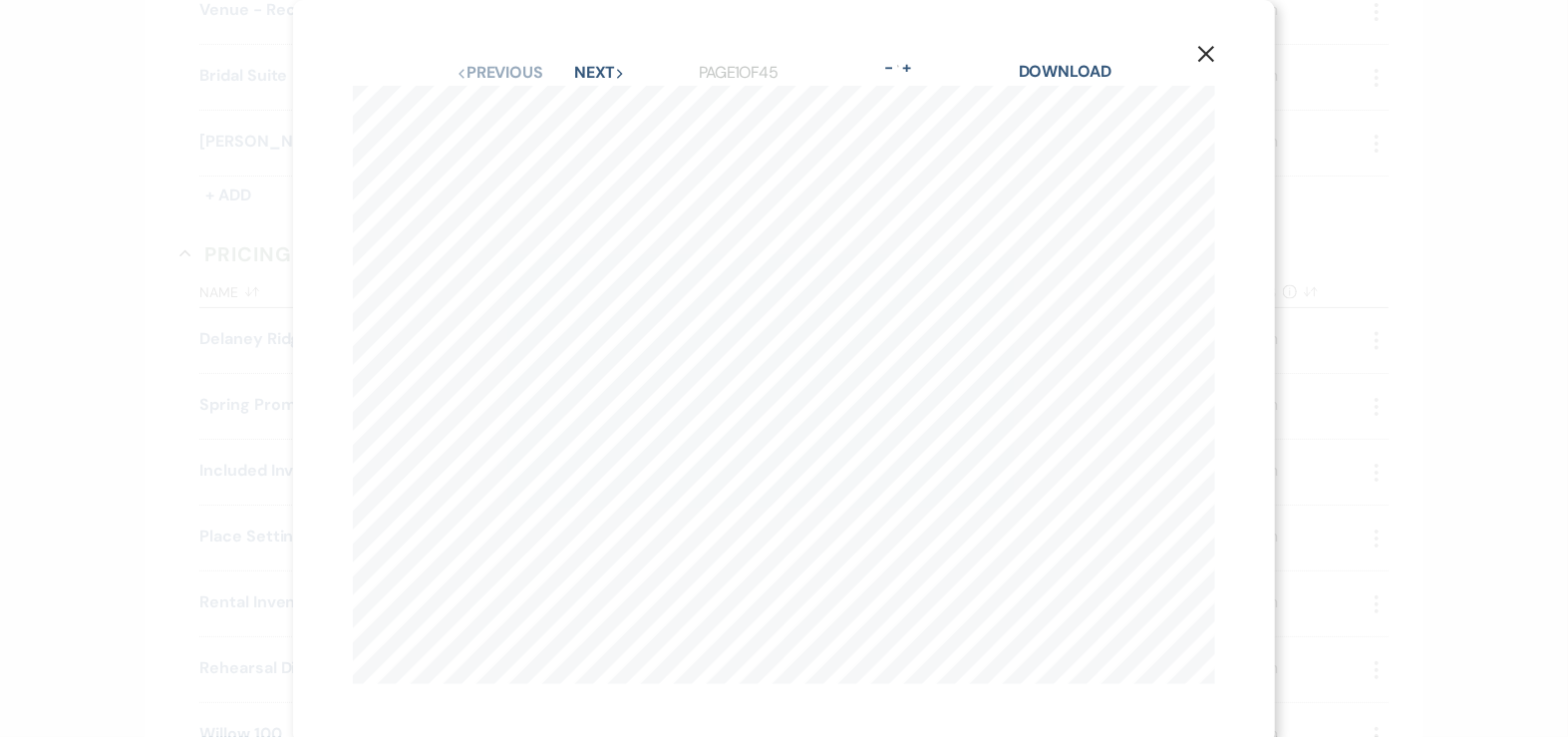 scroll, scrollTop: 0, scrollLeft: 216, axis: horizontal 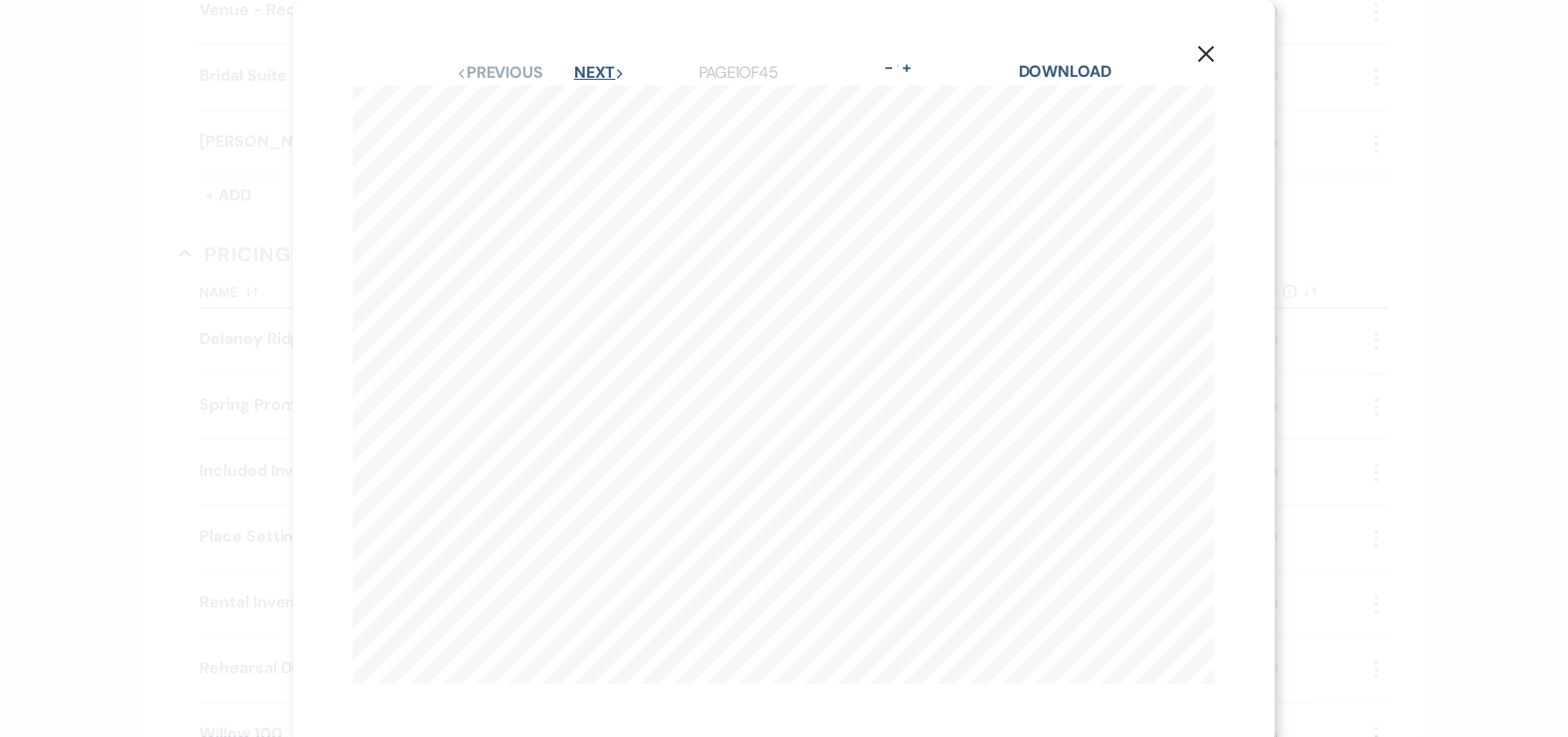 click on "Next  Next" at bounding box center (600, 73) 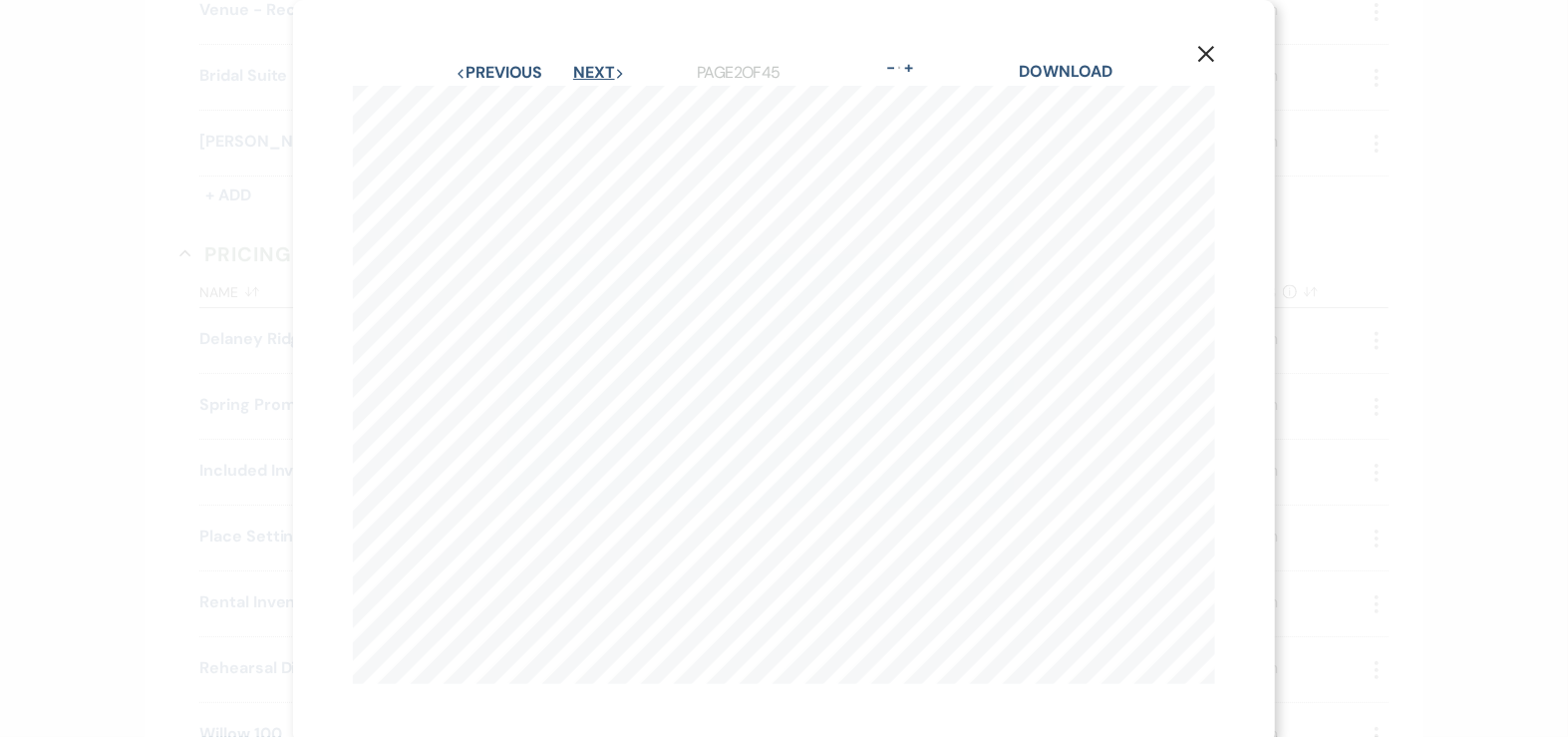 scroll, scrollTop: 0, scrollLeft: 0, axis: both 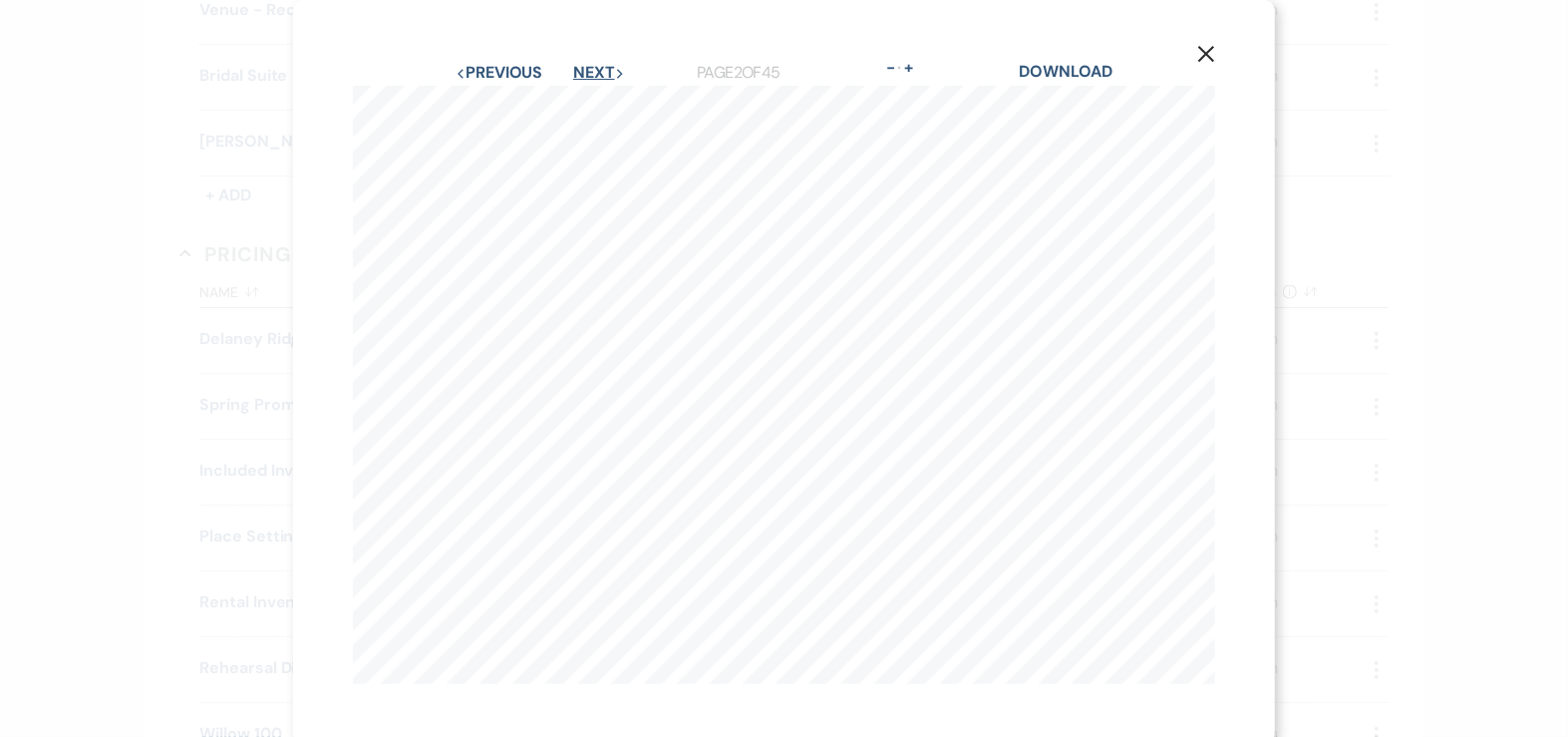 click on "Next  Next" at bounding box center [599, 73] 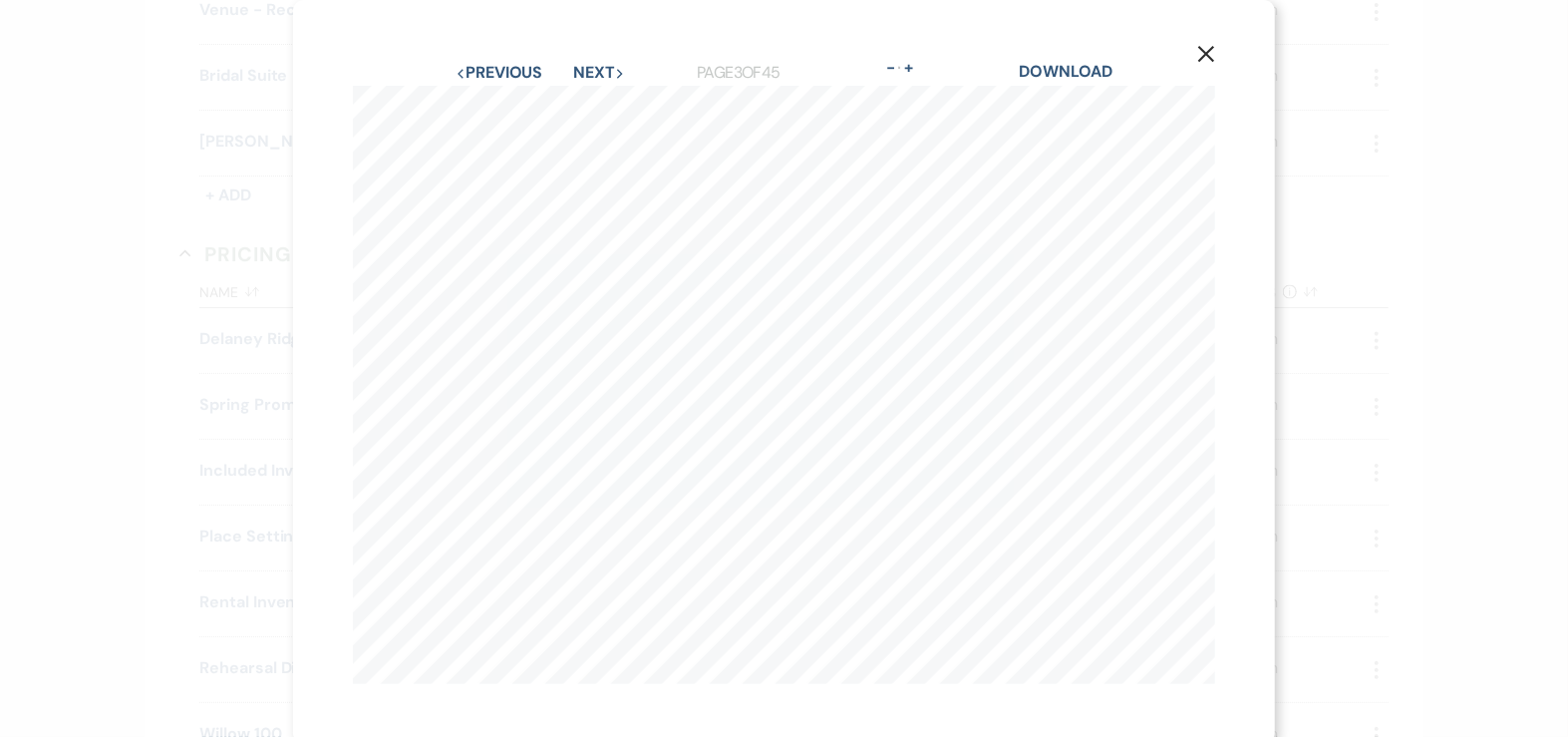 click on "Zoom" 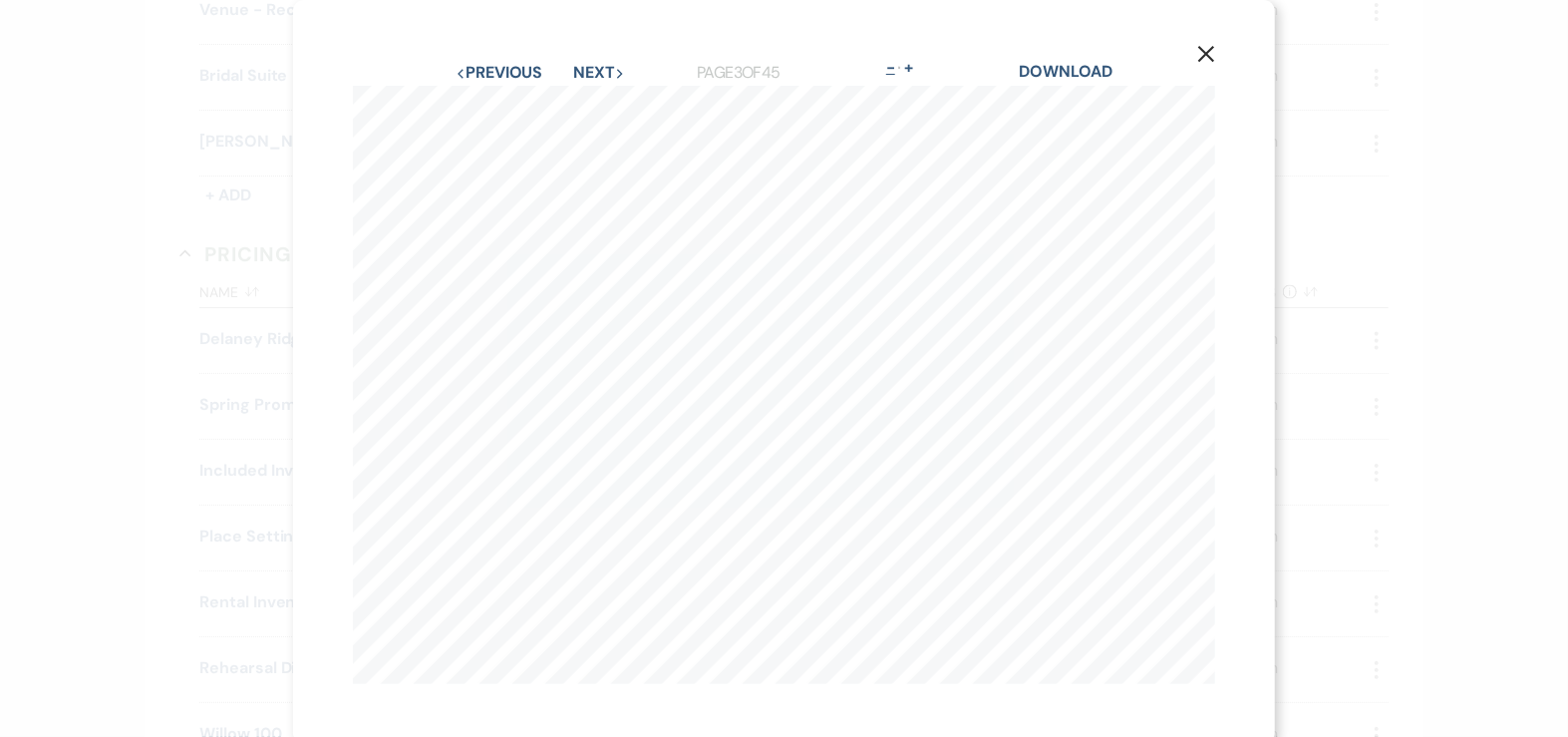 click on "-" at bounding box center [891, 68] 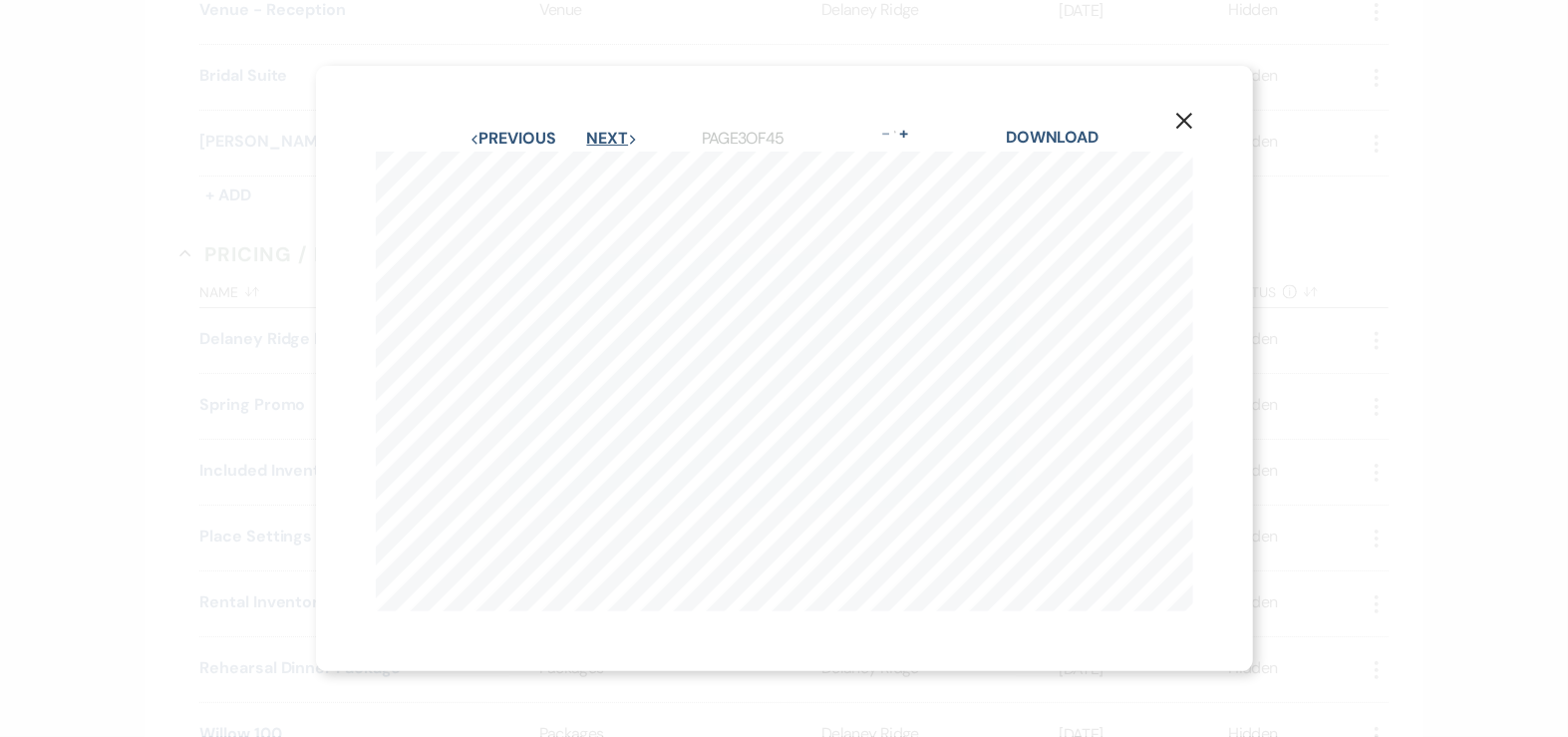 click on "Next  Next" at bounding box center (613, 139) 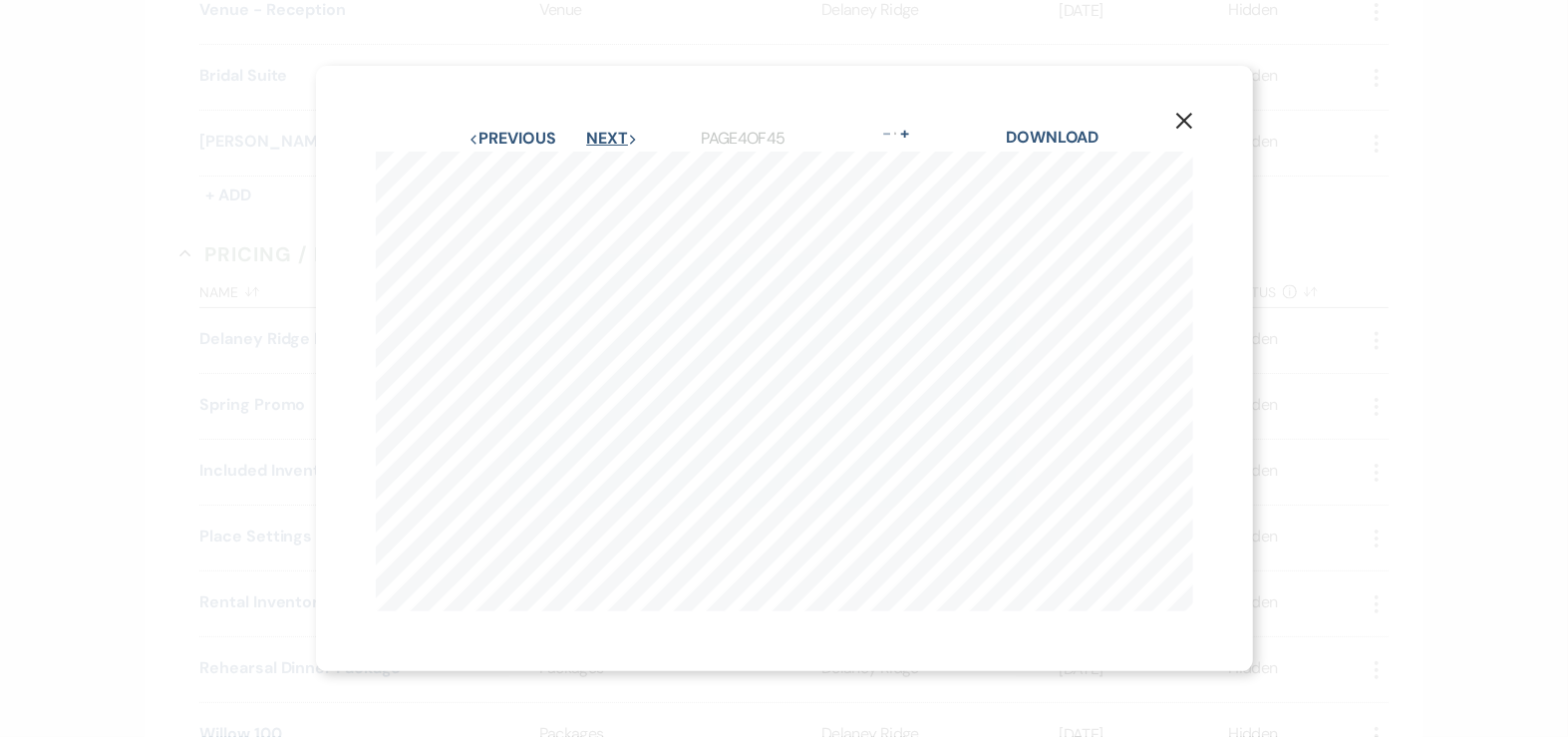click on "Next  Next" at bounding box center (612, 139) 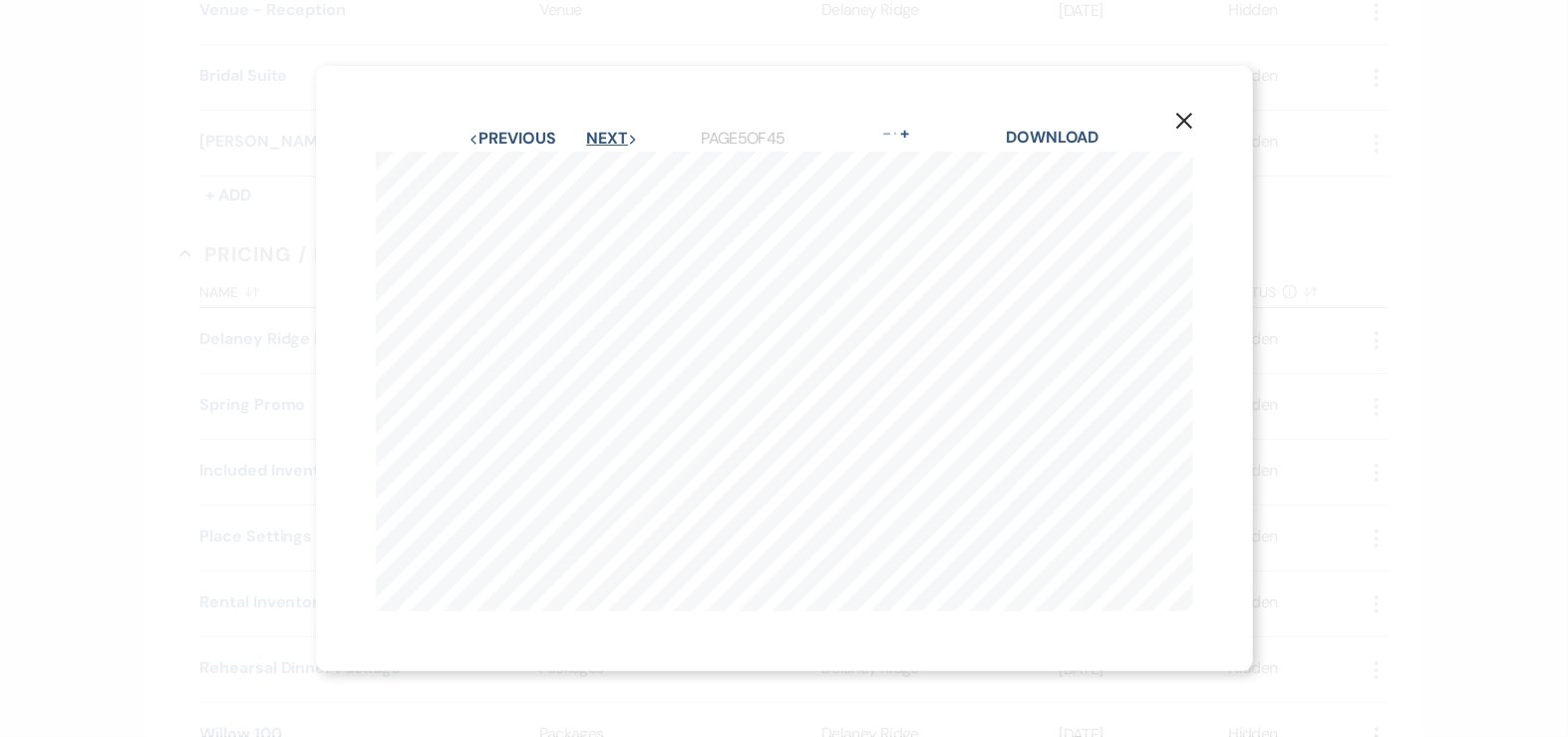 click on "Next  Next" at bounding box center [612, 139] 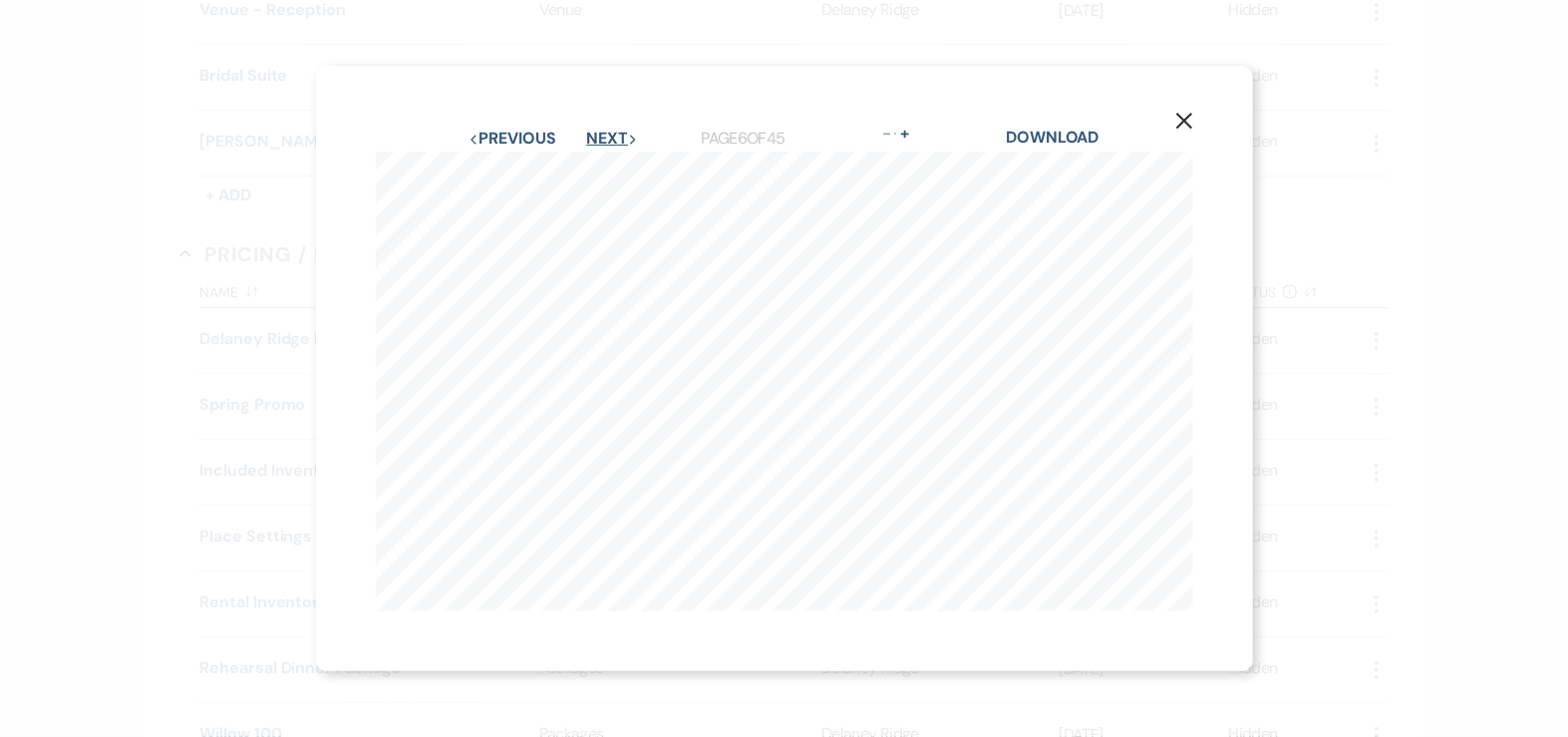 click on "Next  Next" at bounding box center [612, 139] 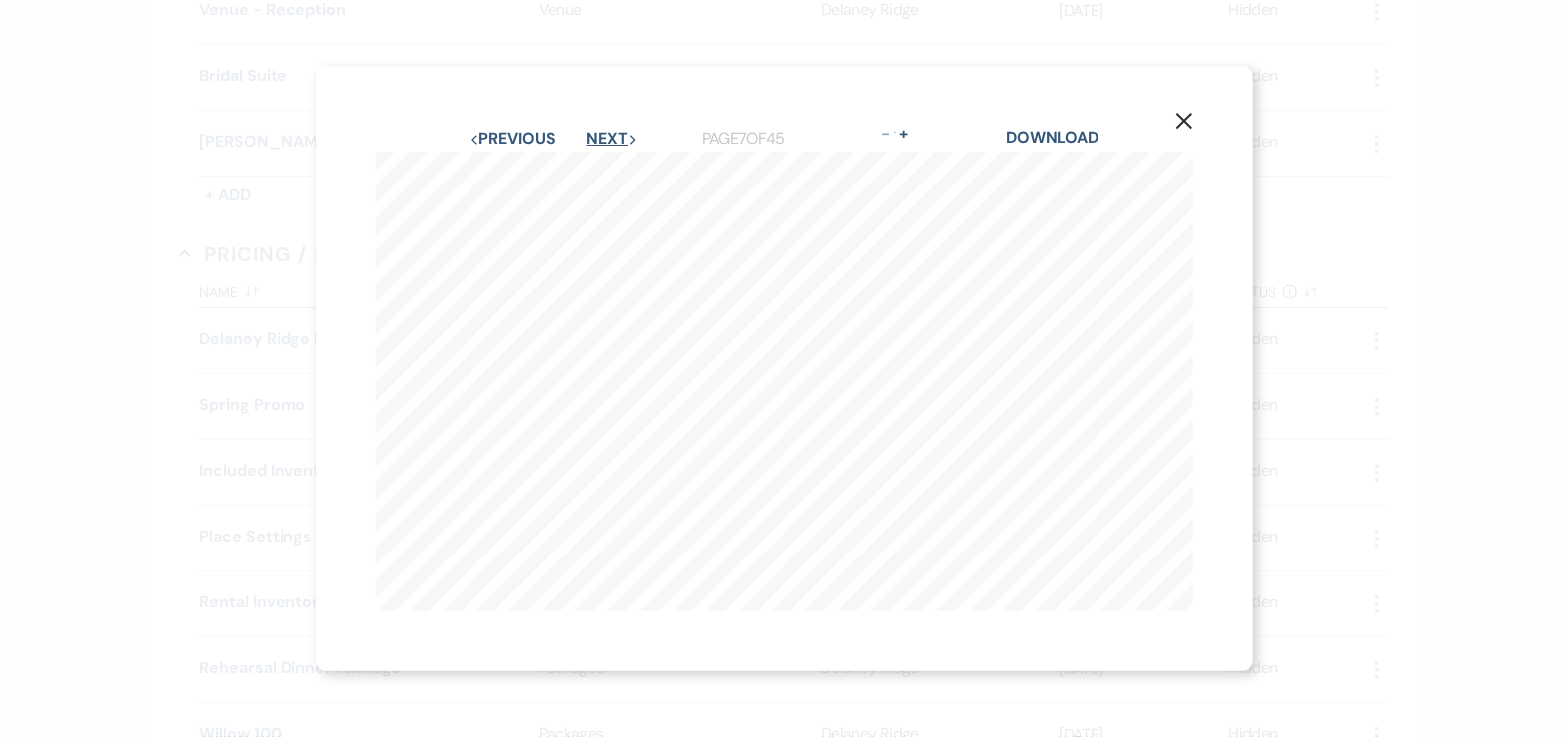 click on "Next  Next" at bounding box center (613, 139) 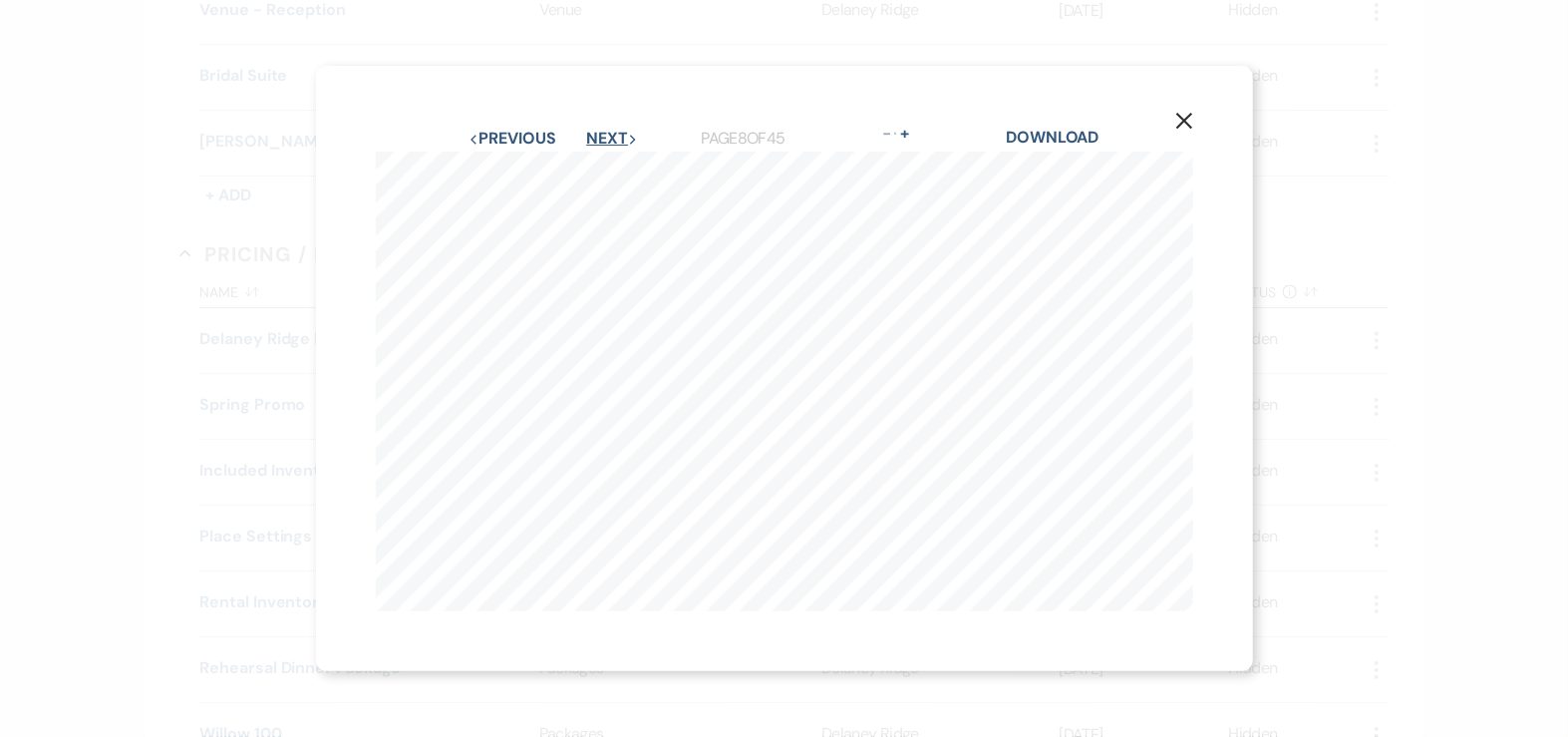 click on "Next  Next" at bounding box center [612, 139] 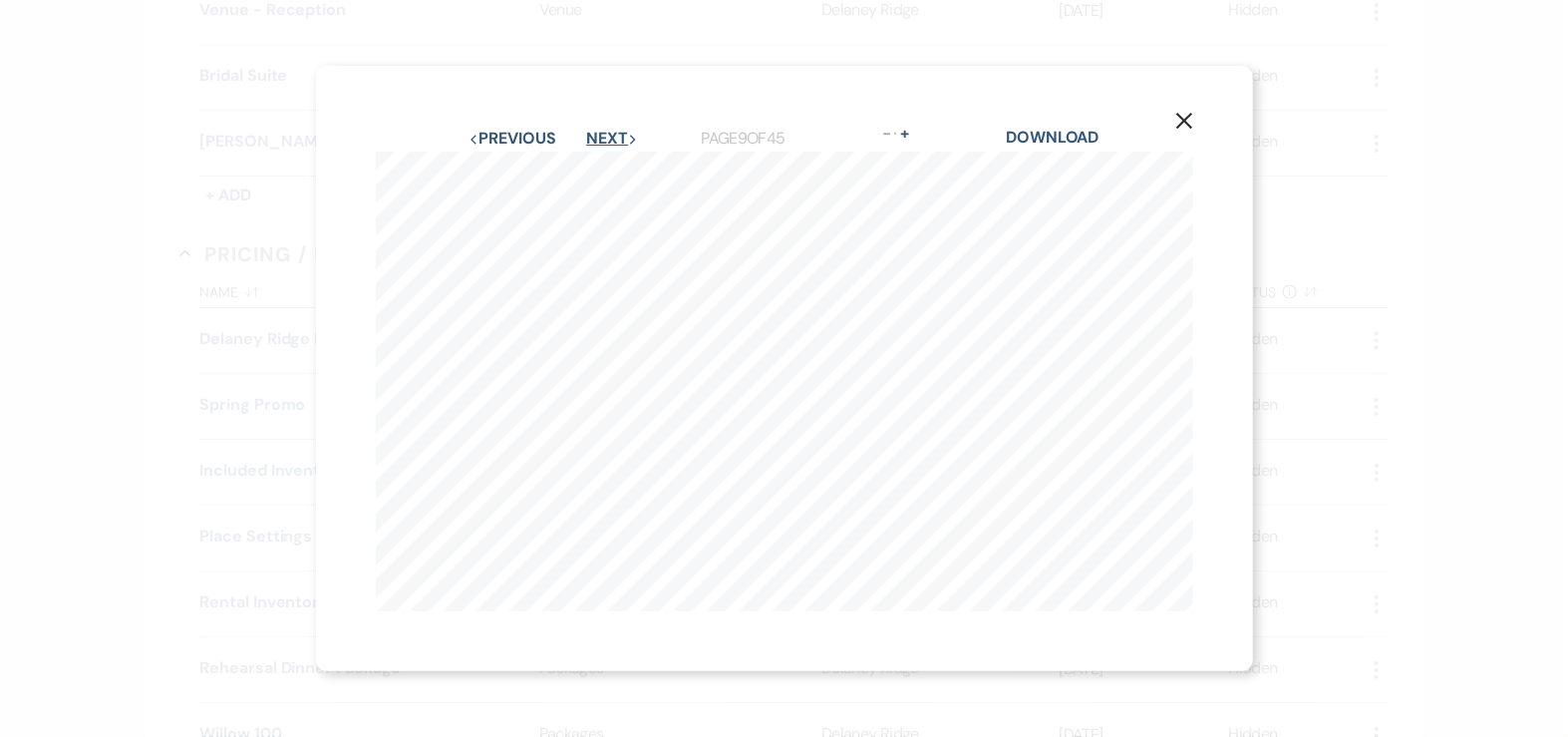 click on "Next  Next" at bounding box center [612, 139] 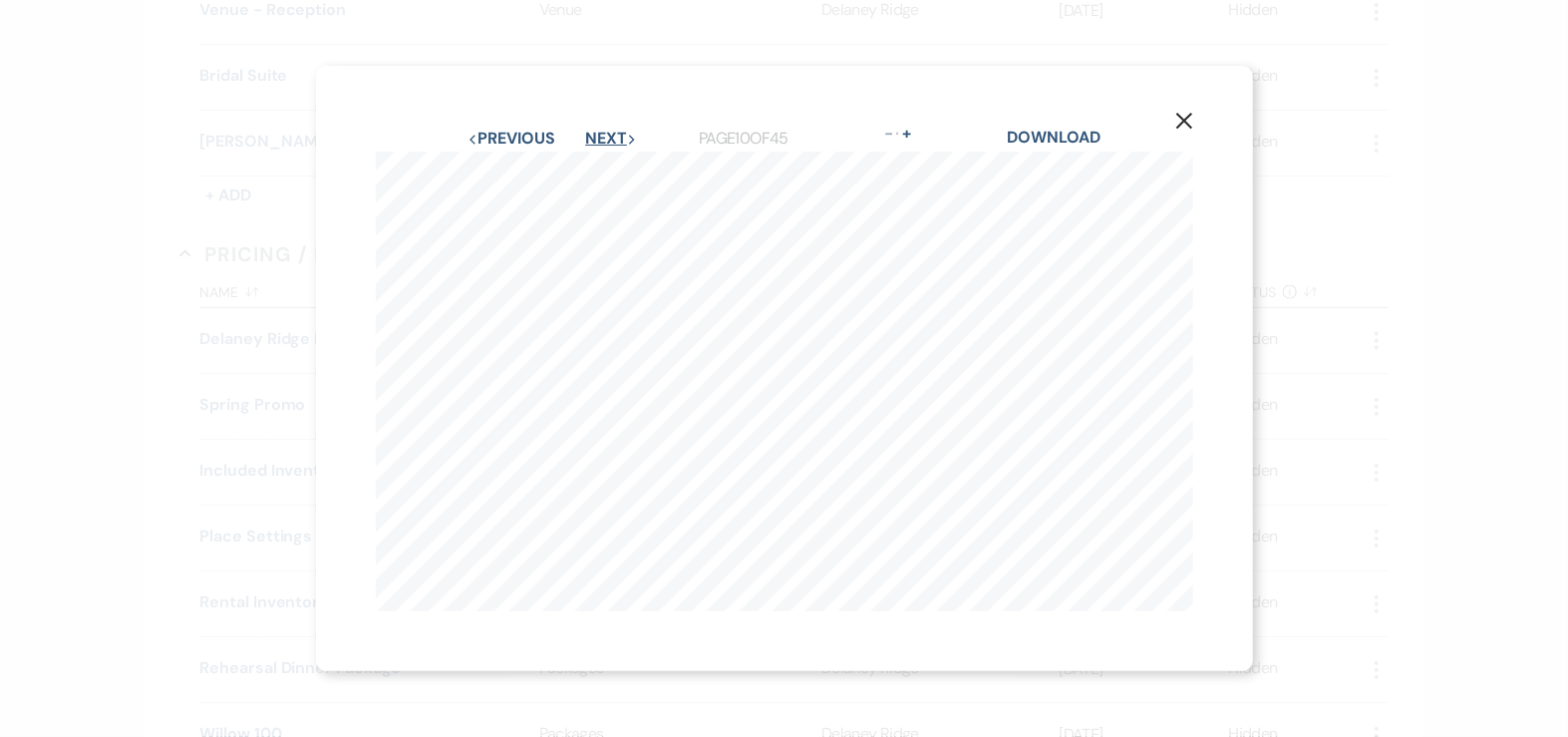 click on "Next  Next" at bounding box center (611, 139) 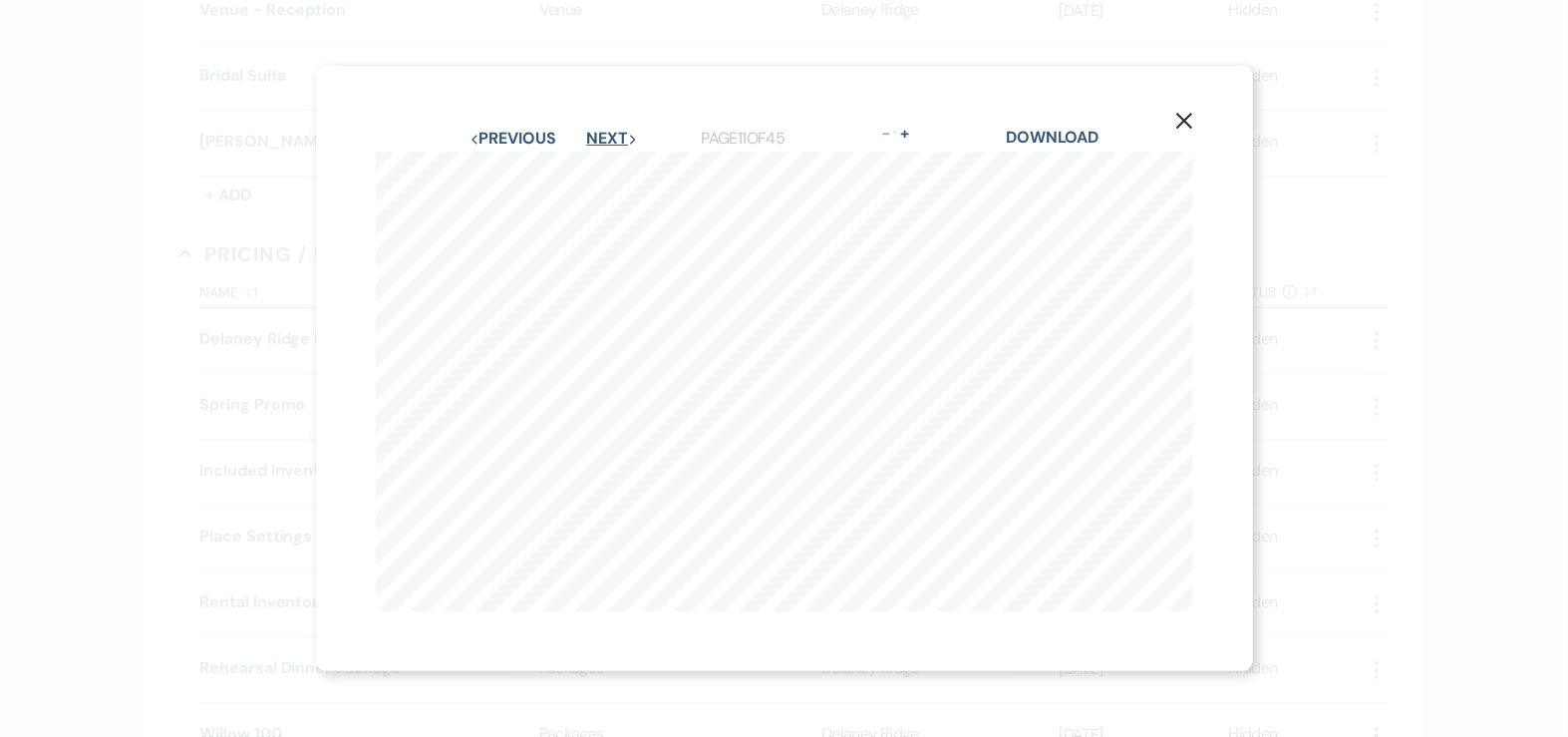 click on "Next  Next" at bounding box center (612, 139) 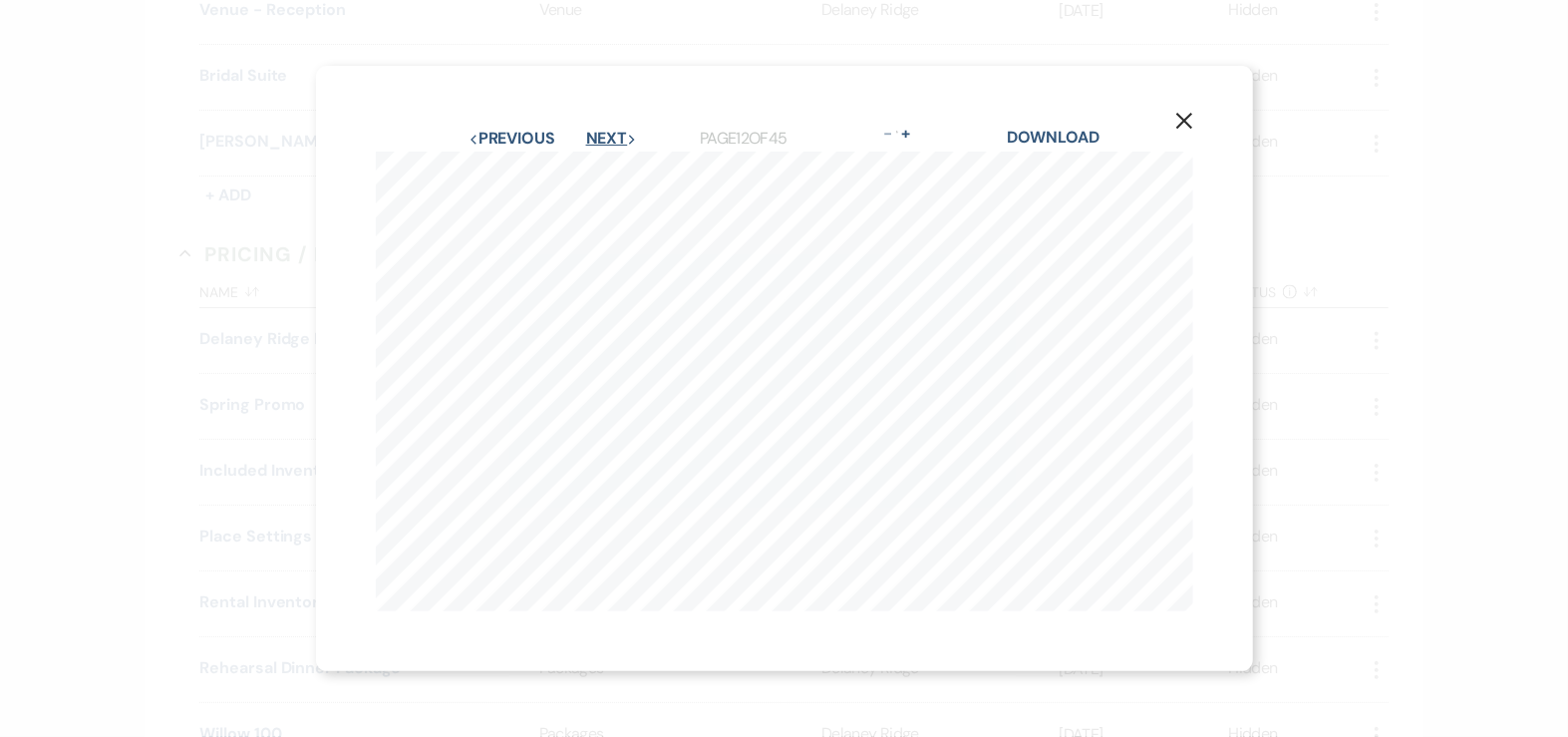 click on "Next  Next" at bounding box center [612, 139] 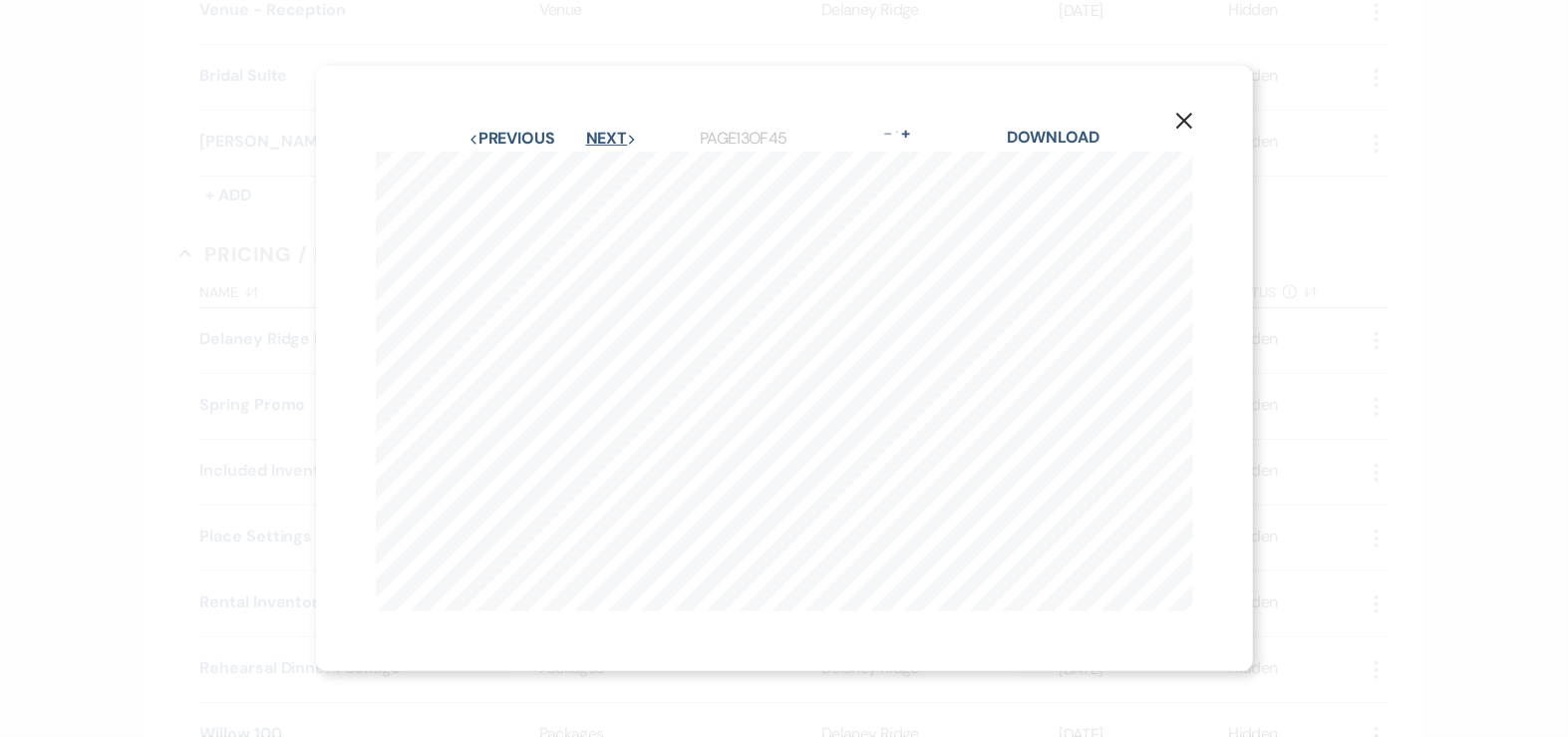 click on "Next  Next" at bounding box center [612, 139] 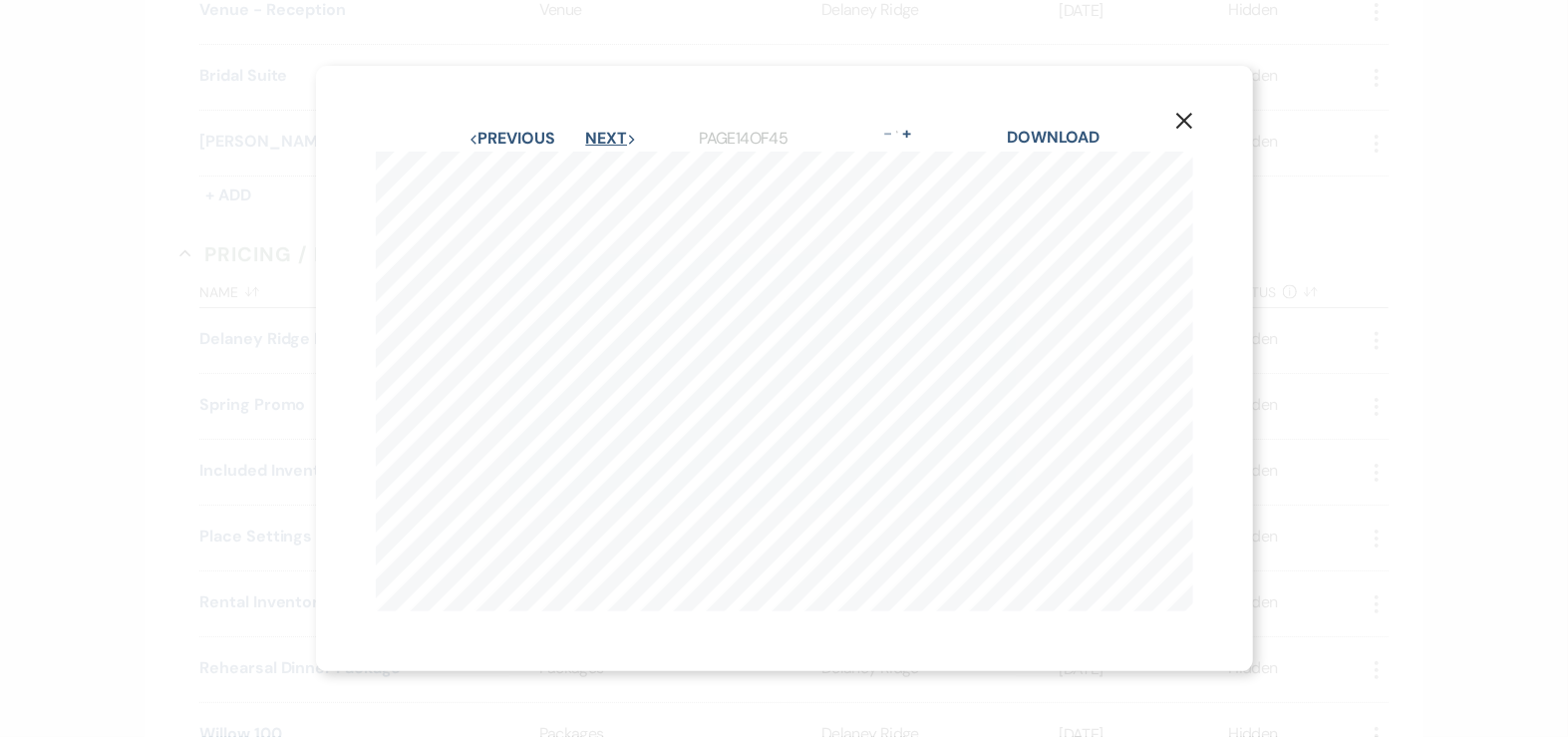 click on "Next  Next" at bounding box center [611, 139] 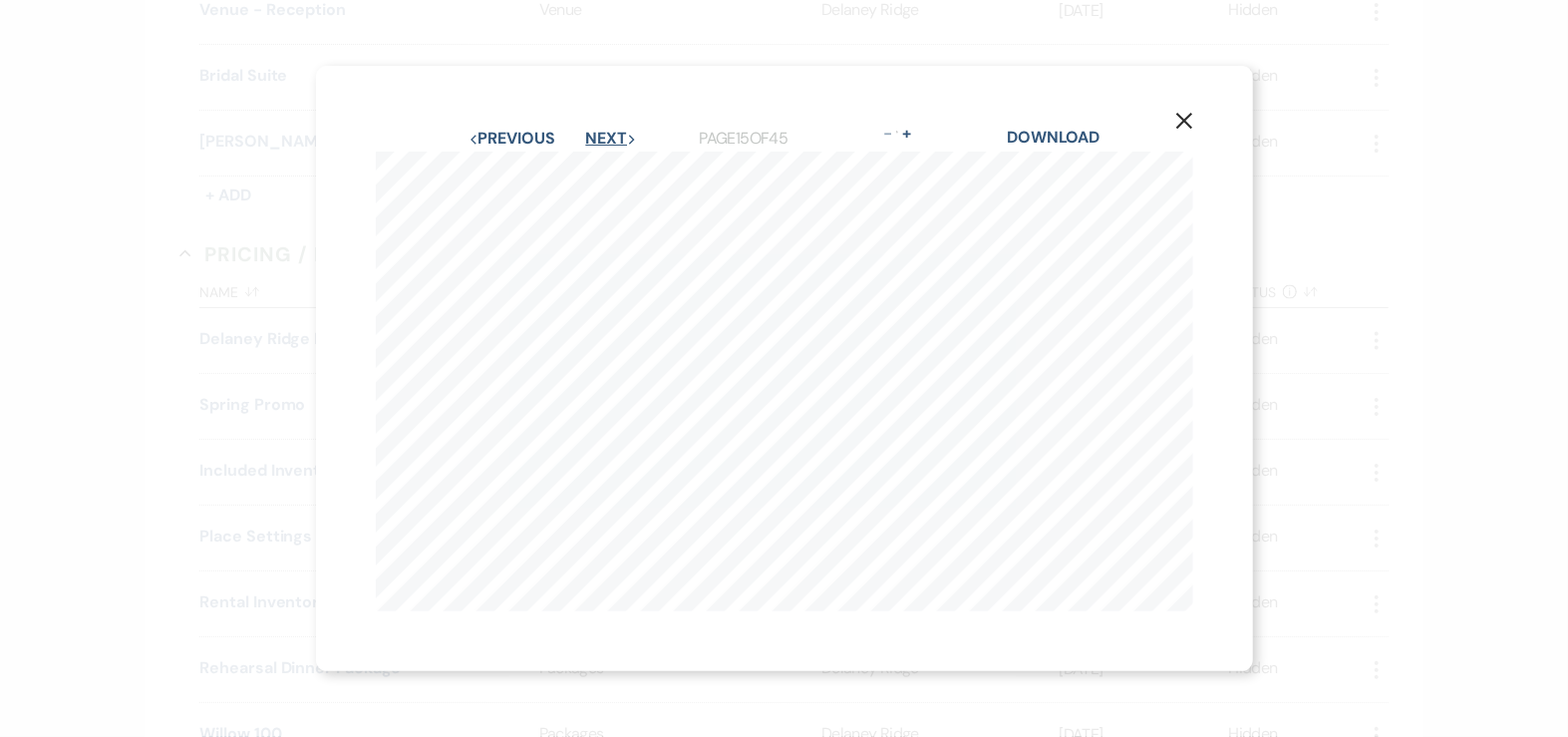 click on "Next  Next" at bounding box center [611, 139] 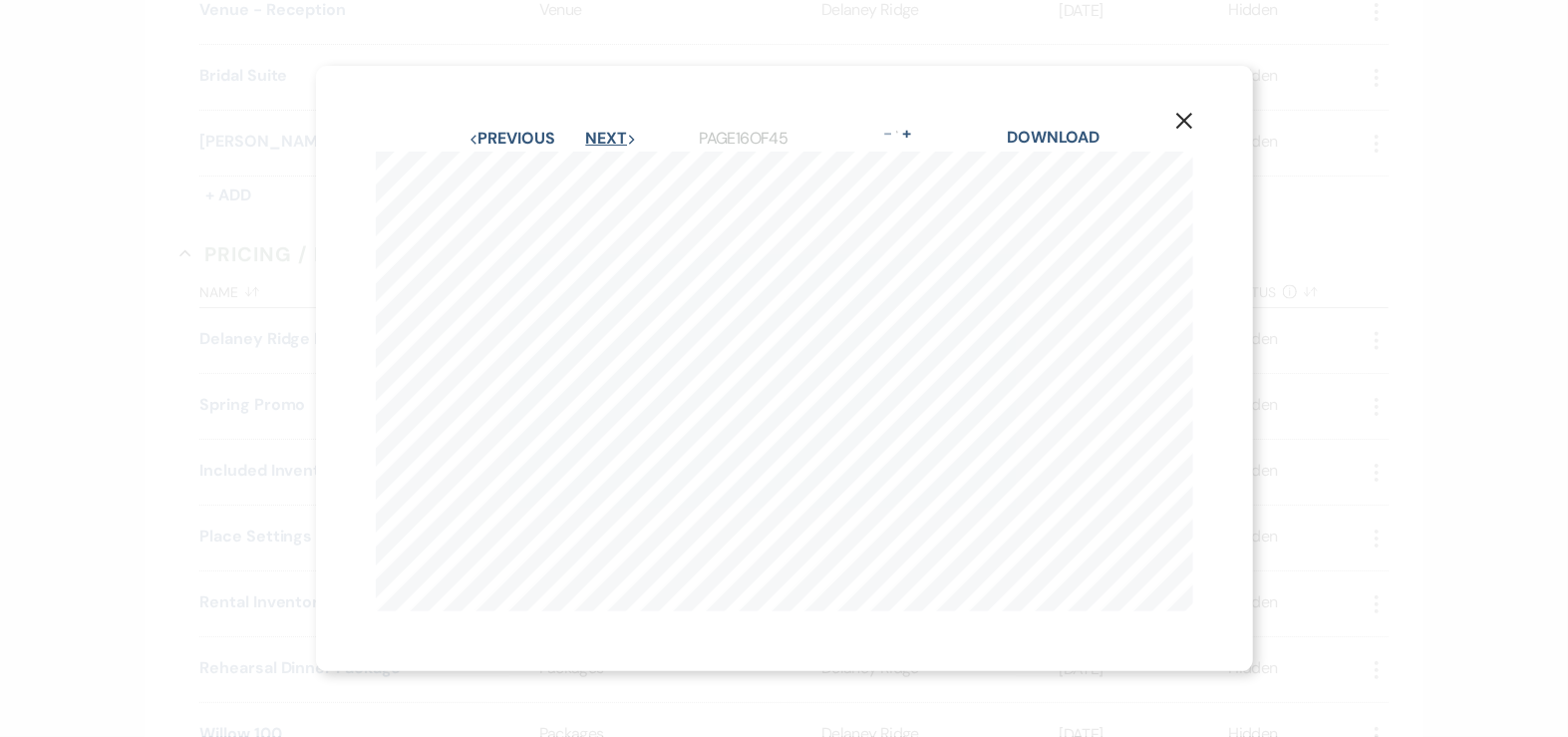 click on "Next  Next" at bounding box center [611, 139] 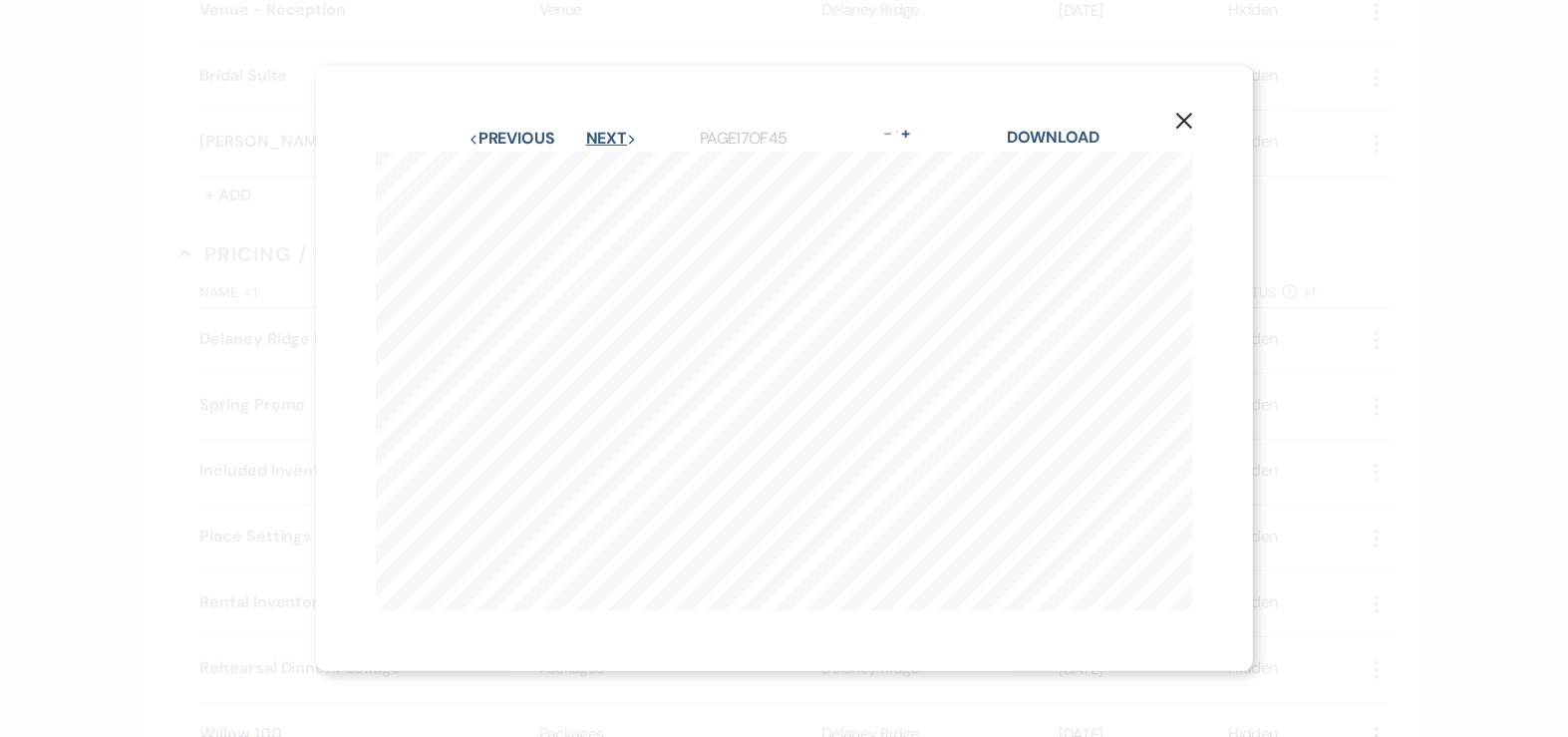click on "Next  Next" at bounding box center [612, 139] 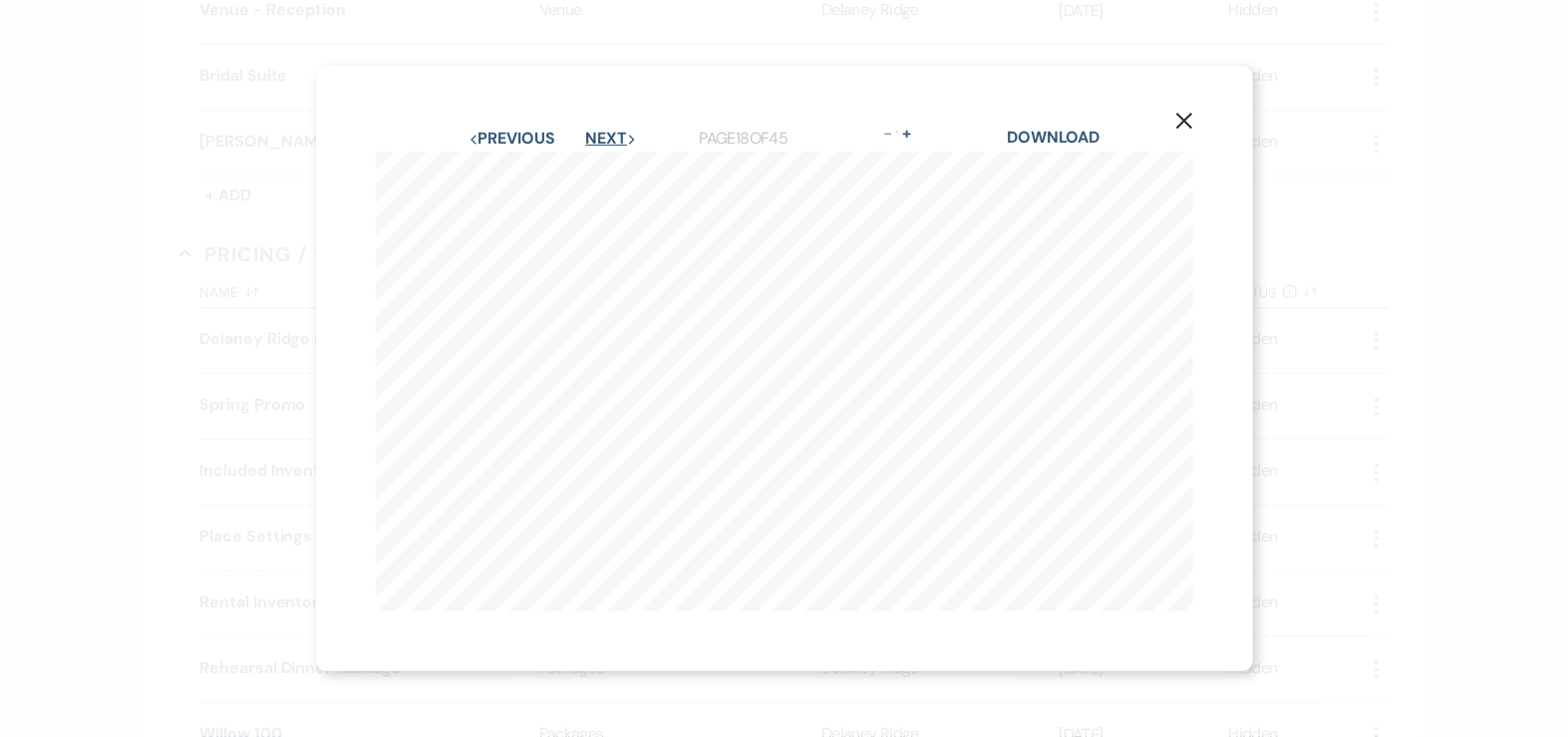 click on "Next  Next" at bounding box center (611, 139) 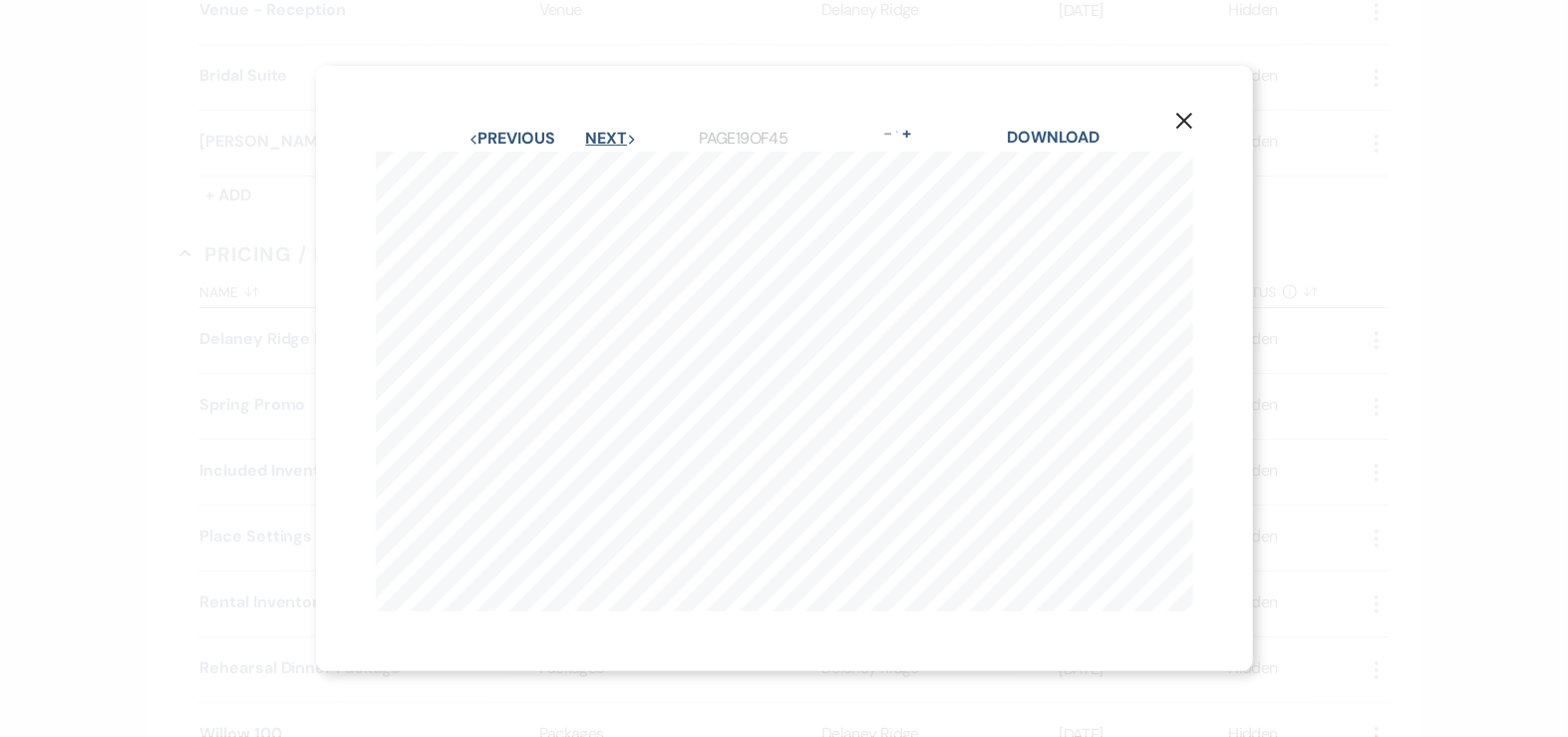 click on "Next  Next" at bounding box center (611, 139) 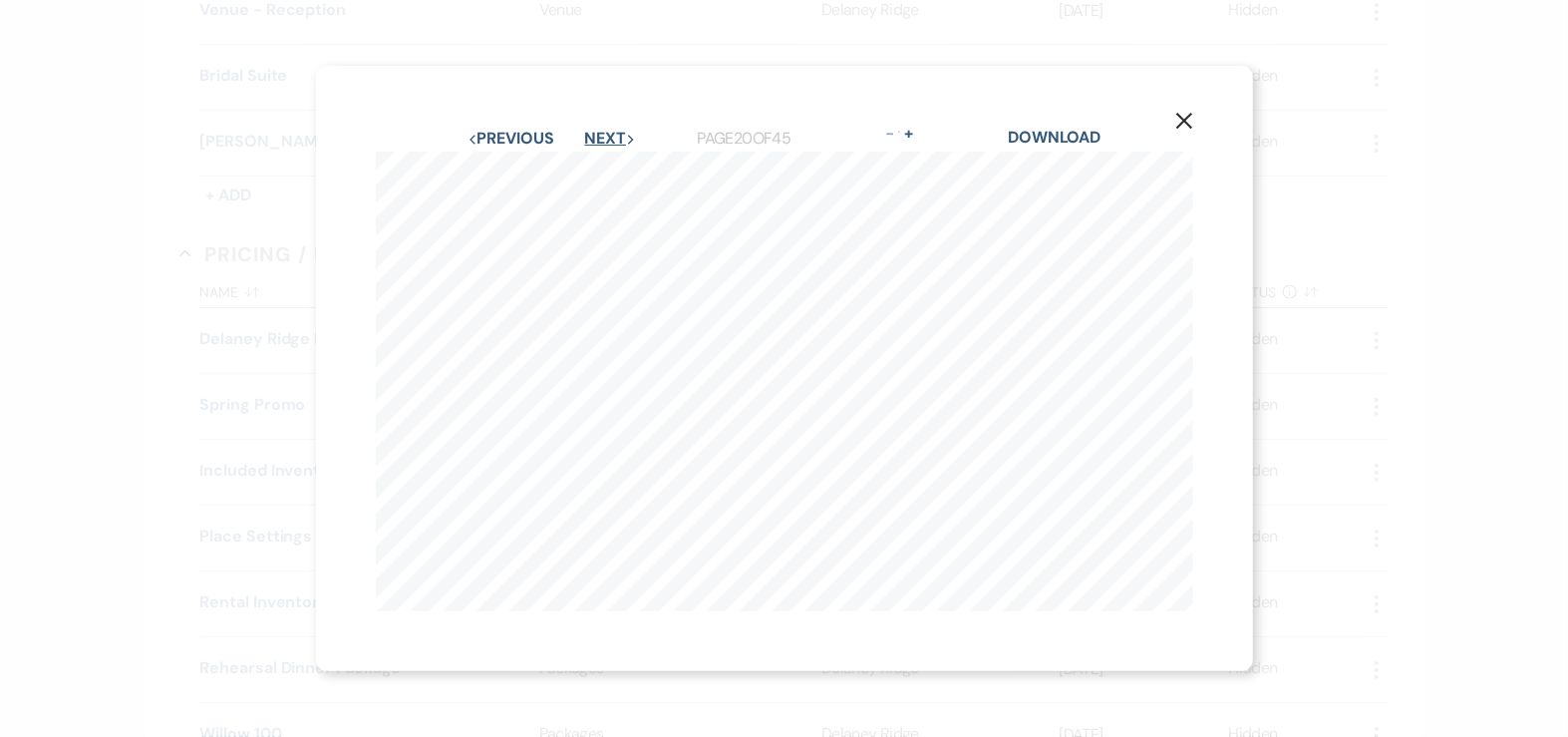 click on "Next  Next" at bounding box center (610, 139) 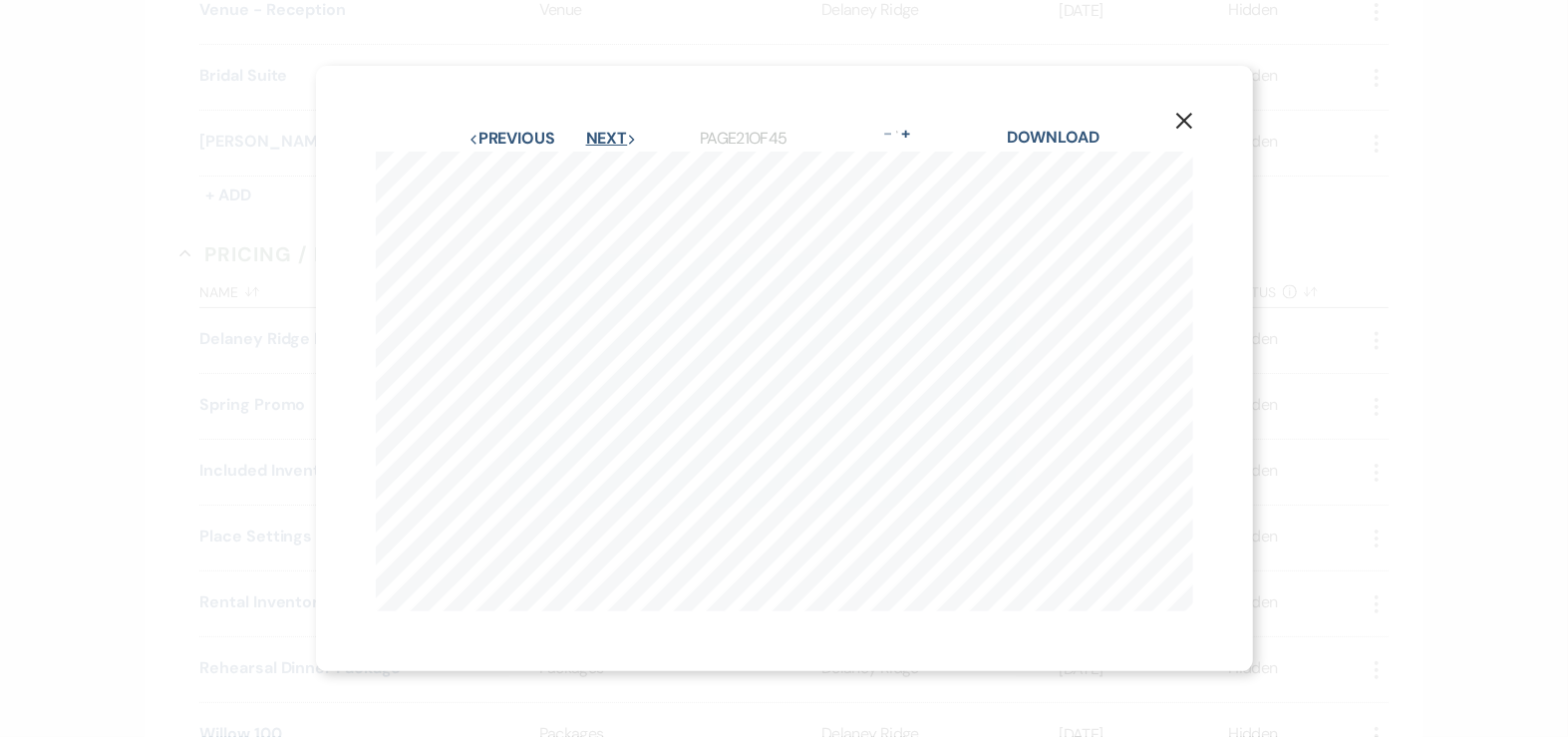 click on "Next  Next" at bounding box center (612, 139) 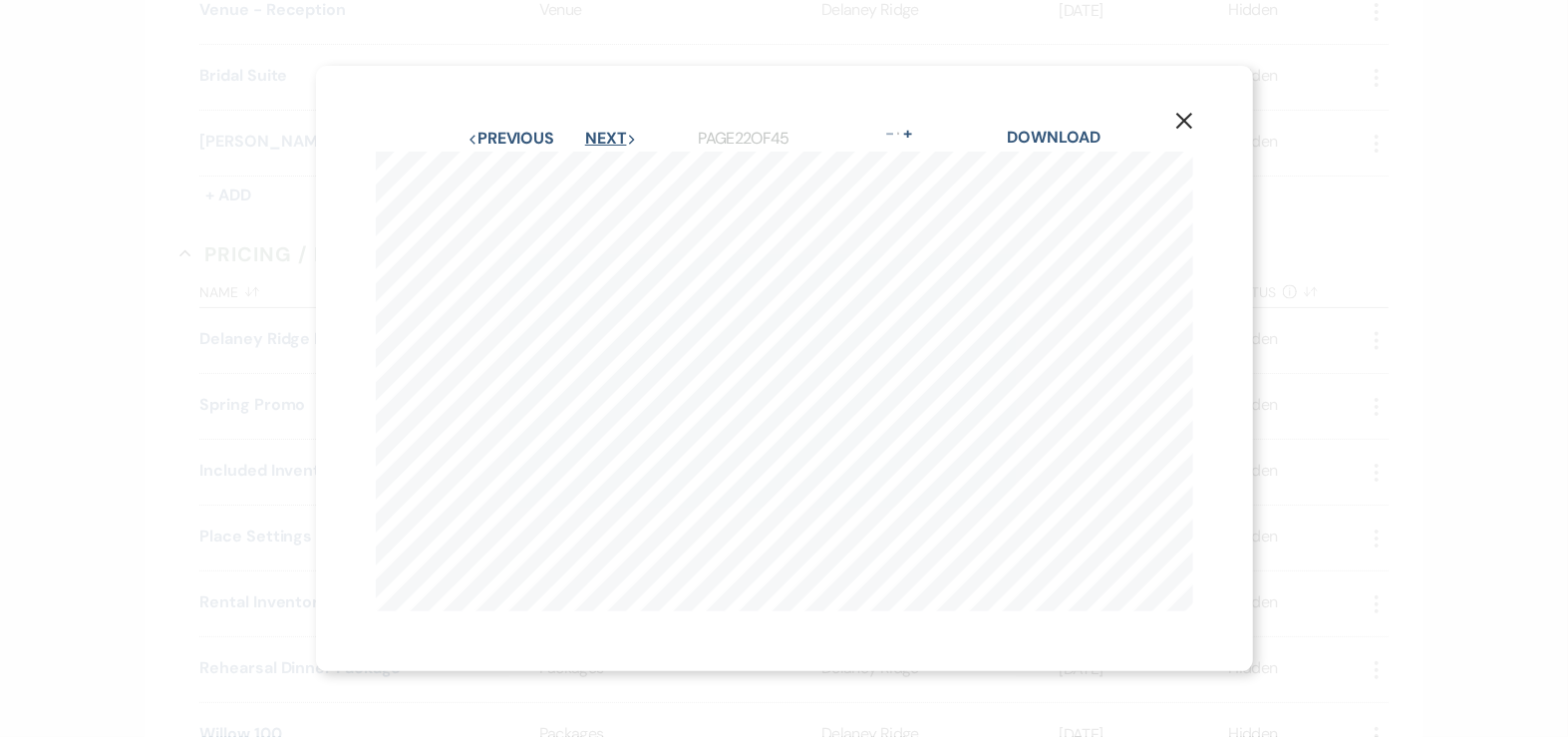 click on "Next  Next" at bounding box center [611, 139] 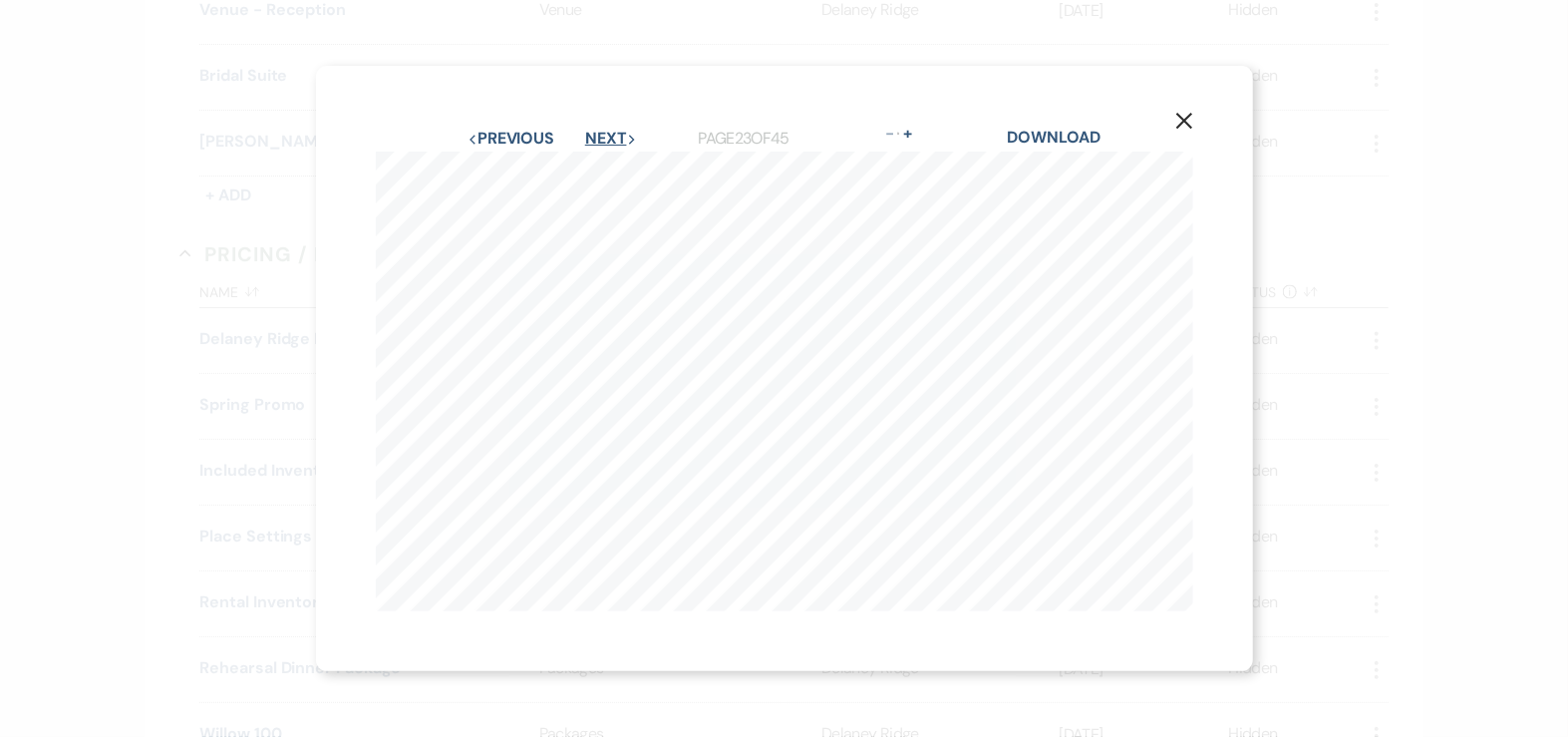 click on "Next  Next" at bounding box center [611, 139] 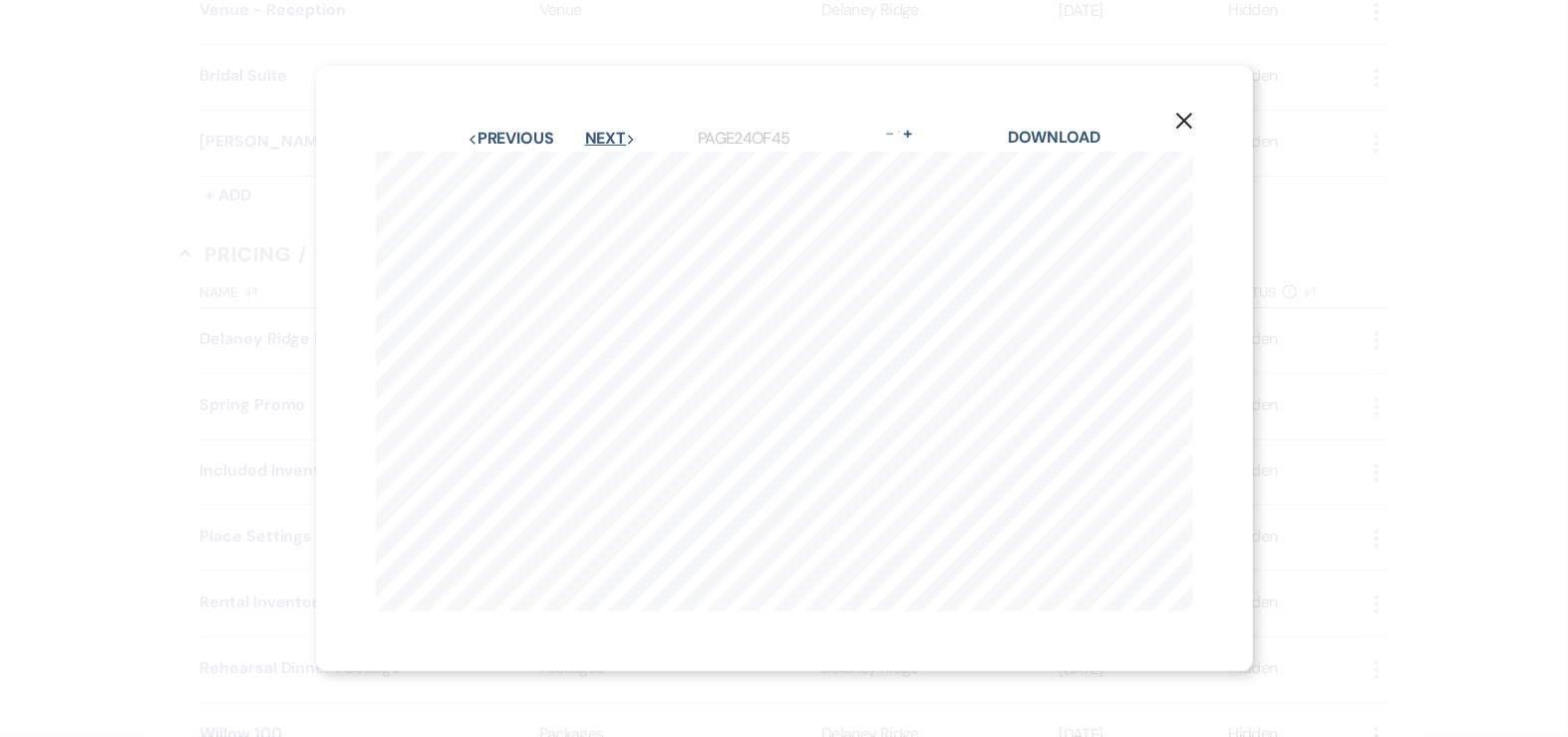 click on "Next  Next" at bounding box center [611, 139] 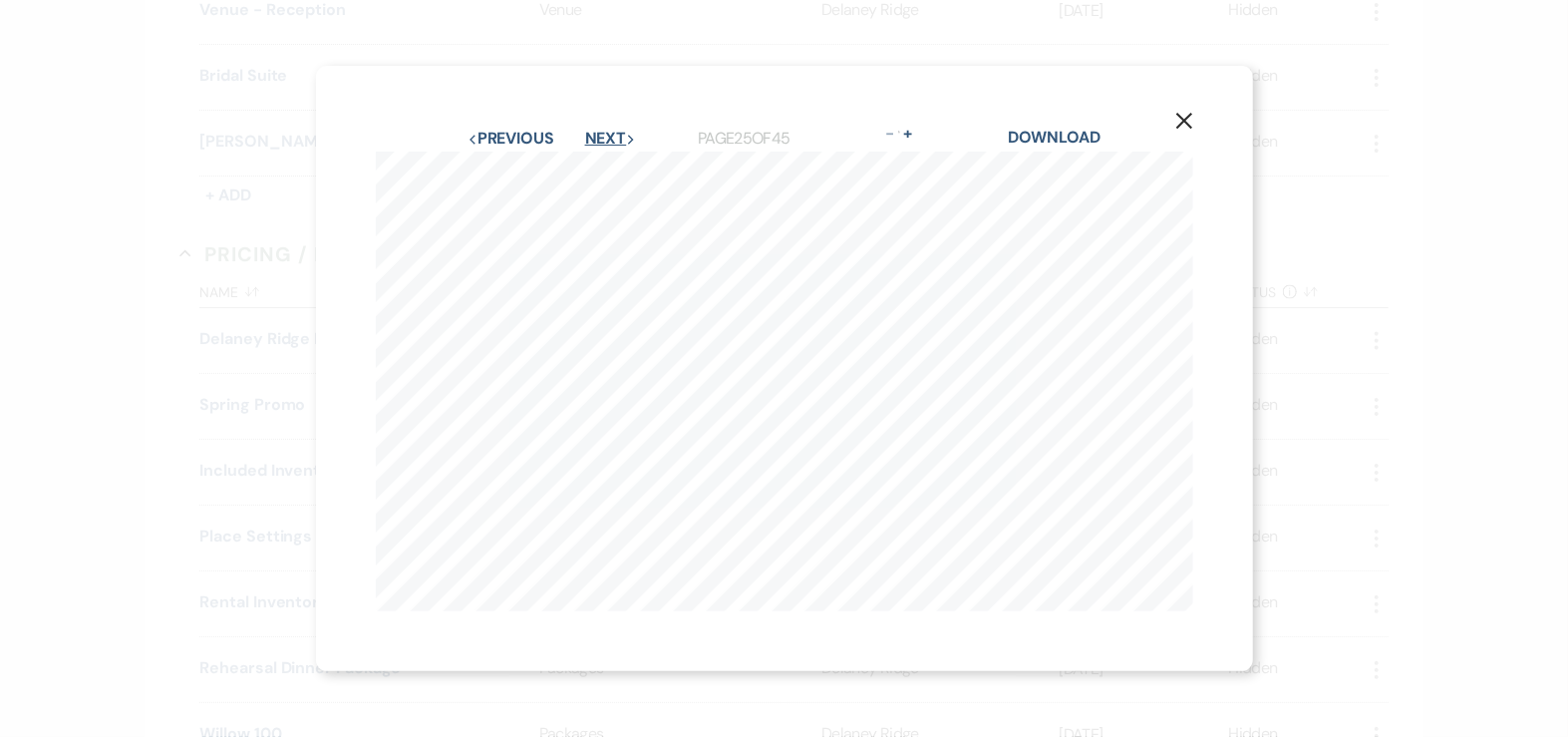 click on "Next  Next" at bounding box center (611, 139) 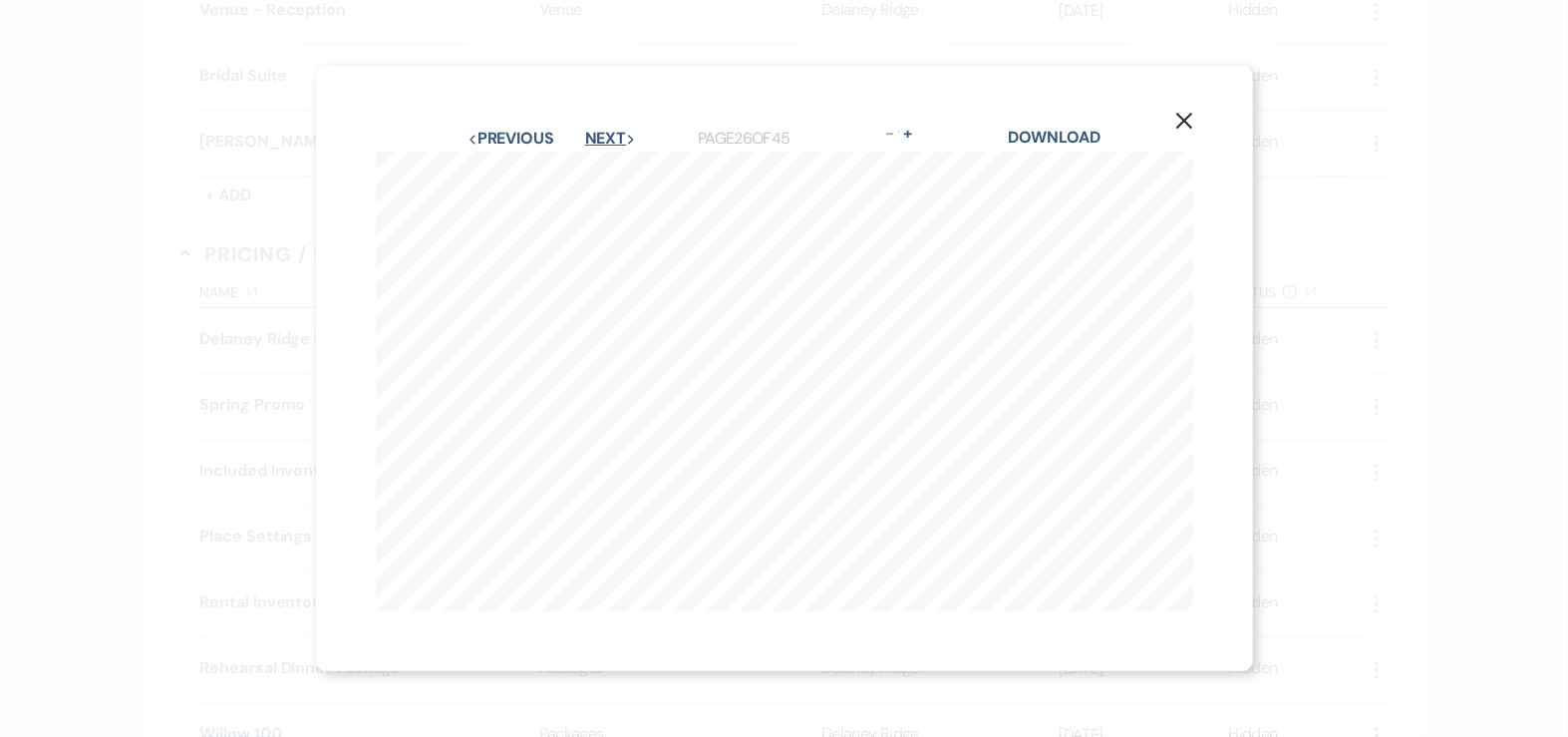 click on "Next  Next" at bounding box center [611, 139] 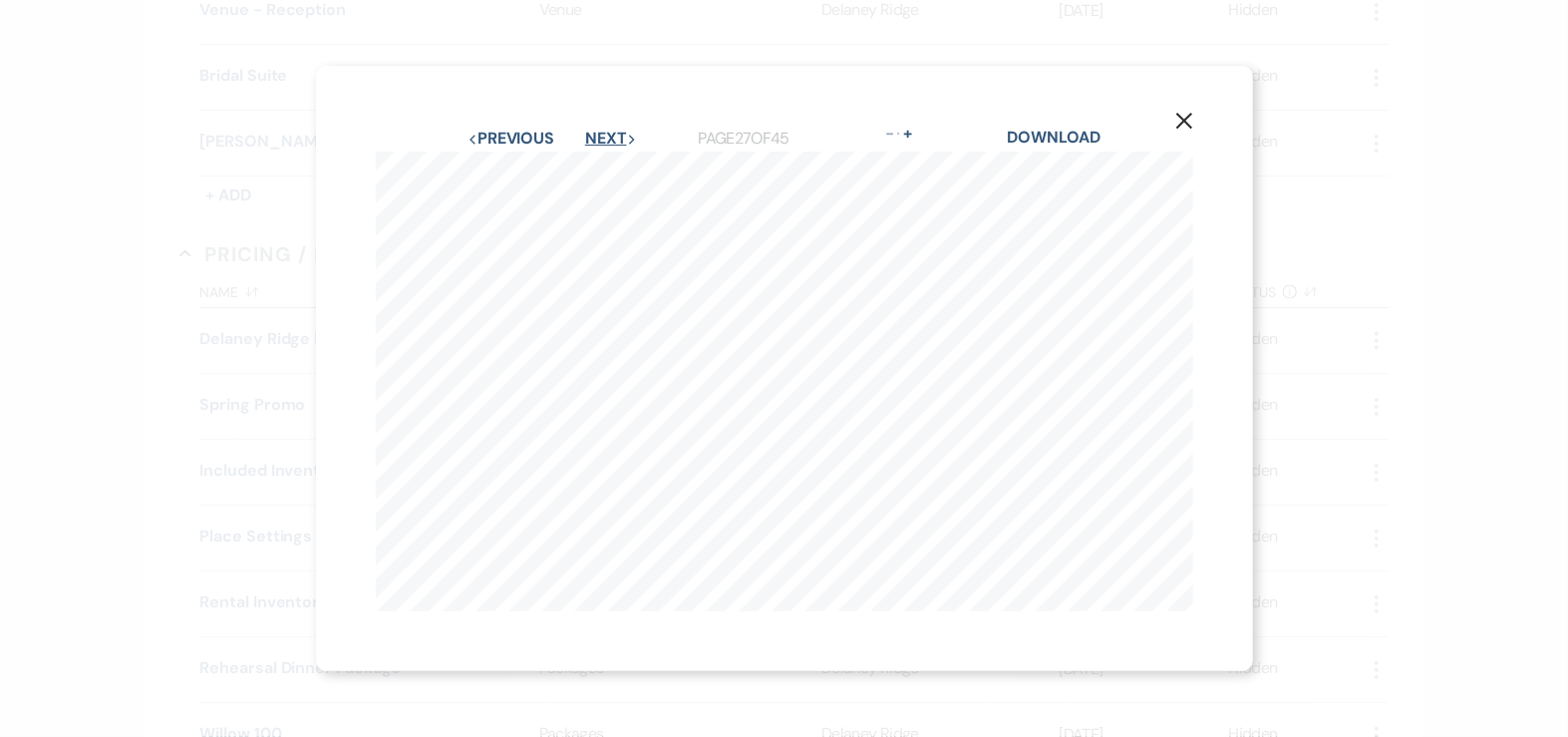 click on "Next  Next" at bounding box center [611, 139] 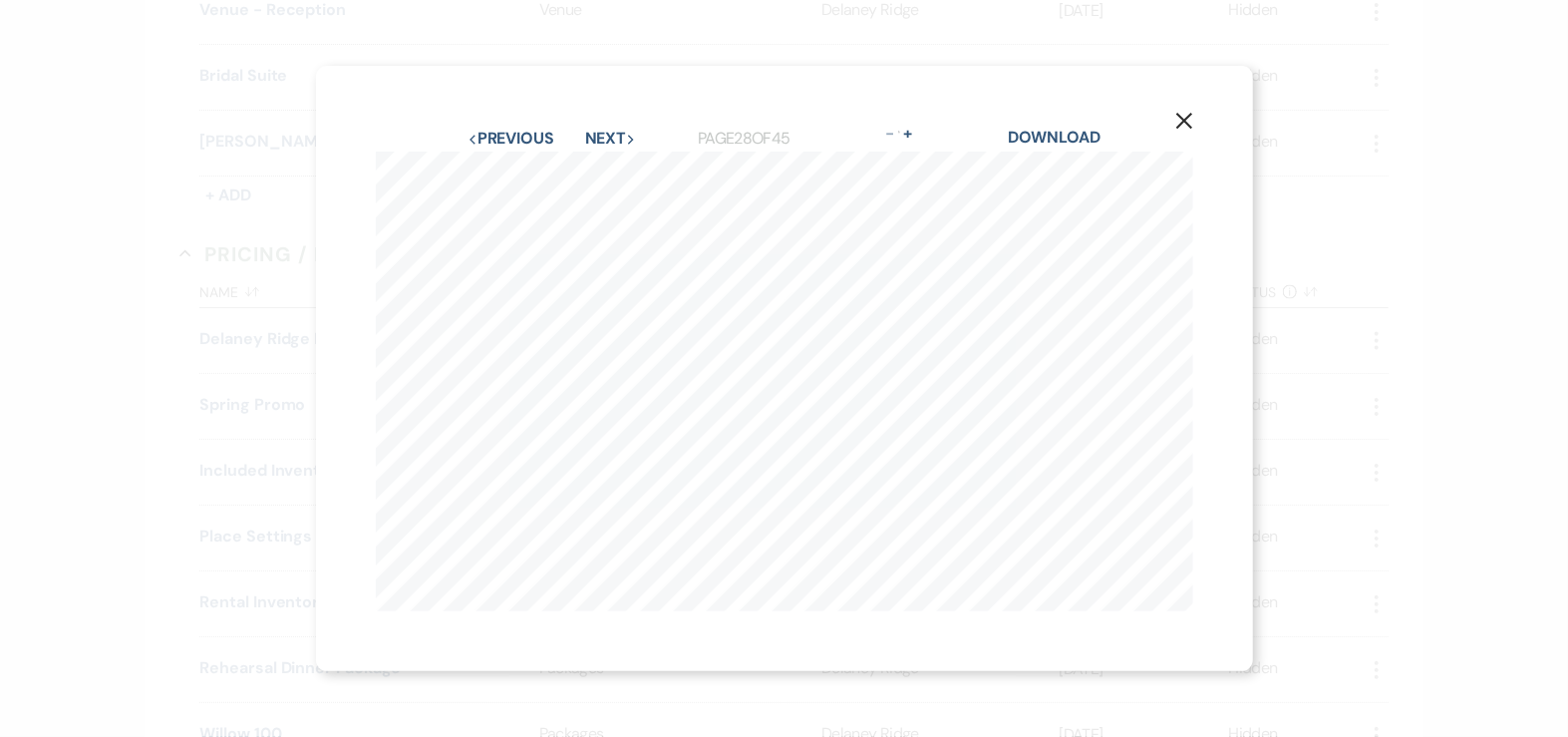 click on "X" 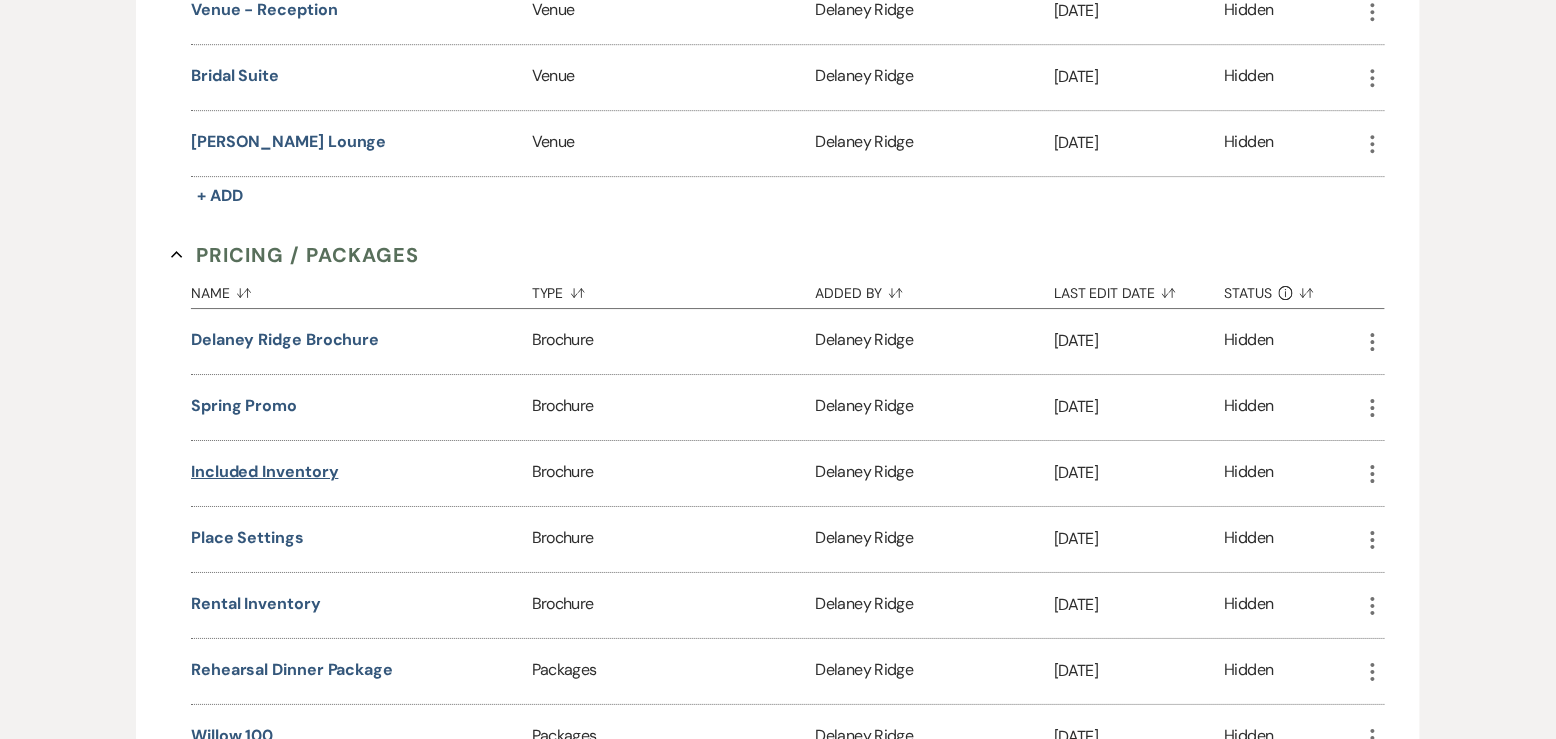 click on "Included Inventory" at bounding box center (265, 472) 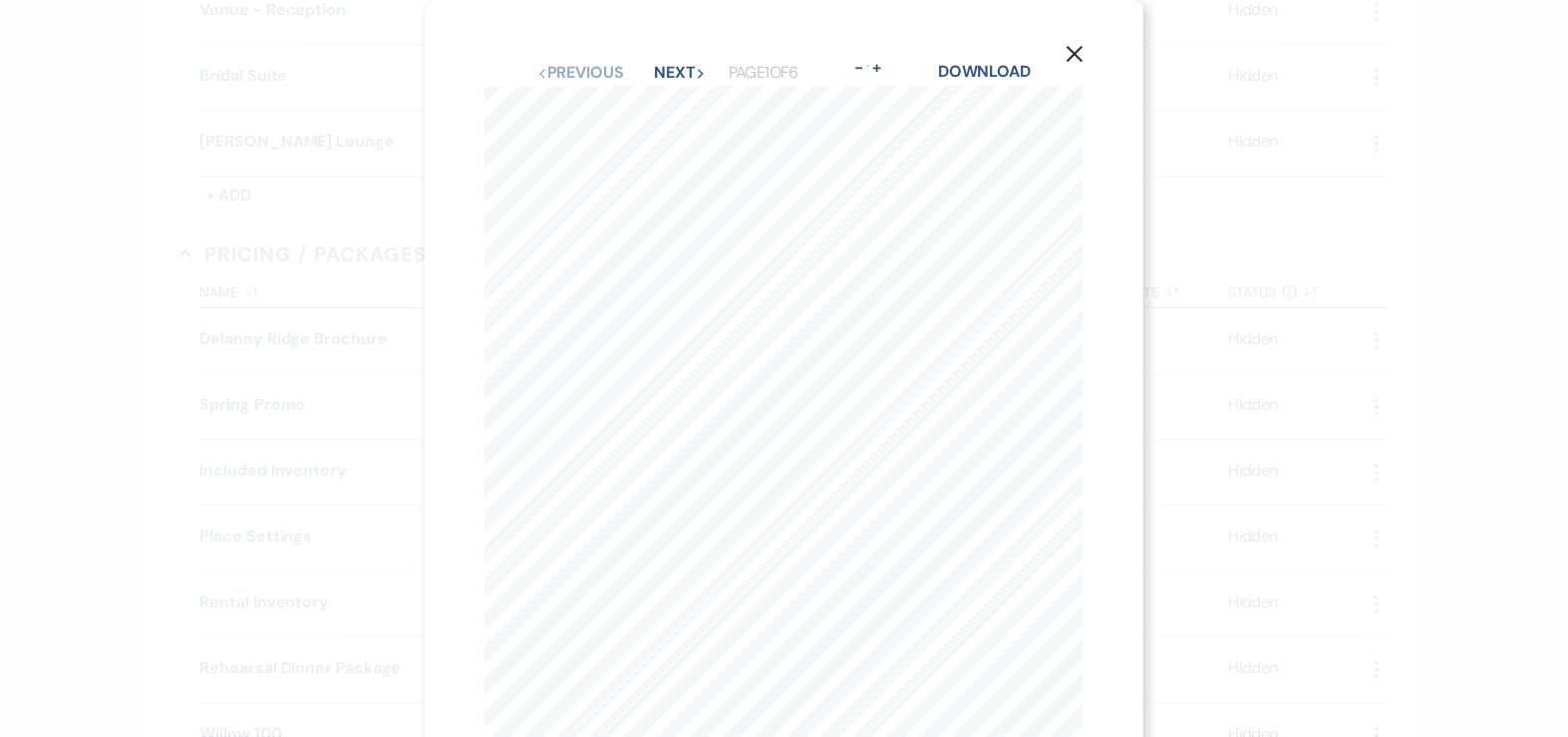 click on "Previous  Previous Next  Next Page  1  of  6 - Zoom + Download" at bounding box center (784, 73) 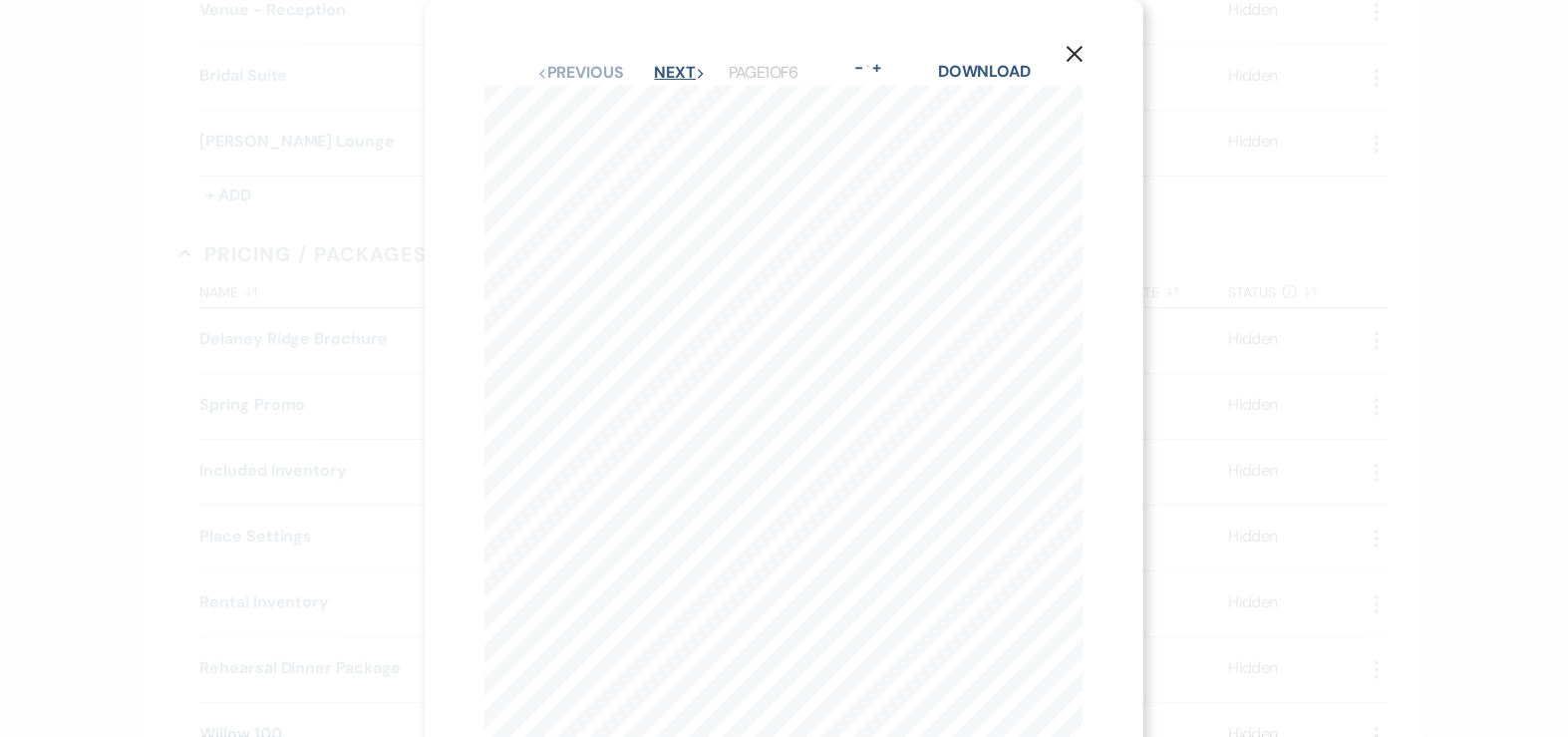 click on "Next  Next" at bounding box center (681, 73) 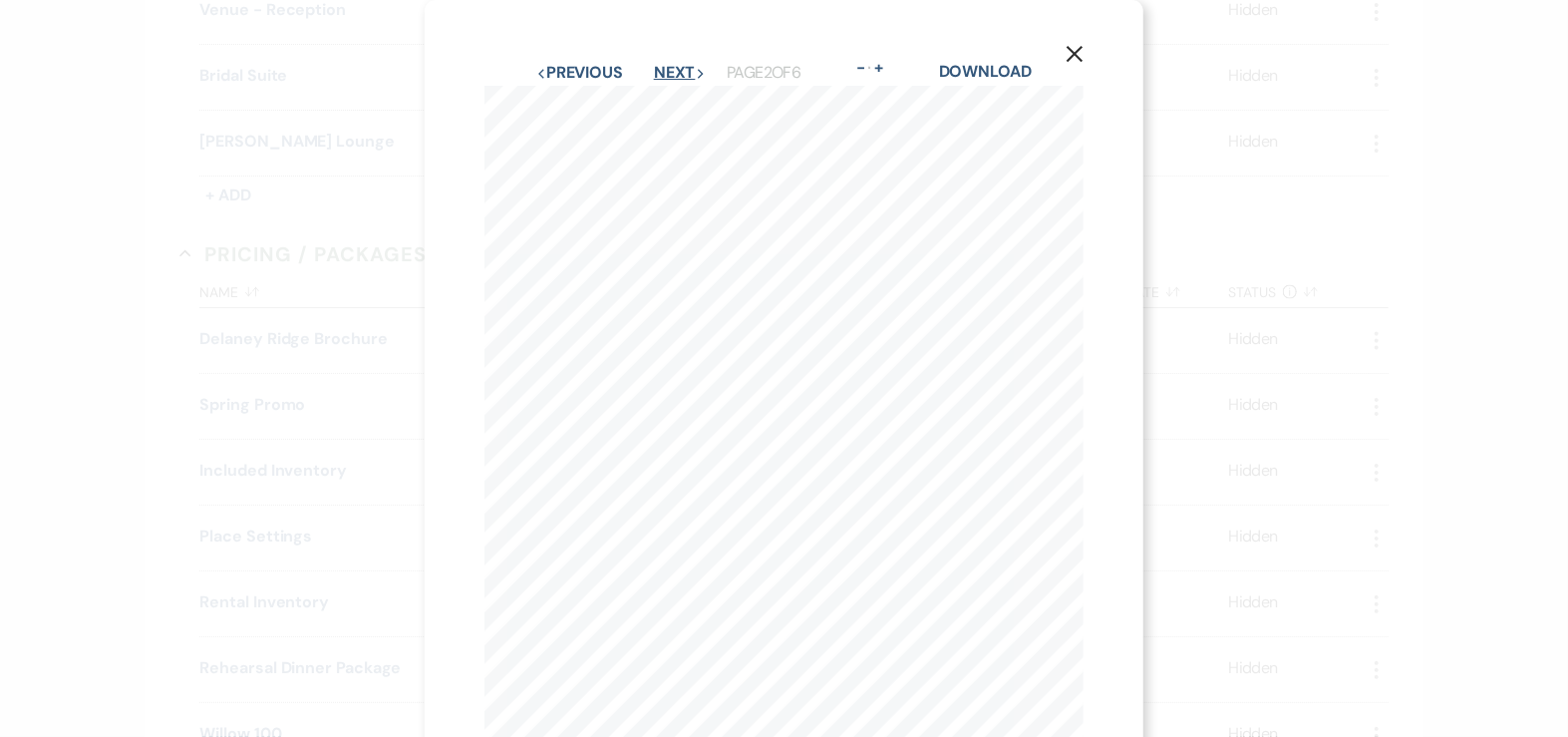click on "Next  Next" at bounding box center [680, 73] 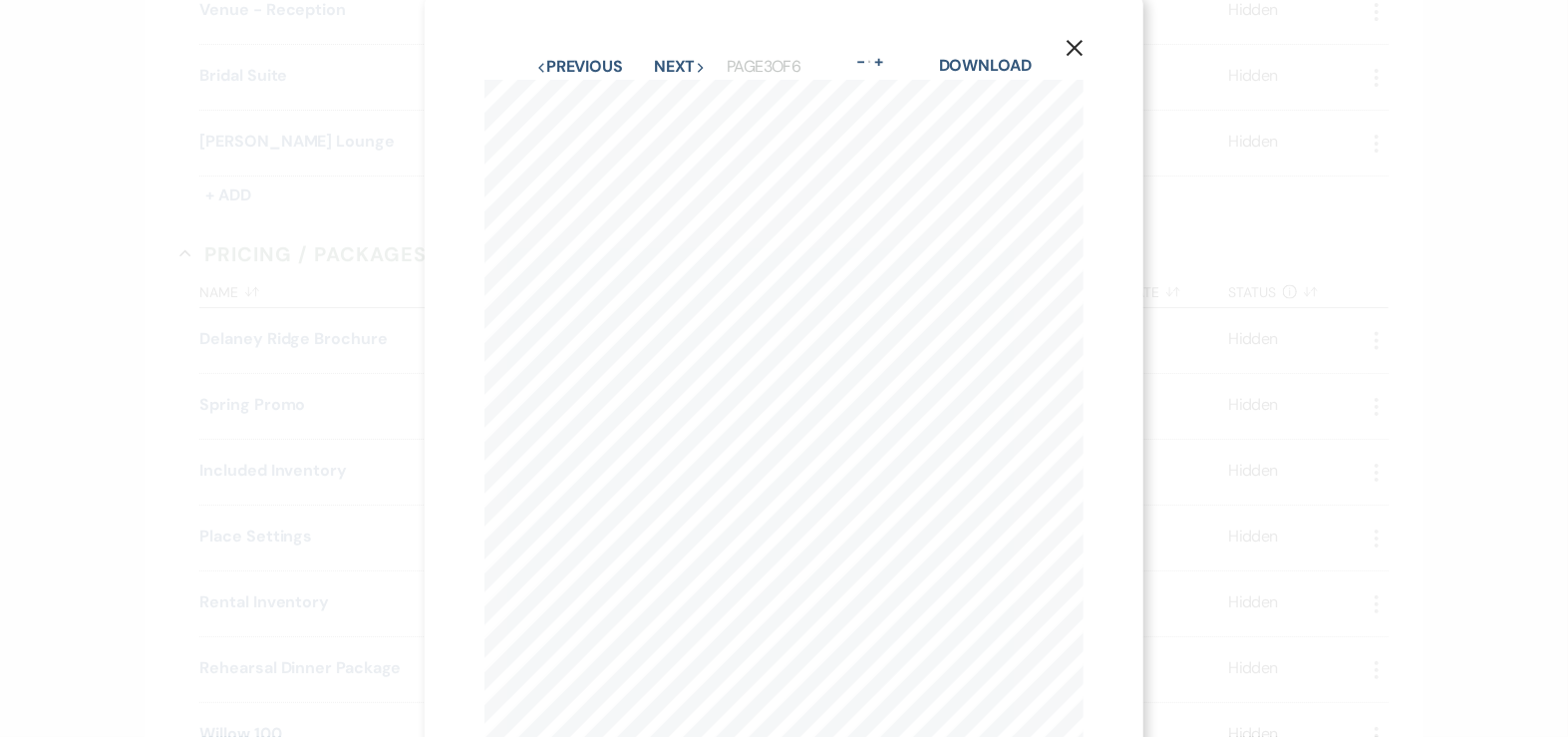scroll, scrollTop: 0, scrollLeft: 0, axis: both 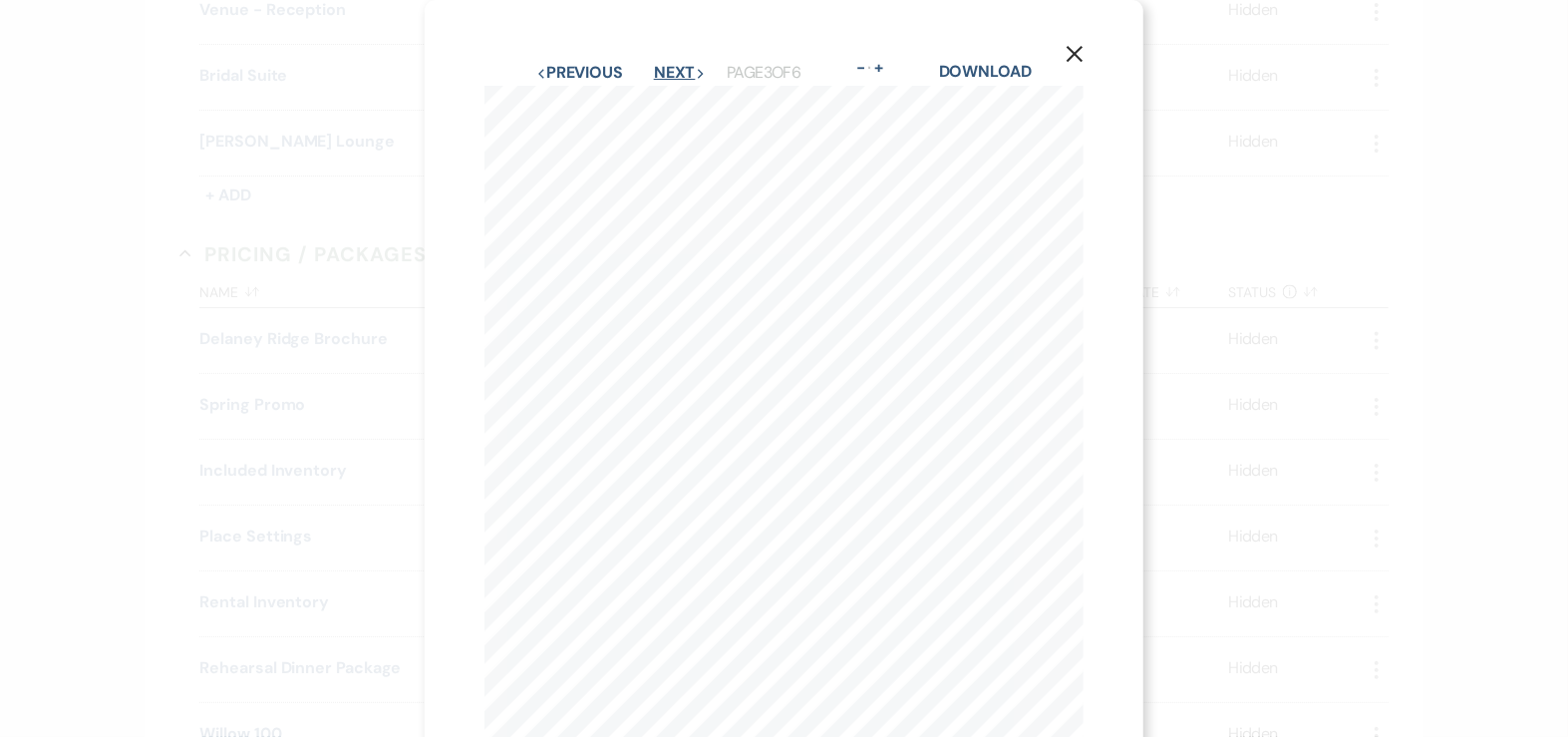 click on "Next  Next" at bounding box center [680, 73] 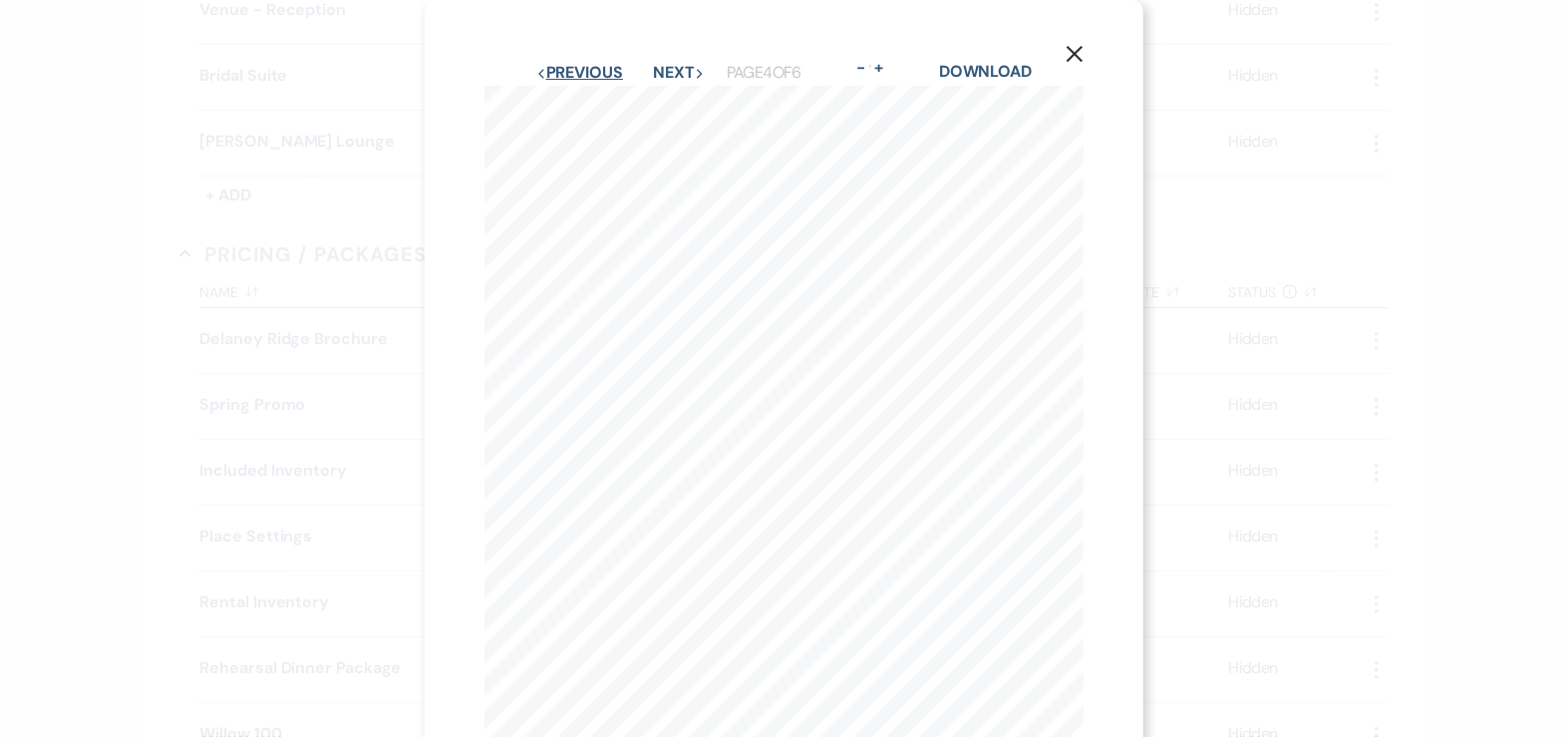 click on "Previous  Previous" at bounding box center (579, 73) 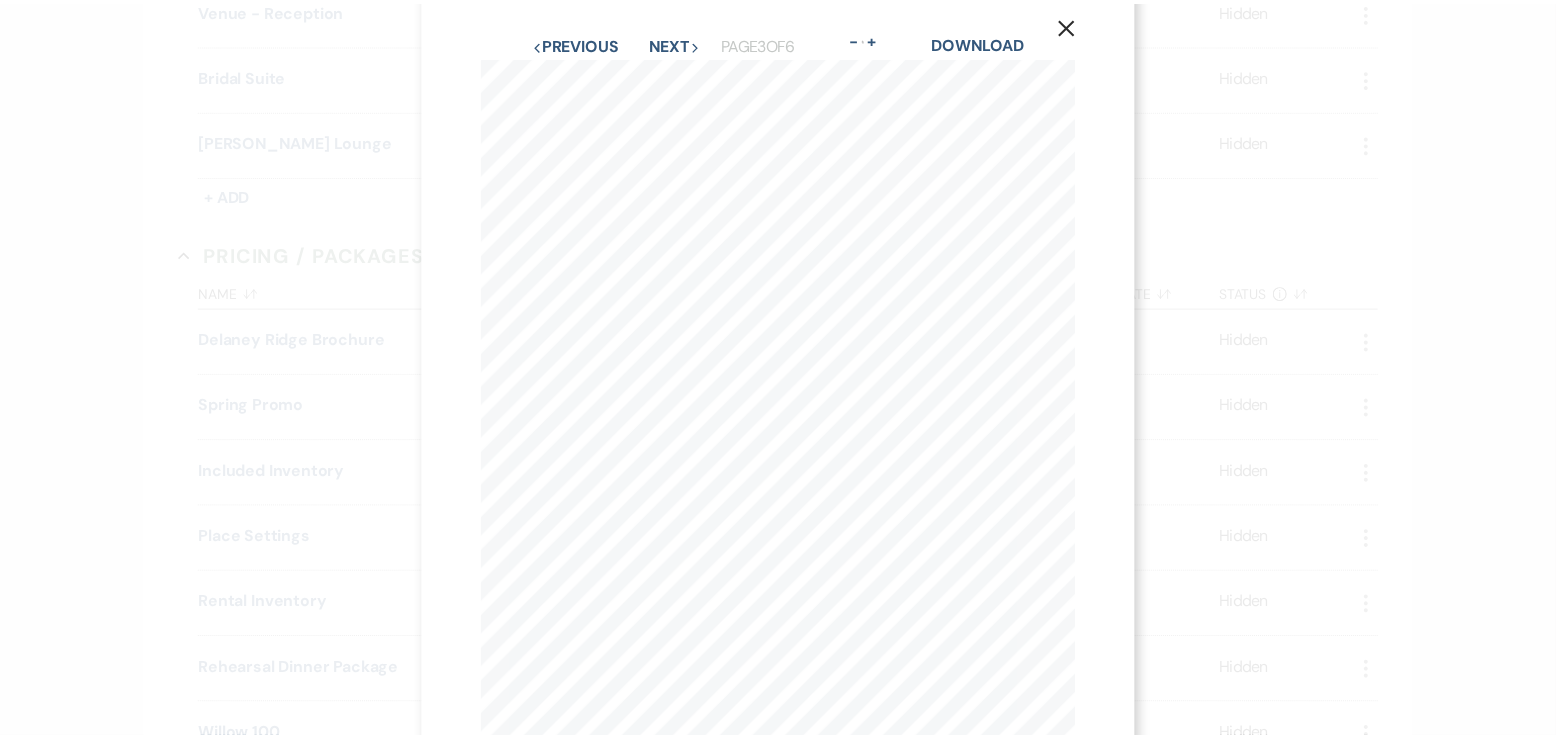 scroll, scrollTop: 0, scrollLeft: 0, axis: both 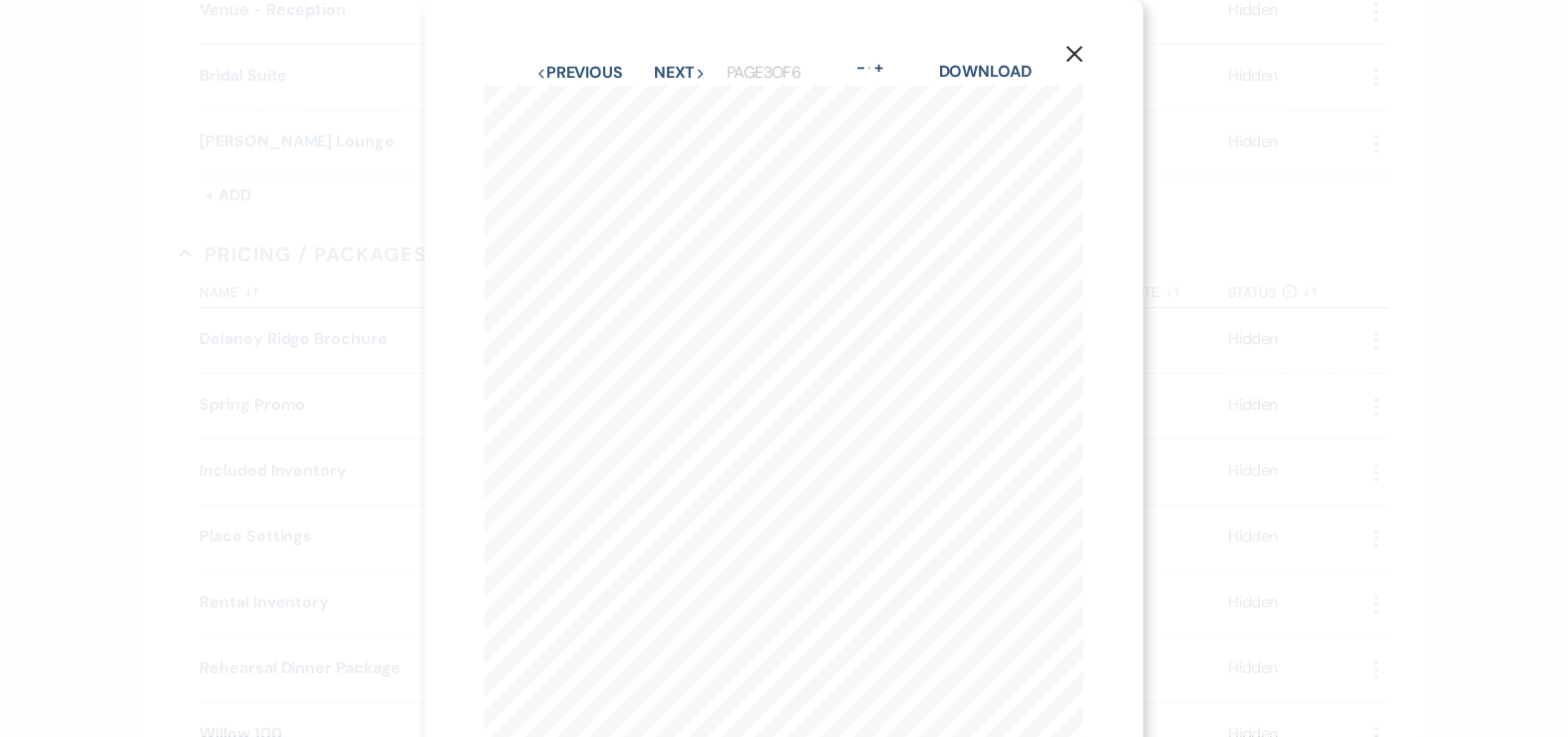 click on "X" 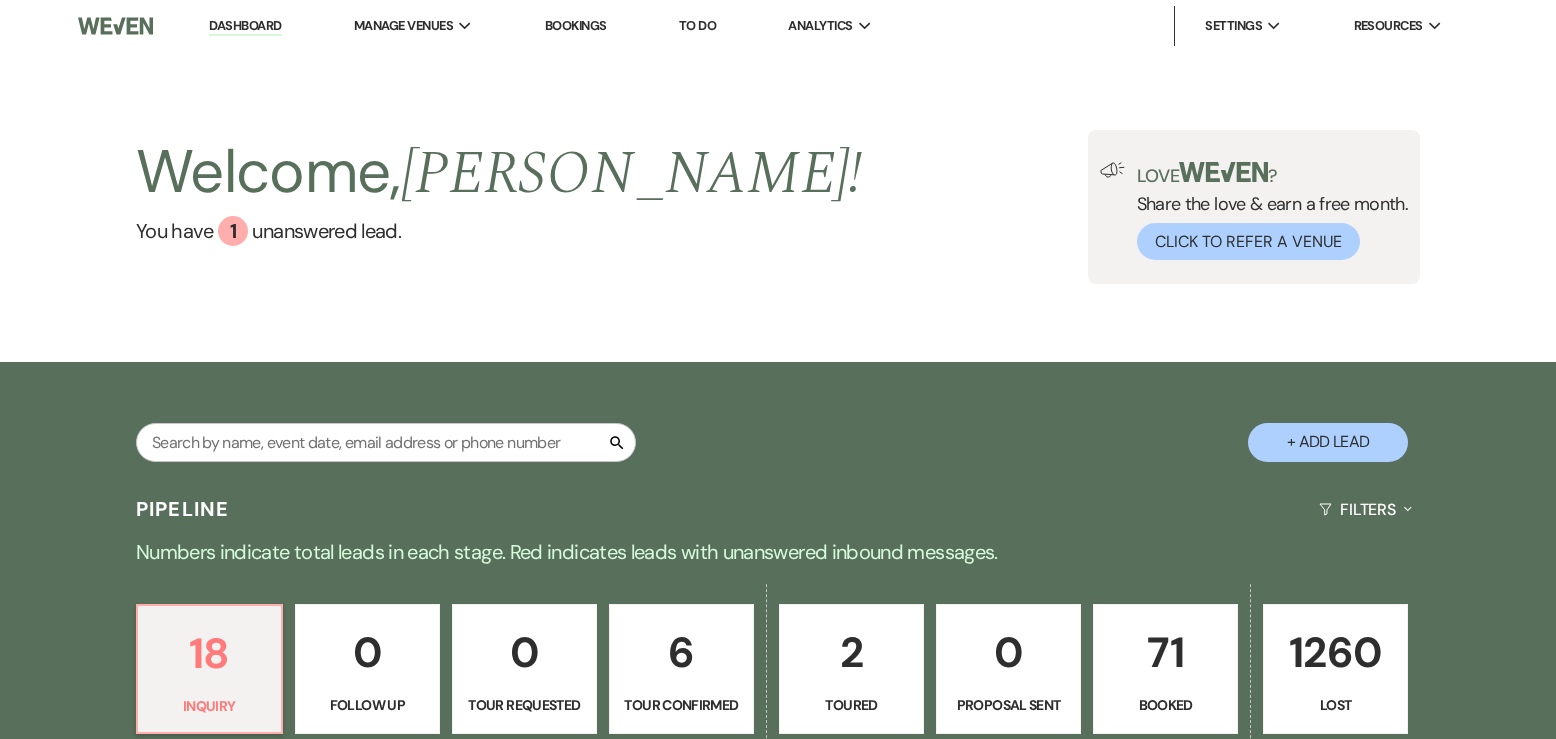 scroll, scrollTop: 0, scrollLeft: 0, axis: both 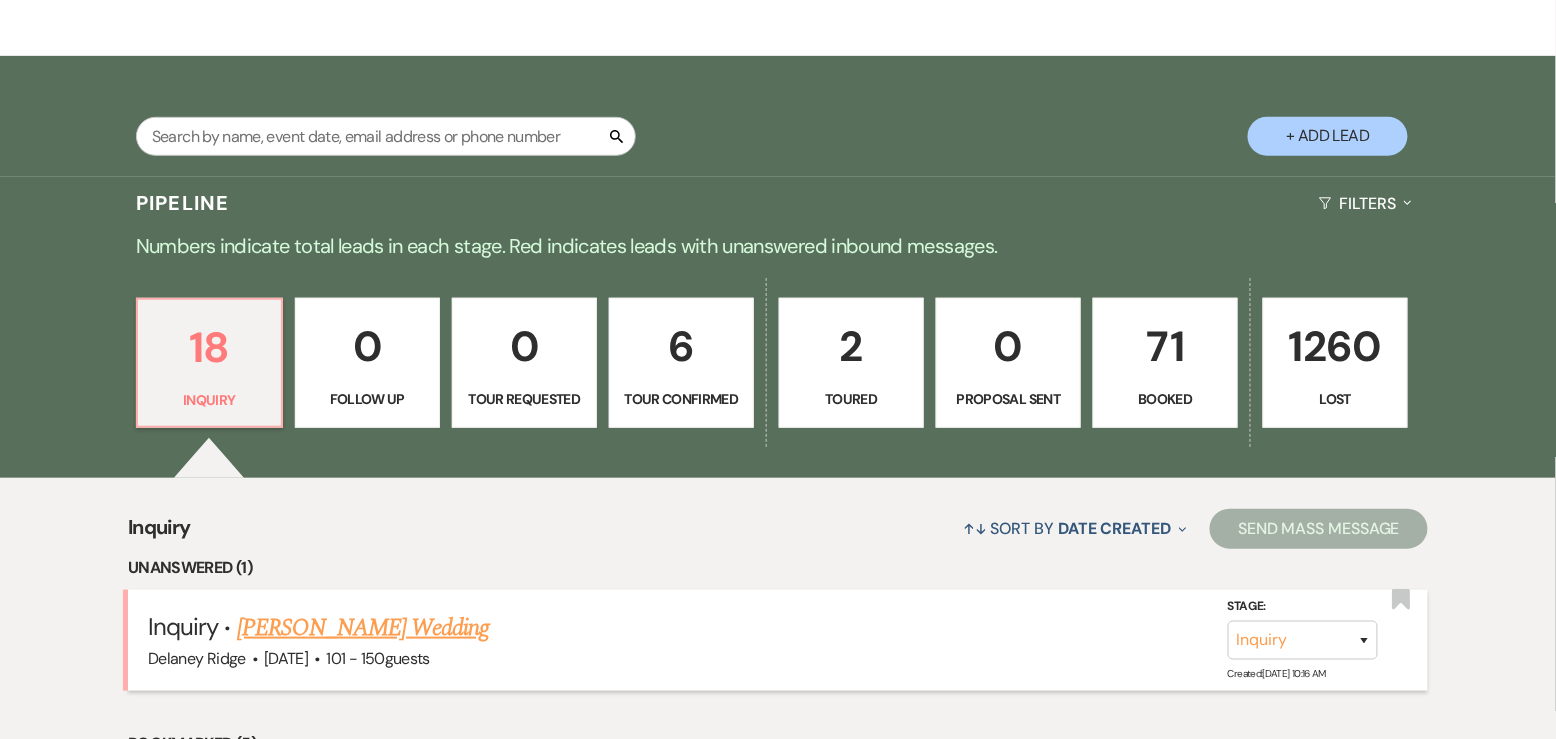 click on "[PERSON_NAME] Wedding" at bounding box center (363, 628) 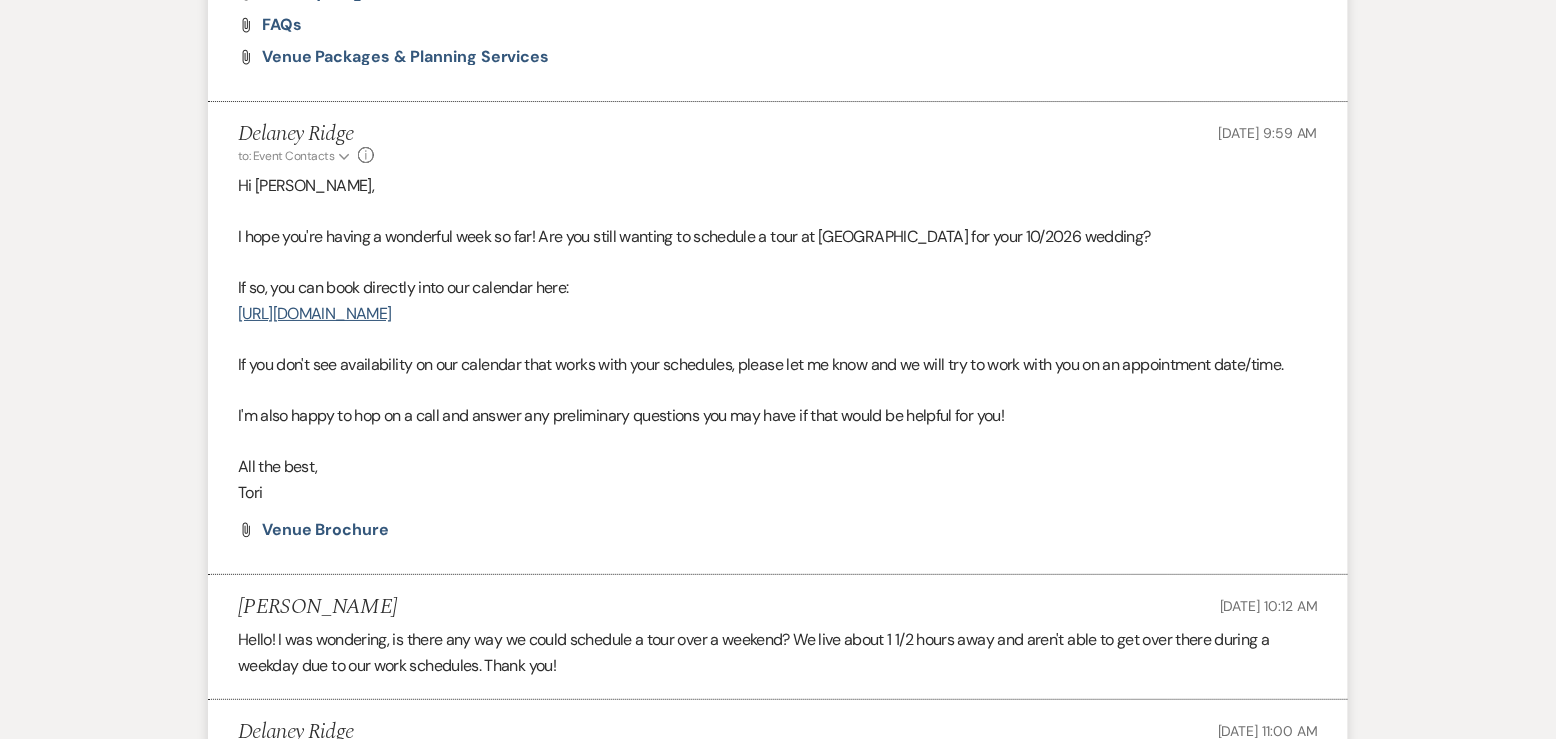 select on "2" 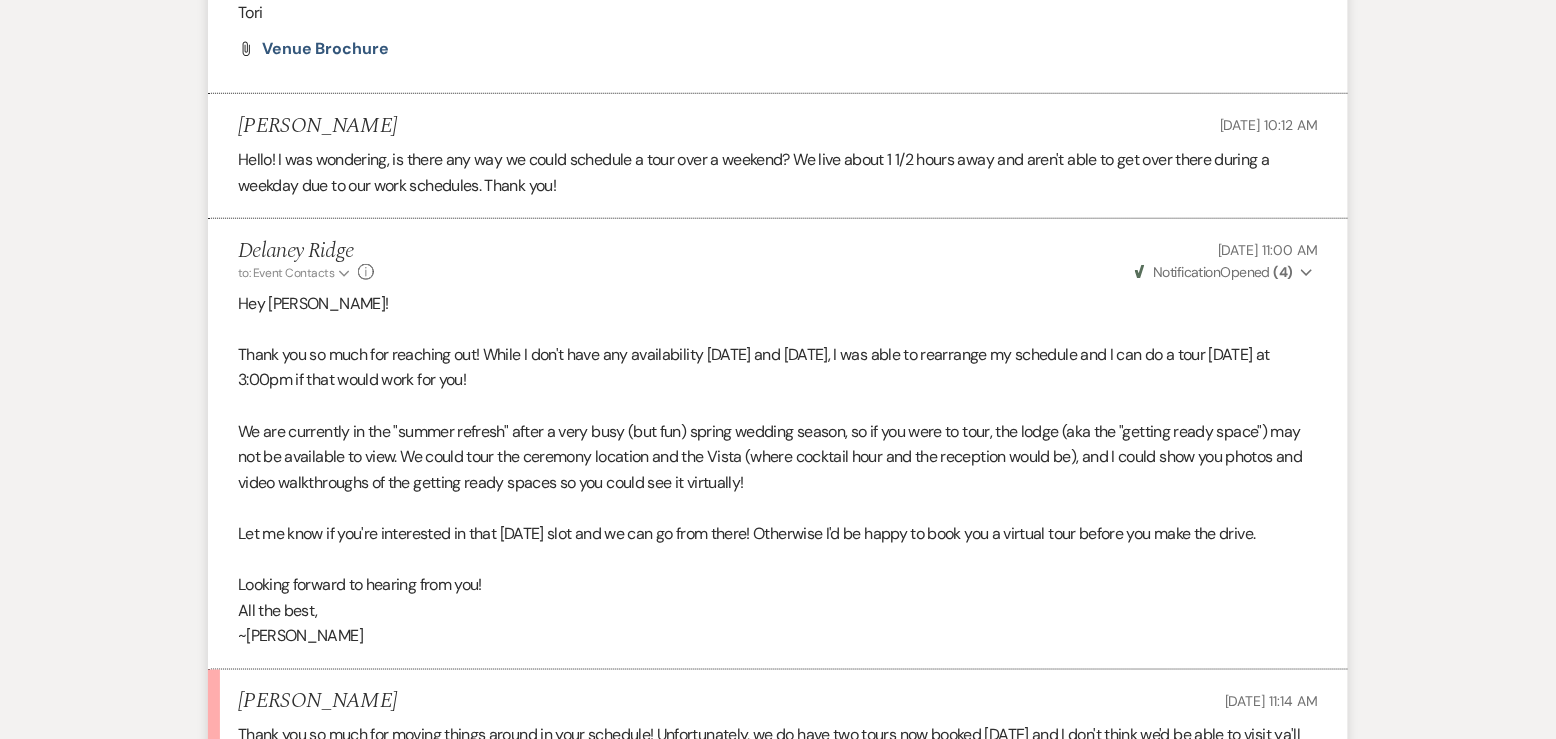 scroll, scrollTop: 3057, scrollLeft: 0, axis: vertical 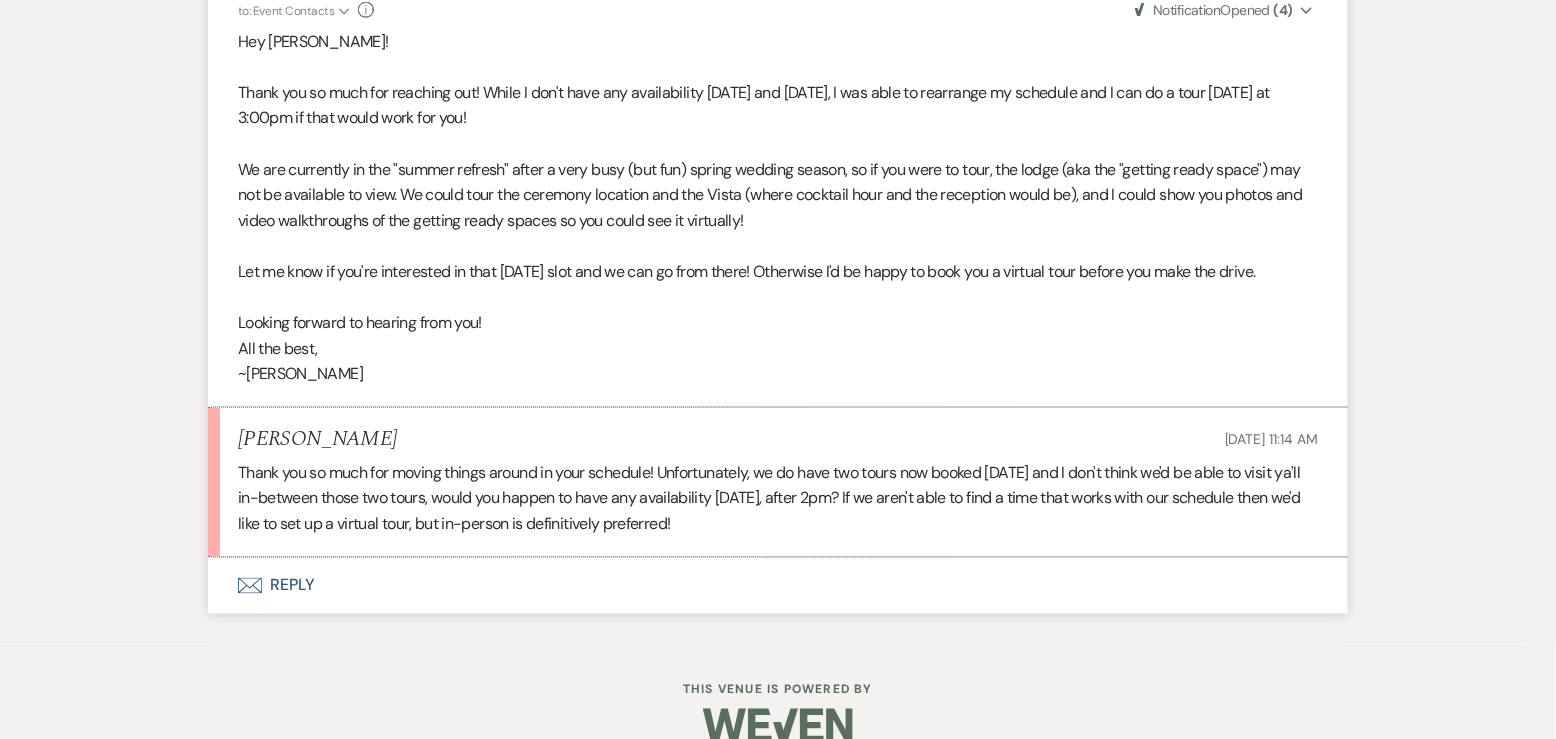 click on "Envelope Reply" at bounding box center (778, 586) 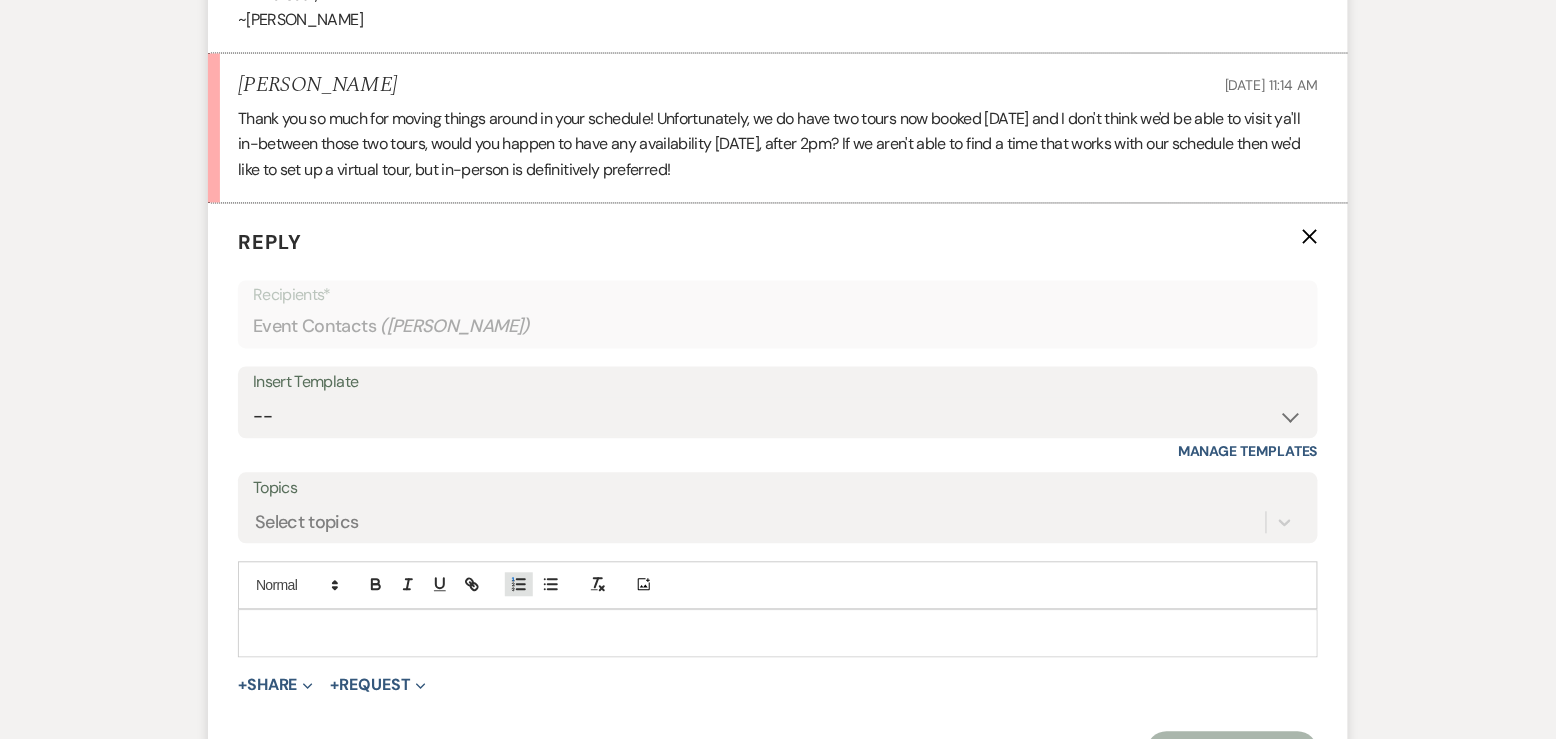 scroll, scrollTop: 3473, scrollLeft: 0, axis: vertical 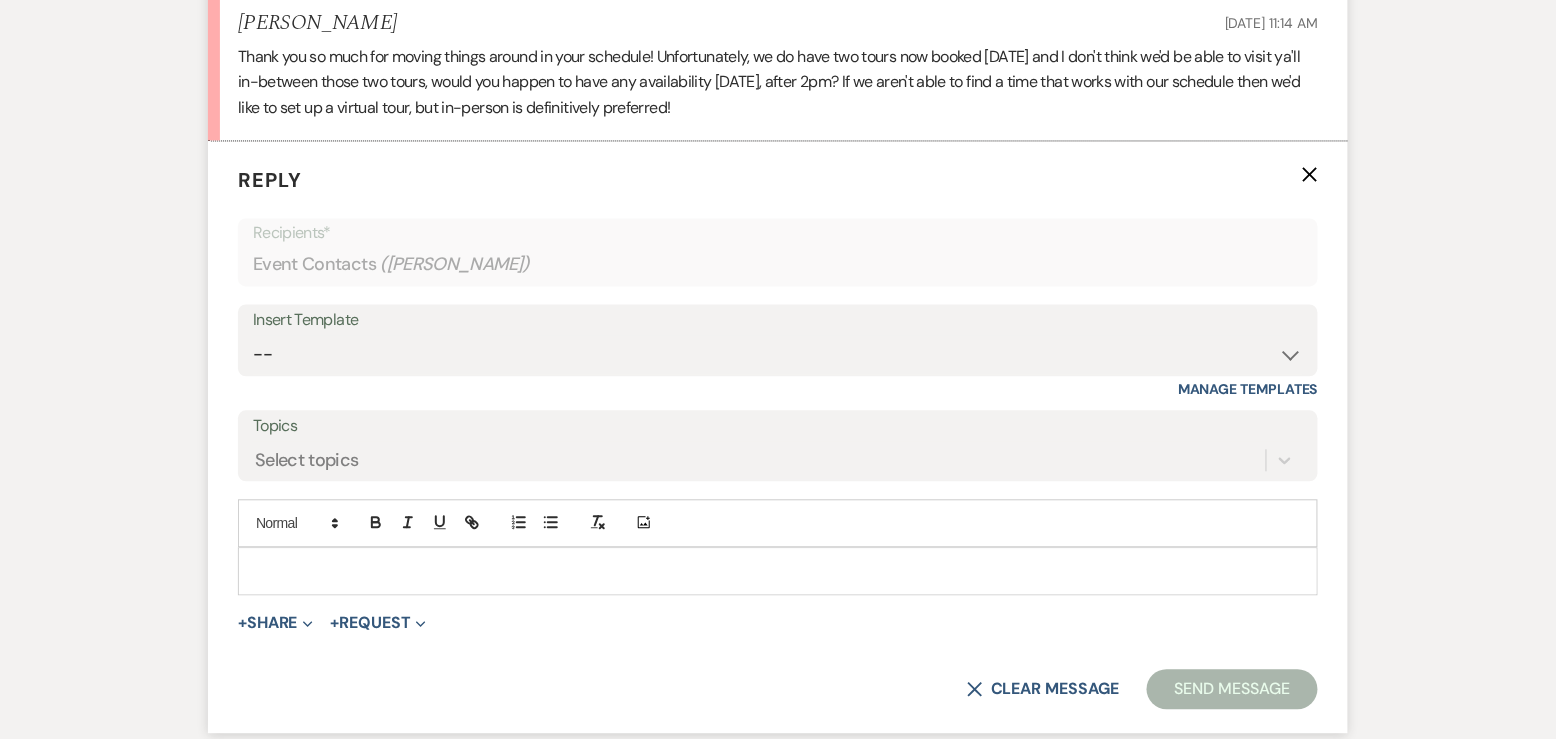 click at bounding box center [778, 572] 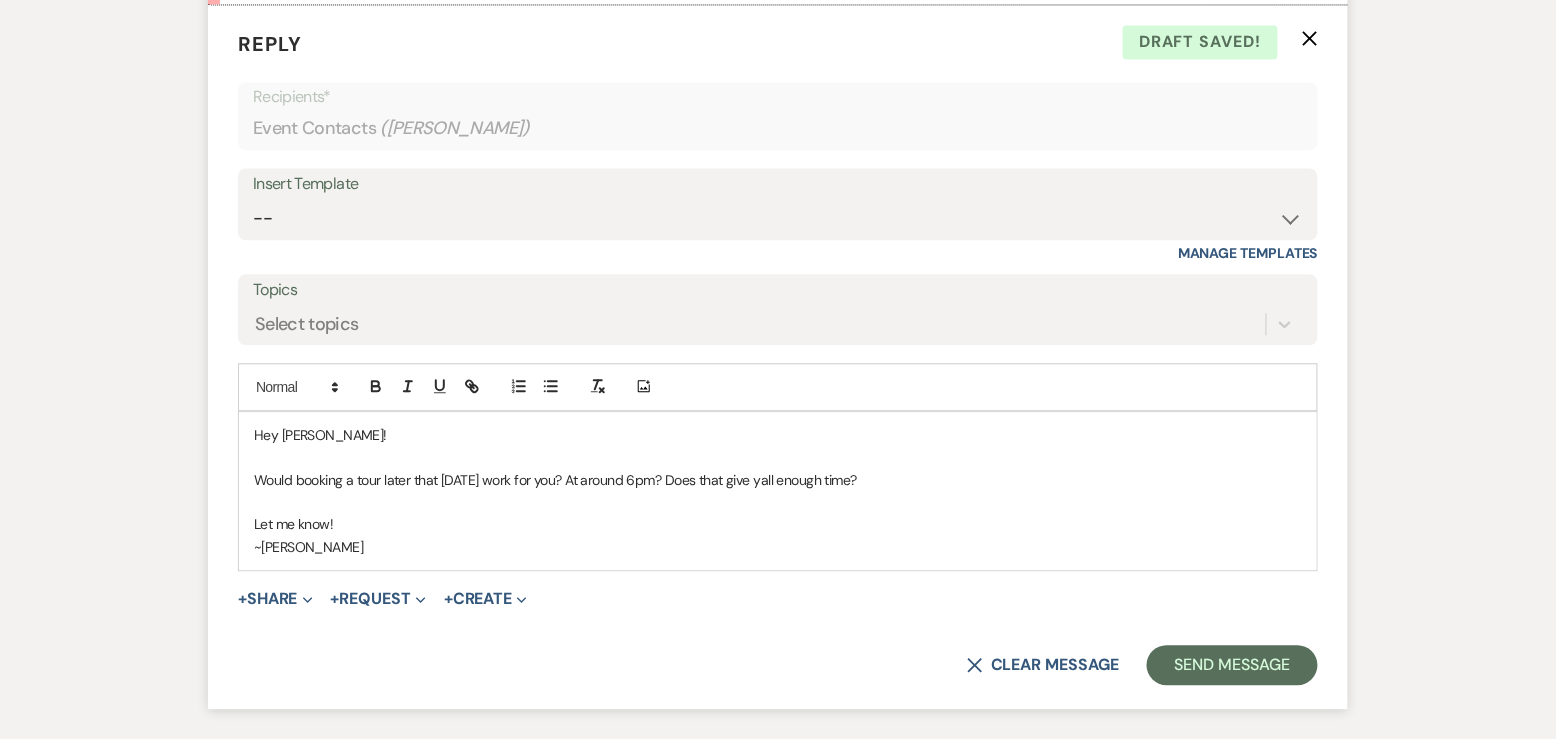 scroll, scrollTop: 3632, scrollLeft: 0, axis: vertical 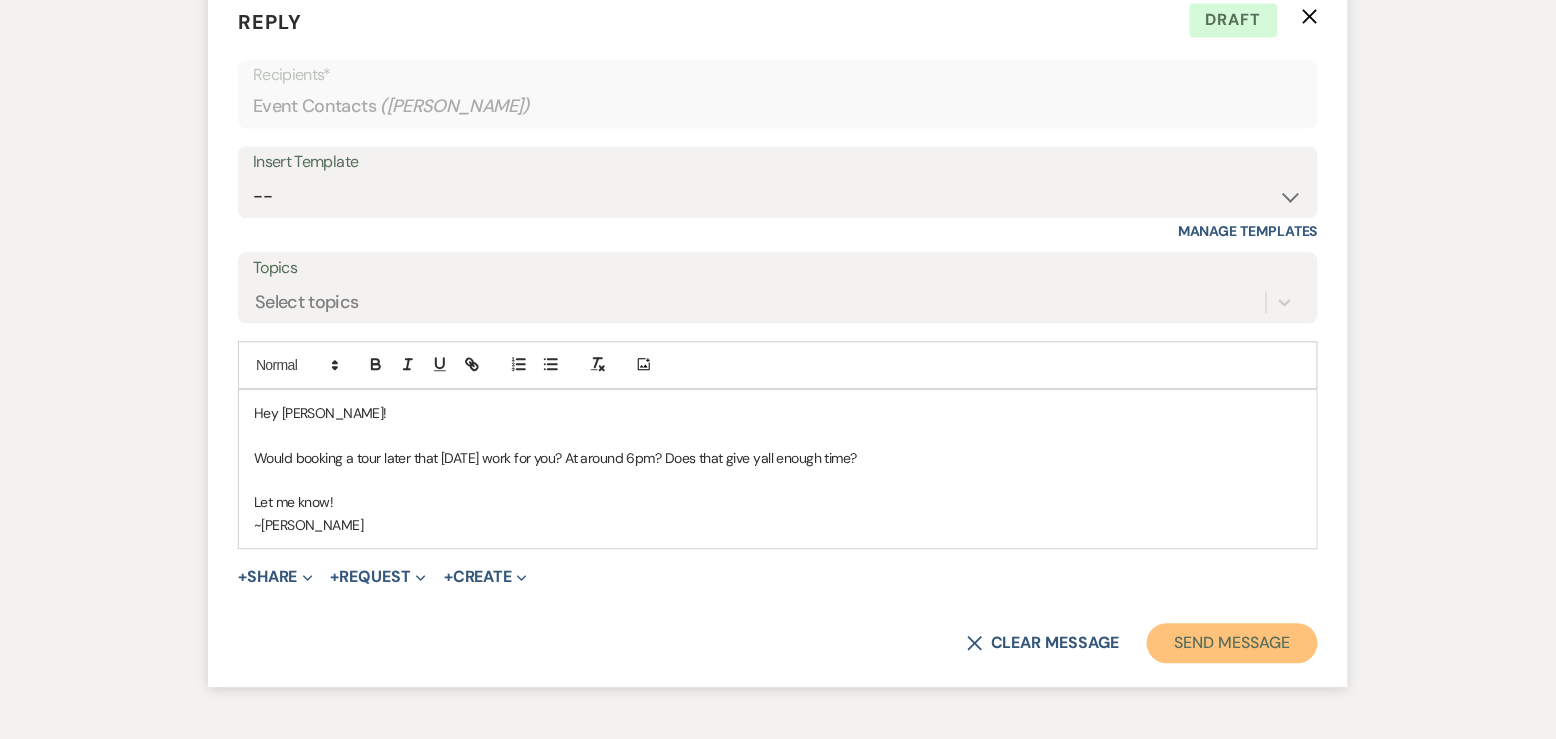 click on "Send Message" at bounding box center [1232, 643] 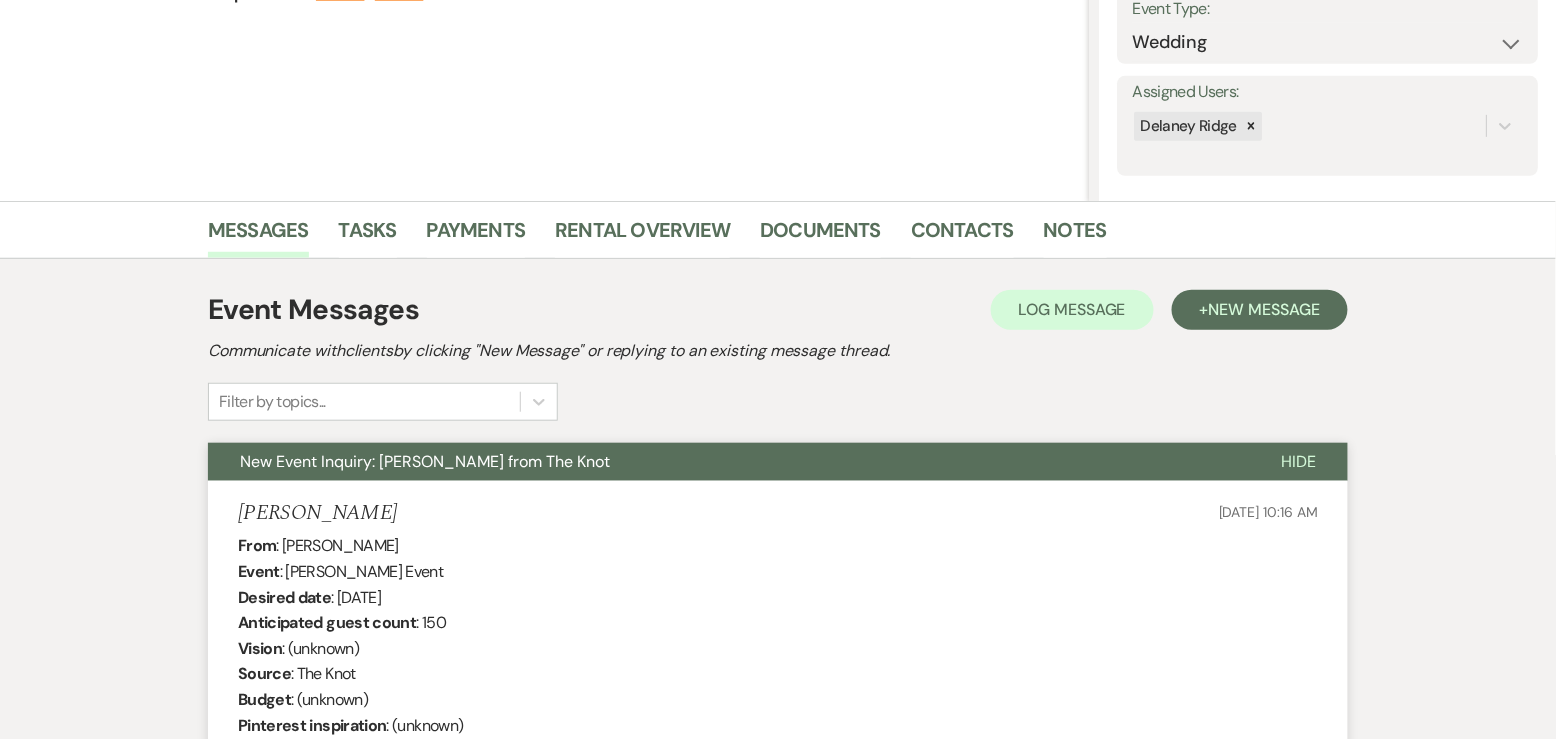 scroll, scrollTop: 0, scrollLeft: 0, axis: both 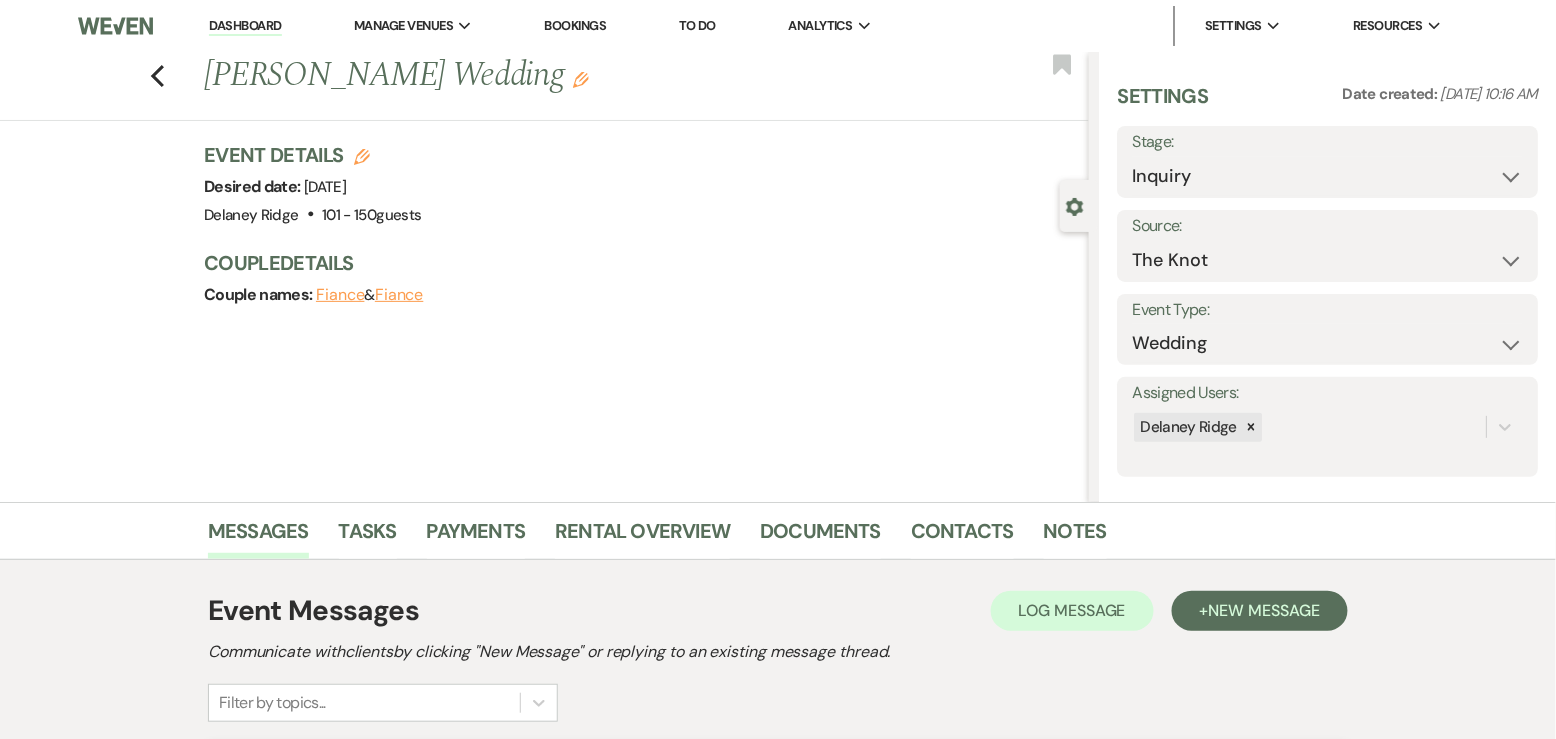 click on "Dashboard" at bounding box center (245, 26) 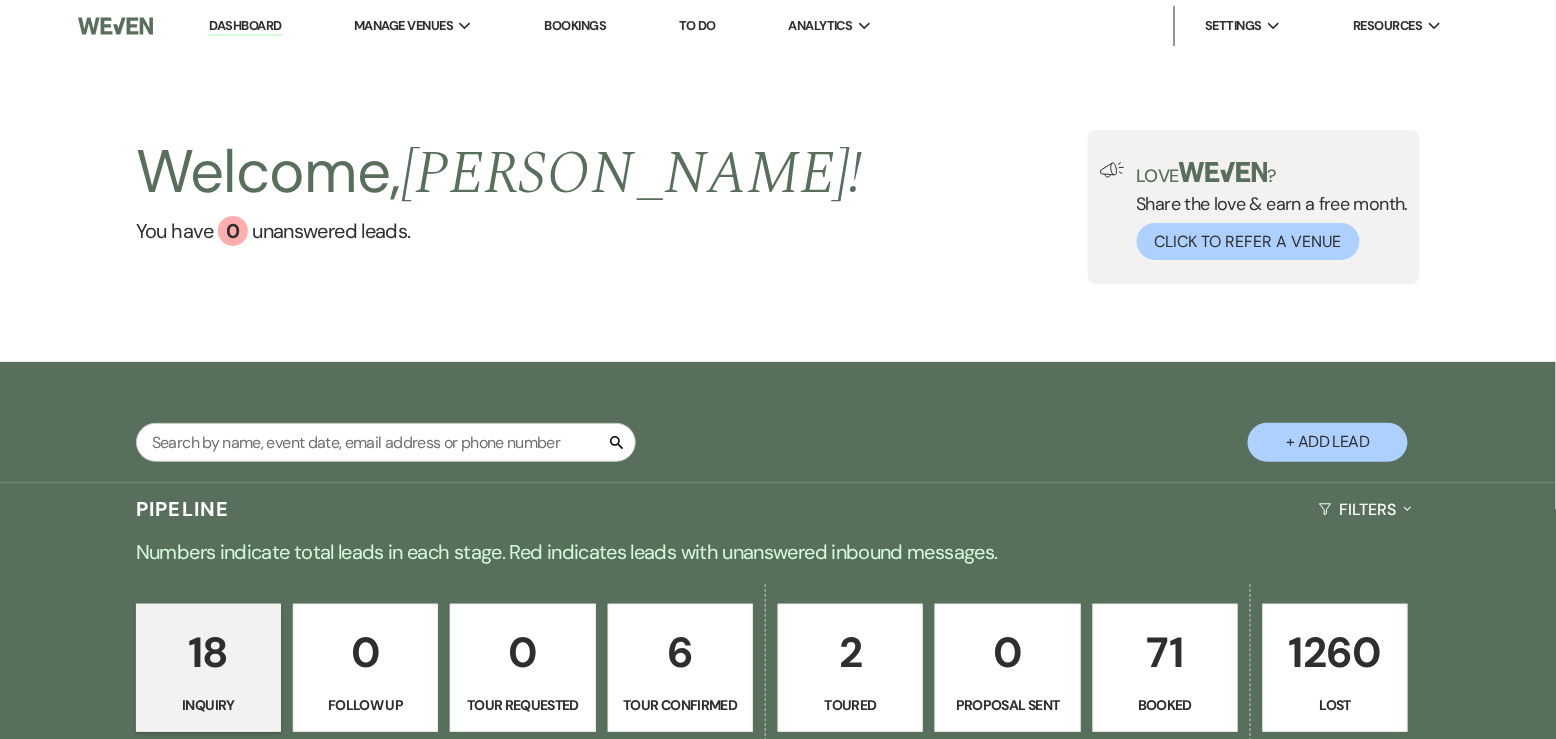 click on "Welcome,  [PERSON_NAME] ! You have   0   unanswered lead s . Love   ?
Share the love & earn a free month.     Click to Refer a Venue" at bounding box center (778, 207) 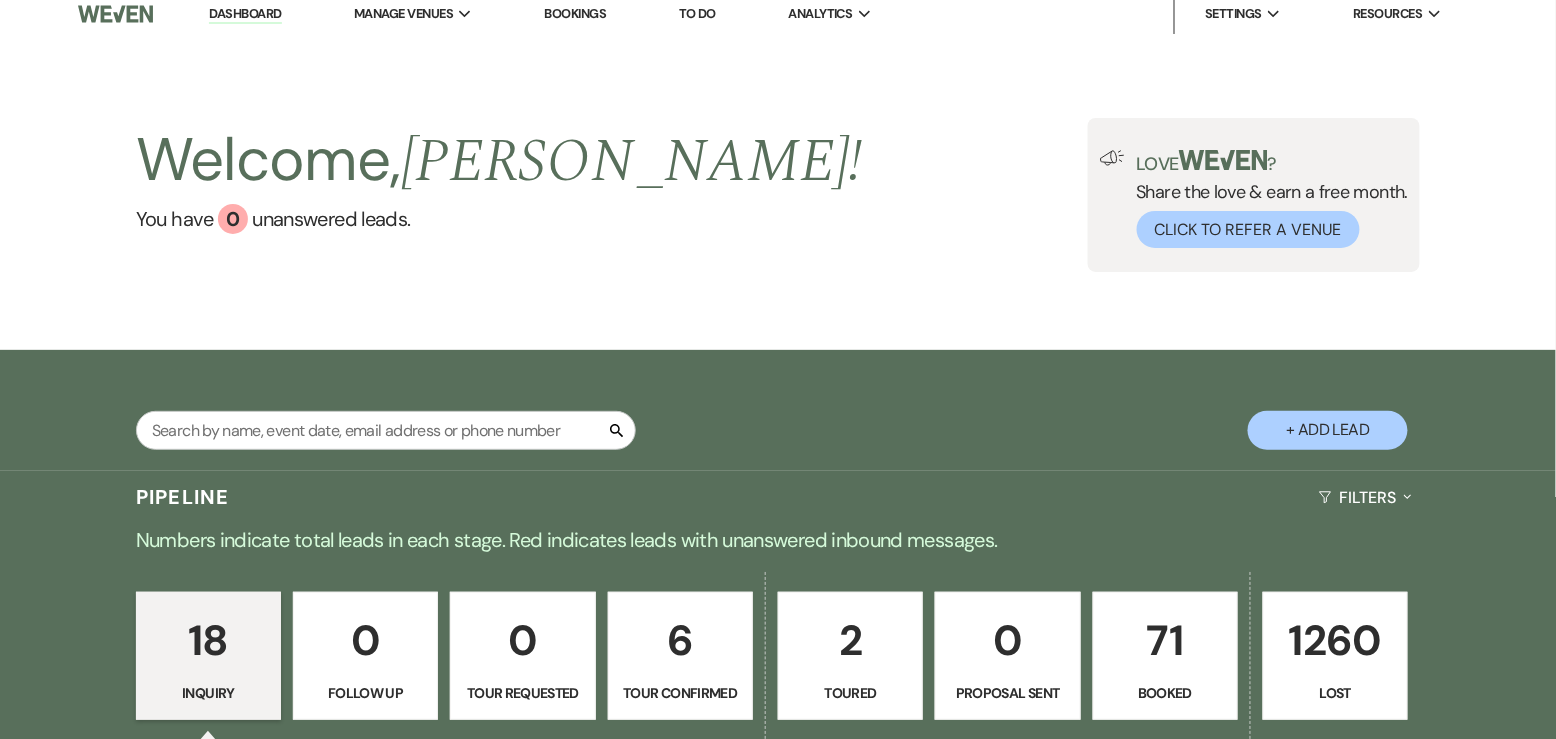 scroll, scrollTop: 0, scrollLeft: 0, axis: both 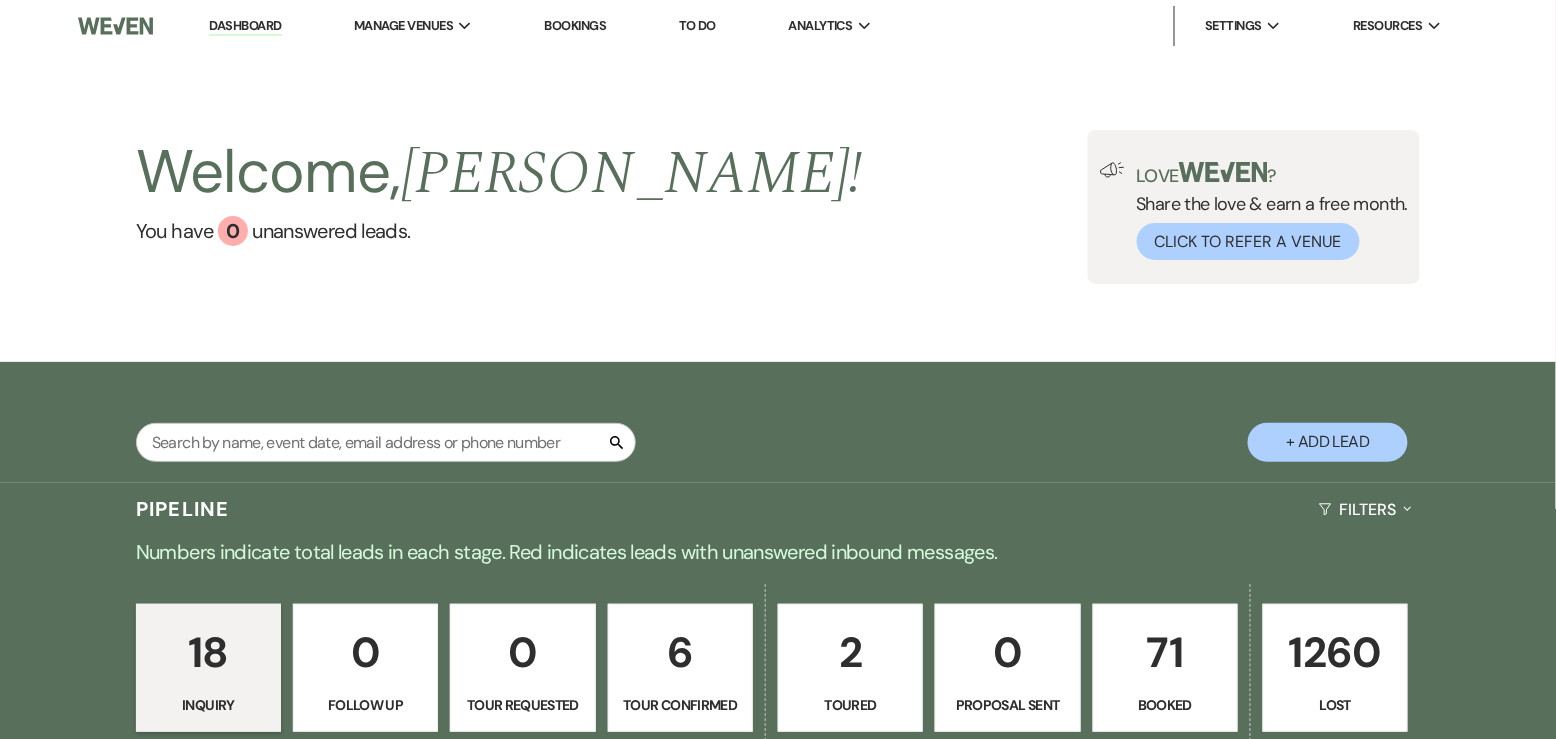 click on "Search + Add Lead" at bounding box center (778, 425) 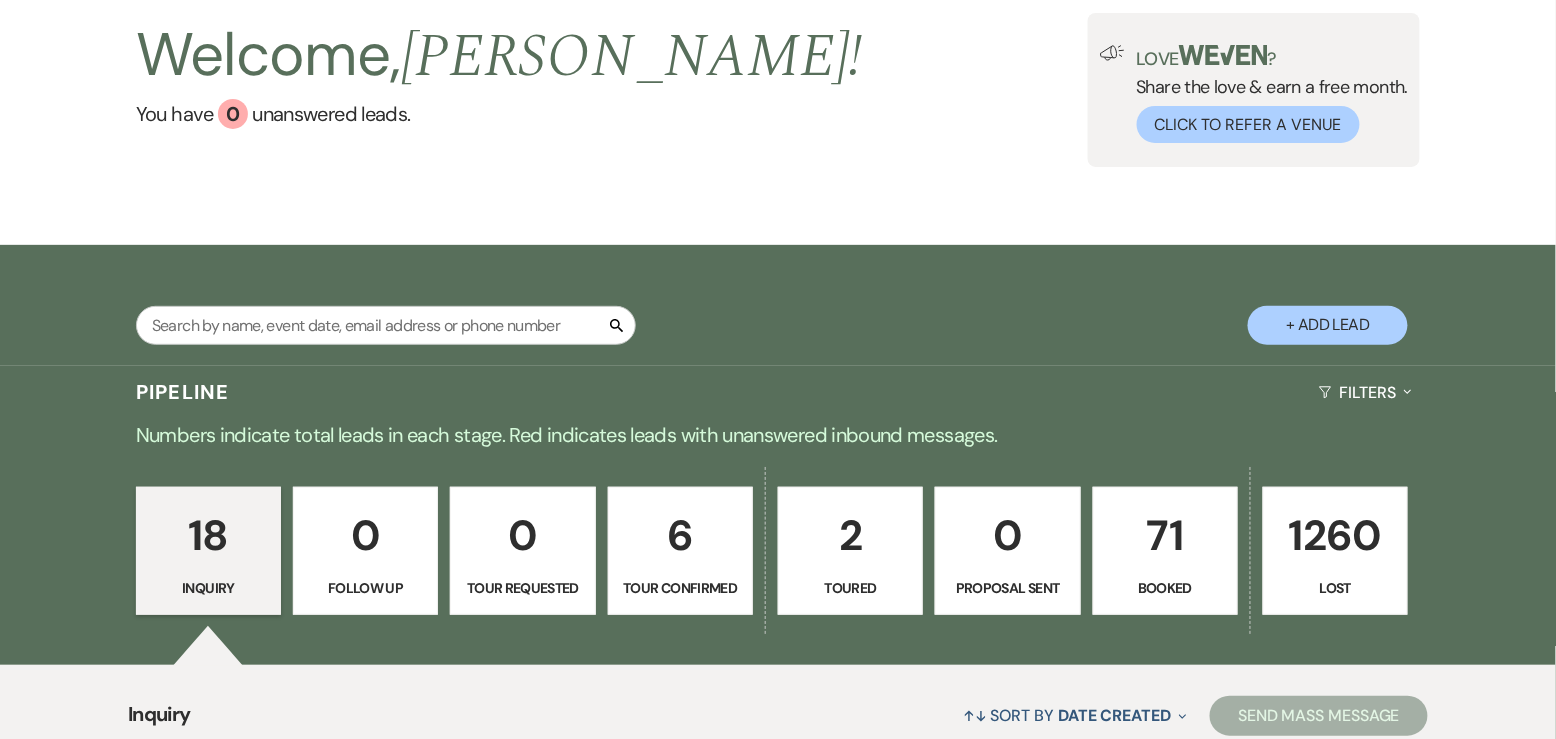 scroll, scrollTop: 125, scrollLeft: 0, axis: vertical 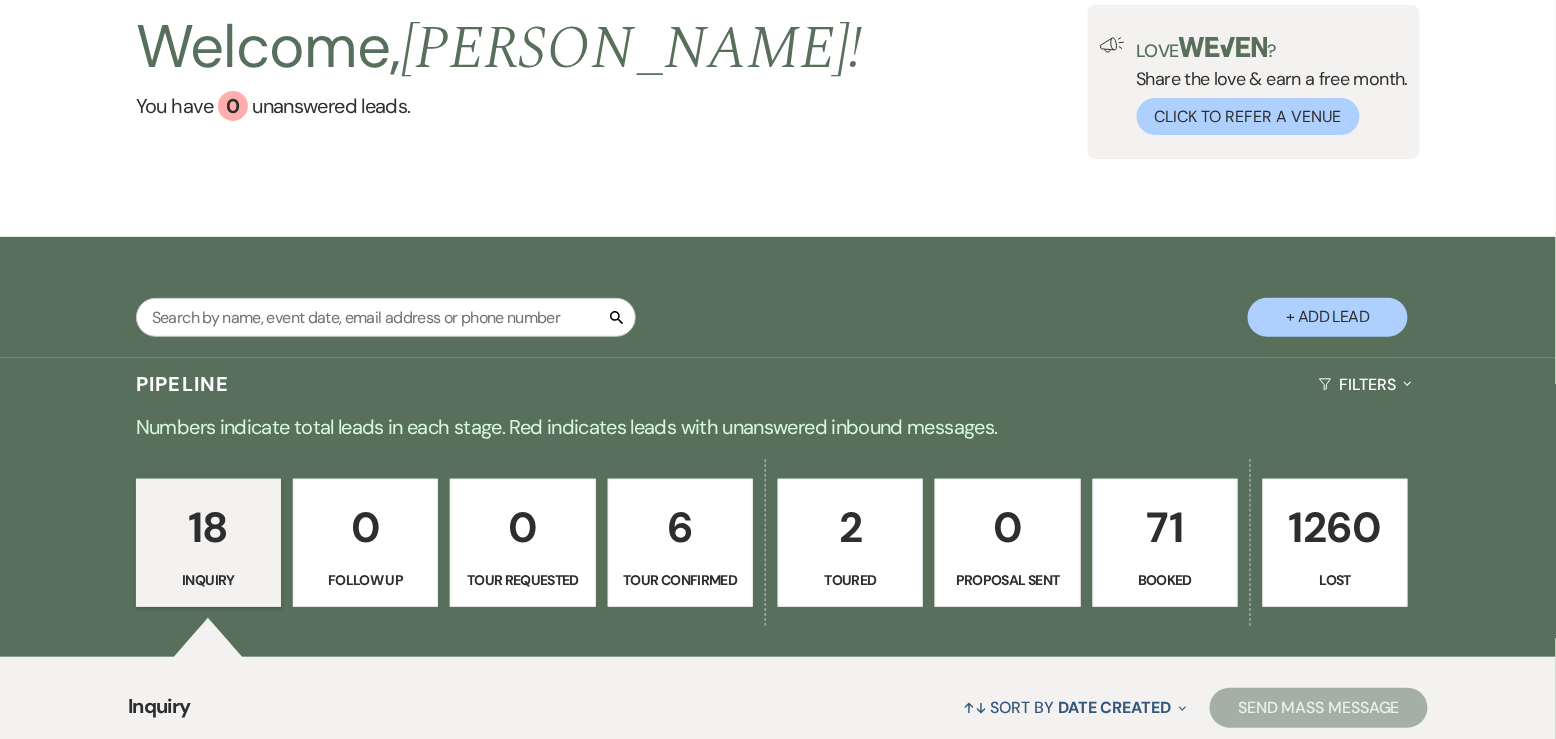 click on "2" at bounding box center [850, 527] 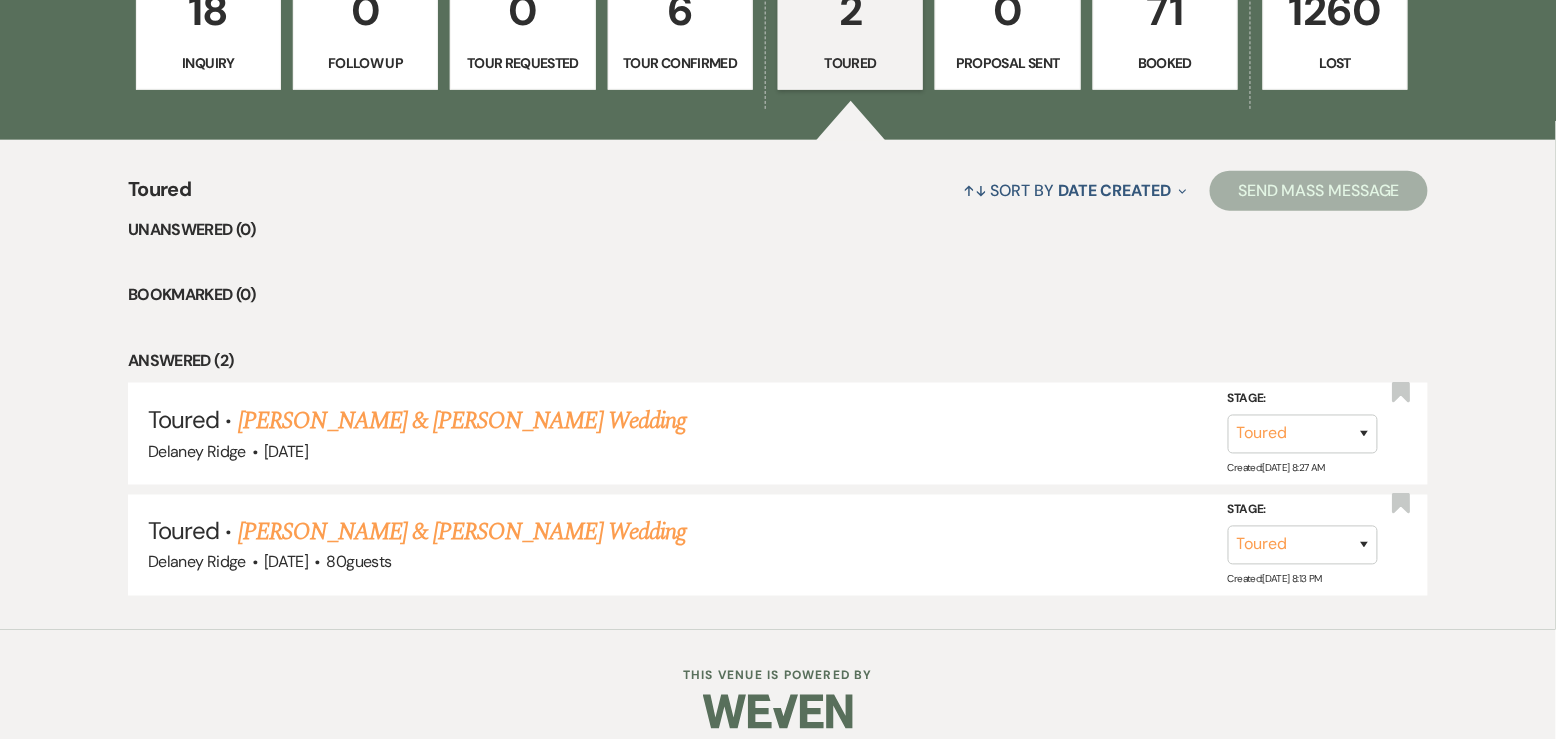 scroll, scrollTop: 658, scrollLeft: 0, axis: vertical 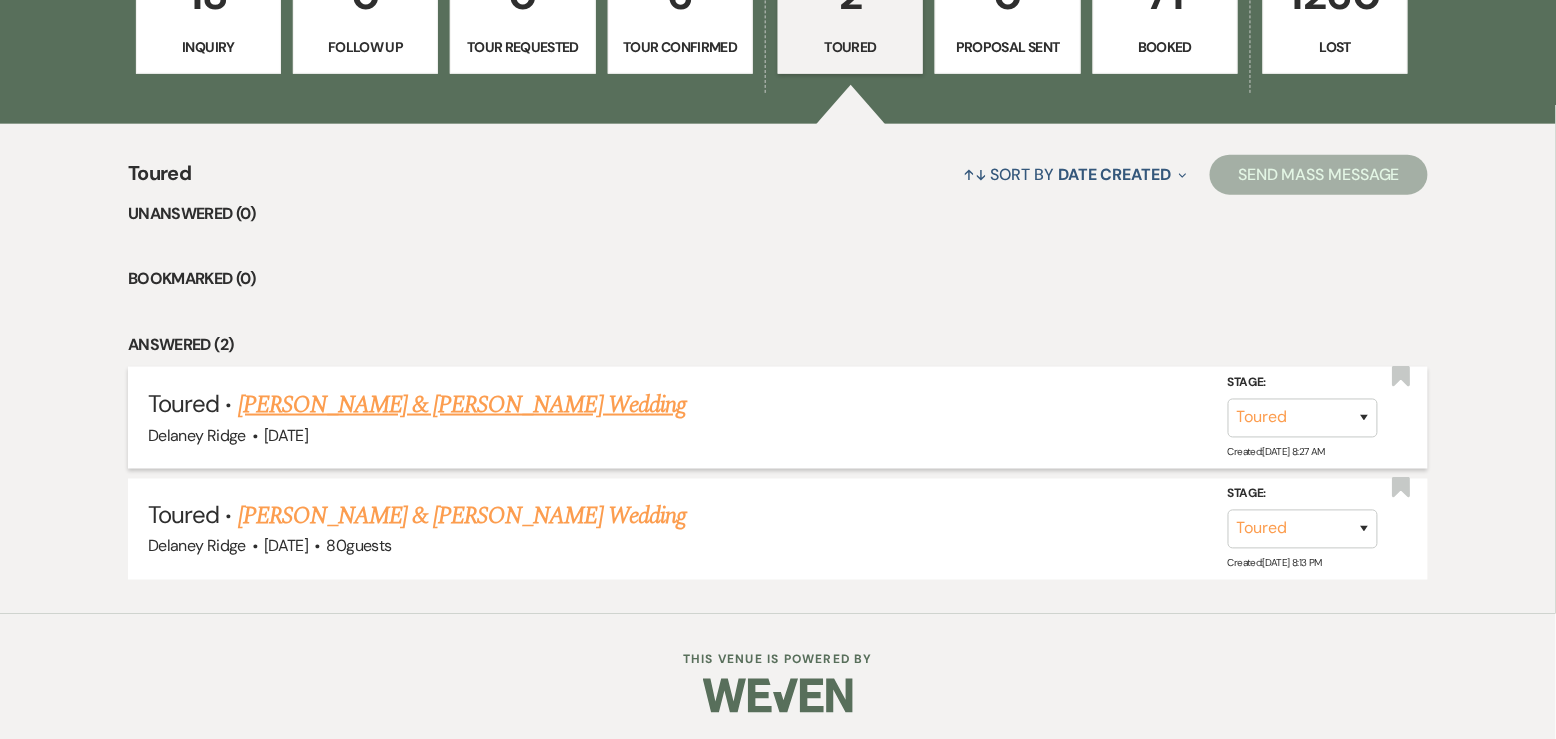 click on "Caleb Monroe & Kyla Farmer's Wedding" at bounding box center (462, 405) 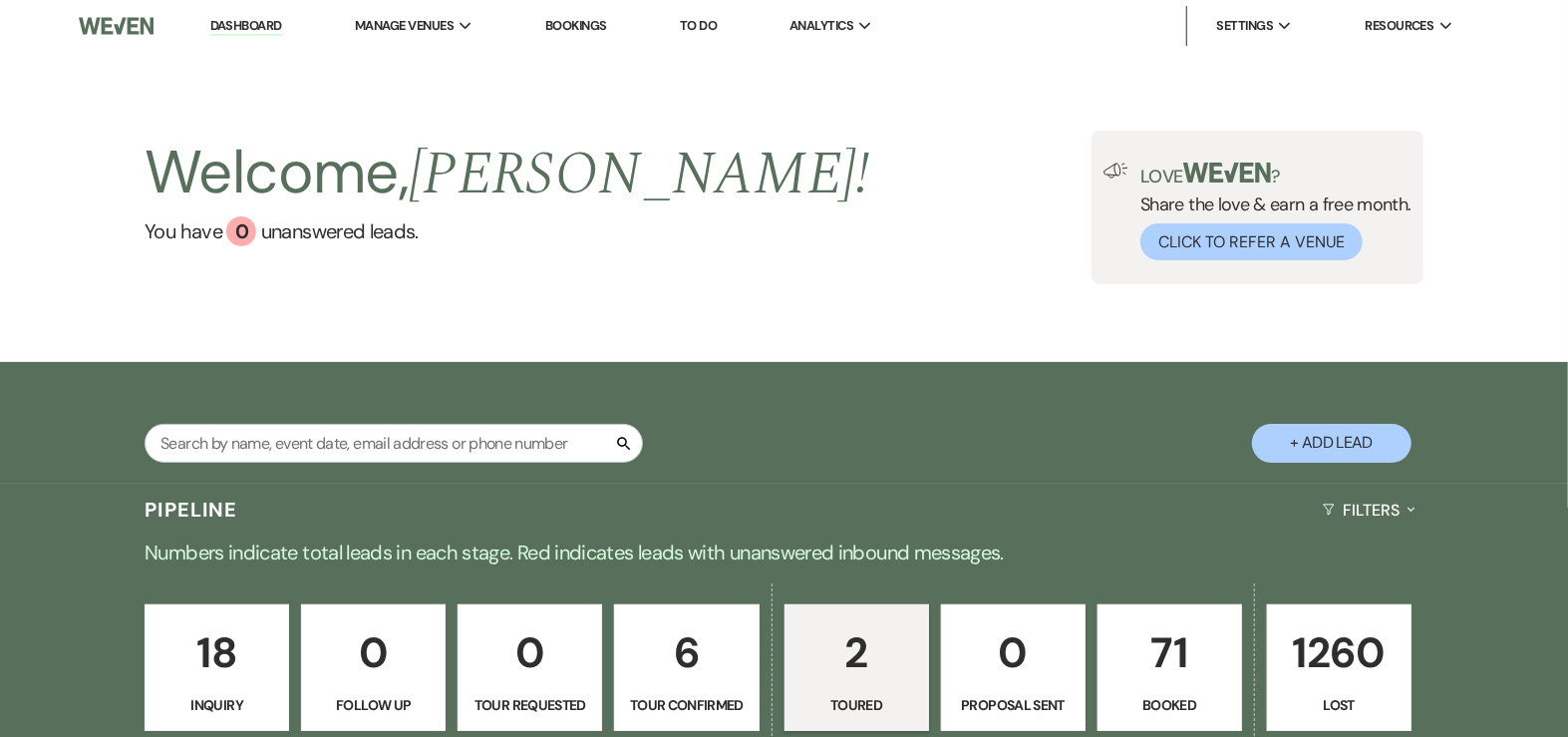 select on "5" 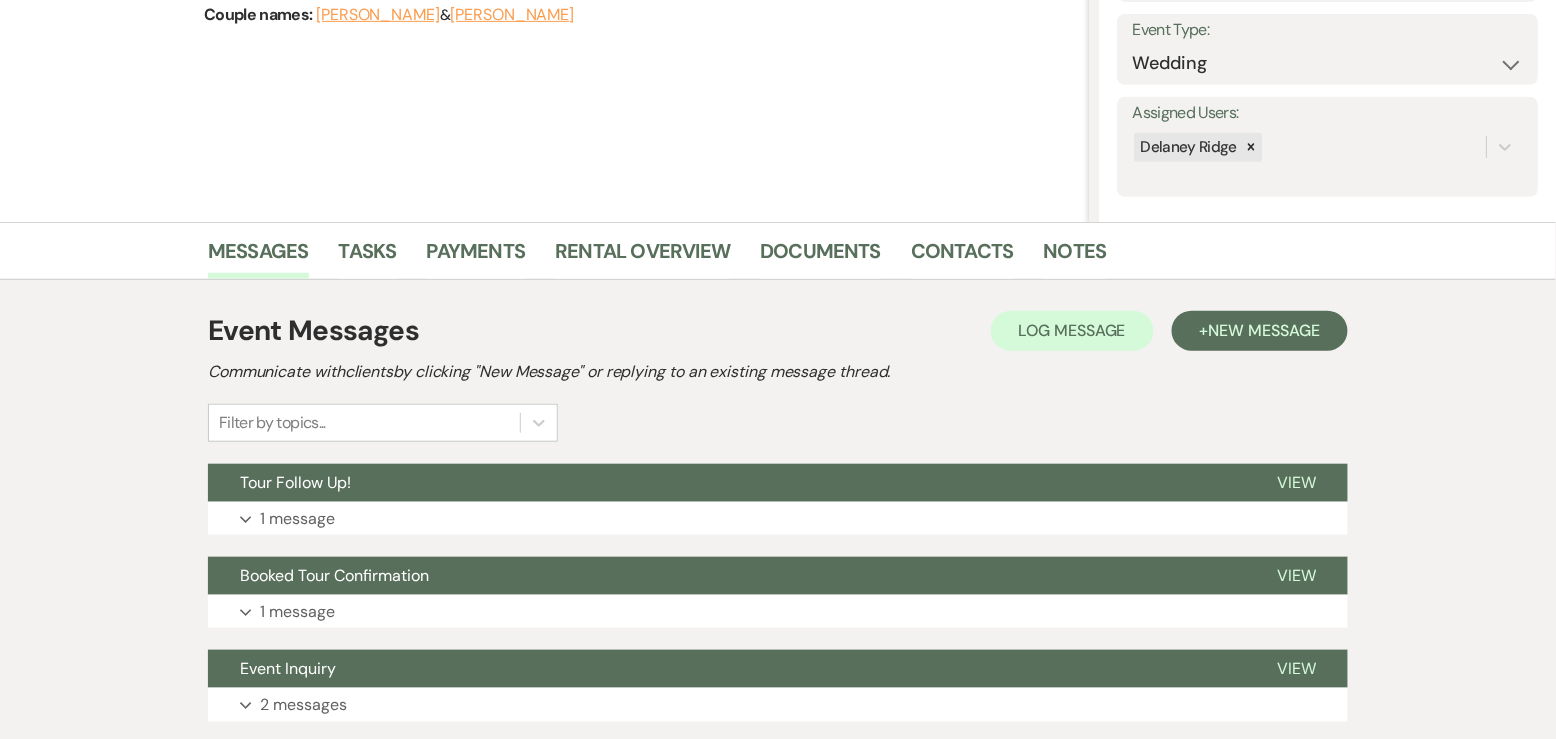 scroll, scrollTop: 420, scrollLeft: 0, axis: vertical 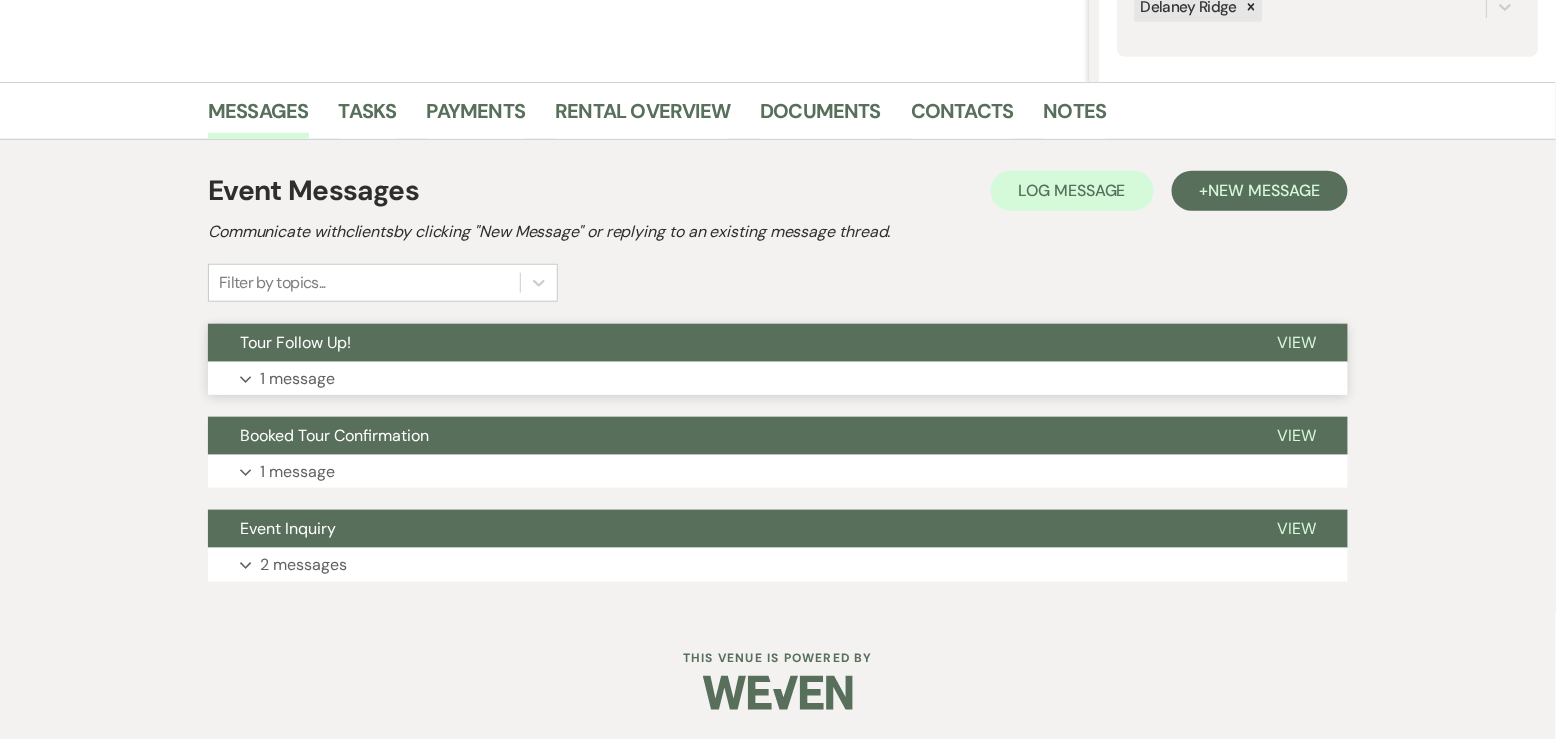 click on "Tour Follow Up!" at bounding box center [726, 343] 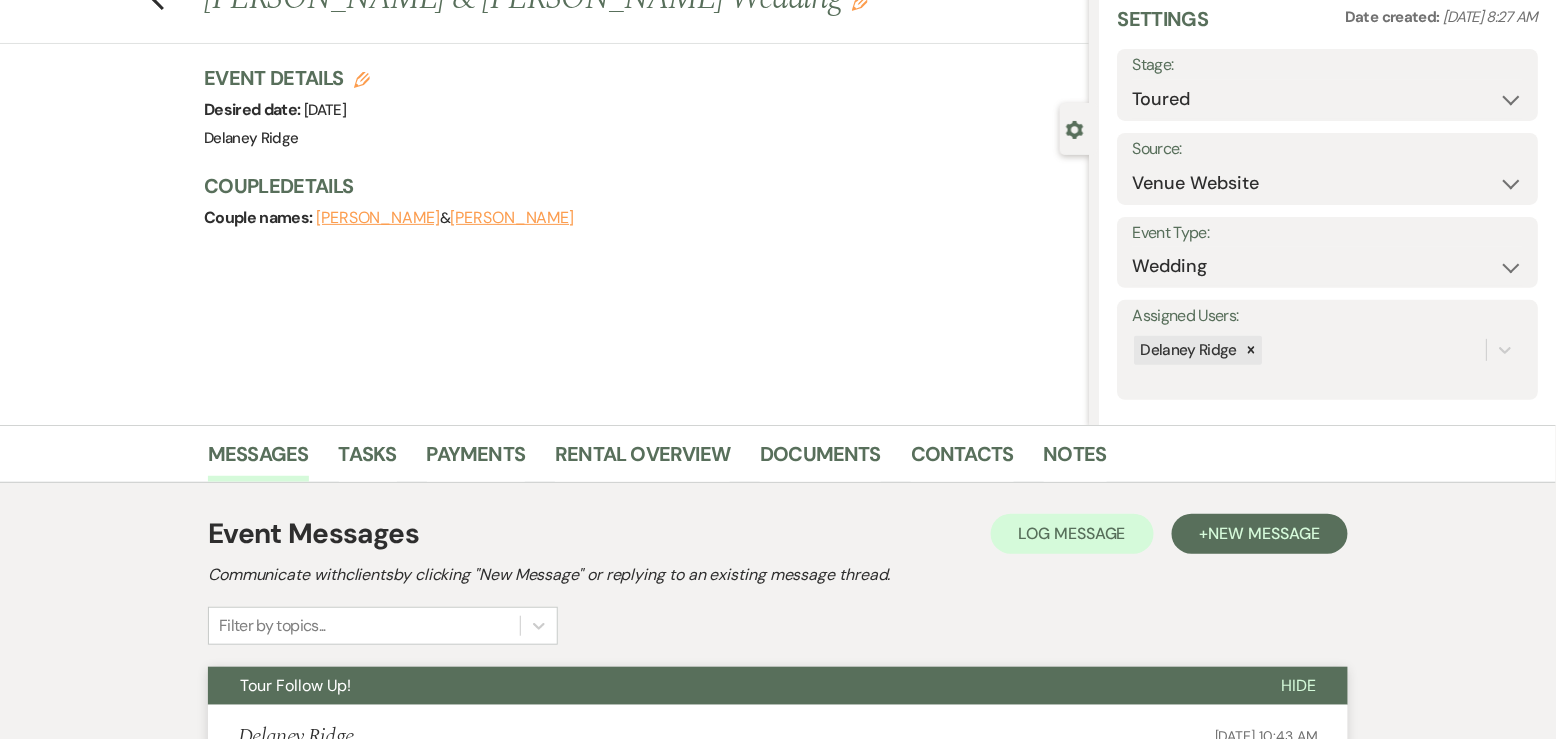 scroll, scrollTop: 0, scrollLeft: 0, axis: both 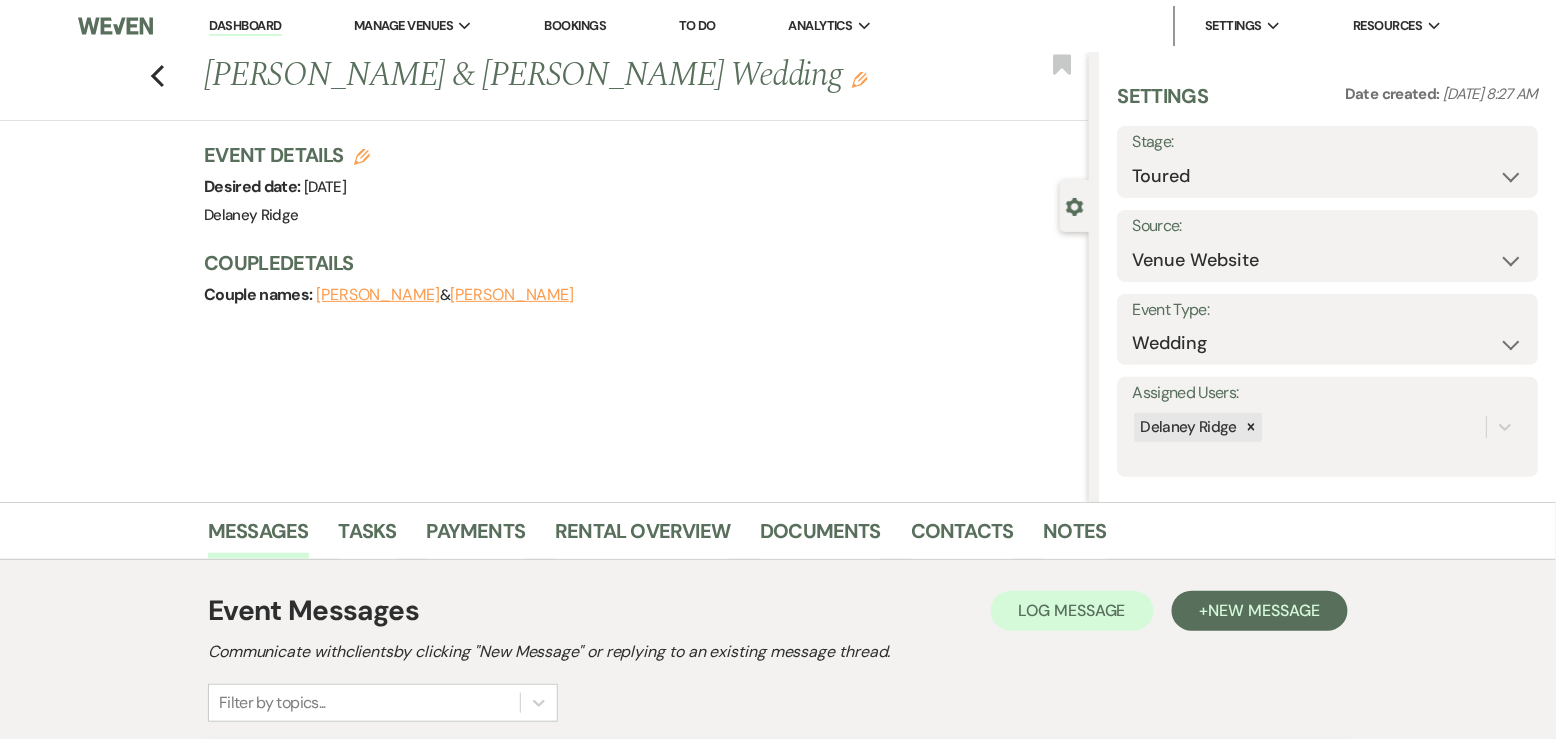 click on "Previous Caleb Monroe & Kyla Farmer's Wedding Edit Bookmark" at bounding box center [539, 86] 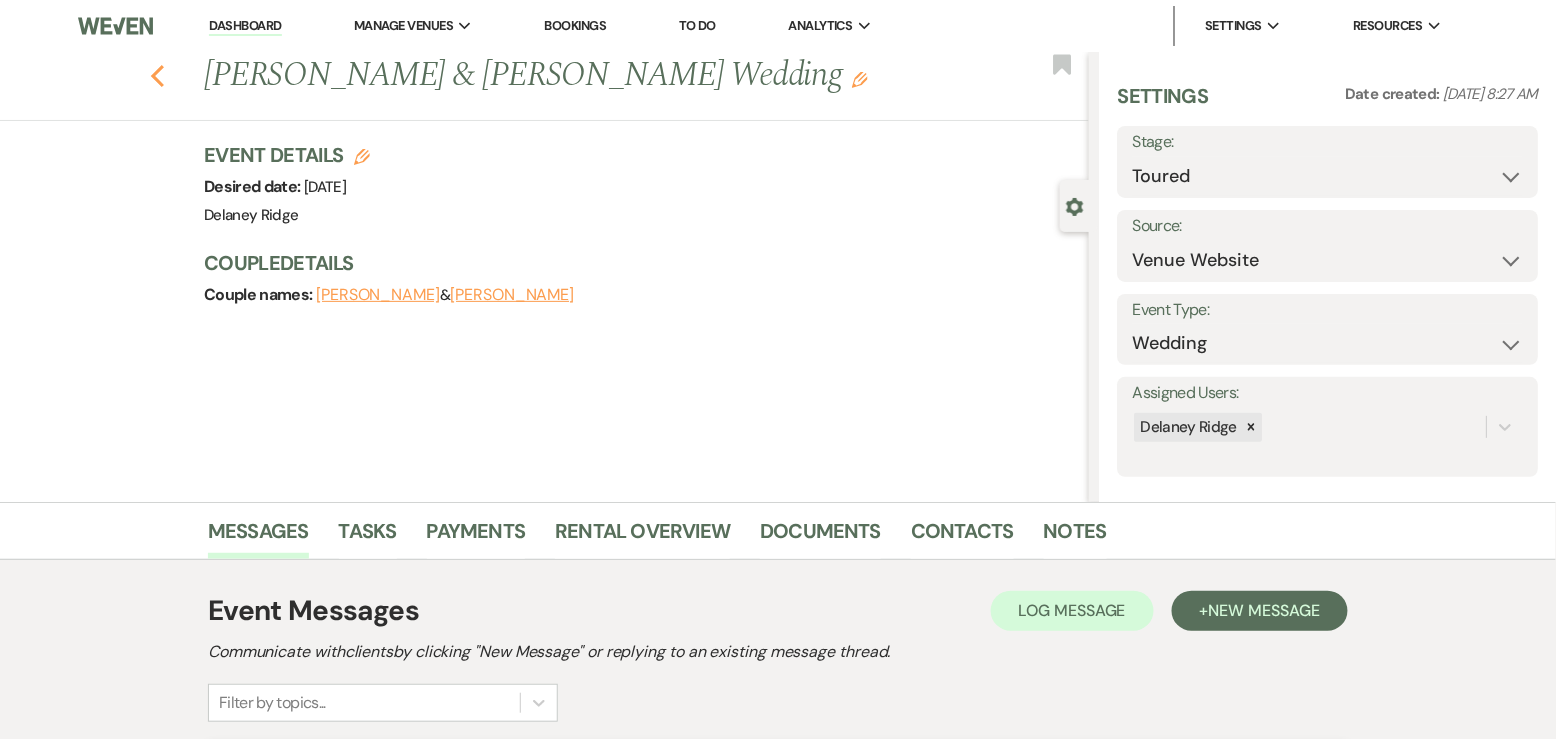 click 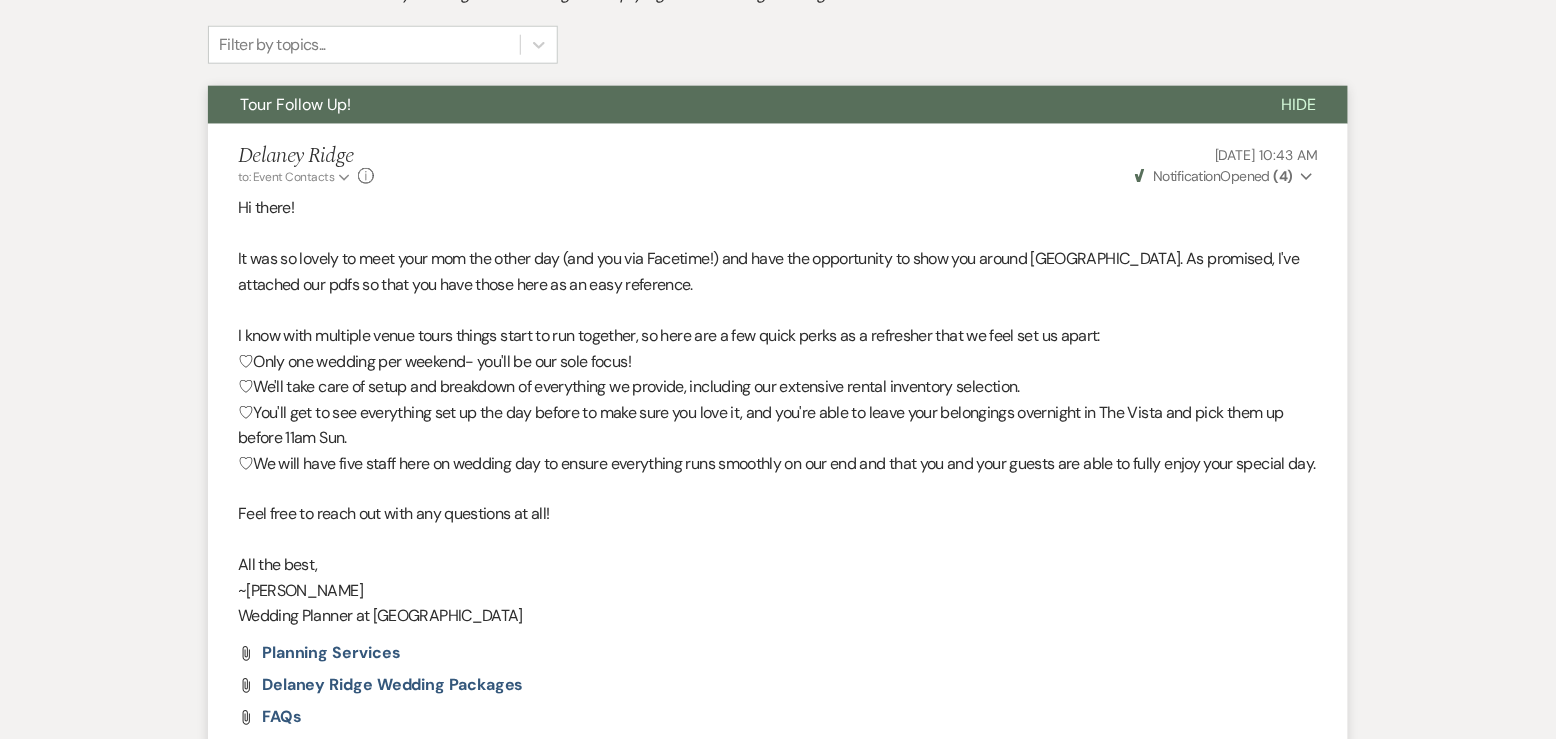 select on "5" 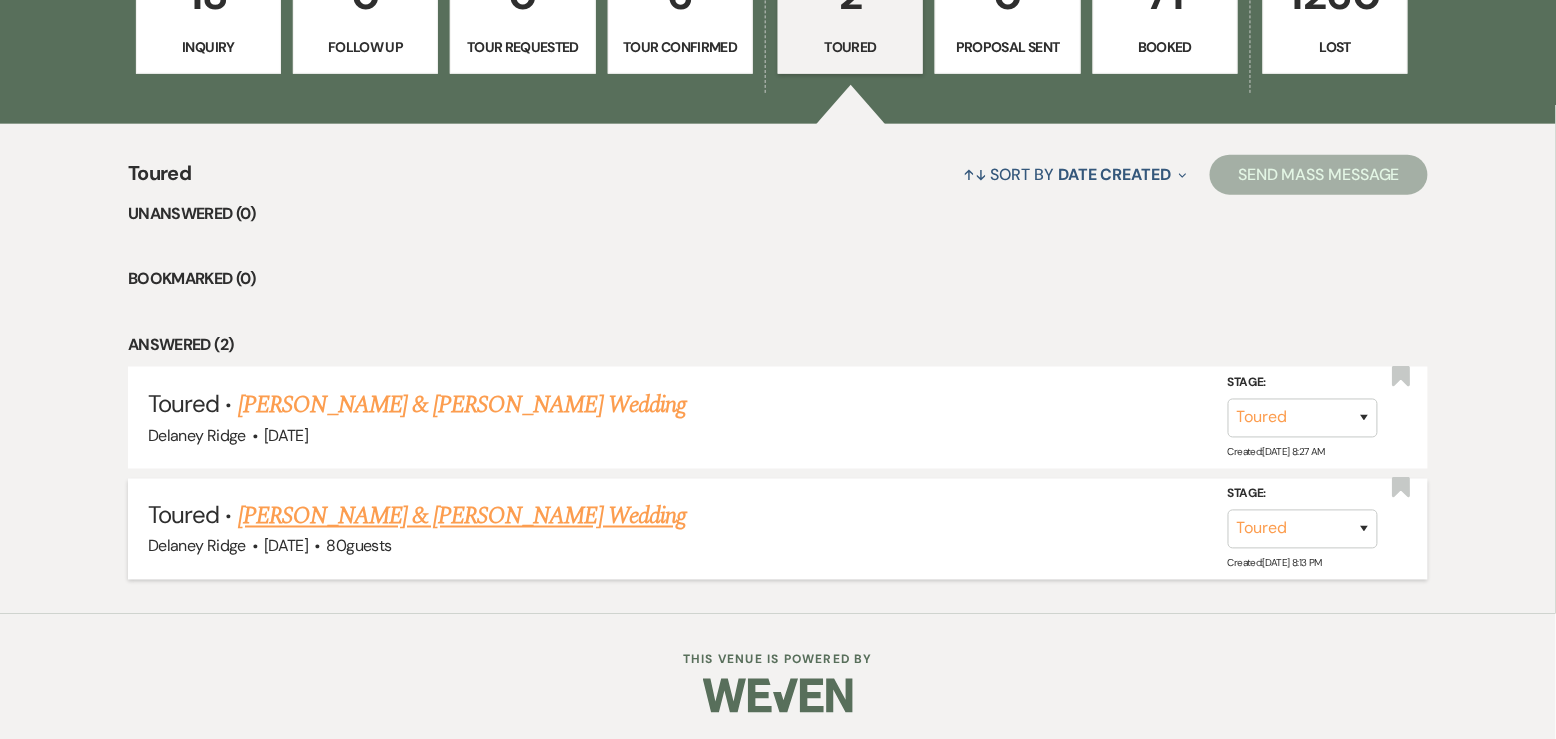 click on "Ross Iglesias & Alexis Sellett's Wedding" at bounding box center (462, 517) 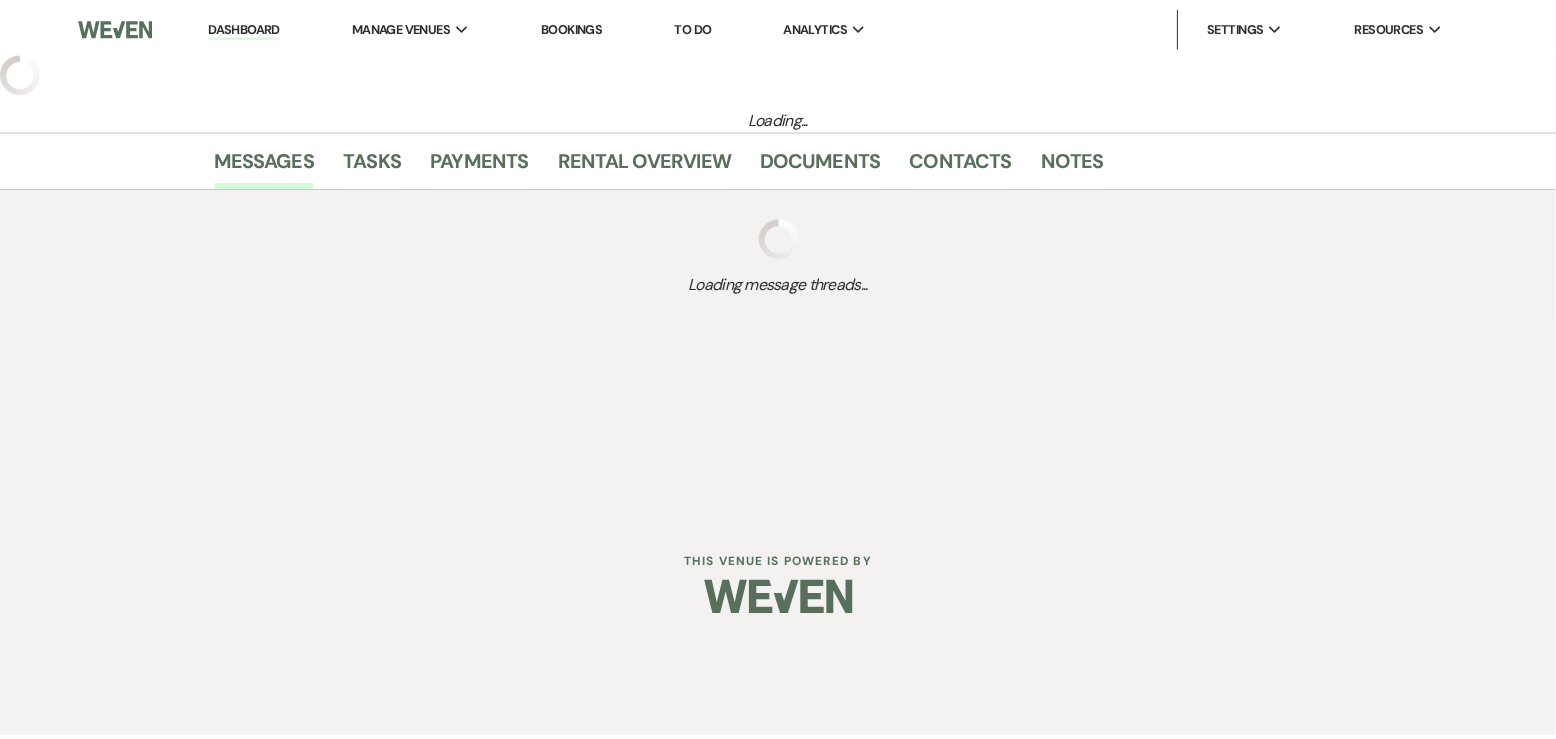 scroll, scrollTop: 0, scrollLeft: 0, axis: both 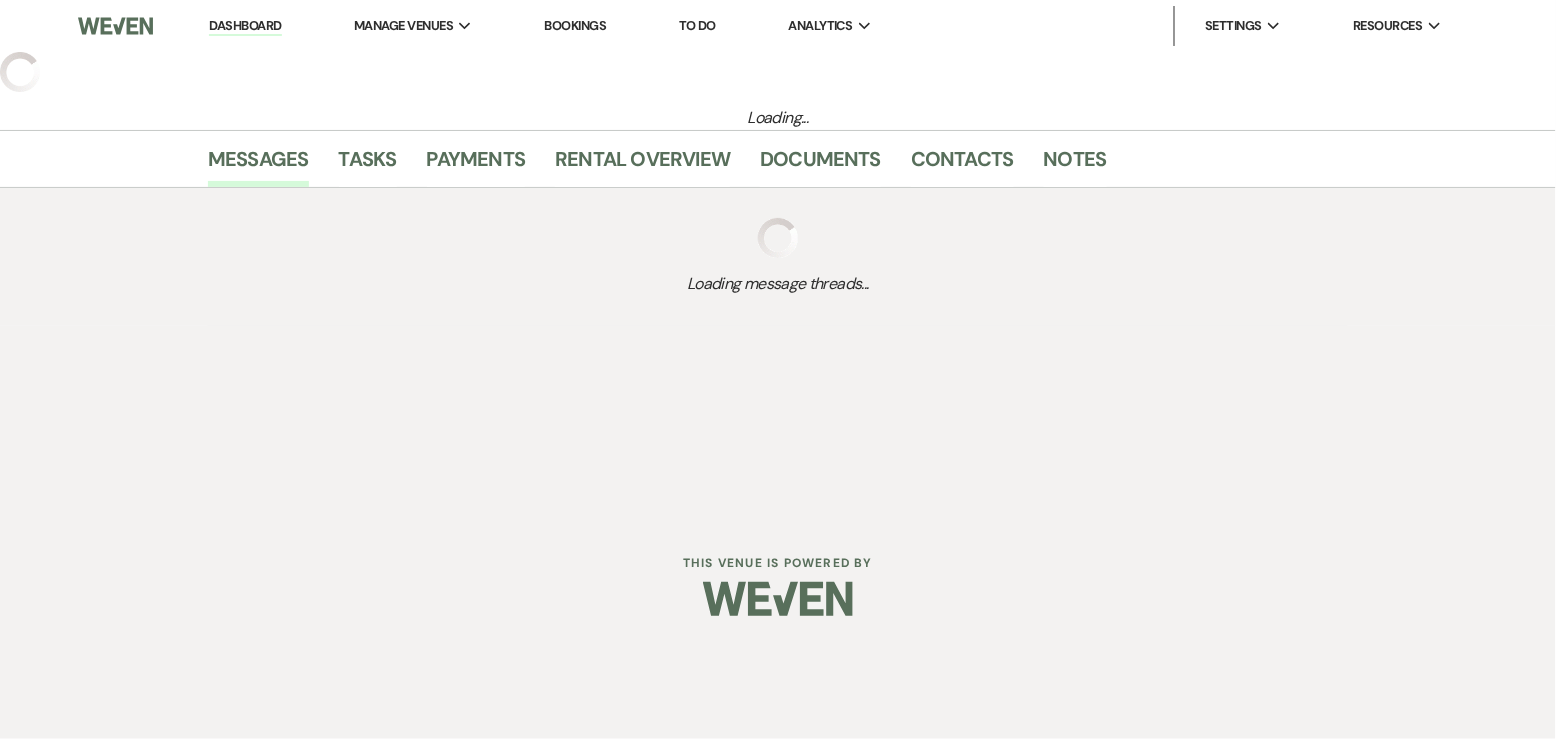 select on "5" 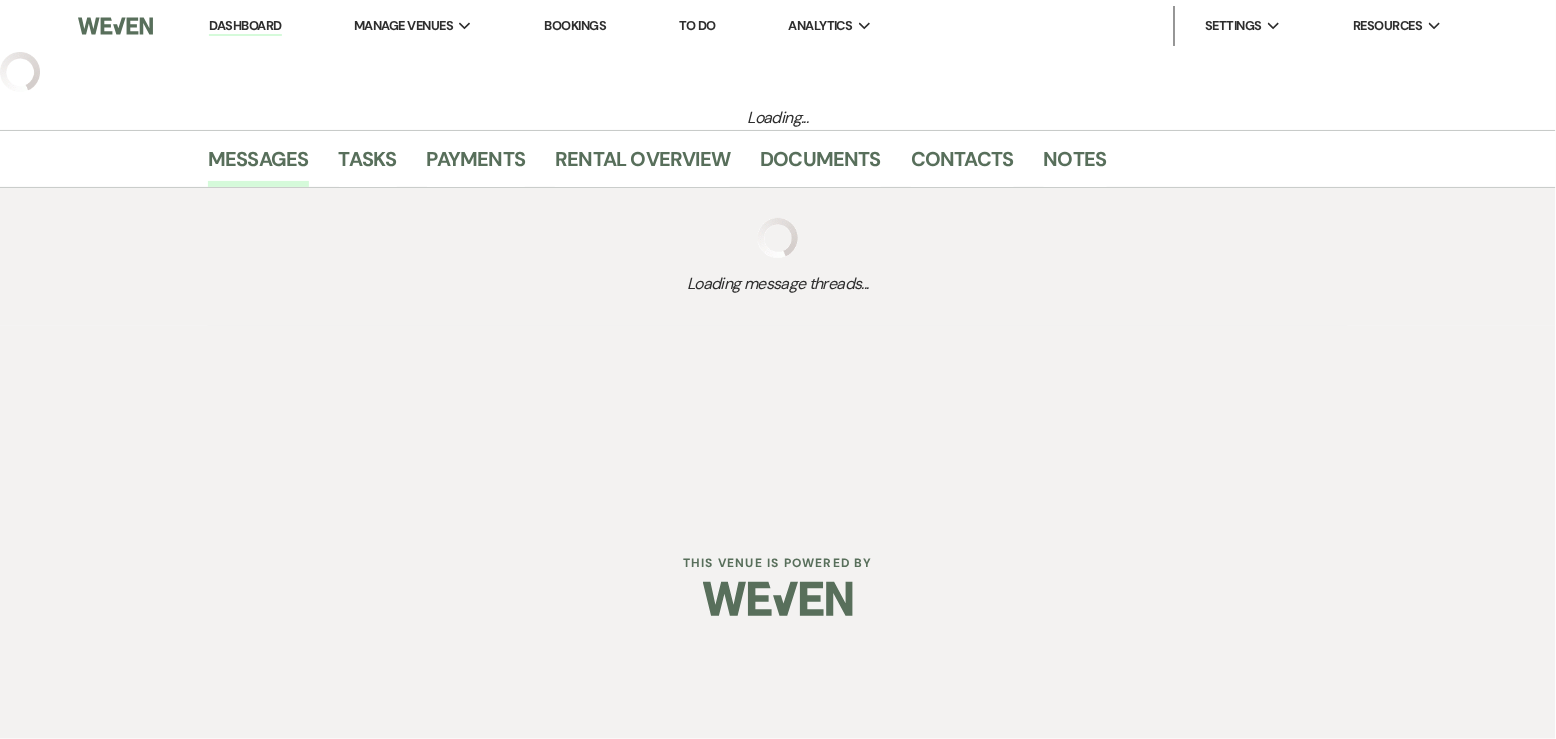 select on "5" 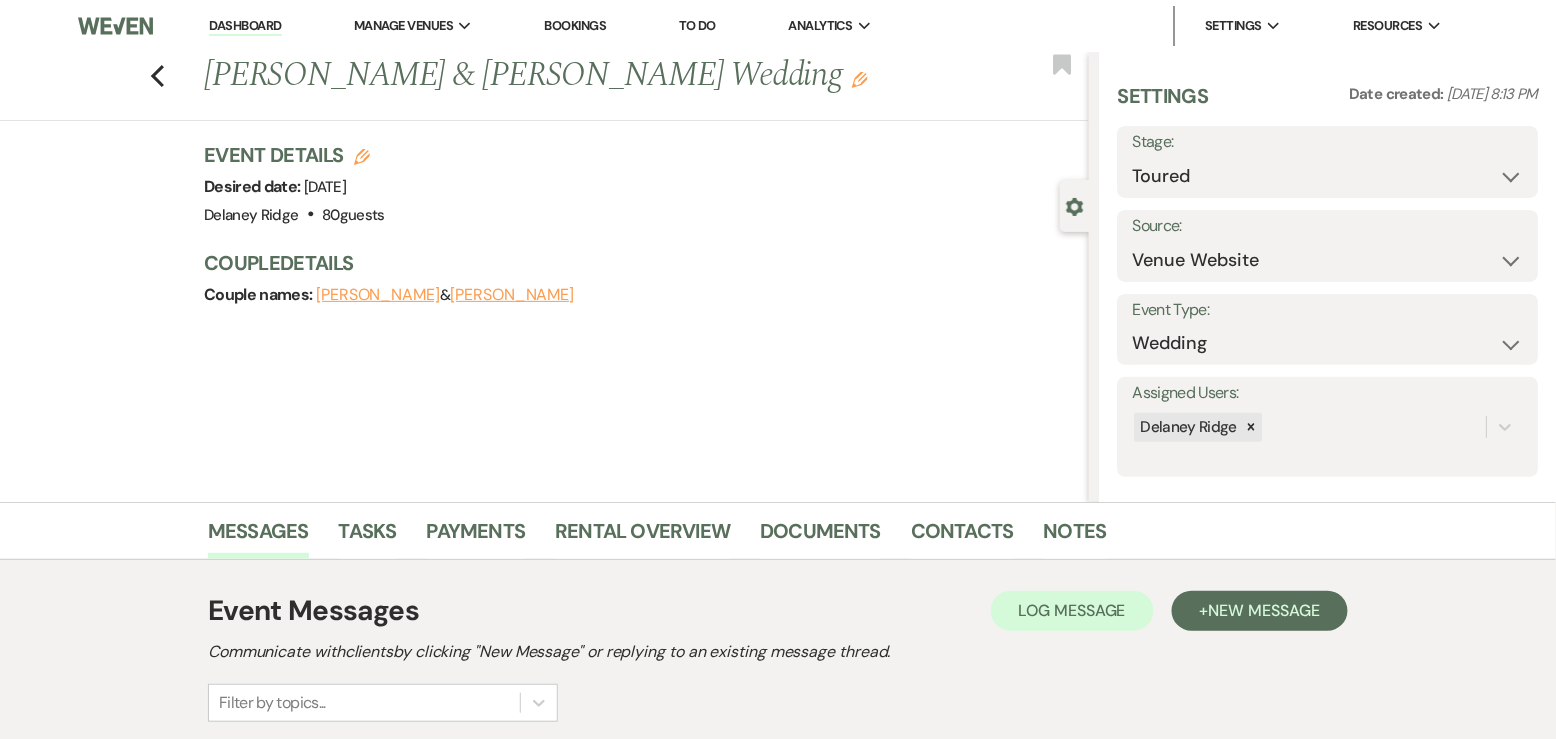 scroll, scrollTop: 420, scrollLeft: 0, axis: vertical 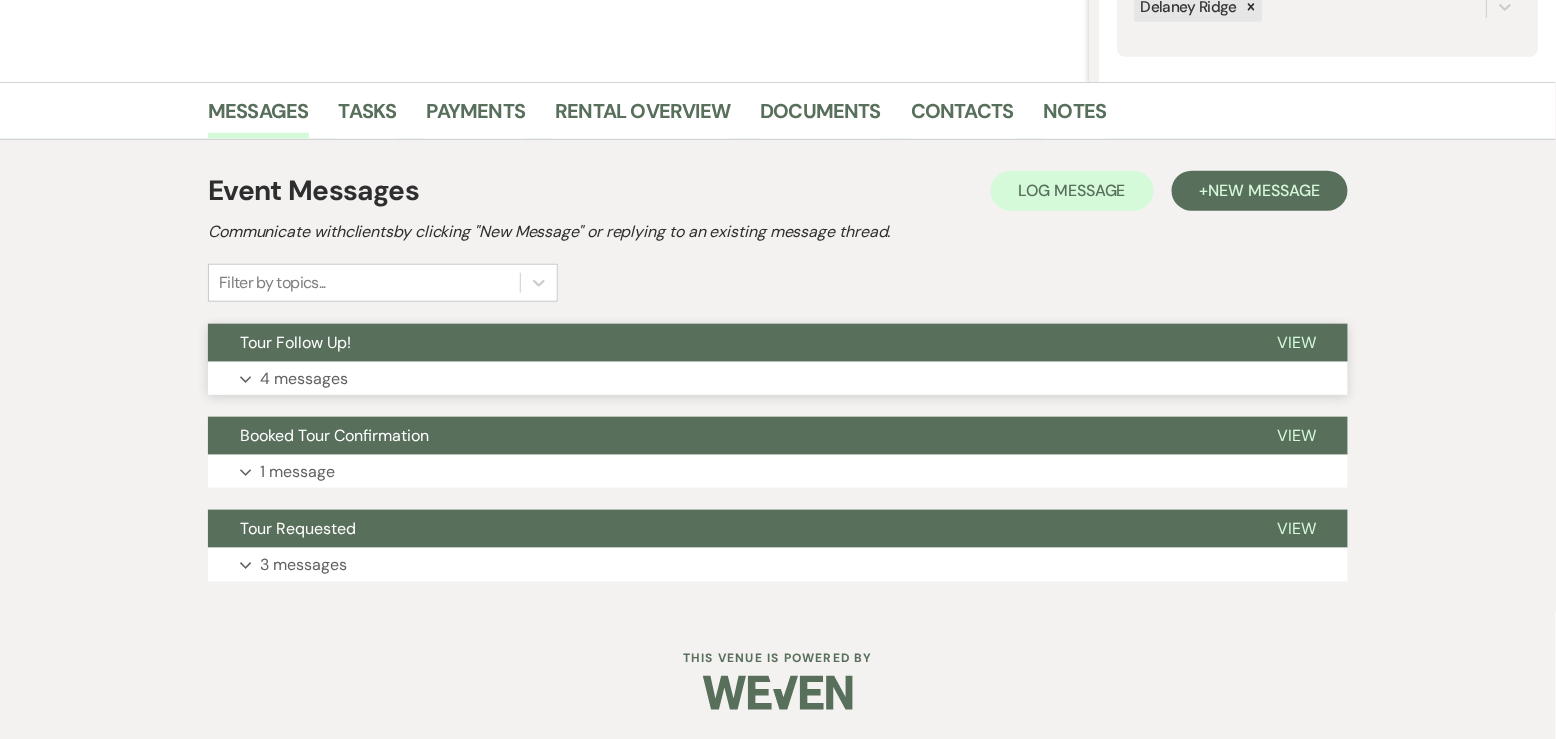 click on "Expand 4 messages" at bounding box center (778, 379) 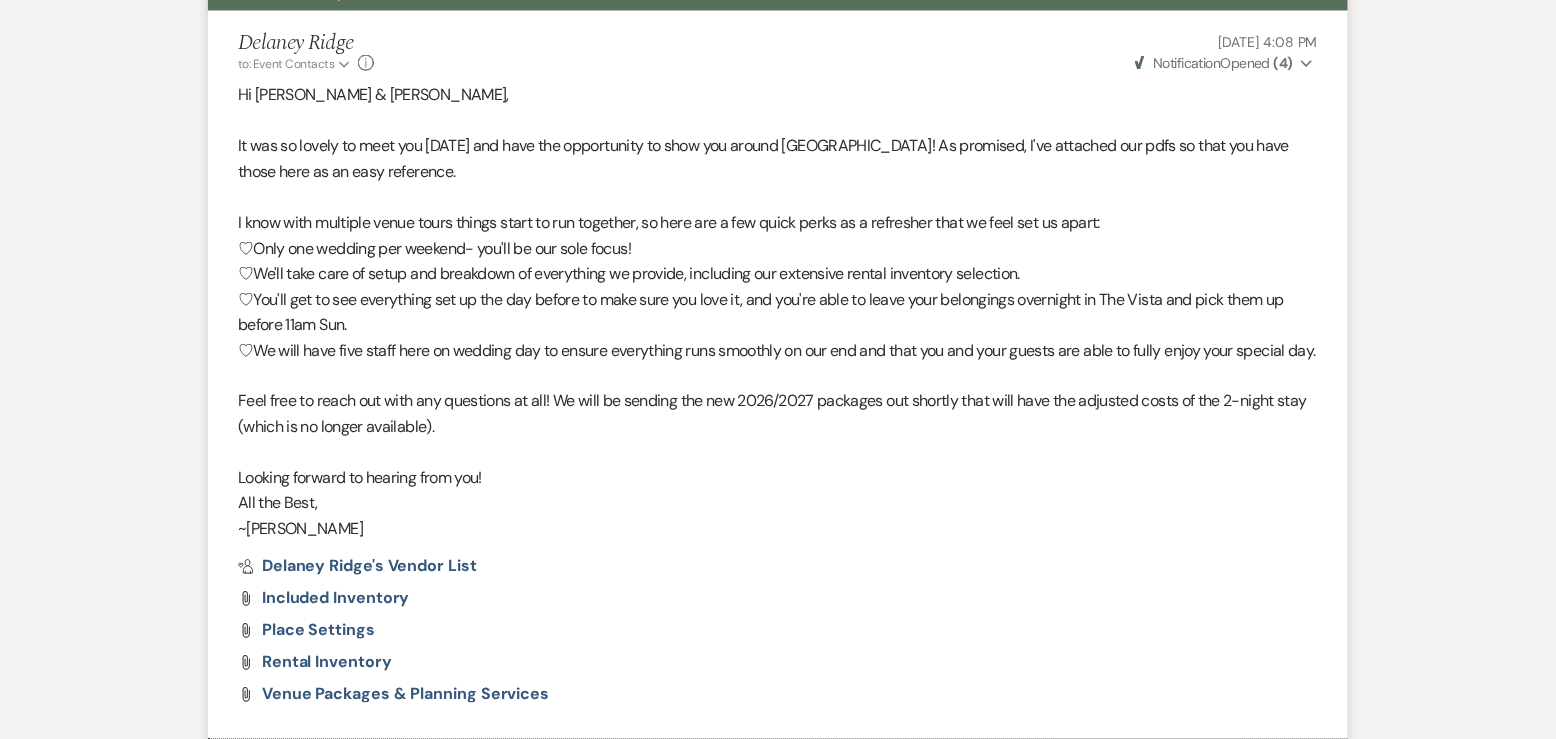 scroll, scrollTop: 0, scrollLeft: 0, axis: both 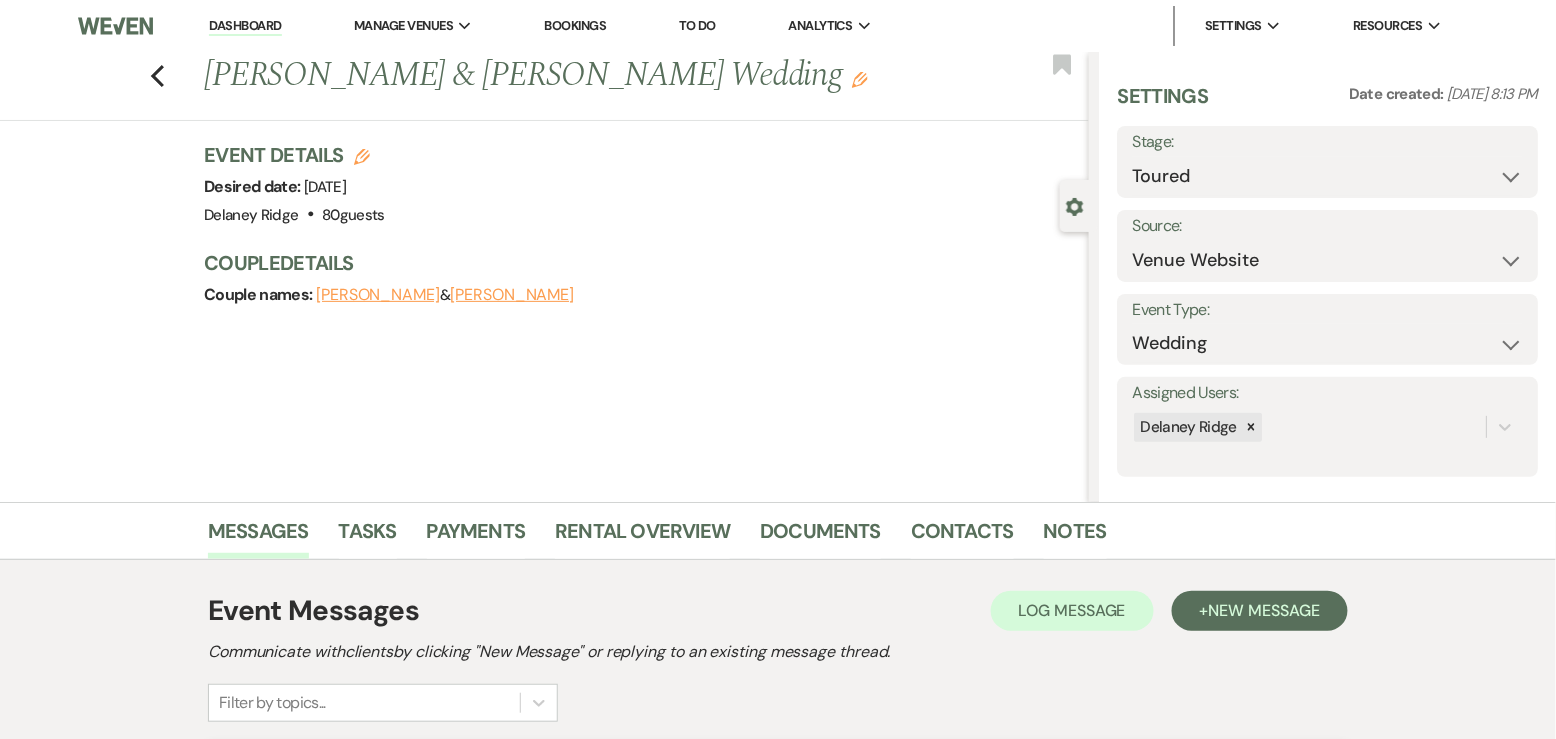 click on "Dashboard" at bounding box center [245, 26] 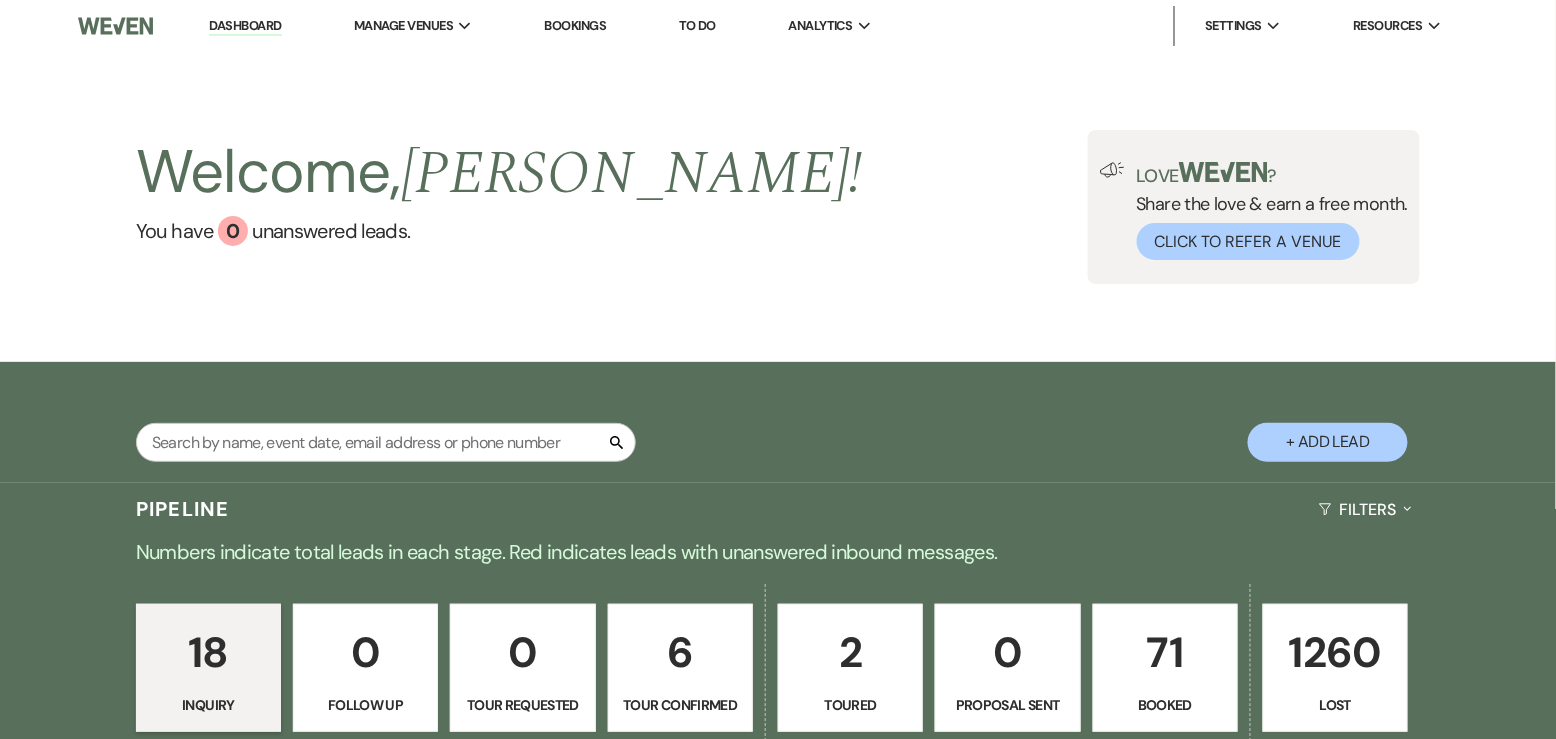 click on "Welcome,  Delaney ! You have   0   unanswered lead s ." at bounding box center [499, 207] 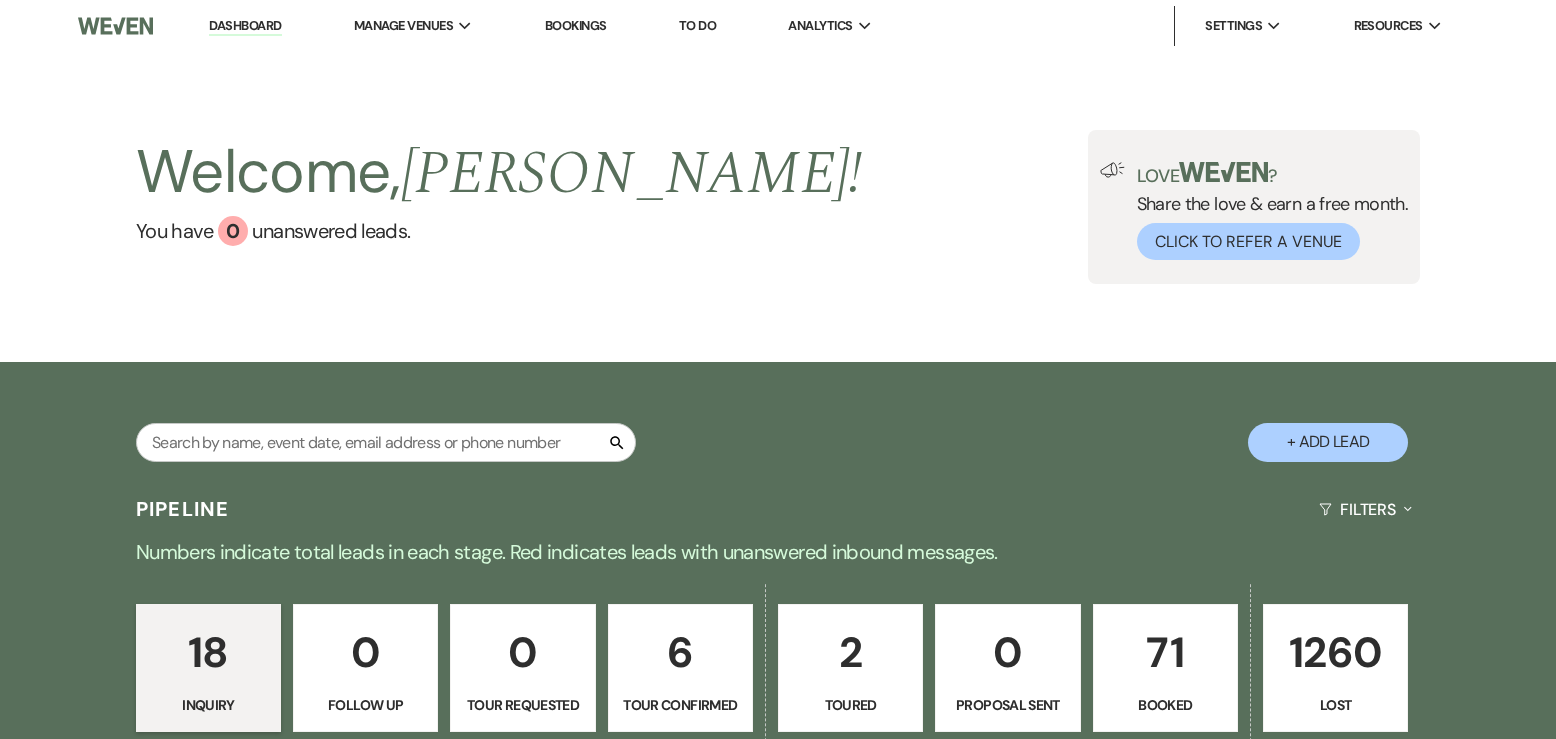 scroll, scrollTop: 0, scrollLeft: 0, axis: both 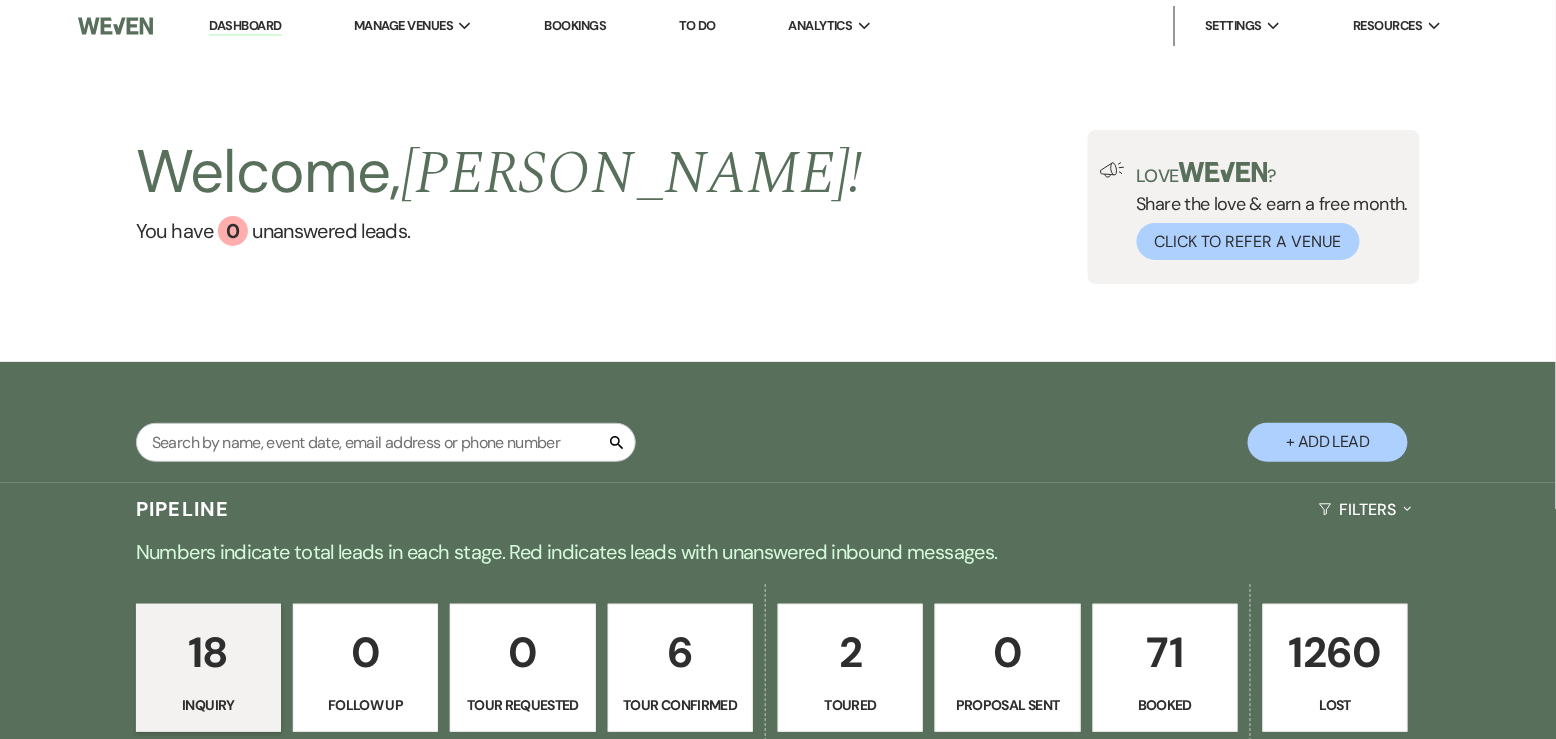 click on "Welcome,  [PERSON_NAME] ! You have   0   unanswered lead s . Love   ?
Share the love & earn a free month.     Click to Refer a Venue" at bounding box center [778, 207] 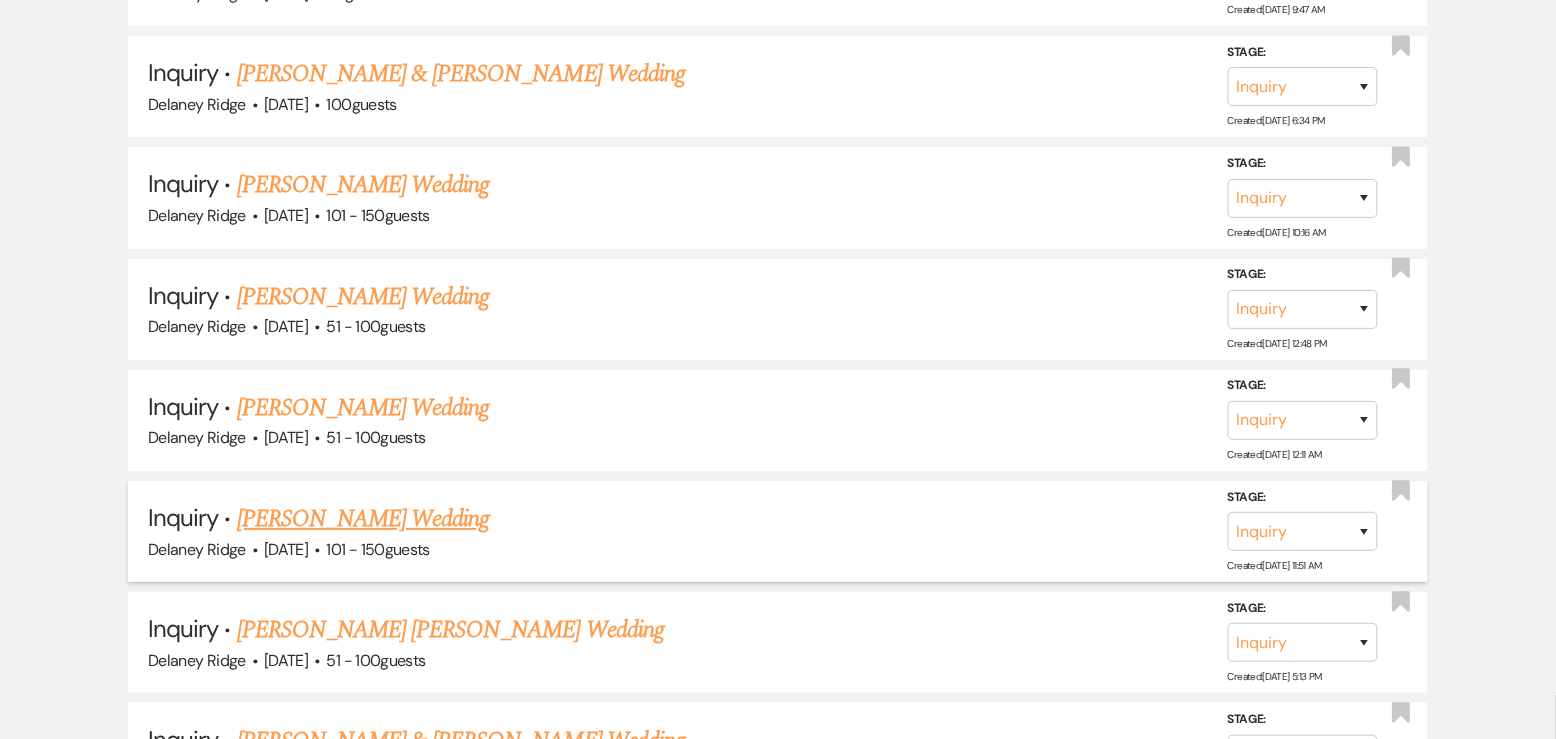 scroll, scrollTop: 2100, scrollLeft: 0, axis: vertical 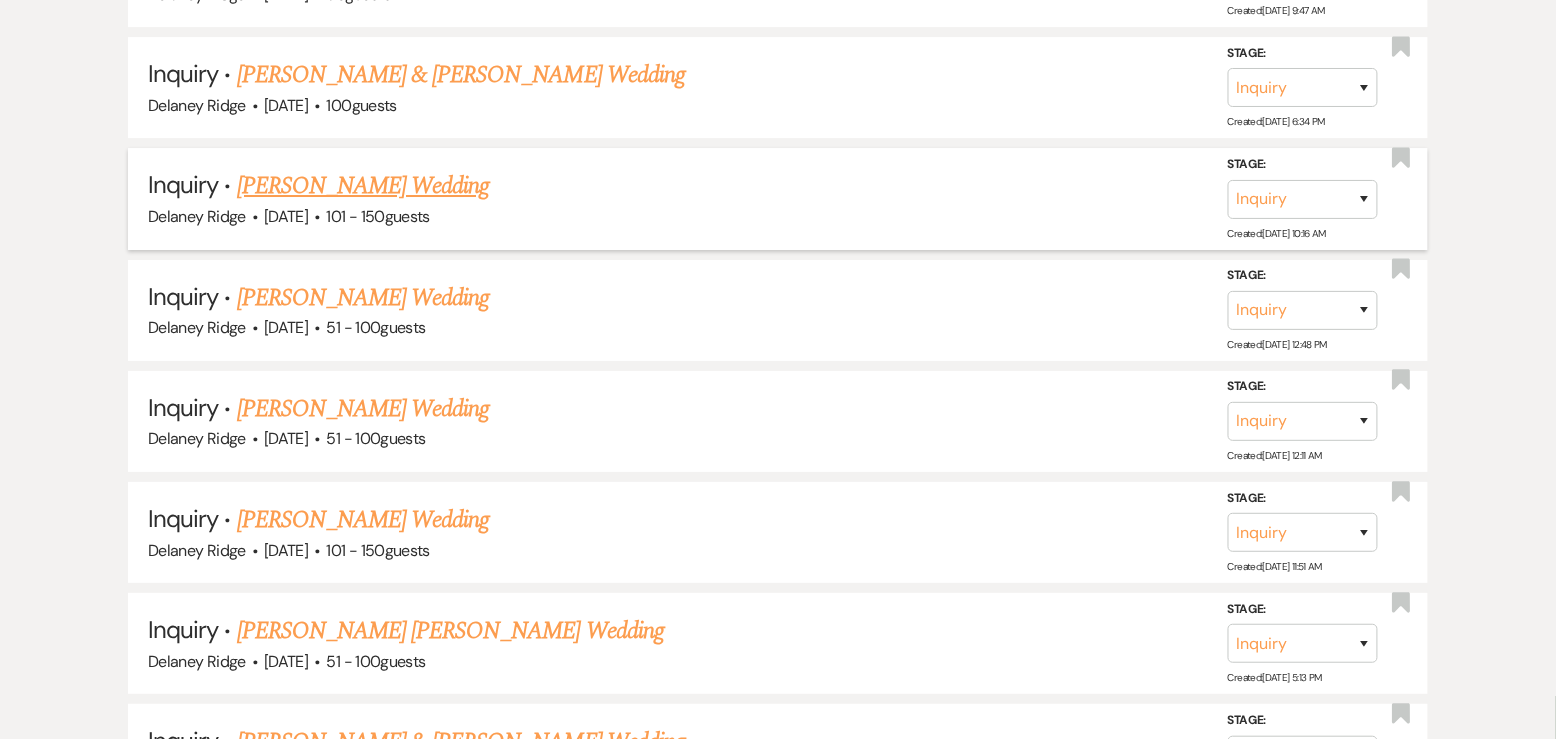 click on "Inquiry · [PERSON_NAME] Wedding [GEOGRAPHIC_DATA] · [DATE] · 101 - 150  guests Stage: Inquiry Follow Up Tour Requested Tour Confirmed Toured Proposal Sent Booked Lost Created:  [DATE] 10:16 AM Bookmark" at bounding box center (778, 198) 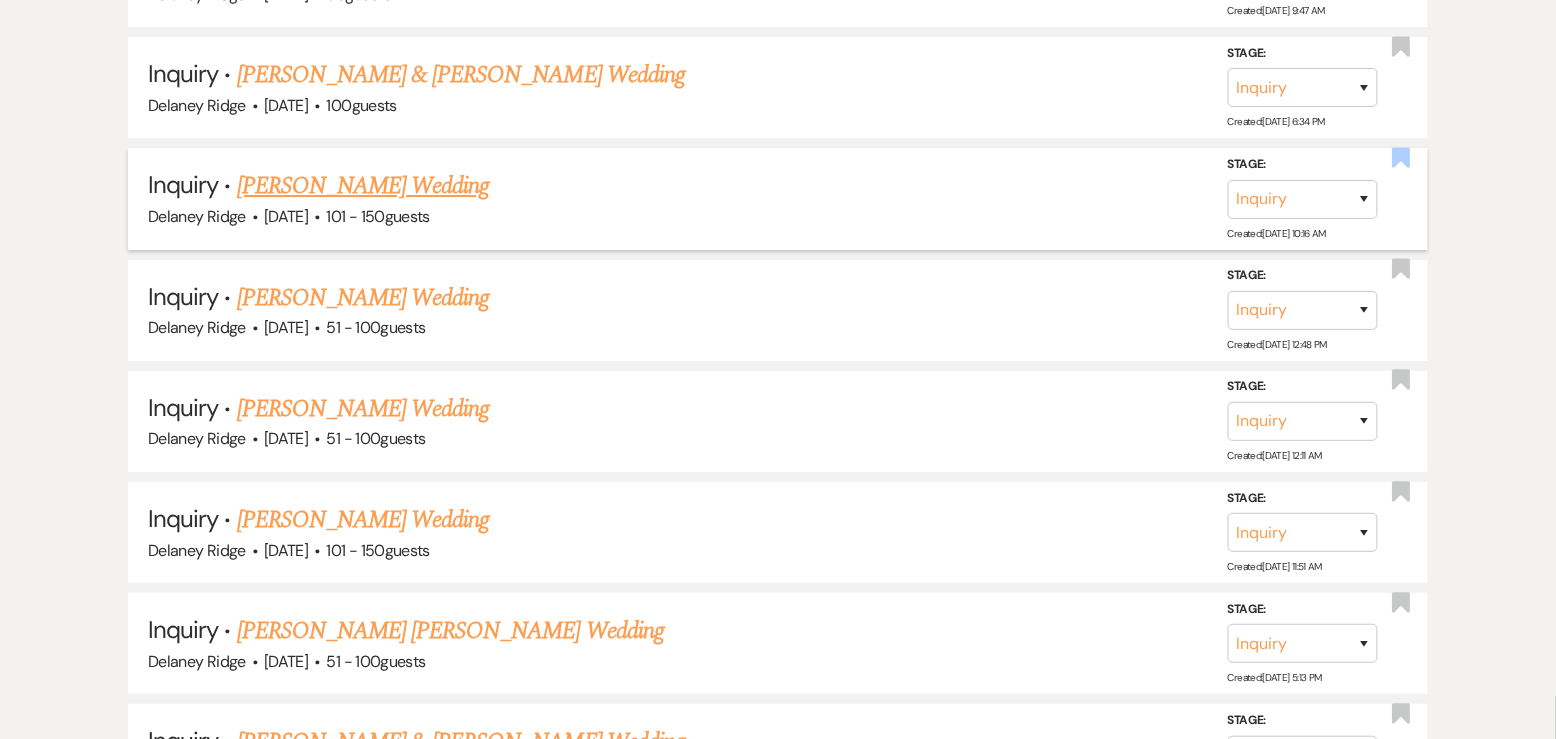 click 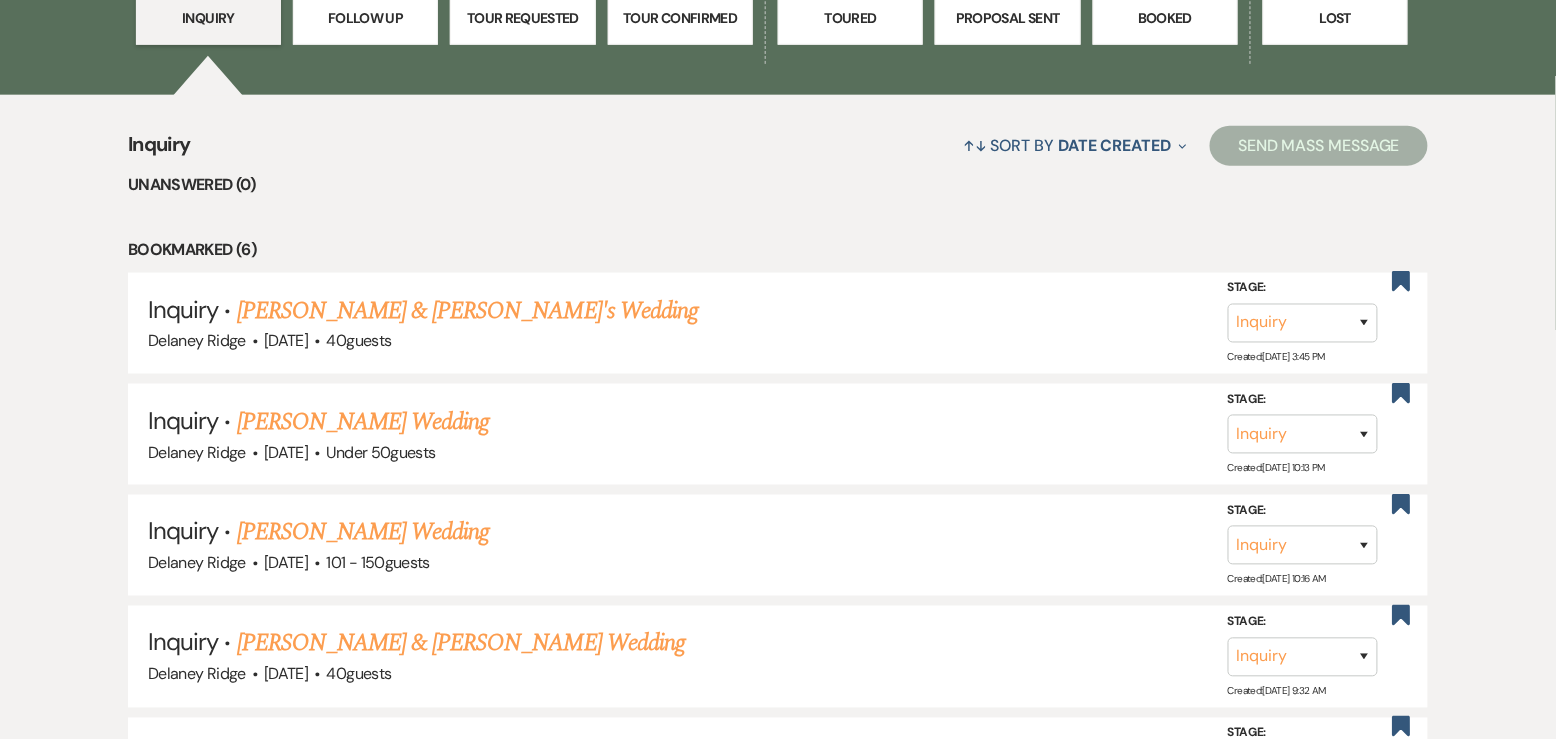 scroll, scrollTop: 711, scrollLeft: 0, axis: vertical 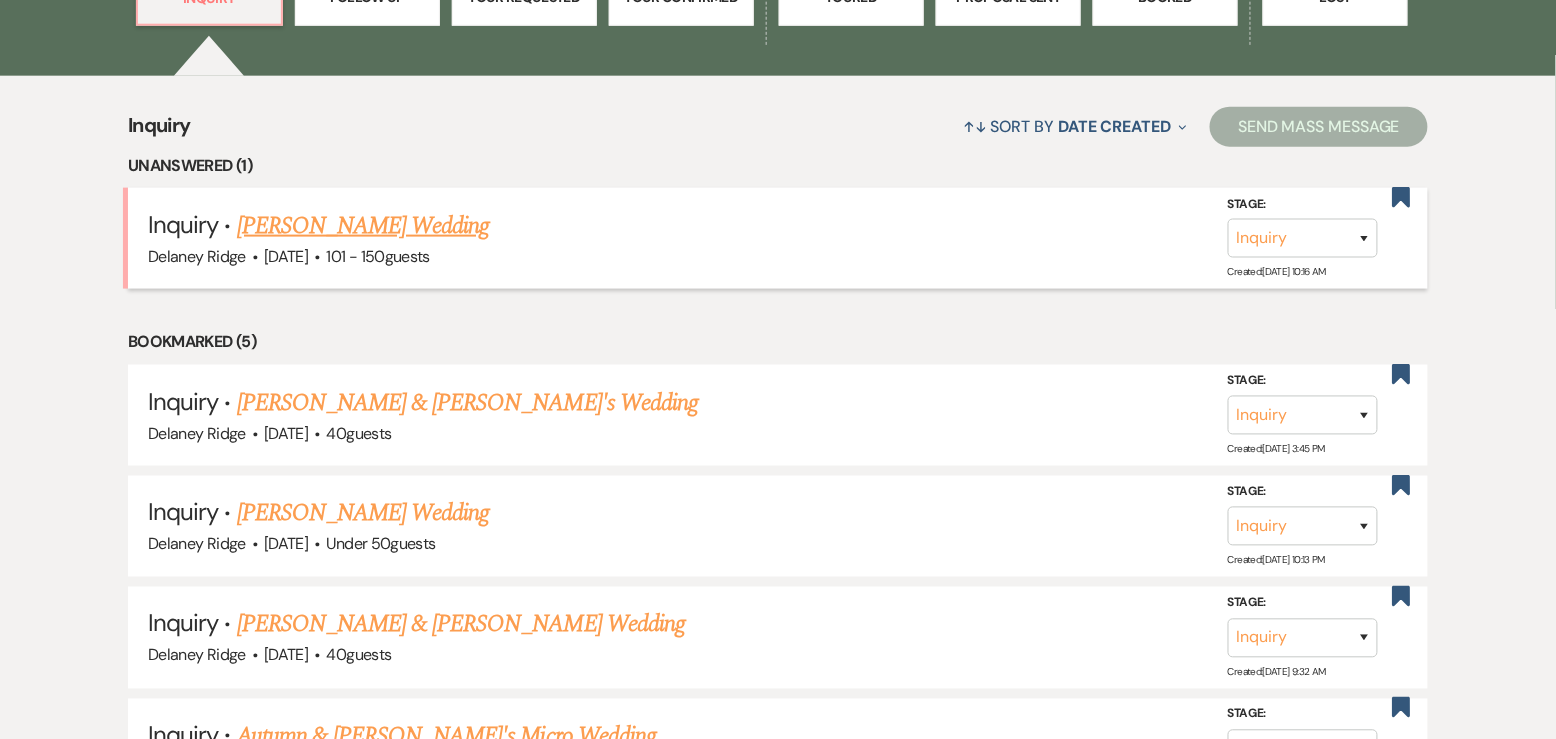 click on "[PERSON_NAME] Wedding" at bounding box center [363, 226] 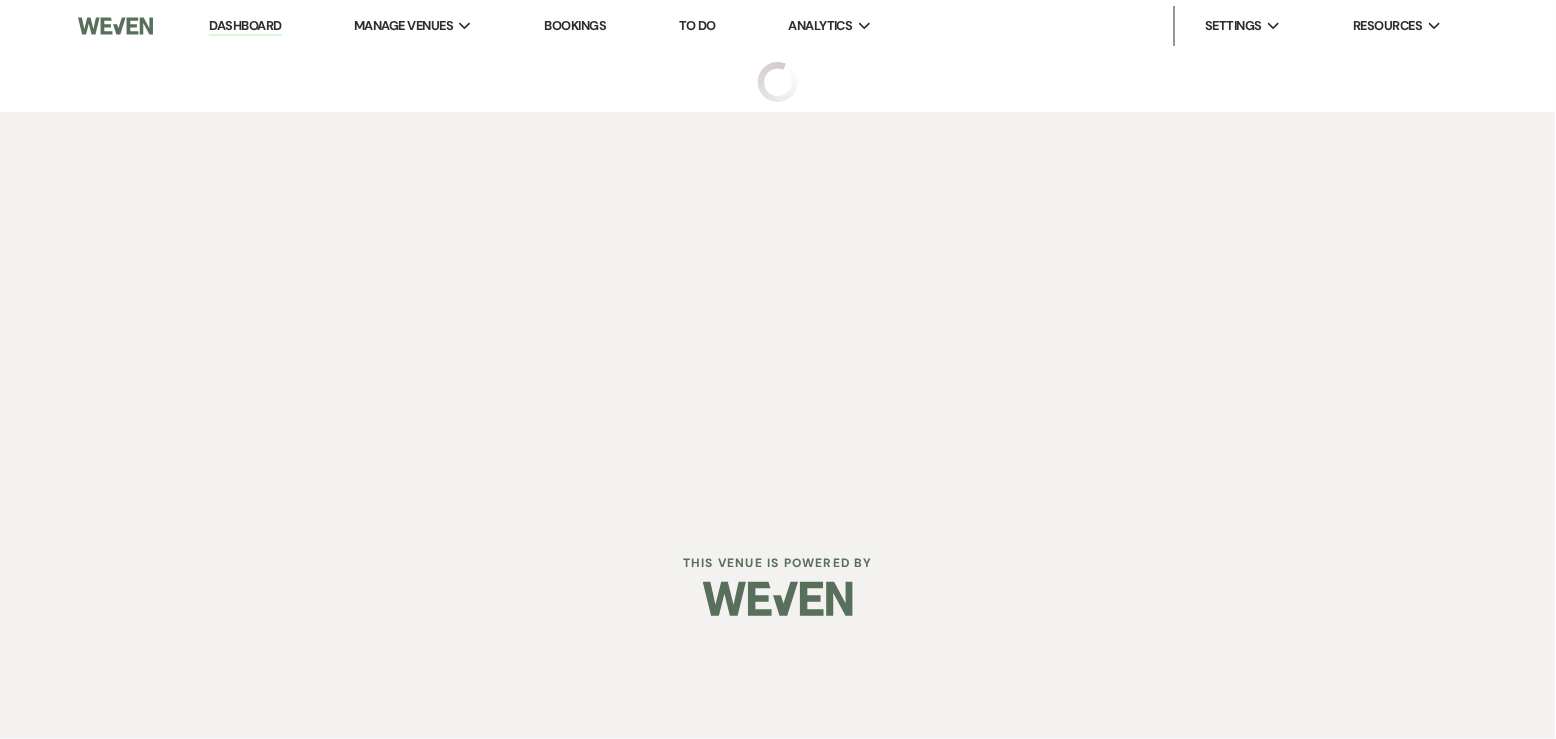 scroll, scrollTop: 0, scrollLeft: 0, axis: both 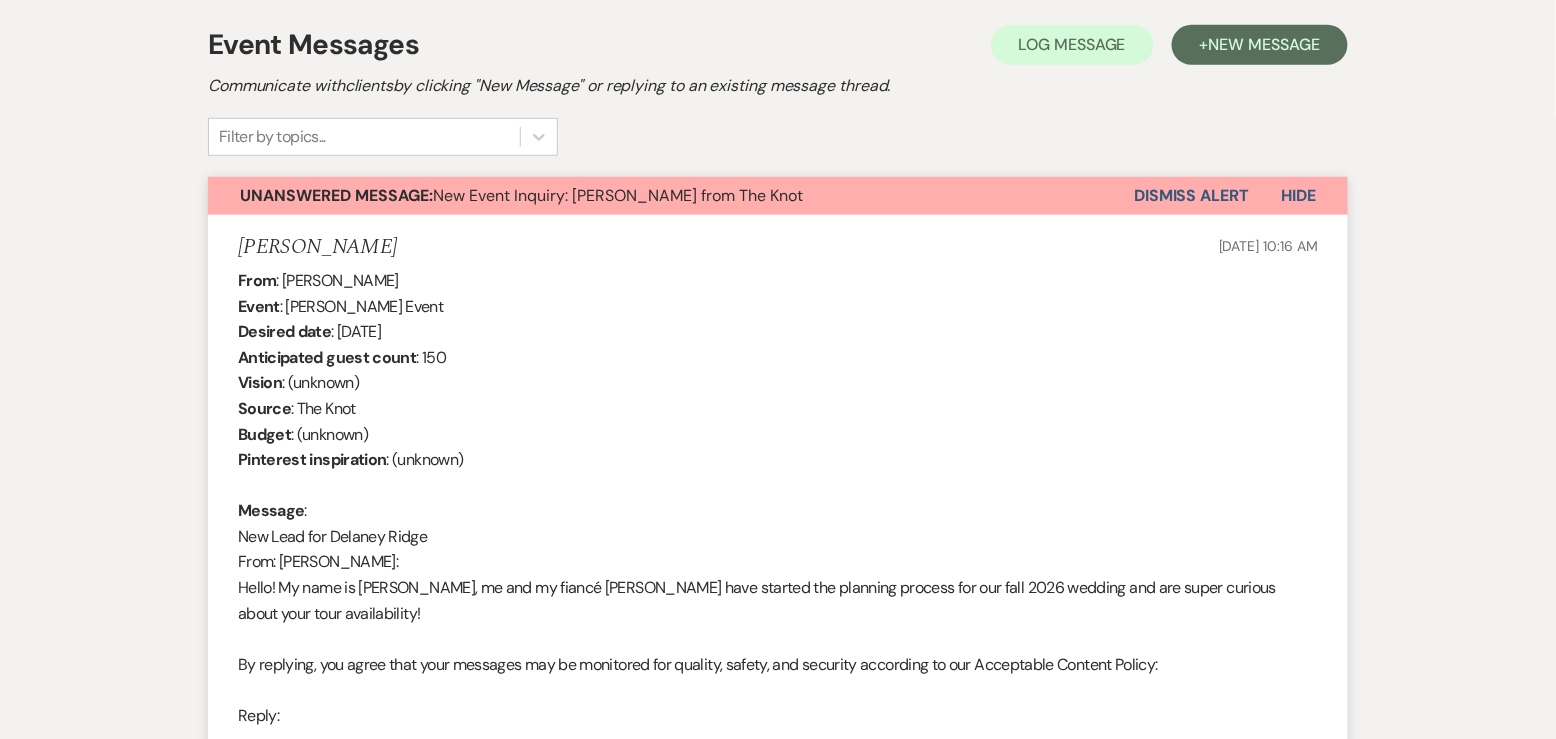 select on "2" 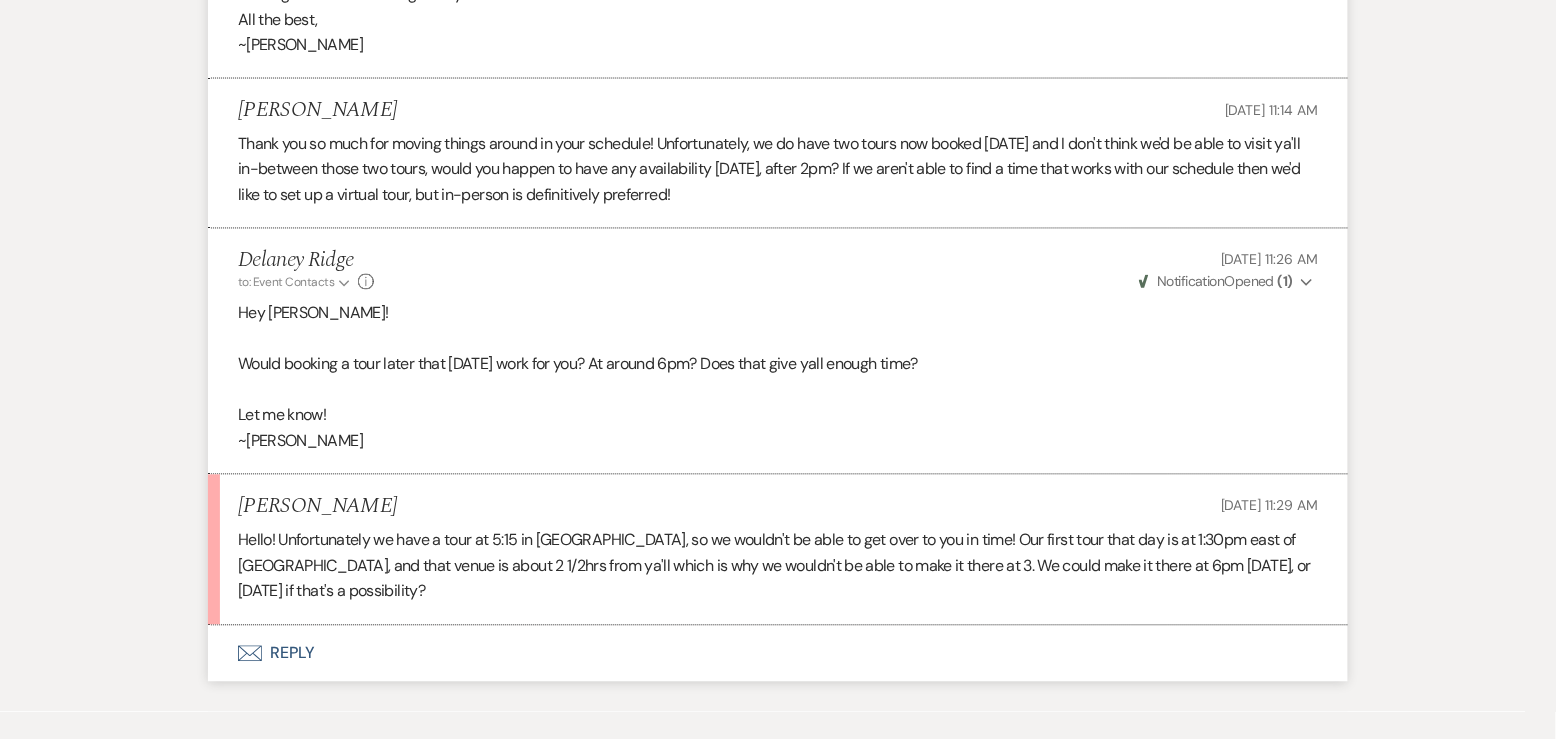 scroll, scrollTop: 3508, scrollLeft: 0, axis: vertical 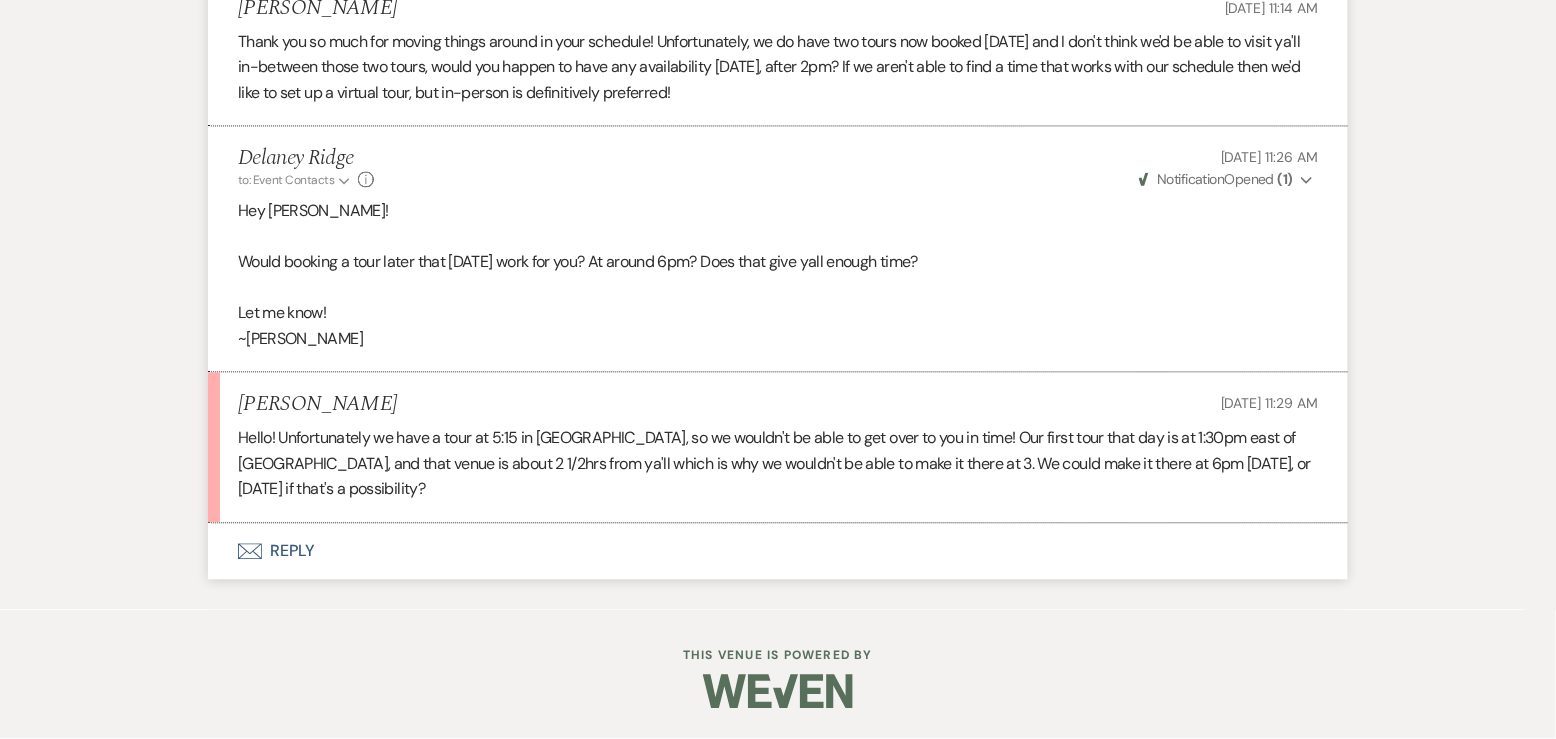 click on "Hello! Unfortunately we have a tour at 5:15 in [GEOGRAPHIC_DATA], so we wouldn't be able to get over to you in time! Our first tour that day is at 1:30pm east of [GEOGRAPHIC_DATA], and that venue is about 2 1/2hrs from ya'll which is why we wouldn't be able to make it there at 3. We could make it there at 6pm [DATE], or [DATE] if that's a possibility?" at bounding box center [778, 464] 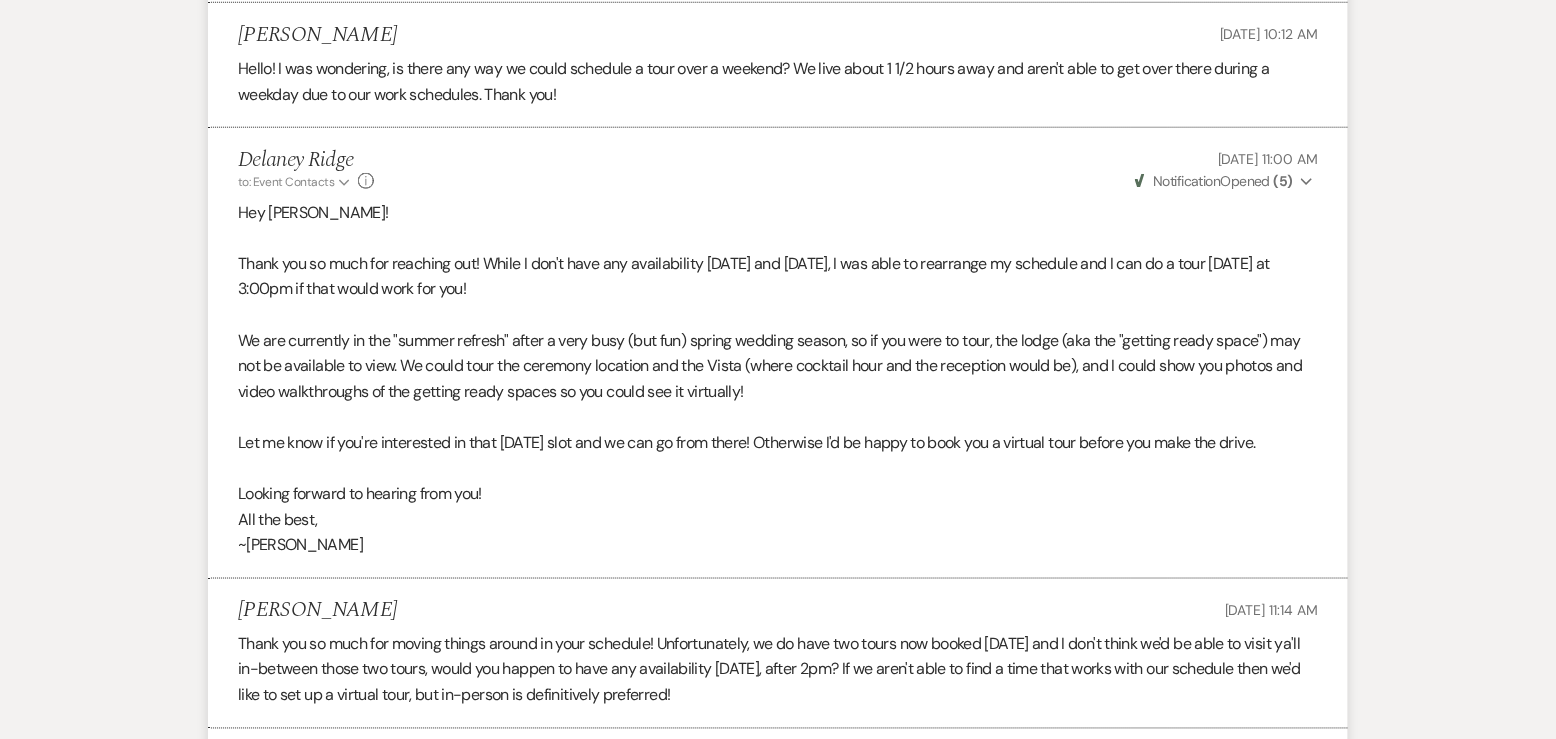scroll, scrollTop: 2472, scrollLeft: 0, axis: vertical 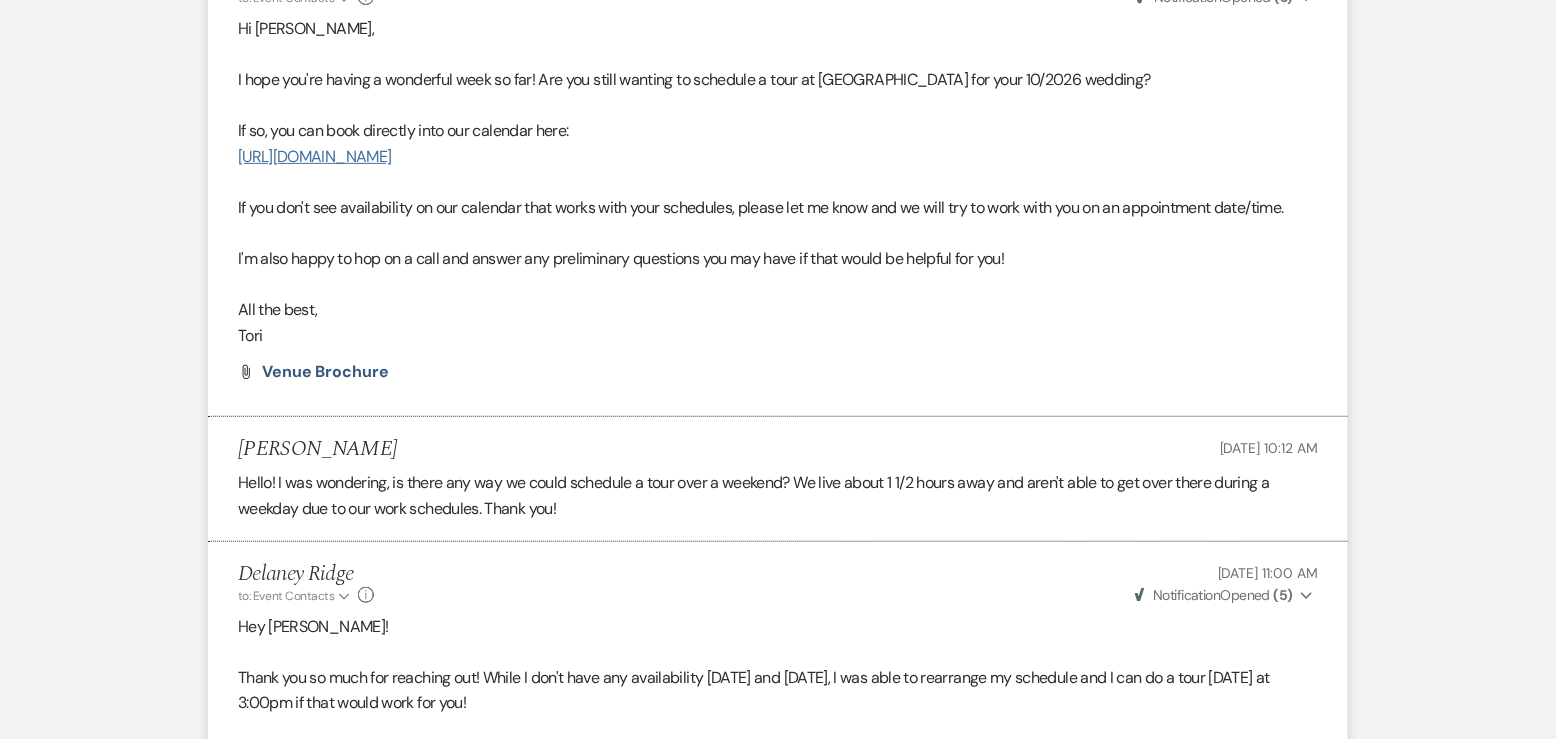 click on "[URL][DOMAIN_NAME]" at bounding box center [314, 156] 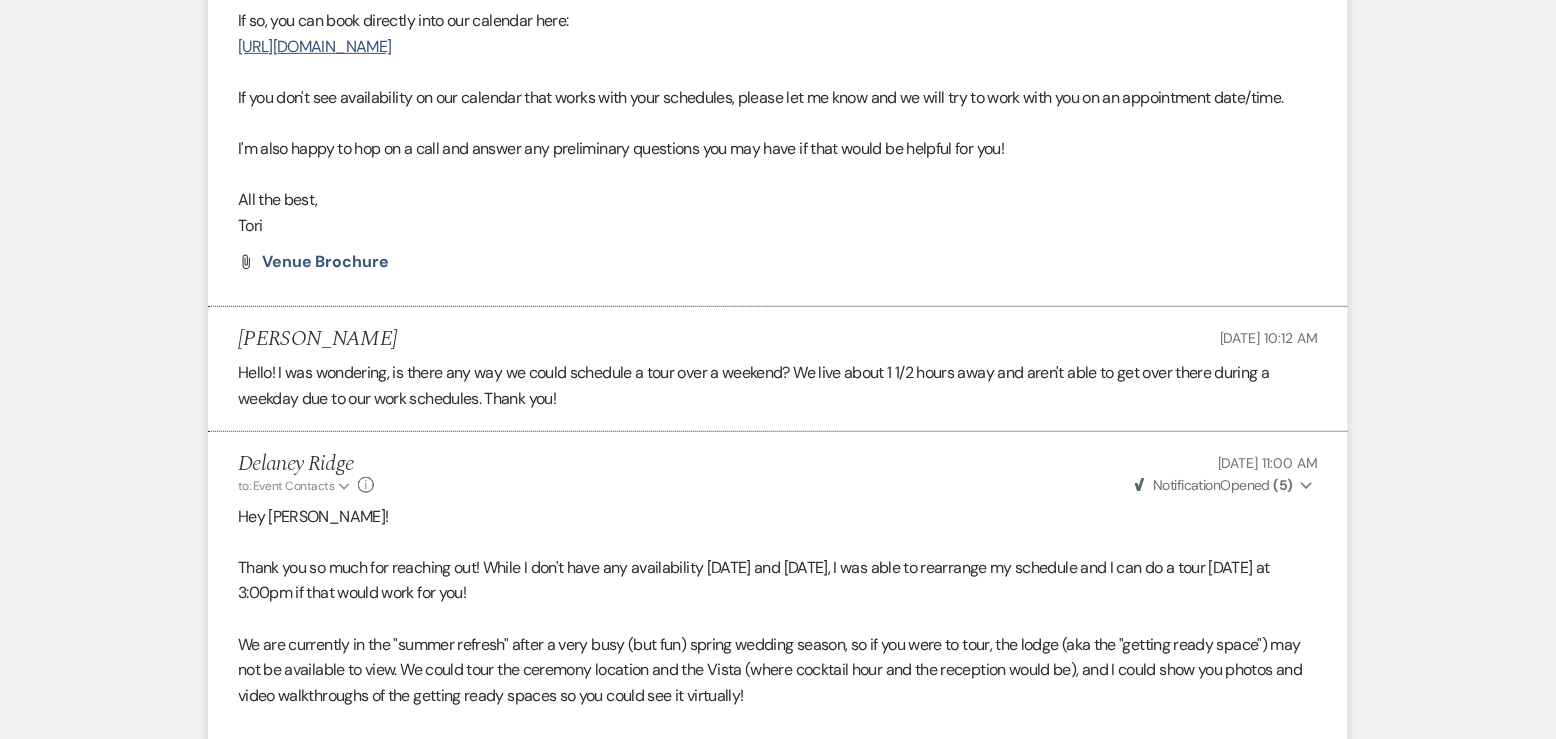 scroll, scrollTop: 3508, scrollLeft: 0, axis: vertical 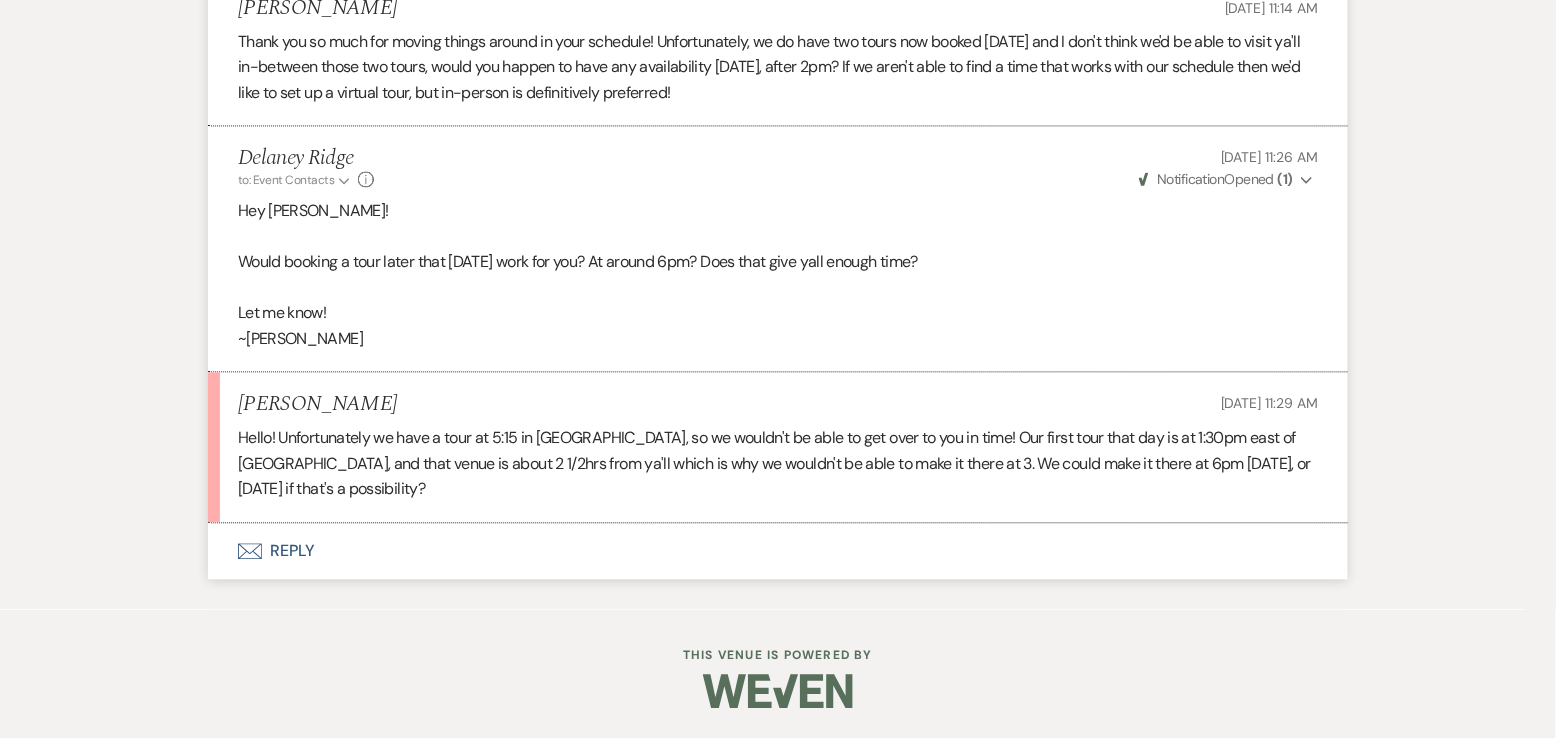 click on "Envelope Reply" at bounding box center (778, 552) 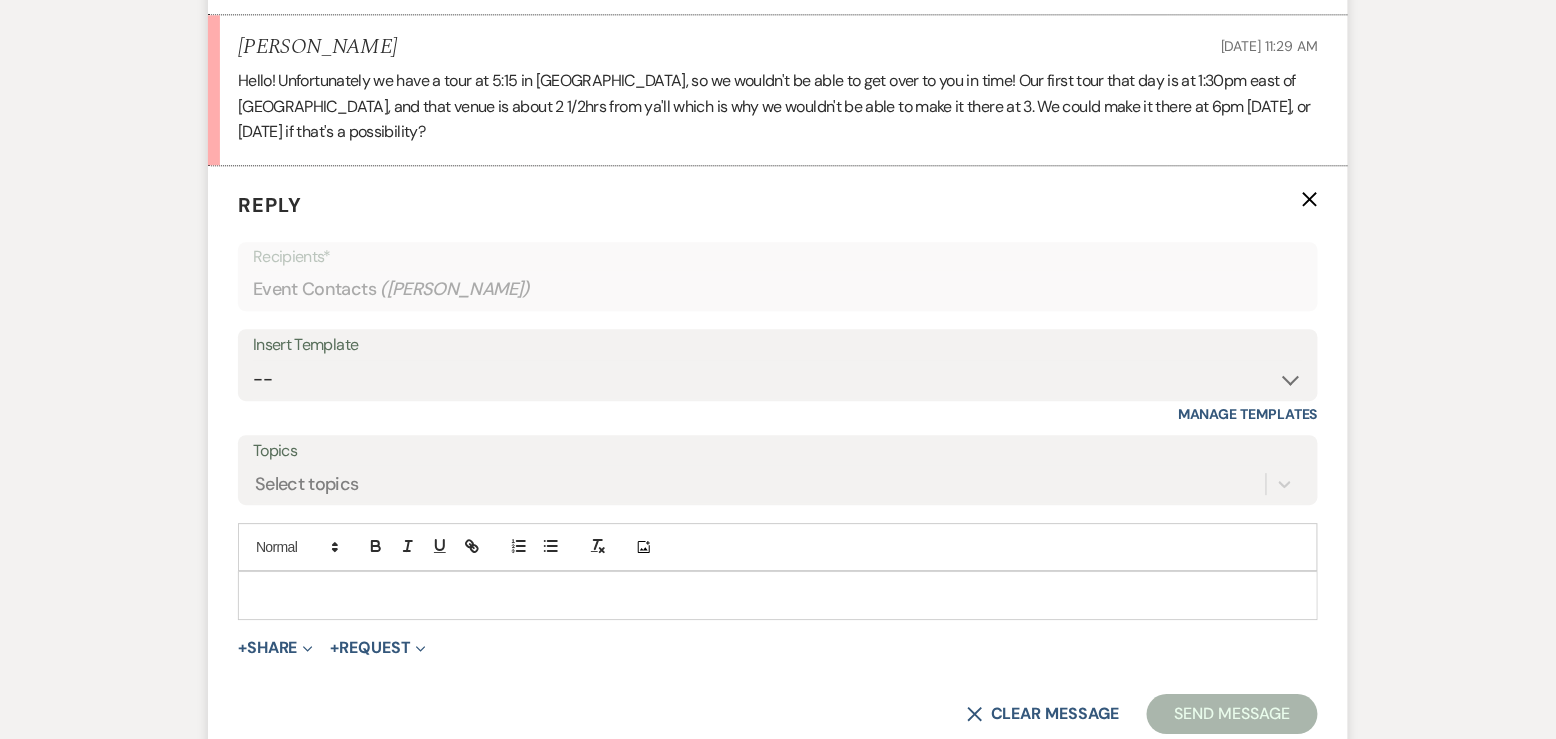 scroll, scrollTop: 3869, scrollLeft: 0, axis: vertical 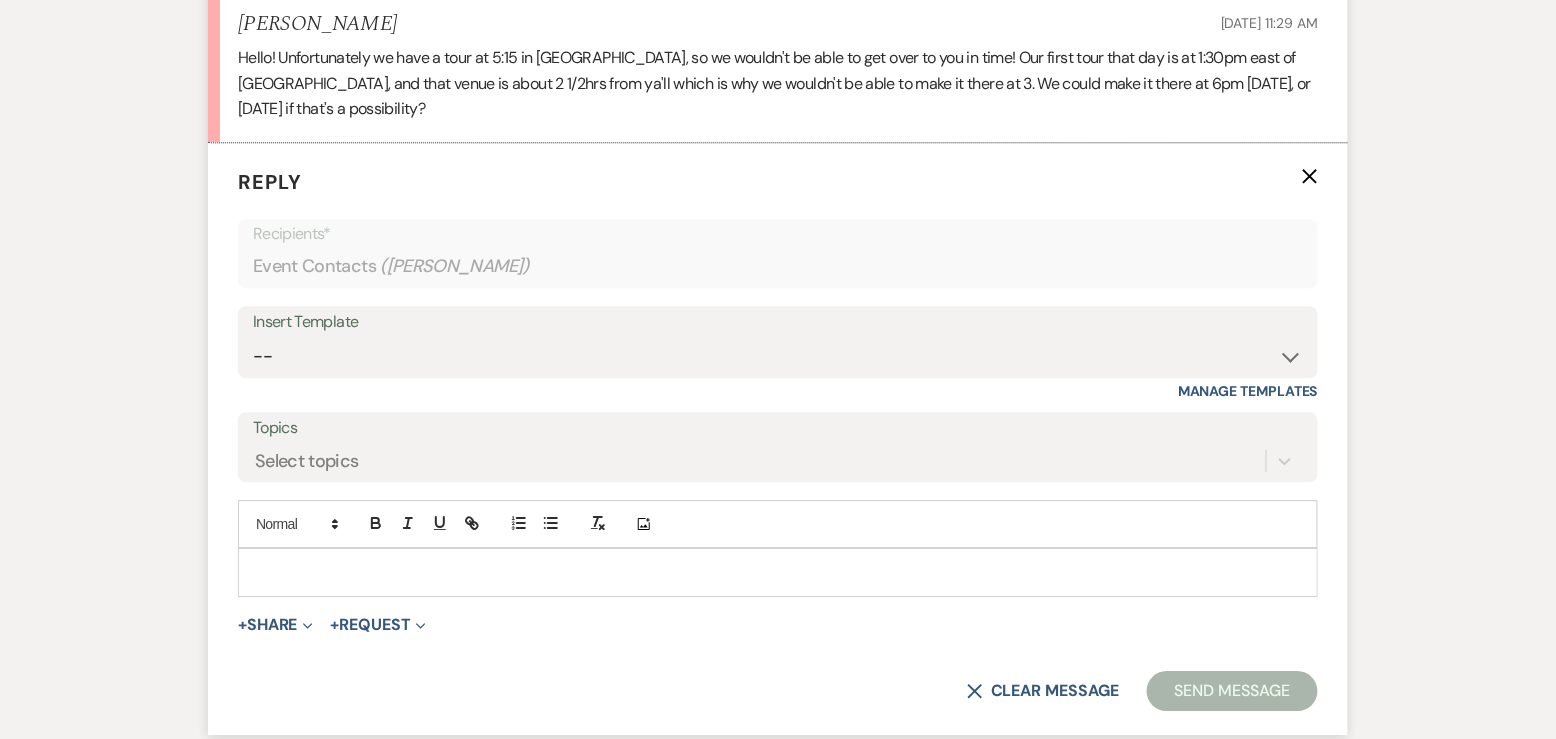 click at bounding box center (778, 572) 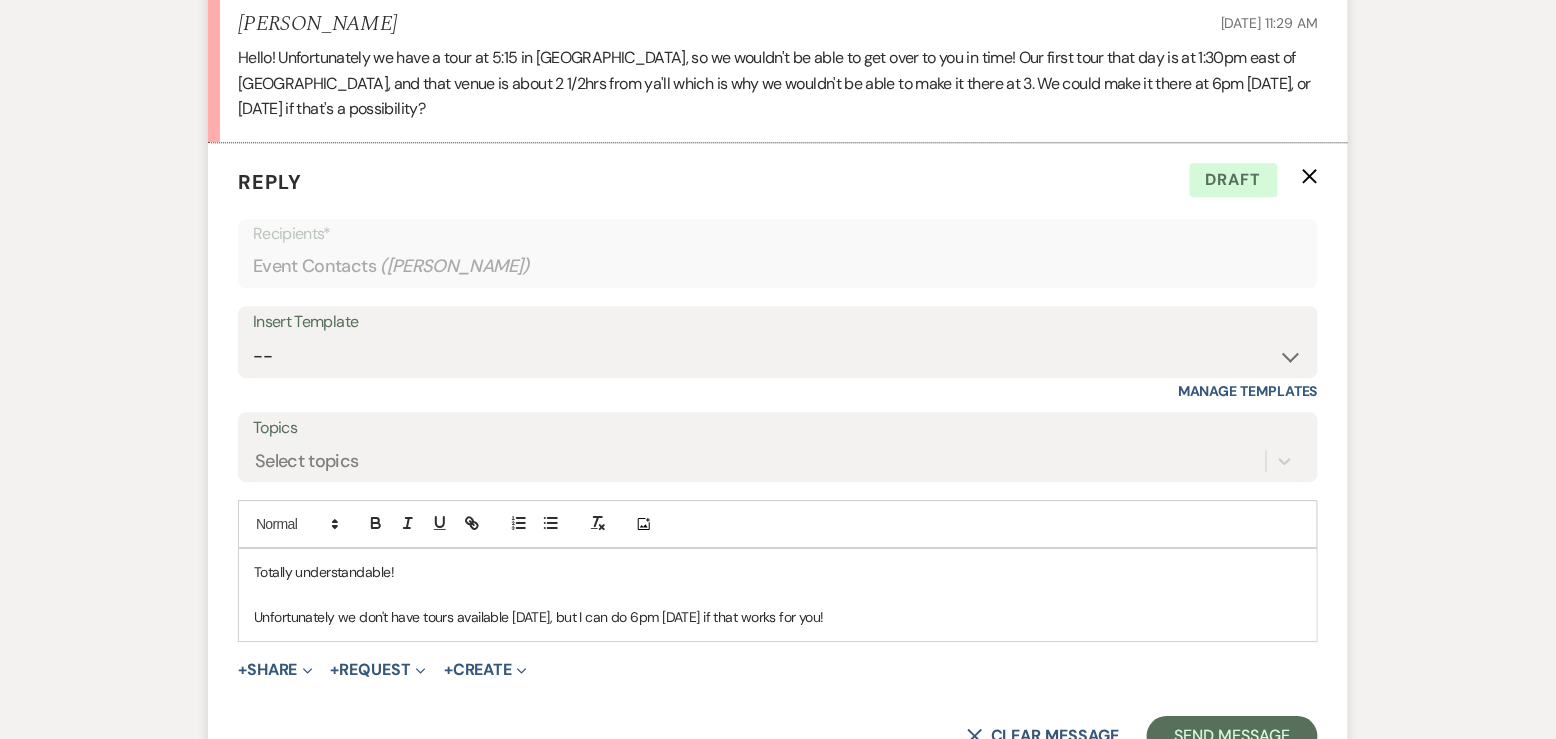 drag, startPoint x: 711, startPoint y: 638, endPoint x: 862, endPoint y: 635, distance: 151.0298 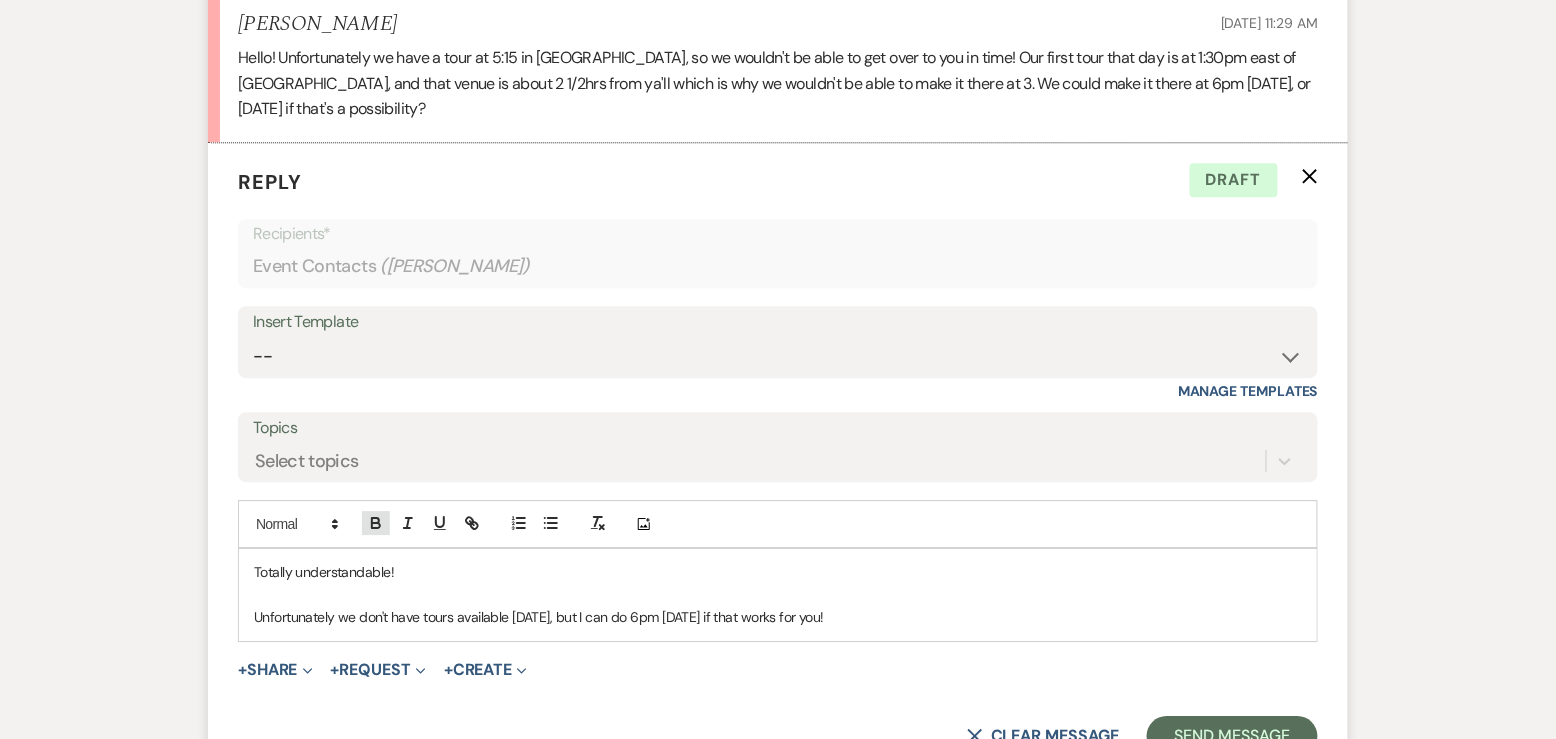 click 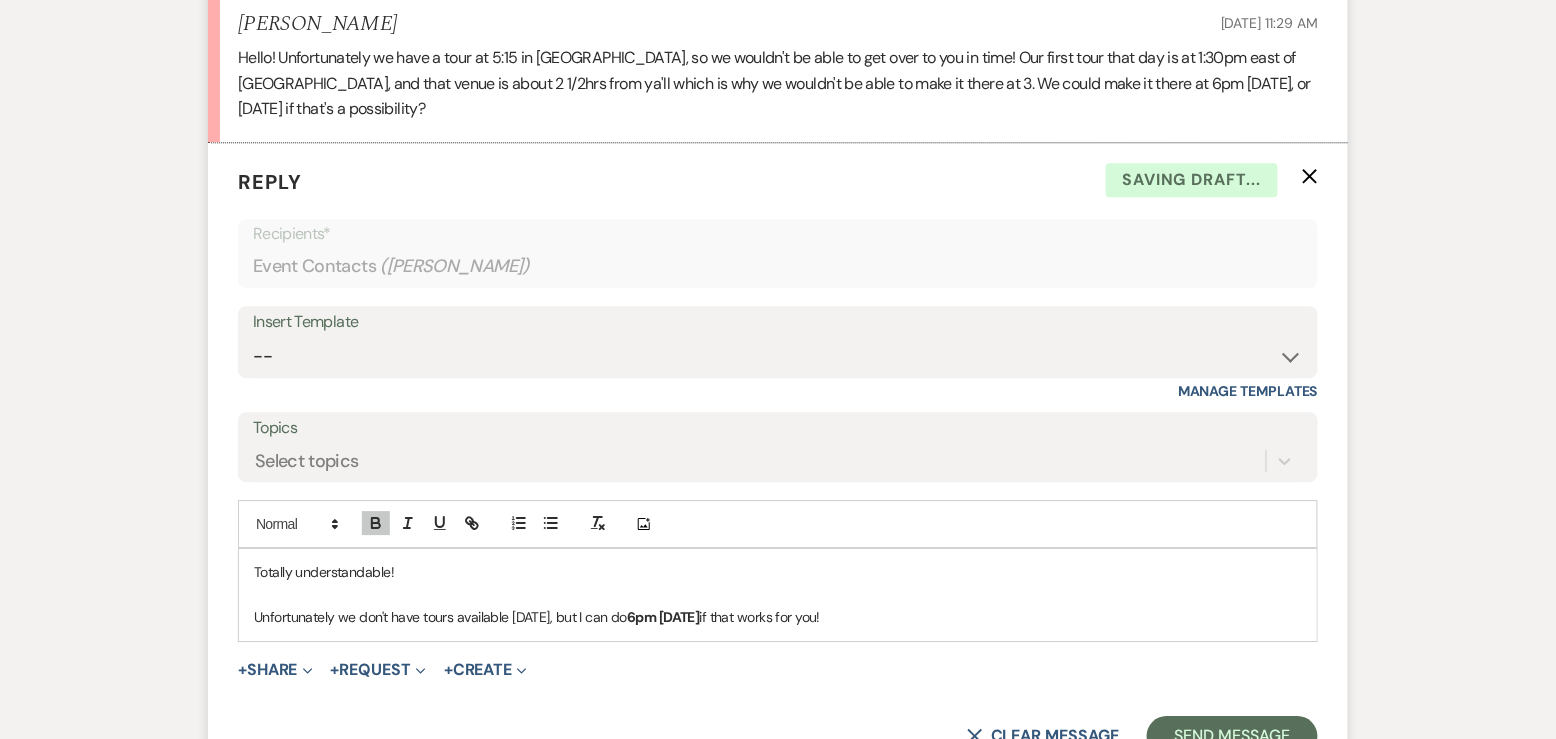 click on "Unfortunately we don't have tours available [DATE], but I can do  6pm [DATE]  if that works for you!" at bounding box center (778, 617) 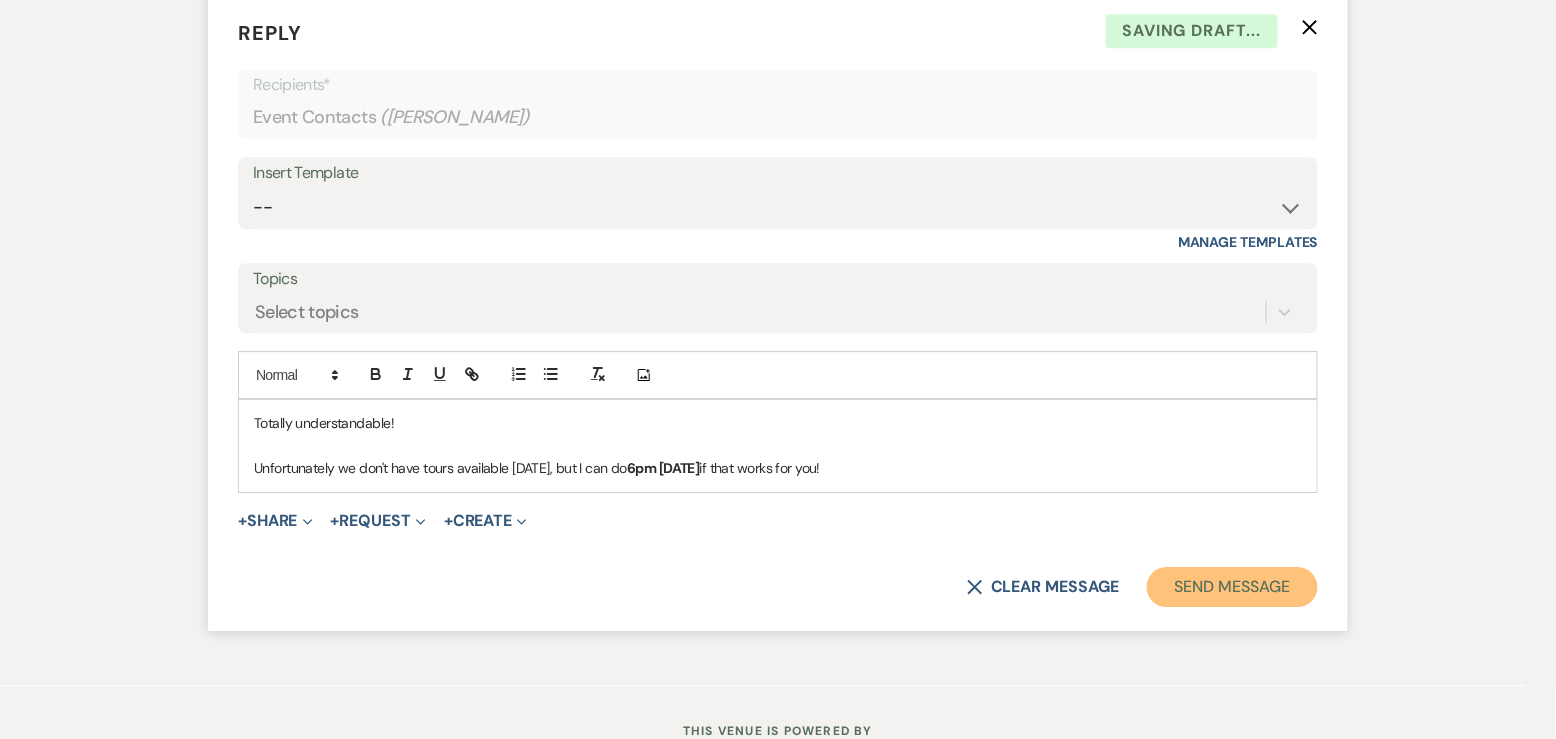 click on "Send Message" at bounding box center (1232, 587) 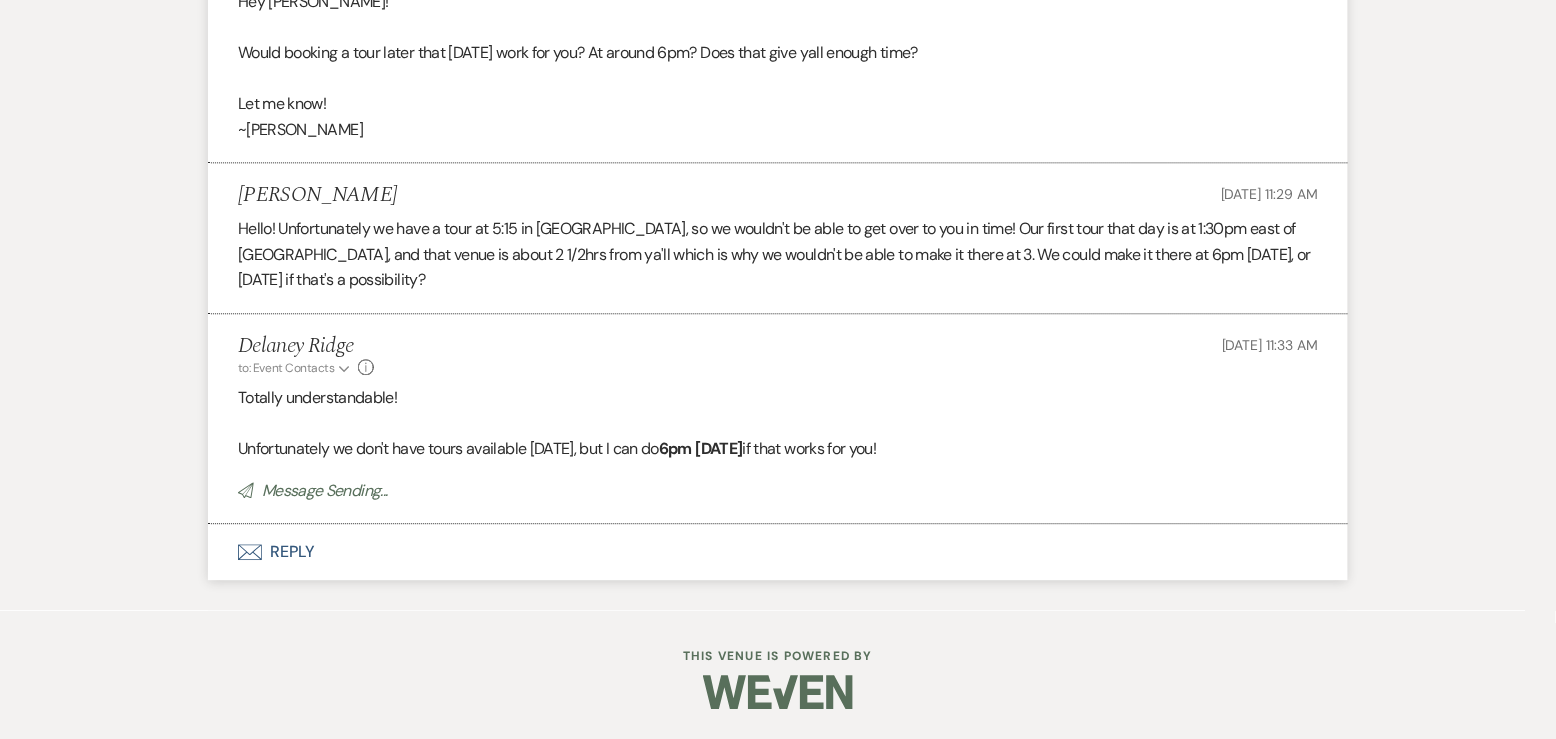 scroll, scrollTop: 3676, scrollLeft: 0, axis: vertical 